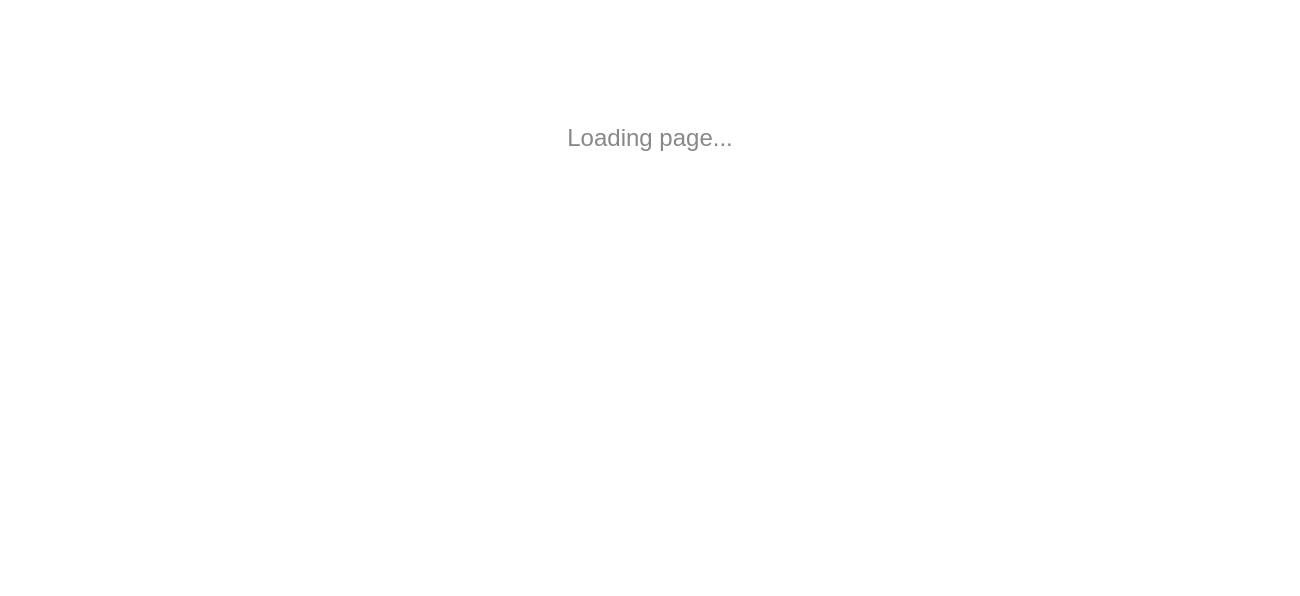 scroll, scrollTop: 0, scrollLeft: 0, axis: both 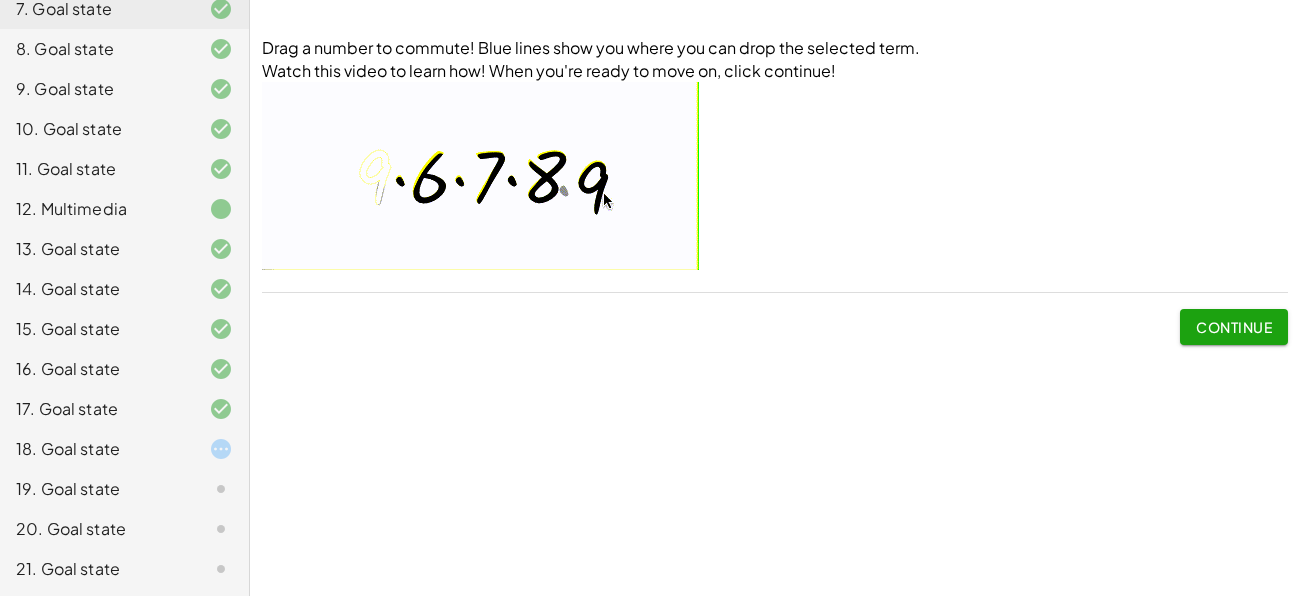 click on "Continue" 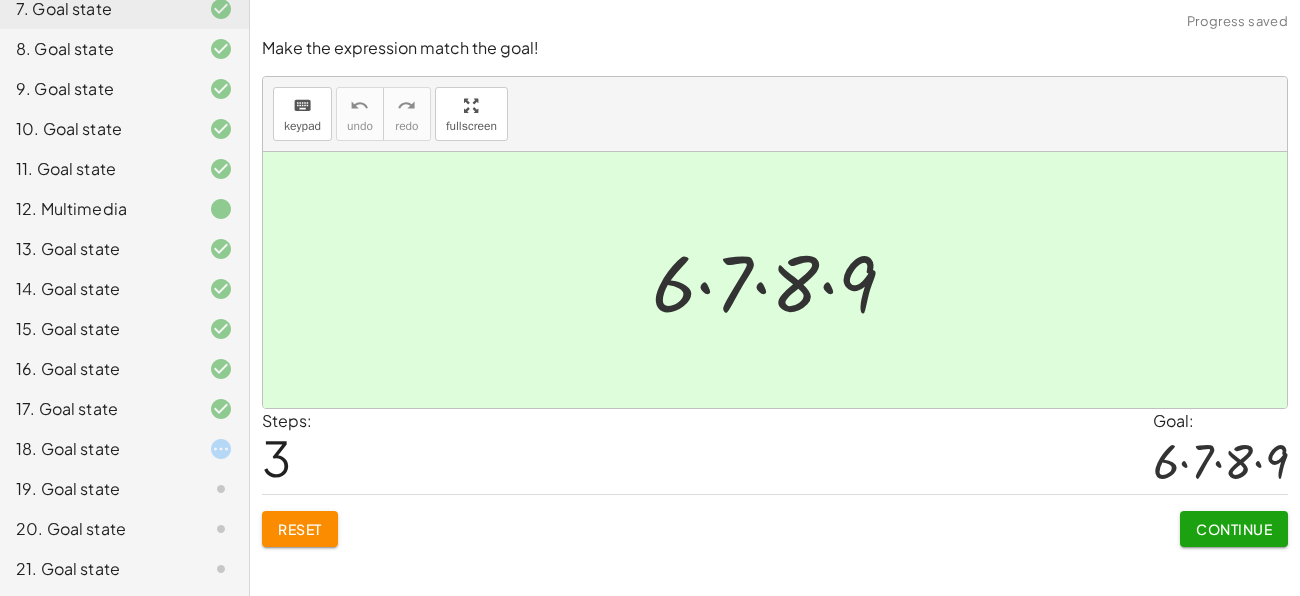 click on "Continue" 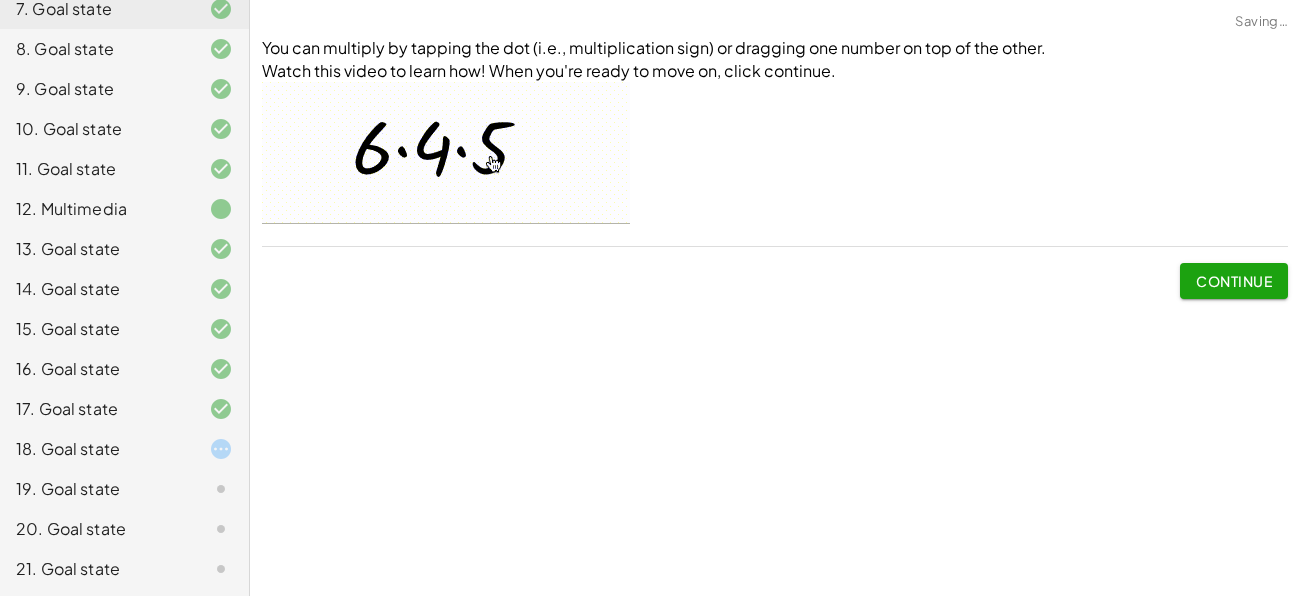 click on "Drag a number to commute! Blue lines show you where you can drop the selected term.  Watch this video to learn how! When you're ready to move on, click continue! Continue Make the expression match the goal! keyboard keypad undo undo redo redo fullscreen · 9 · 6 · 7 · 8 · 6 · 9 · 7 · 8 · 6 · 7 · 9 · 8 · 6 · 7 · 8 · 9 × Steps:  3 Goal: · 6 · 7 · 8 · 9 Reset   Continue  Make the expression match the goal! keyboard keypad undo undo redo redo fullscreen · 3 · 4 · 5 · 4 · 3 · 5 · 4 · 3 · 5 · 4 · 5 · 3 × Steps:  2 Goal: · 4 · 5 · 3 Reset   Continue  You can multiply by tapping the dot (i.e., multiplication sign) or dragging one number on top of the other.  Watch this video to learn how! When you're ready to move on, click continue. ﻿ Continue Make the expression match the goal! keyboard keypad undo undo redo redo fullscreen × Steps:  2 Goal: · 6 · 20 Reset   Continue  Make the expression match the goal! keyboard keypad undo undo redo redo fullscreen × Steps:  2 Goal: a" 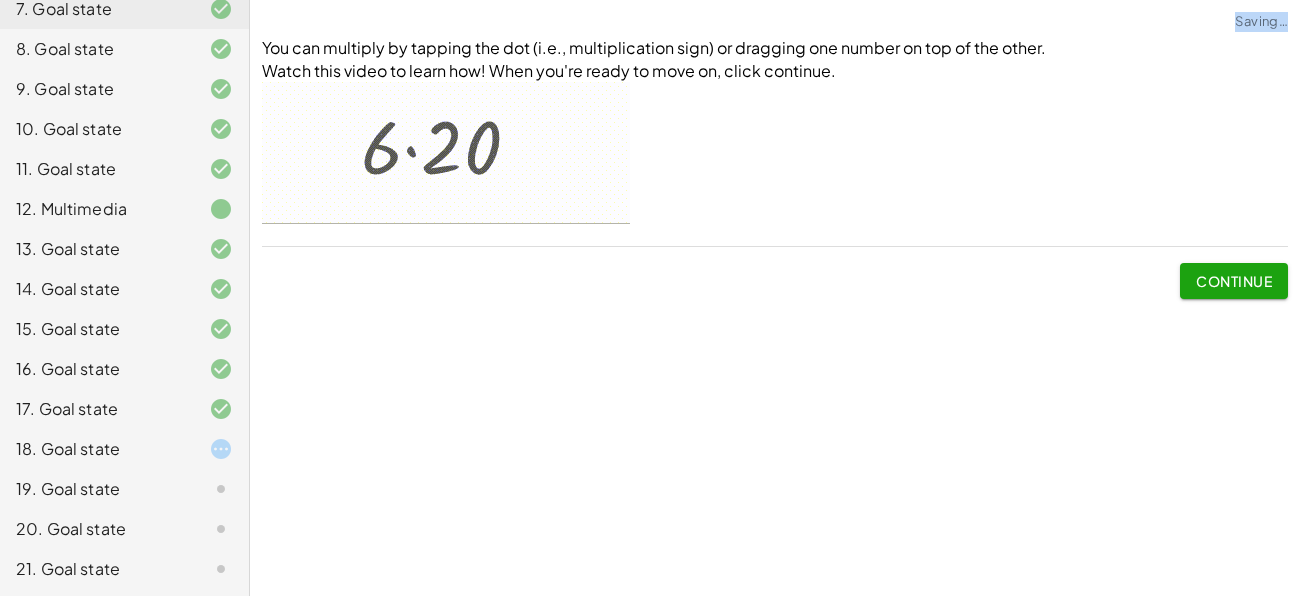 click on "Drag a number to commute! Blue lines show you where you can drop the selected term.  Watch this video to learn how! When you're ready to move on, click continue! Continue Make the expression match the goal! keyboard keypad undo undo redo redo fullscreen · 9 · 6 · 7 · 8 · 6 · 9 · 7 · 8 · 6 · 7 · 9 · 8 · 6 · 7 · 8 · 9 × Steps:  3 Goal: · 6 · 7 · 8 · 9 Reset   Continue  Make the expression match the goal! keyboard keypad undo undo redo redo fullscreen · 3 · 4 · 5 · 4 · 3 · 5 · 4 · 3 · 5 · 4 · 5 · 3 × Steps:  2 Goal: · 4 · 5 · 3 Reset   Continue  You can multiply by tapping the dot (i.e., multiplication sign) or dragging one number on top of the other.  Watch this video to learn how! When you're ready to move on, click continue. ﻿ Continue Make the expression match the goal! keyboard keypad undo undo redo redo fullscreen × Steps:  2 Goal: · 6 · 20 Reset   Continue  Make the expression match the goal! keyboard keypad undo undo redo redo fullscreen × Steps:  2 Goal: a" 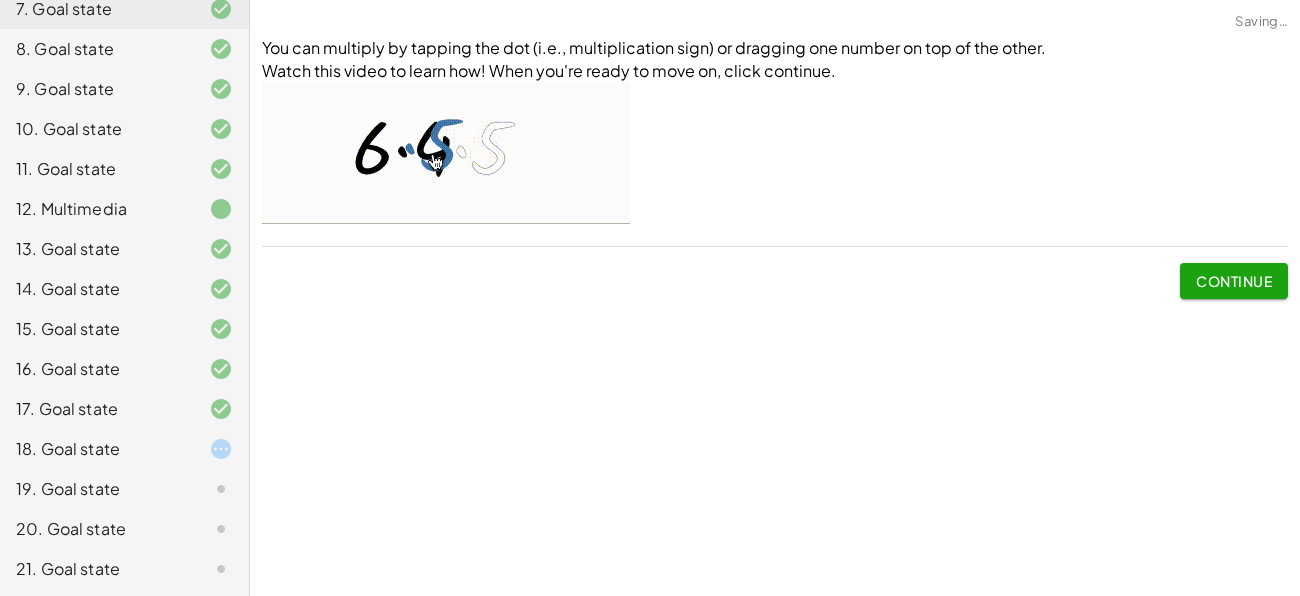 click on "Continue" at bounding box center (1234, 281) 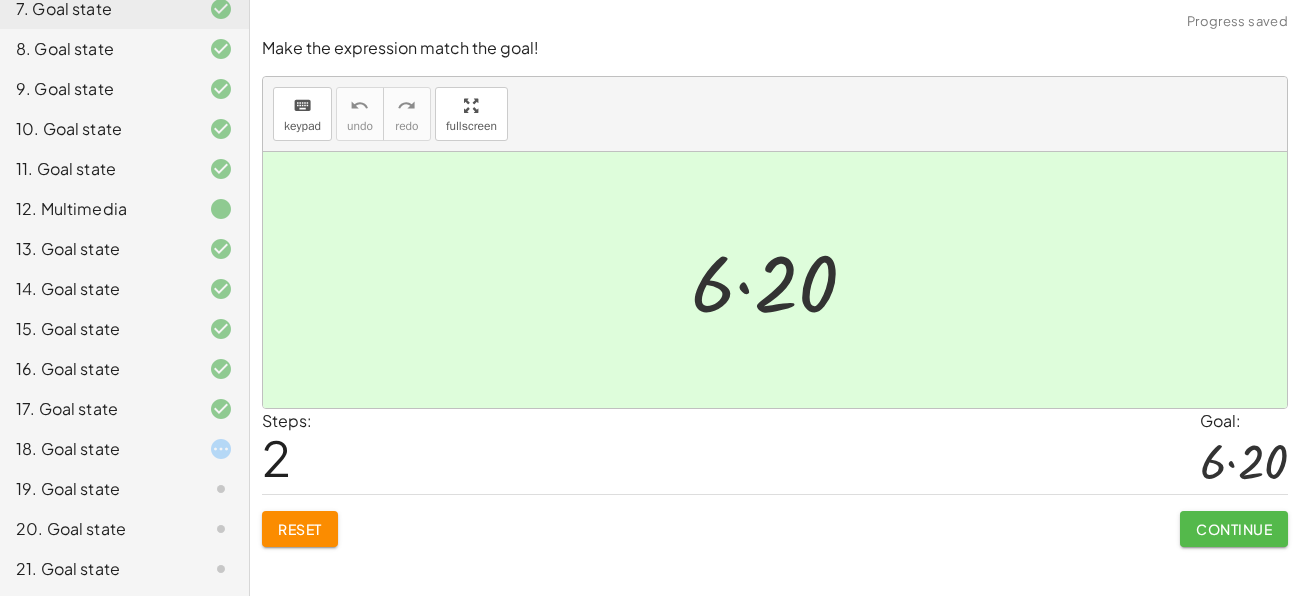 click on "Continue" at bounding box center (1234, 529) 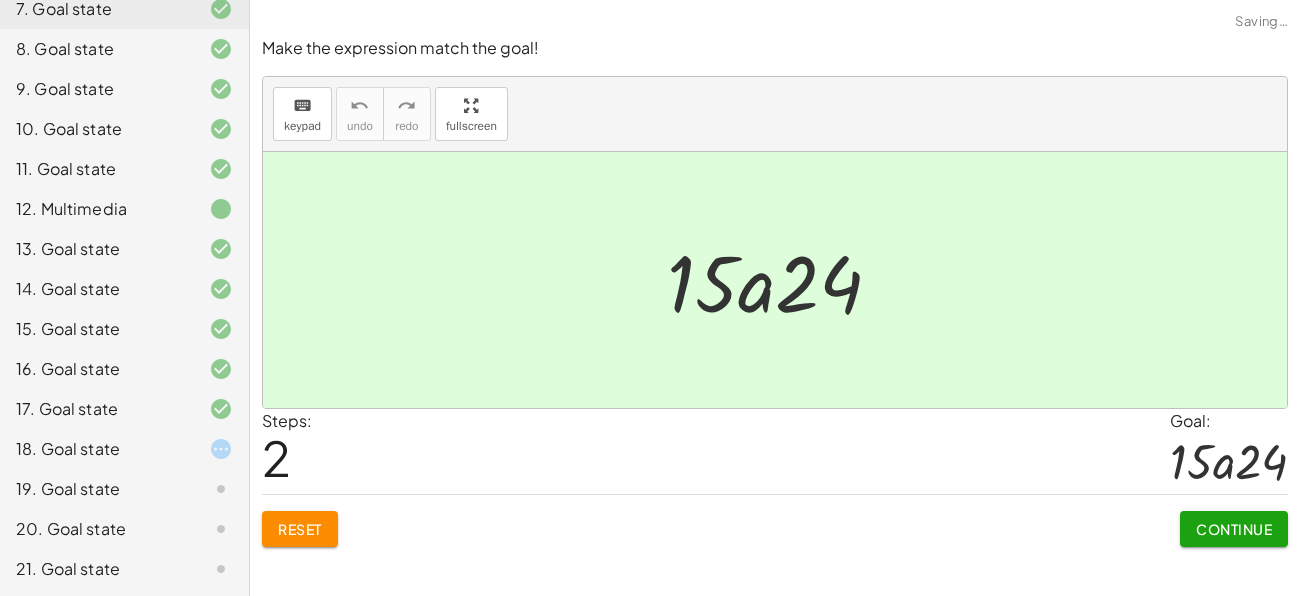 click on "Continue" at bounding box center [1234, 529] 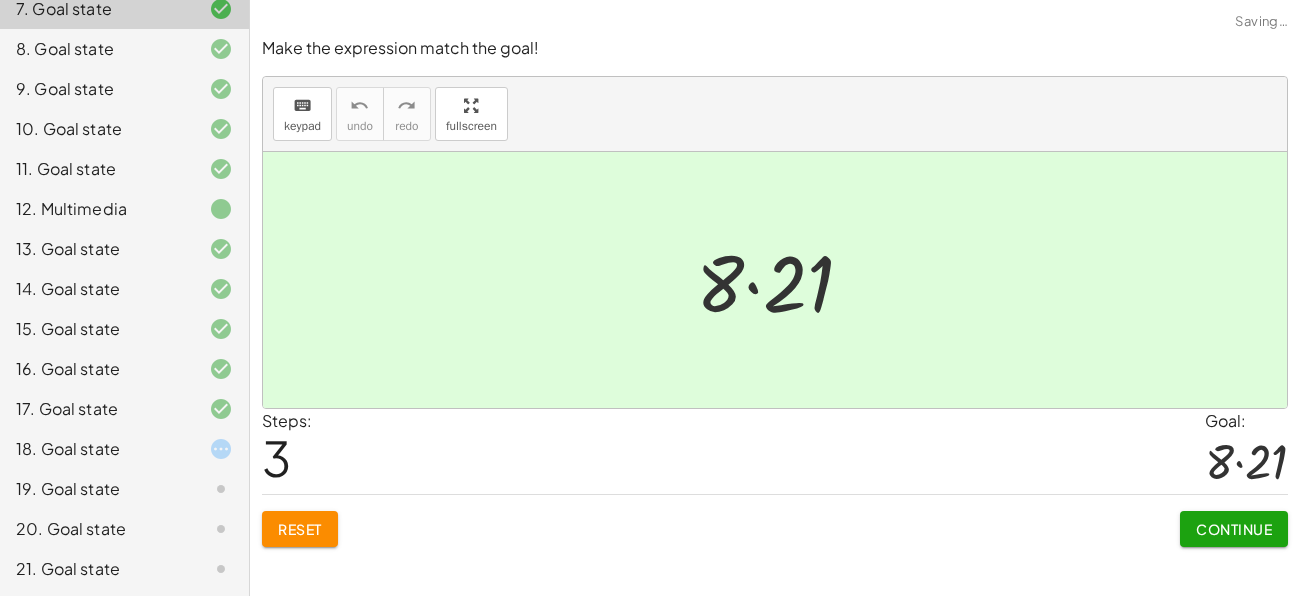 click on "18. Goal state" 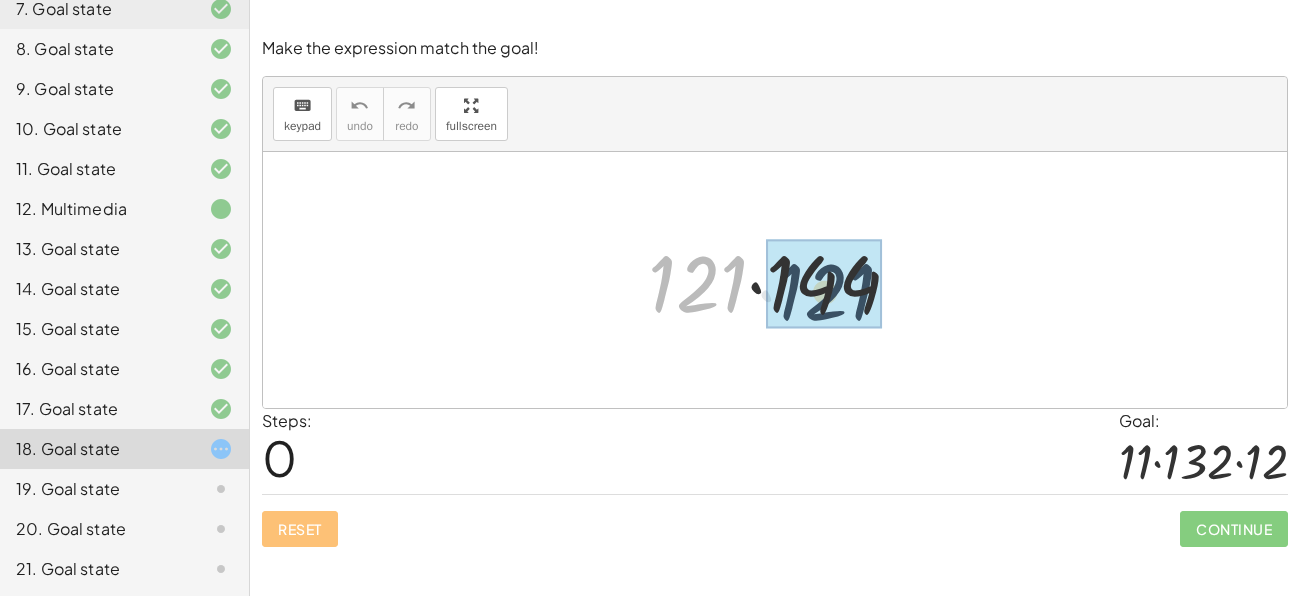drag, startPoint x: 658, startPoint y: 269, endPoint x: 787, endPoint y: 276, distance: 129.18979 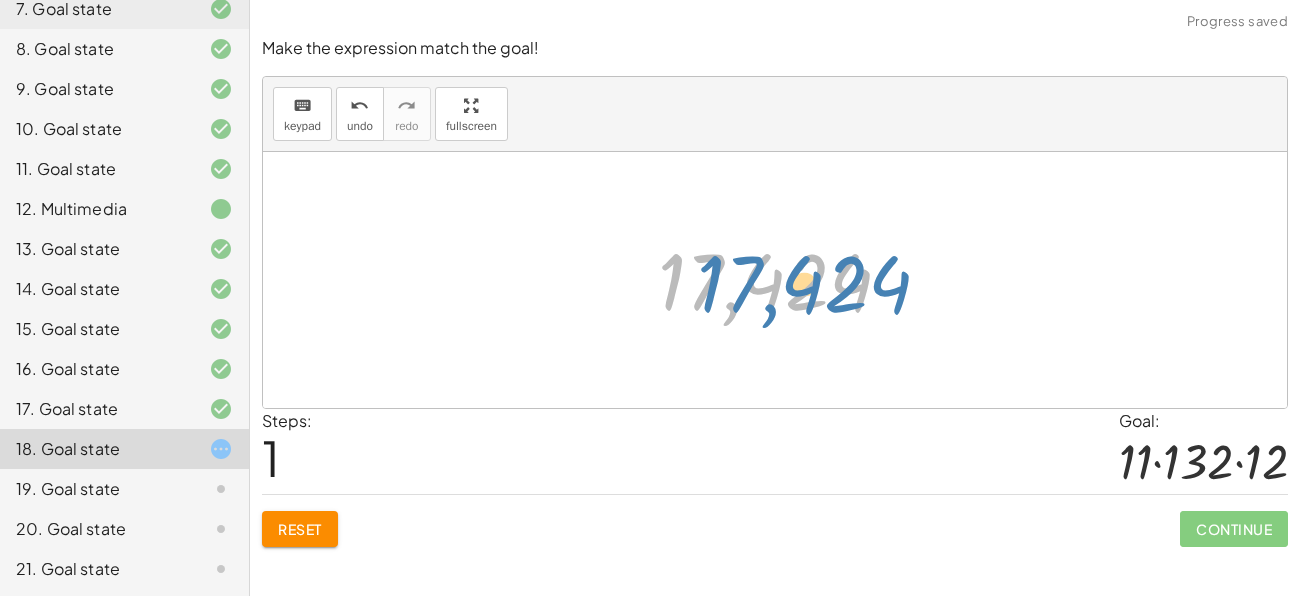 drag, startPoint x: 709, startPoint y: 267, endPoint x: 732, endPoint y: 271, distance: 23.345236 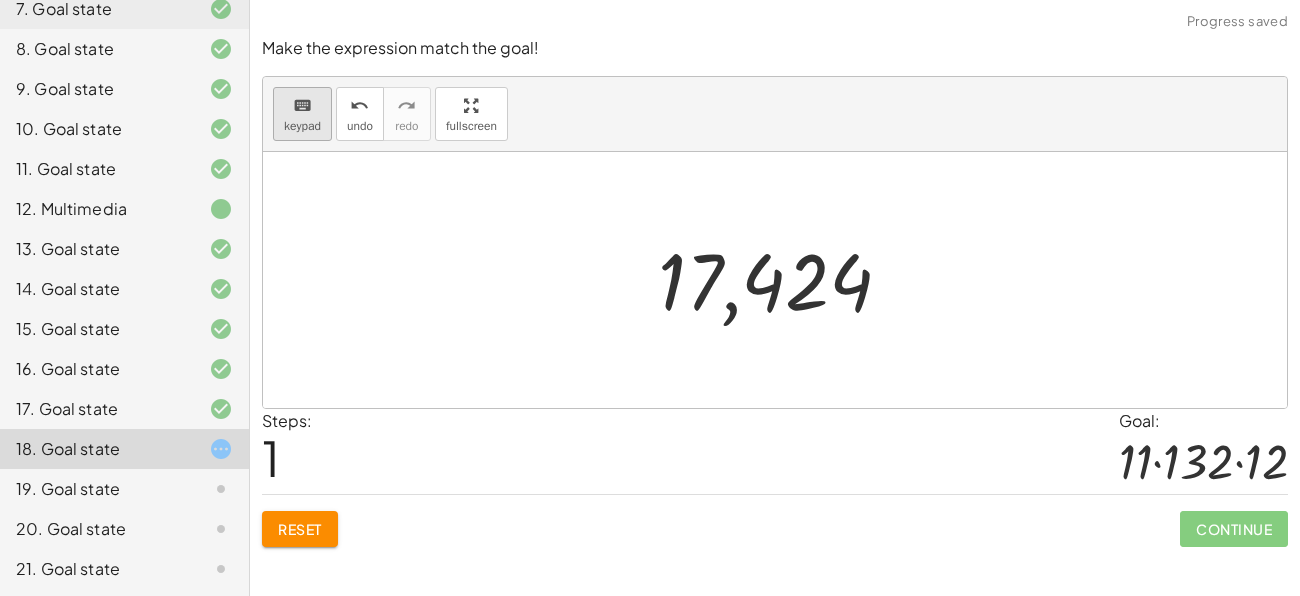 click on "keyboard" at bounding box center [302, 106] 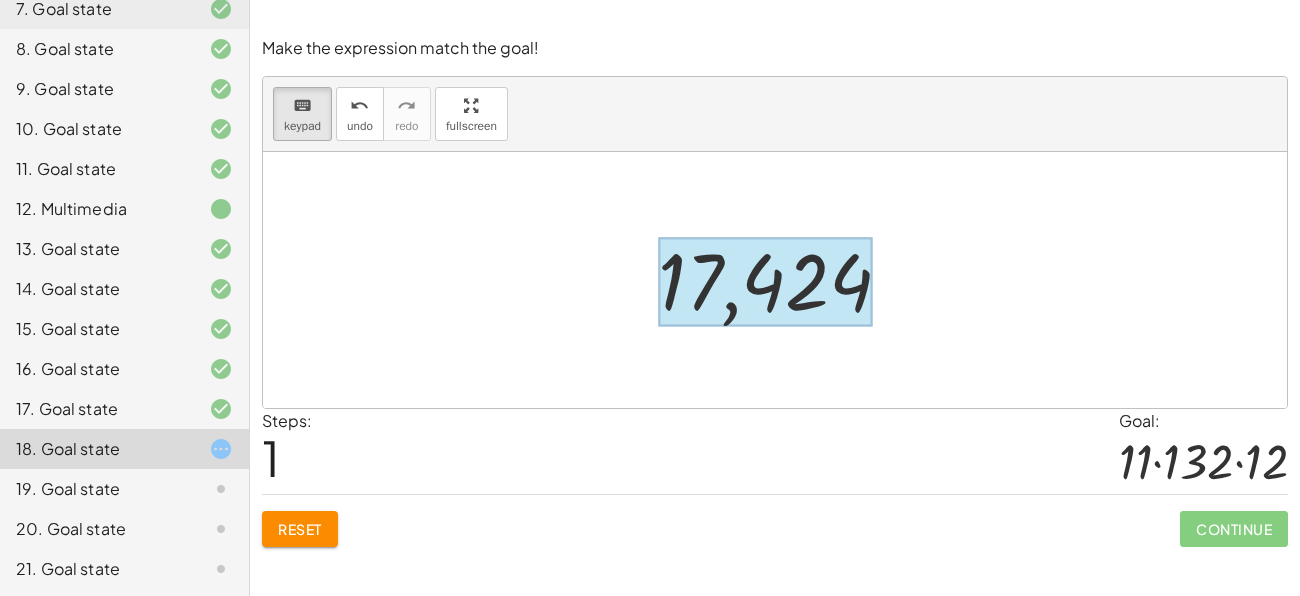 click at bounding box center (765, 282) 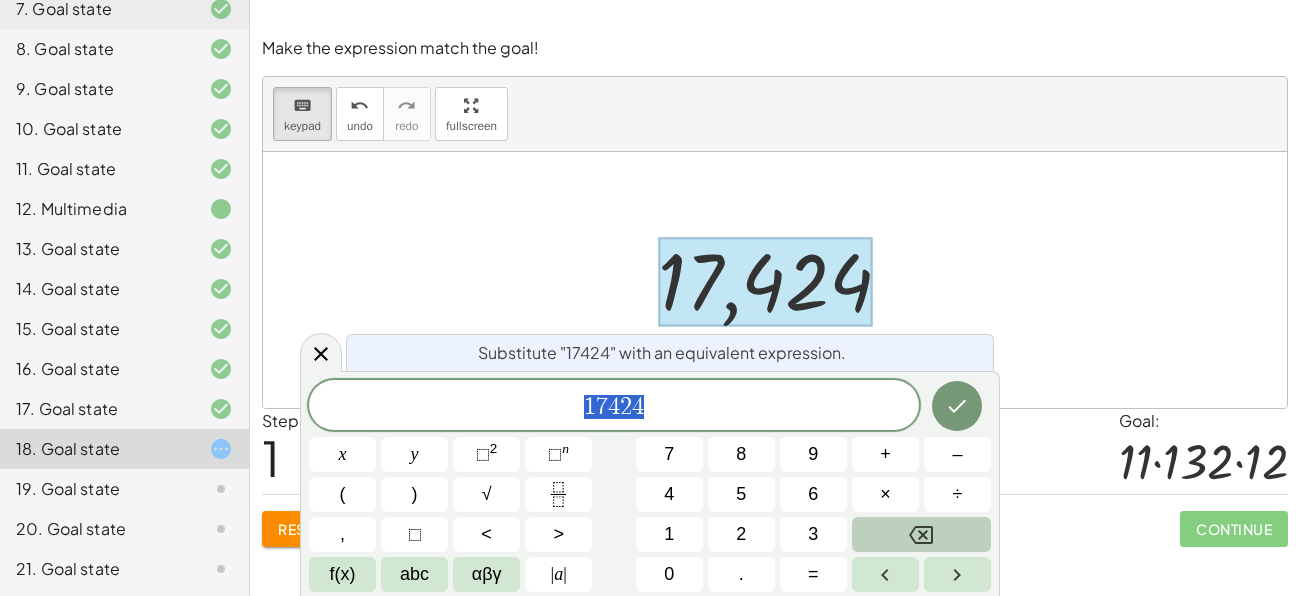 click at bounding box center (921, 534) 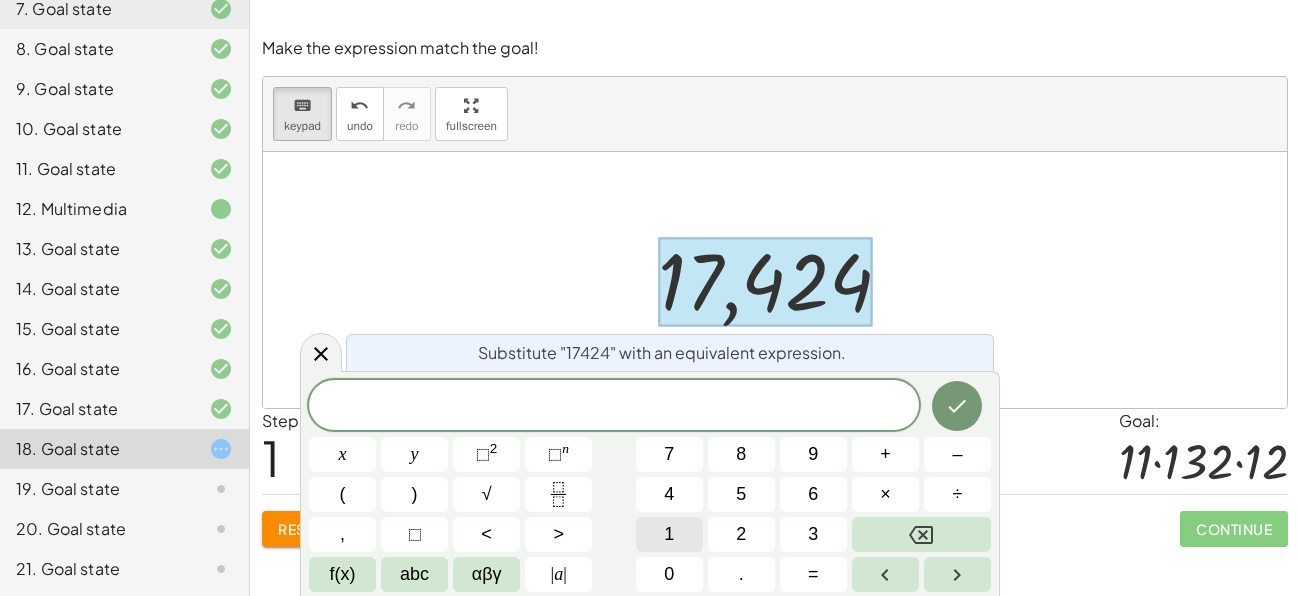 click on "1" at bounding box center (669, 534) 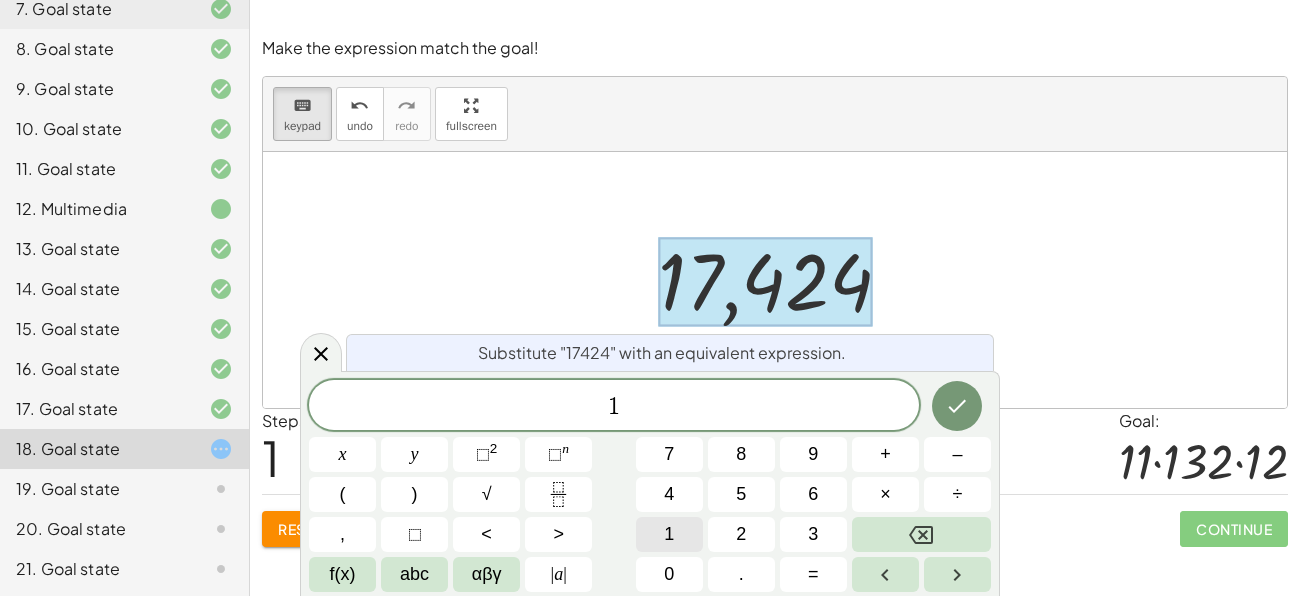 click on "1" at bounding box center (669, 534) 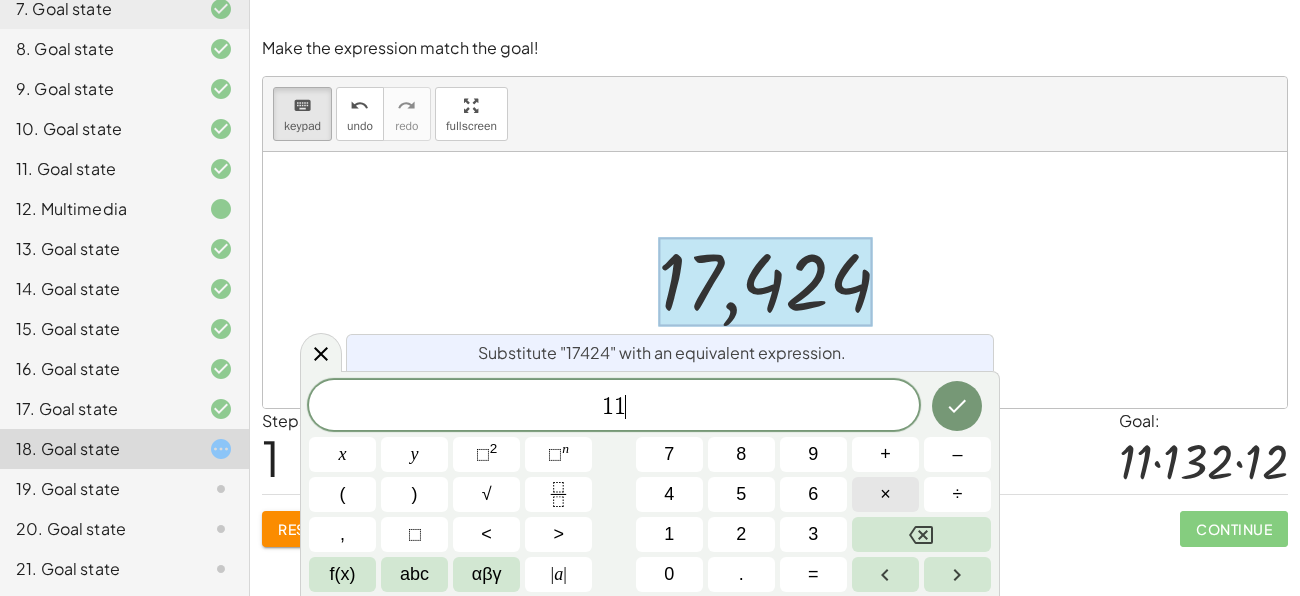 click on "×" at bounding box center (885, 494) 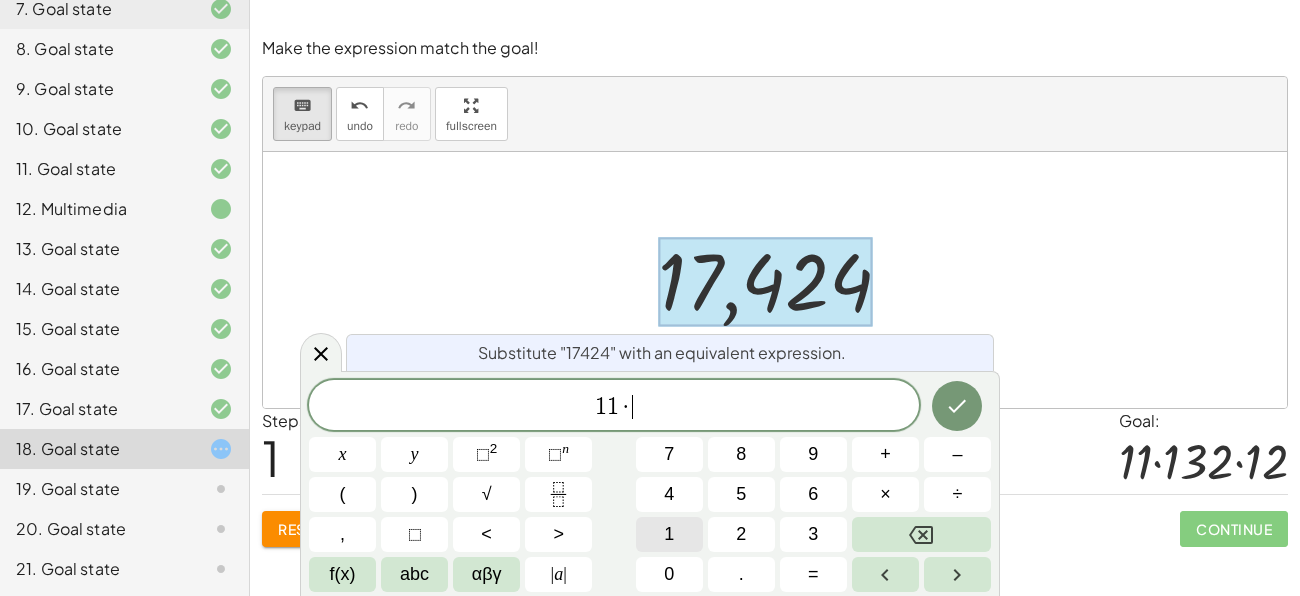 click on "1" at bounding box center (669, 534) 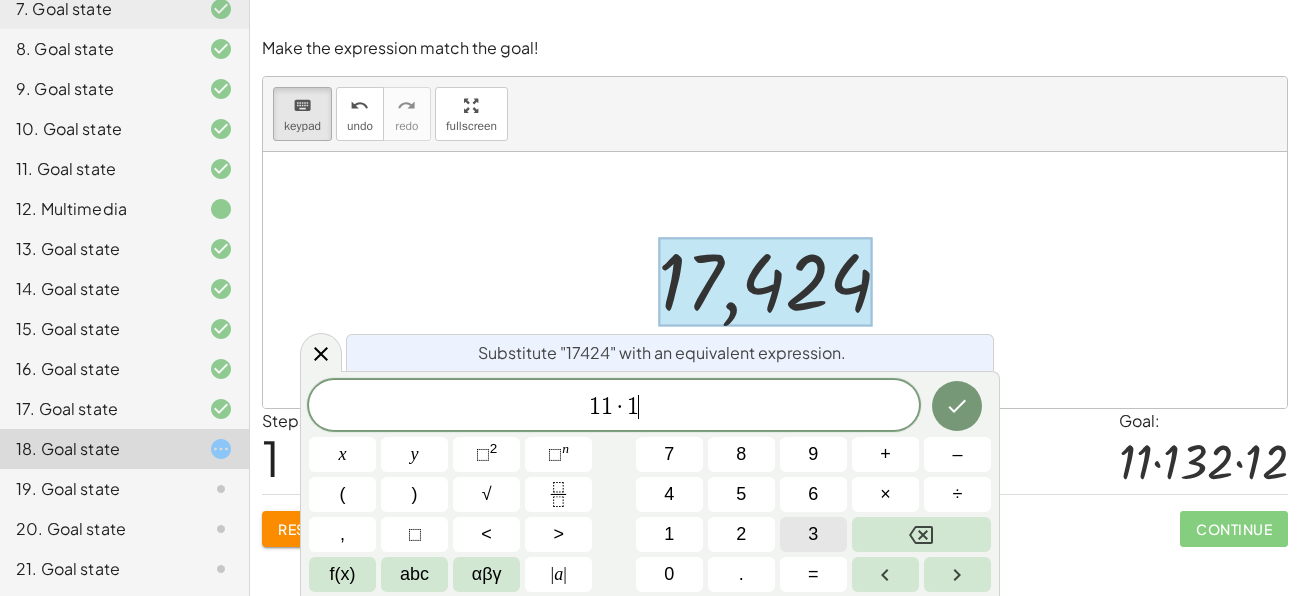 click on "3" at bounding box center (813, 534) 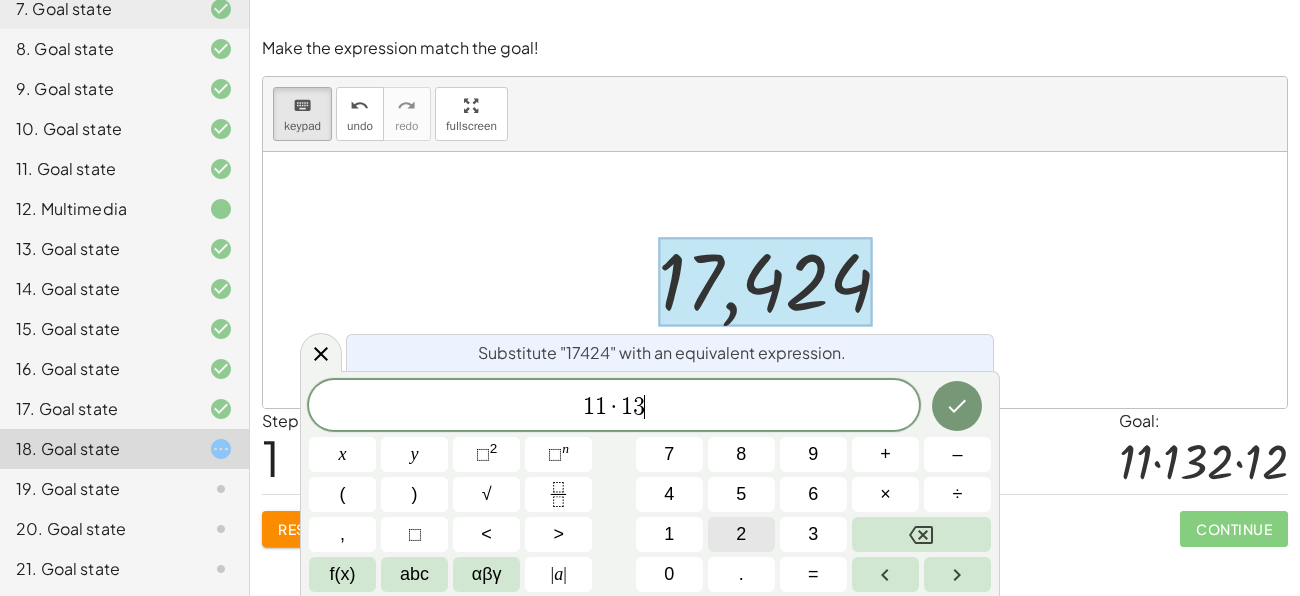 click on "2" at bounding box center [741, 534] 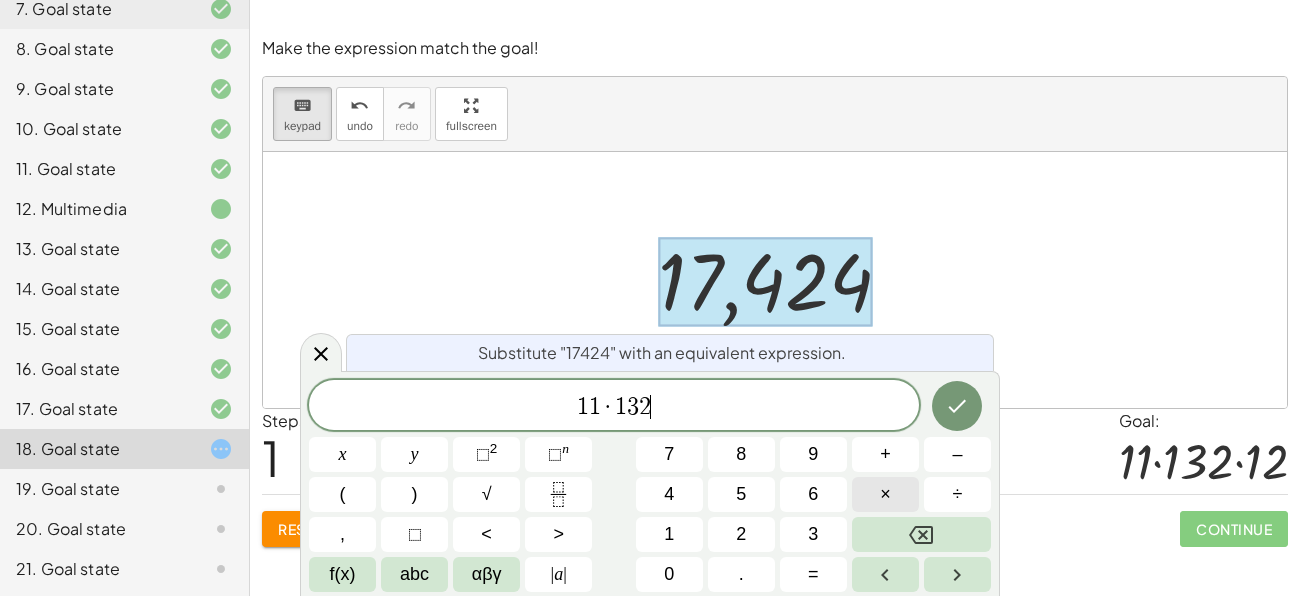 click on "×" at bounding box center (885, 494) 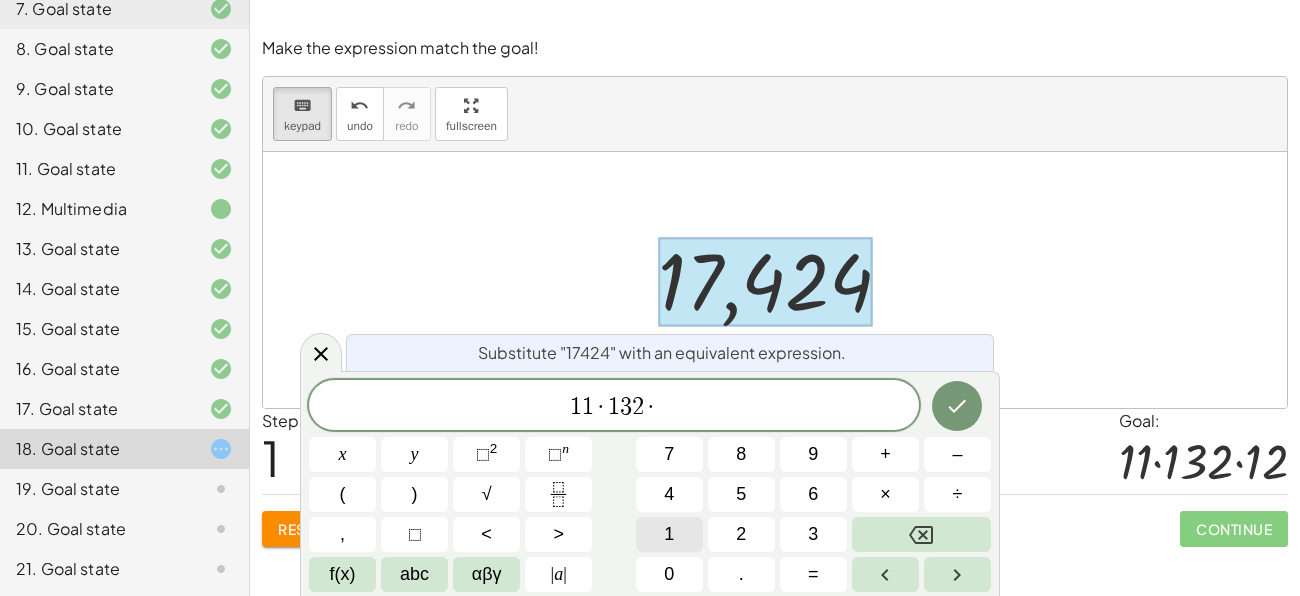 click on "1" at bounding box center (669, 534) 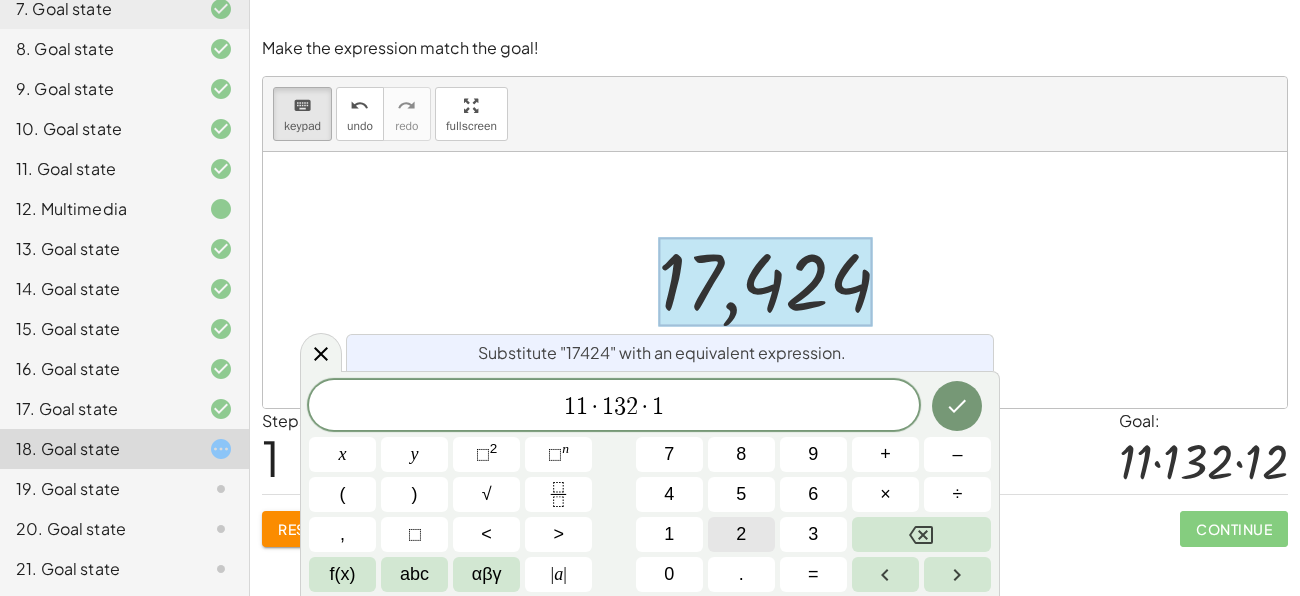 click on "2" at bounding box center [741, 534] 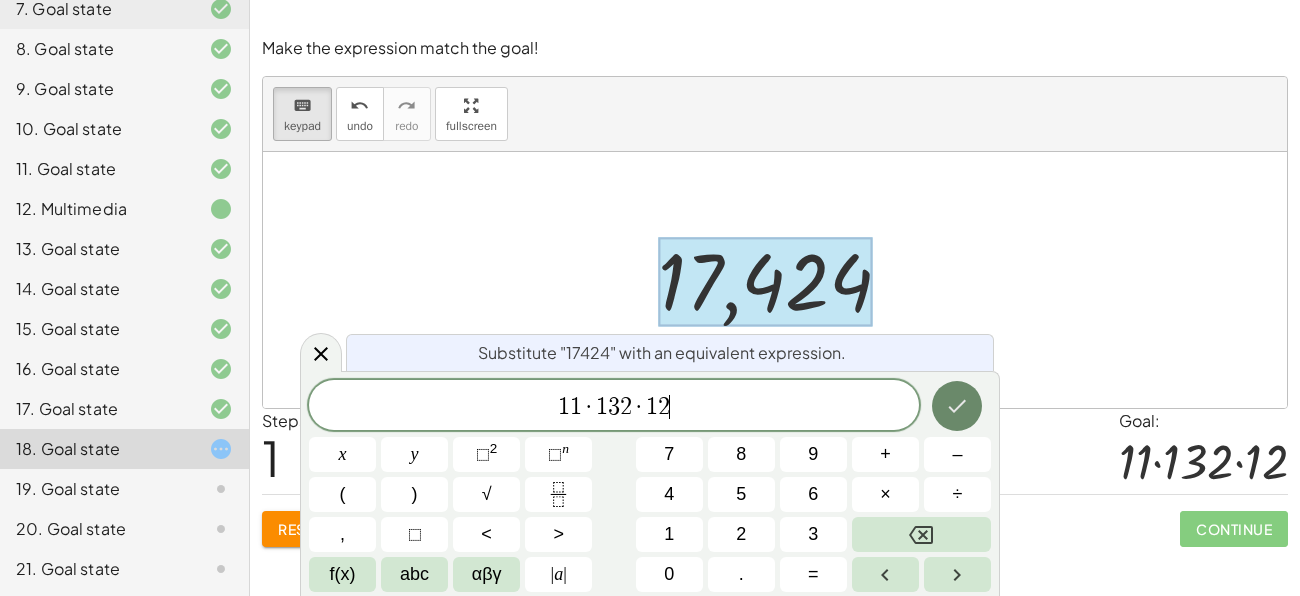 click at bounding box center [957, 406] 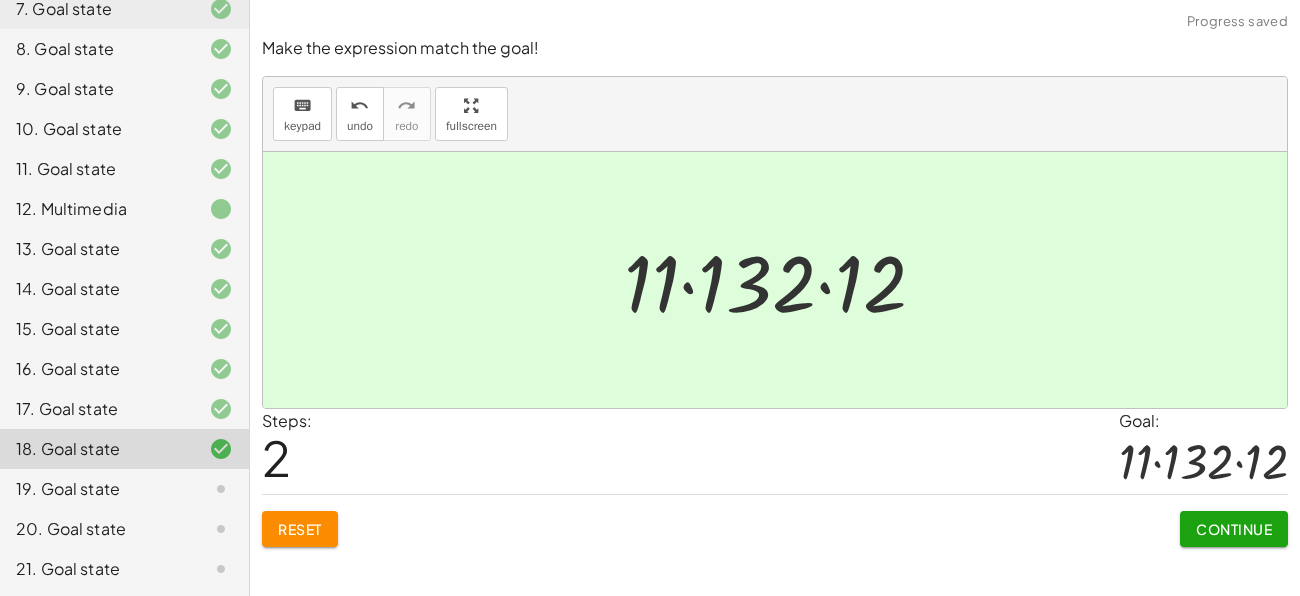 click on "Continue" 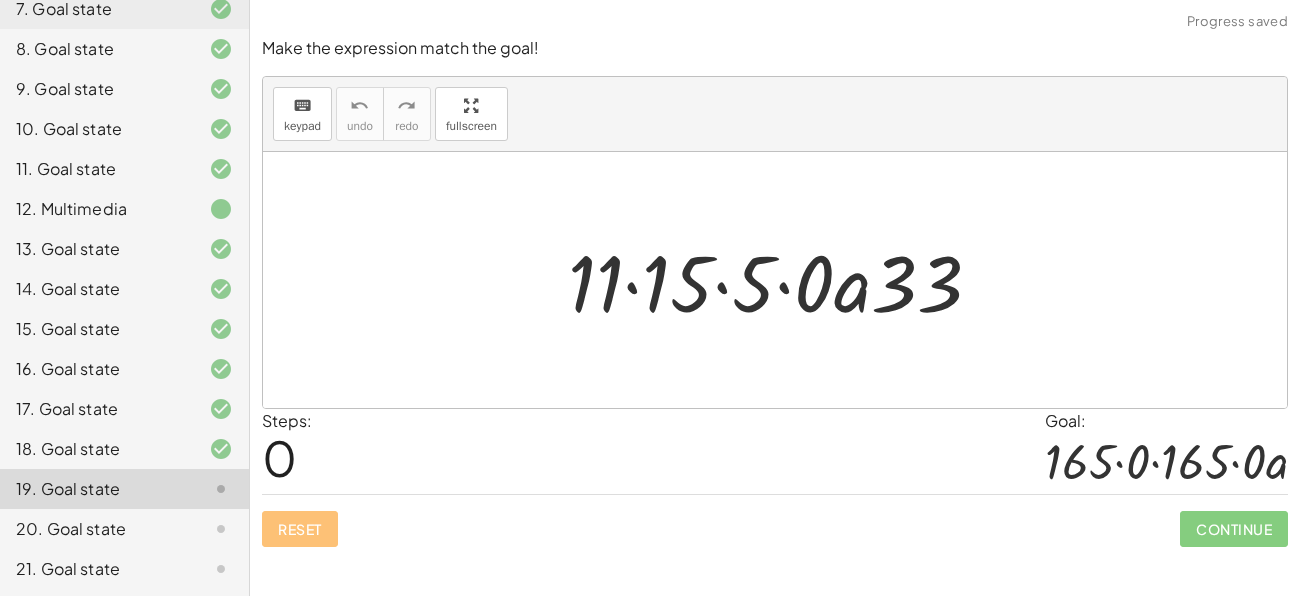 drag, startPoint x: 668, startPoint y: 273, endPoint x: 632, endPoint y: 272, distance: 36.013885 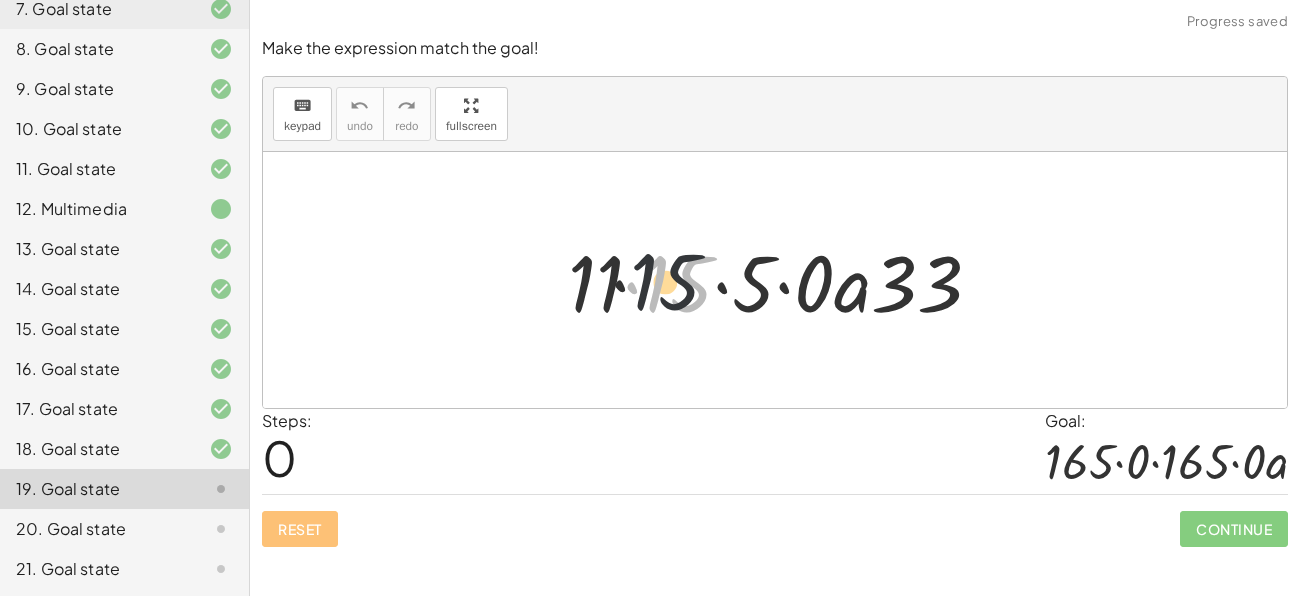 drag, startPoint x: 667, startPoint y: 272, endPoint x: 547, endPoint y: 271, distance: 120.004166 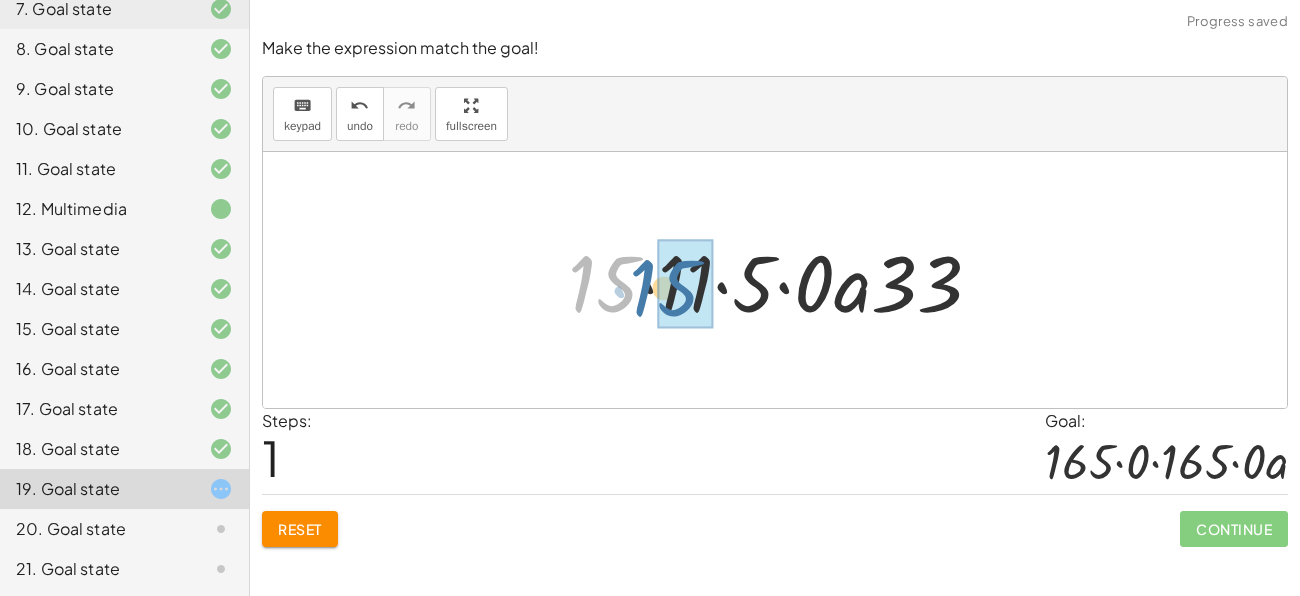 drag, startPoint x: 609, startPoint y: 266, endPoint x: 672, endPoint y: 270, distance: 63.126858 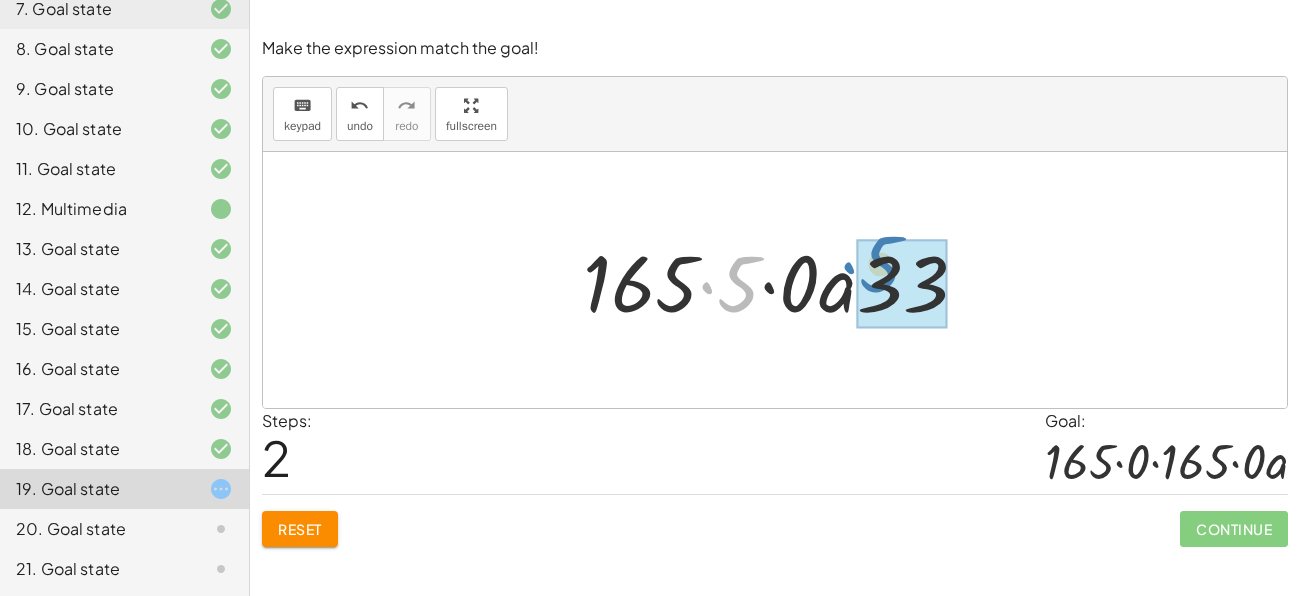 drag, startPoint x: 745, startPoint y: 285, endPoint x: 887, endPoint y: 265, distance: 143.40154 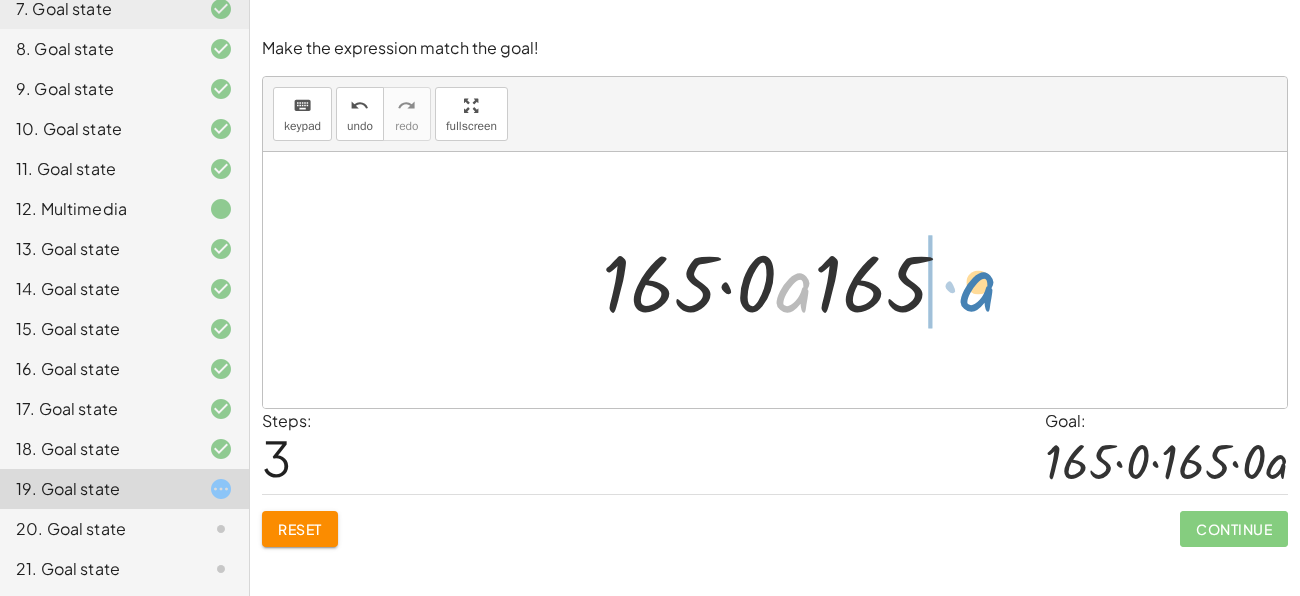drag, startPoint x: 787, startPoint y: 288, endPoint x: 970, endPoint y: 286, distance: 183.01093 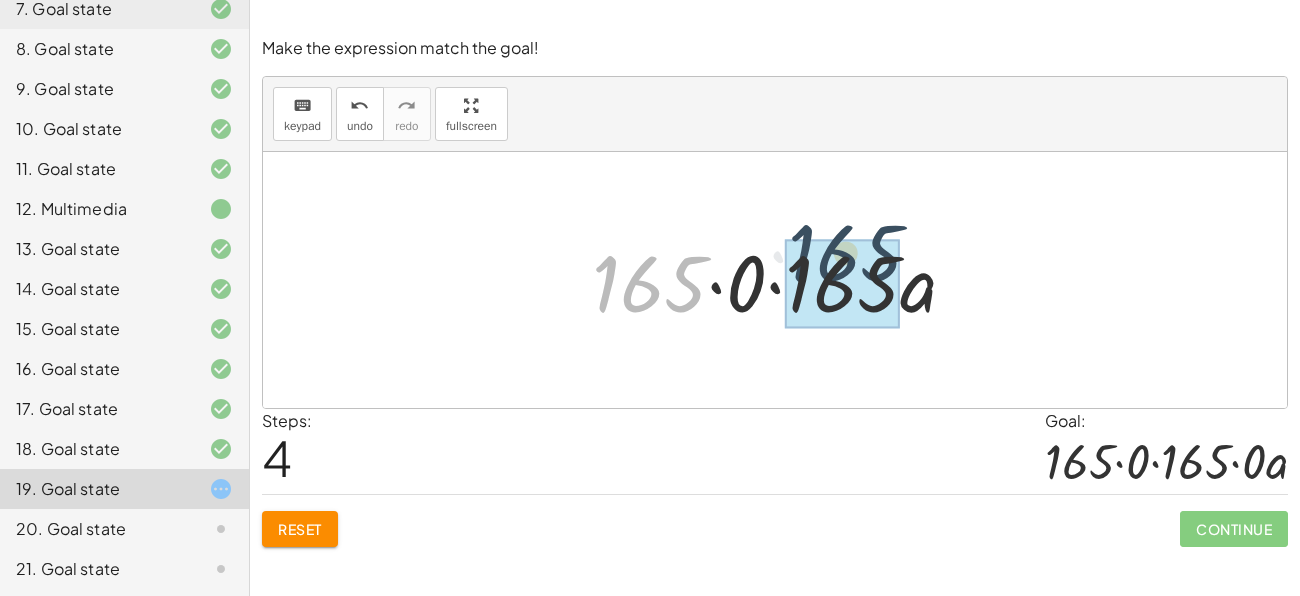 drag, startPoint x: 641, startPoint y: 257, endPoint x: 837, endPoint y: 223, distance: 198.92712 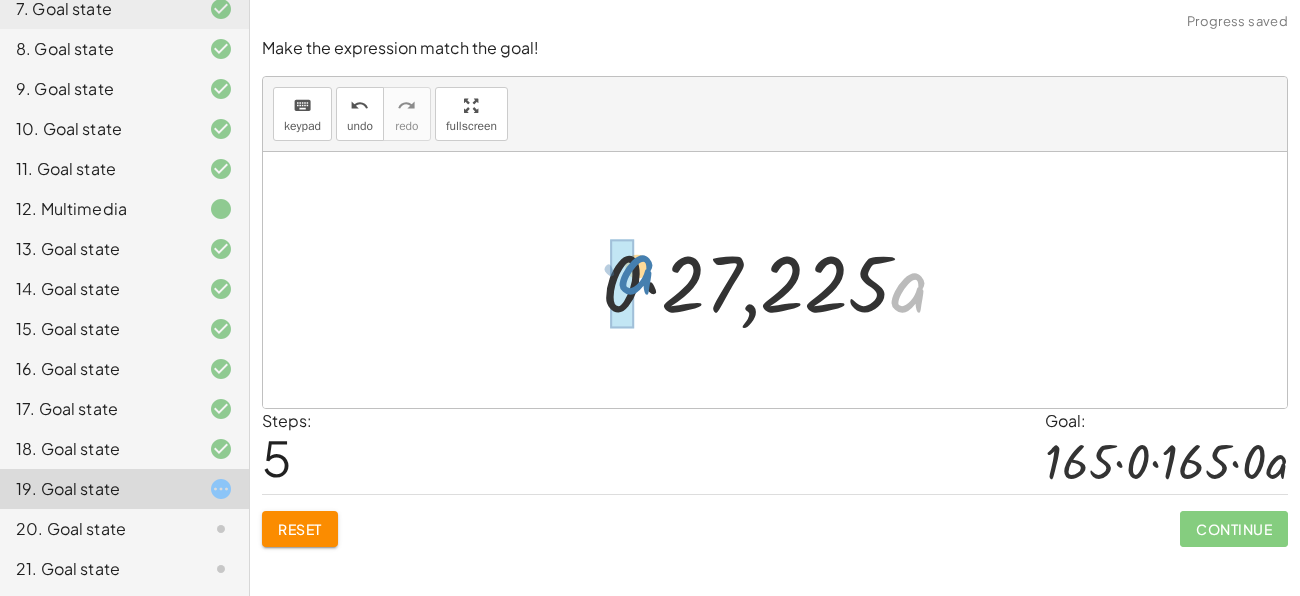 drag, startPoint x: 912, startPoint y: 311, endPoint x: 628, endPoint y: 297, distance: 284.34485 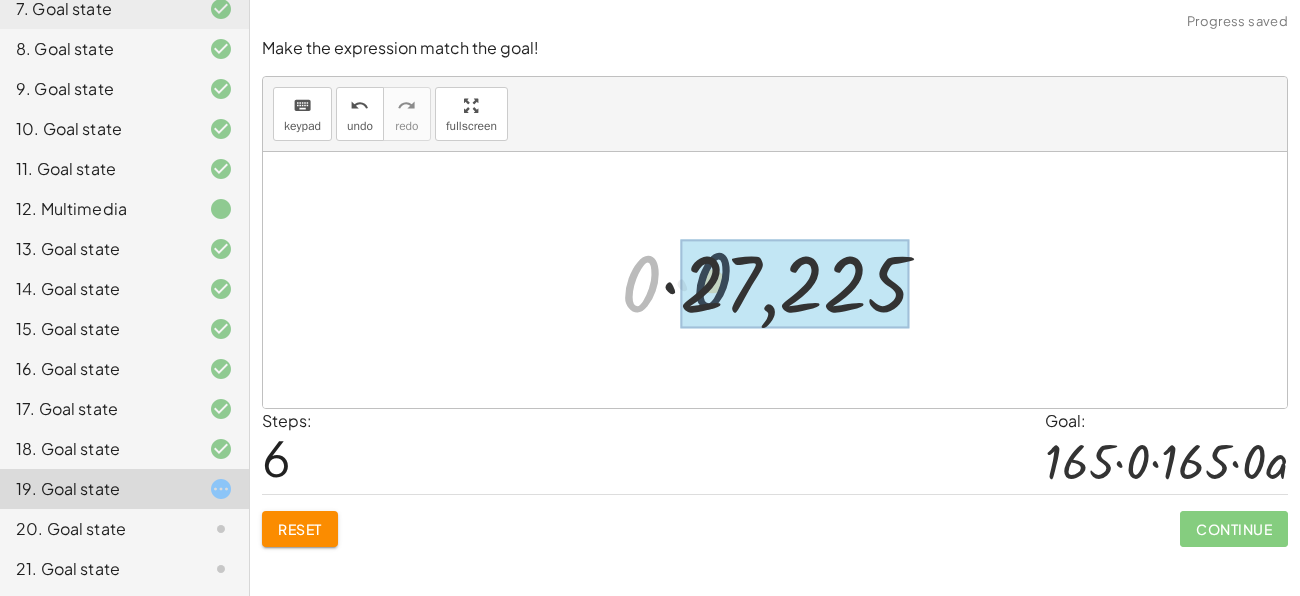 drag, startPoint x: 629, startPoint y: 282, endPoint x: 701, endPoint y: 278, distance: 72.11102 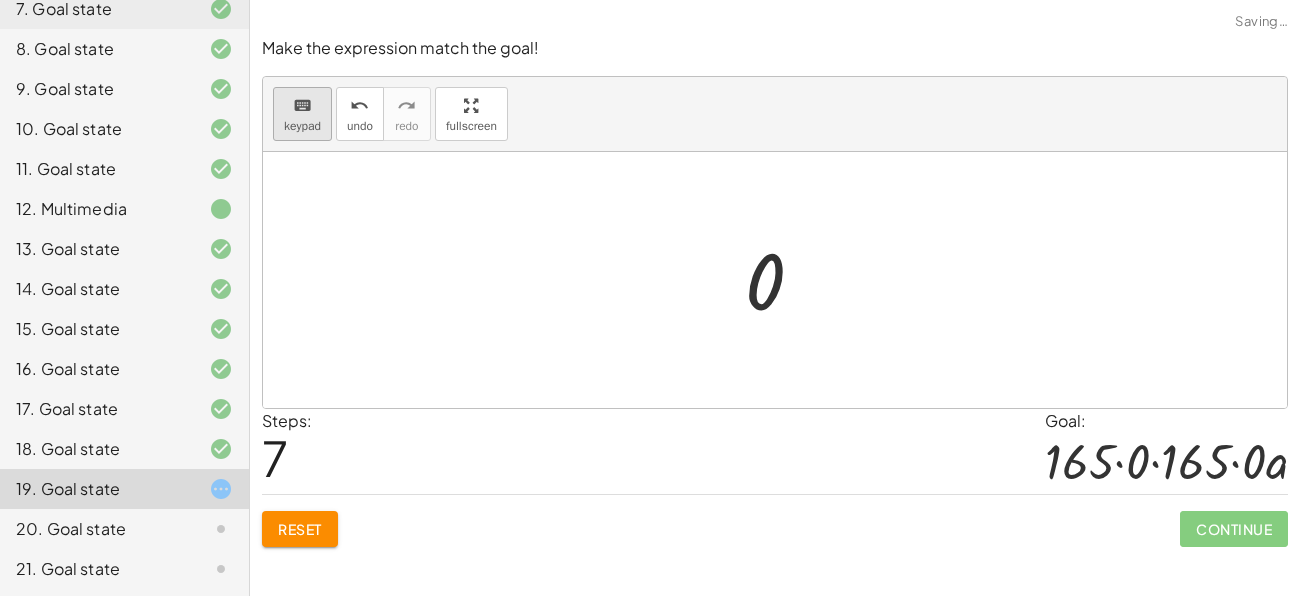 click on "keyboard" at bounding box center (302, 106) 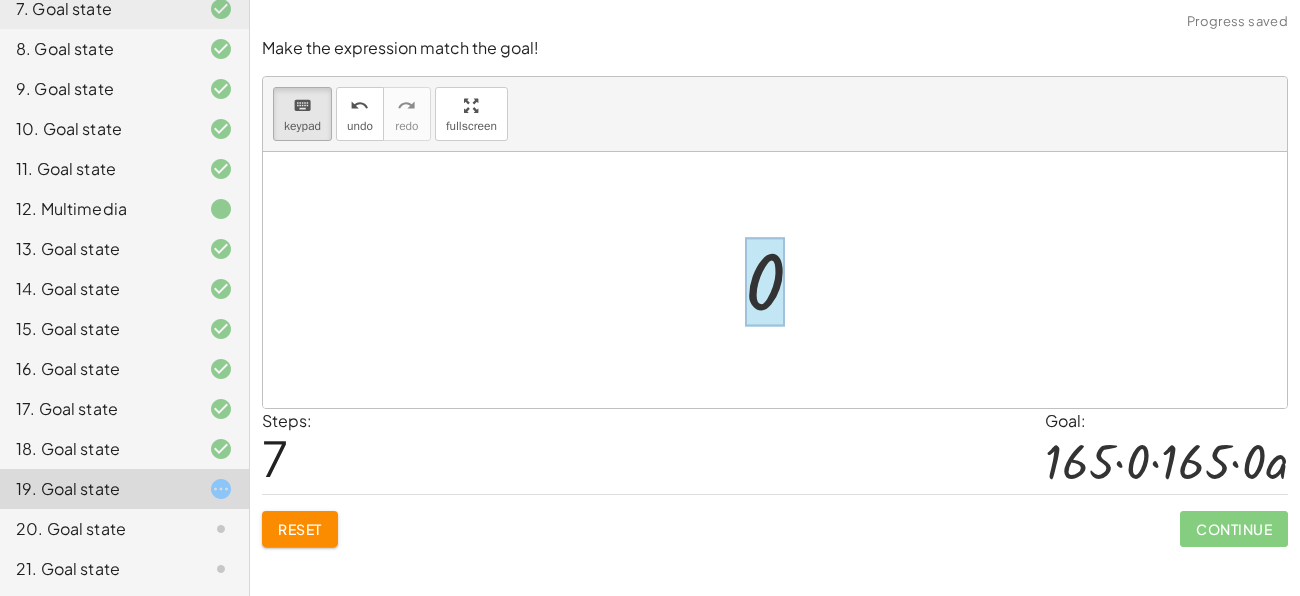 click at bounding box center (765, 282) 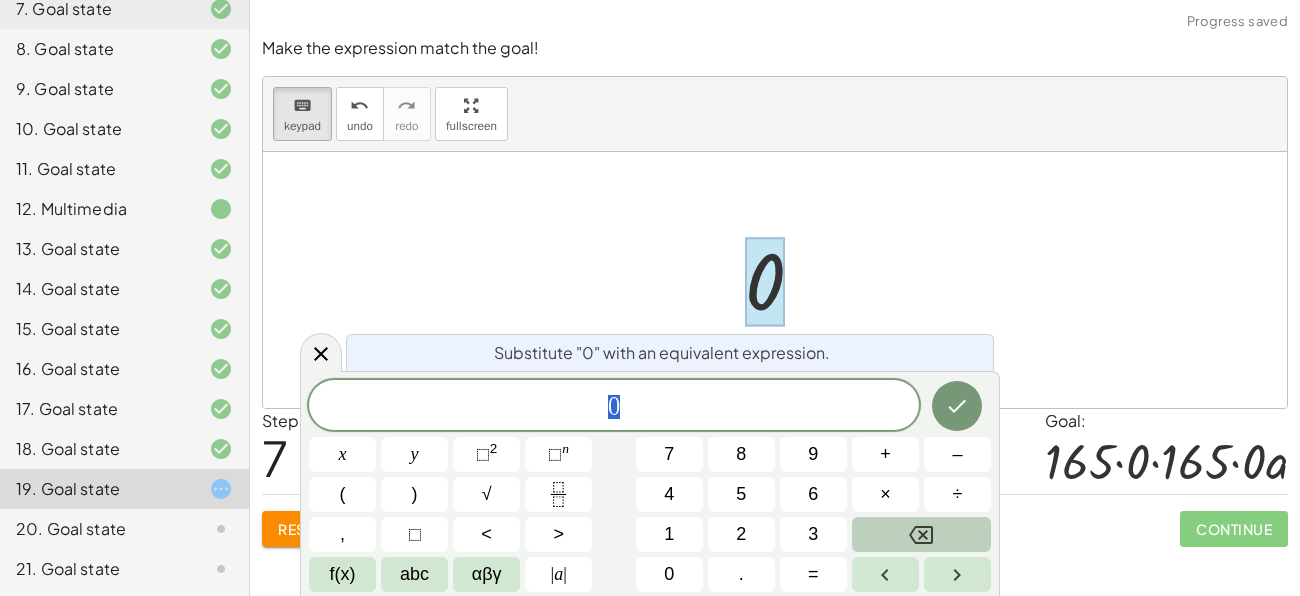 click at bounding box center (921, 534) 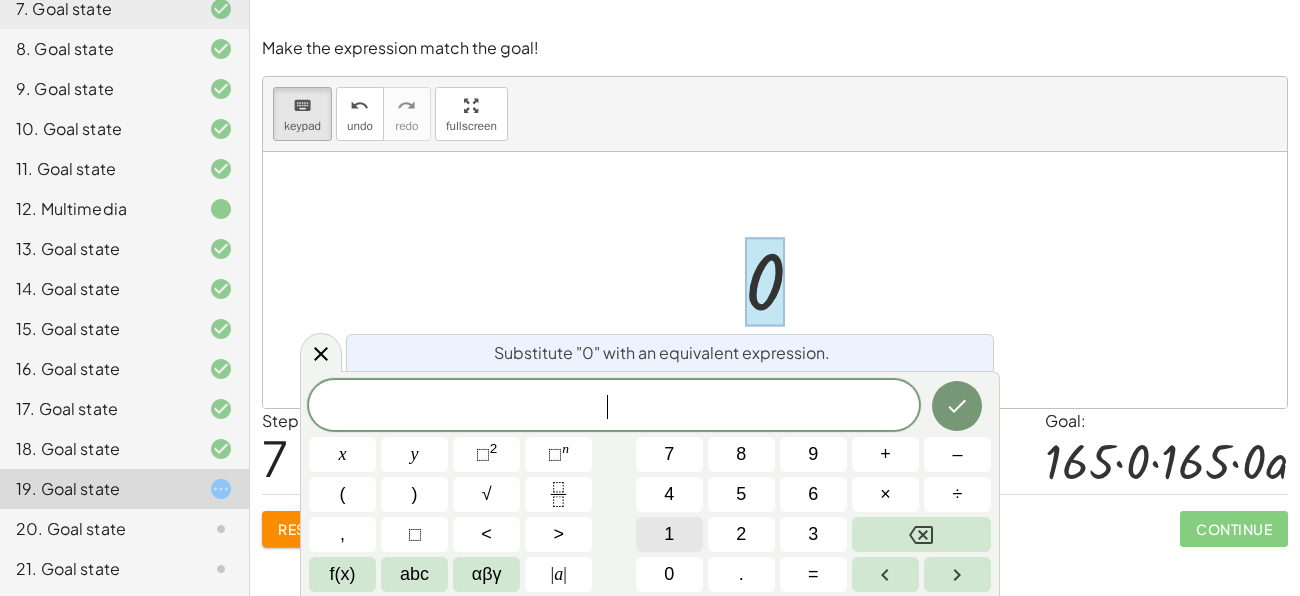 click on "1" at bounding box center (669, 534) 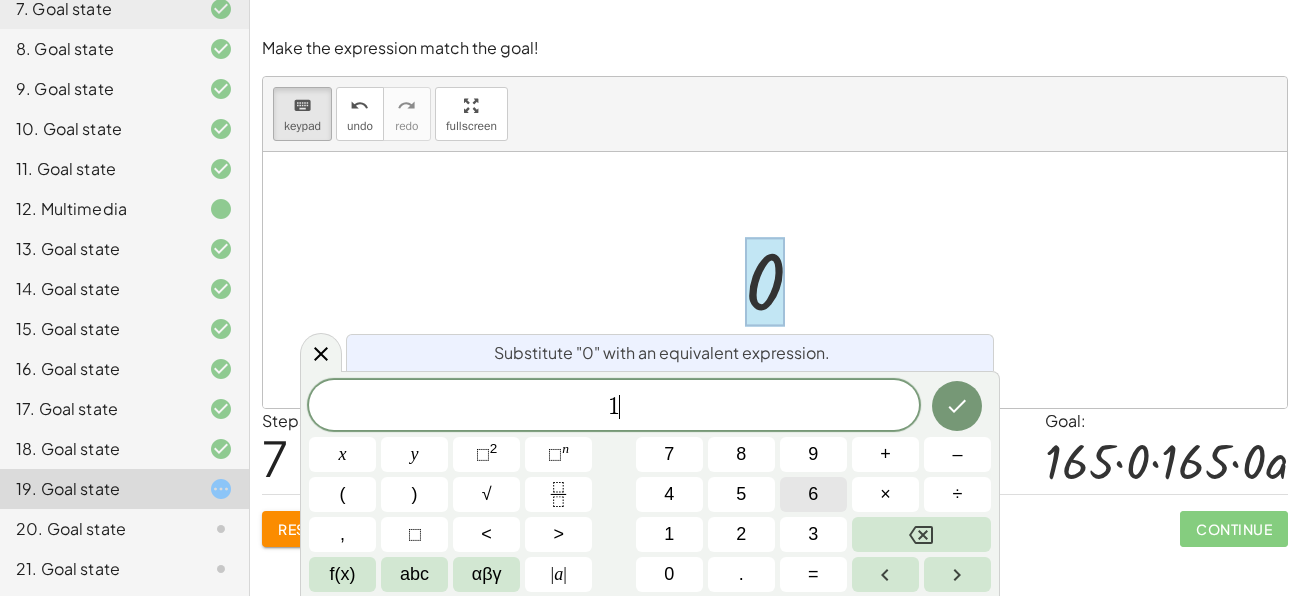 click on "6" at bounding box center (813, 494) 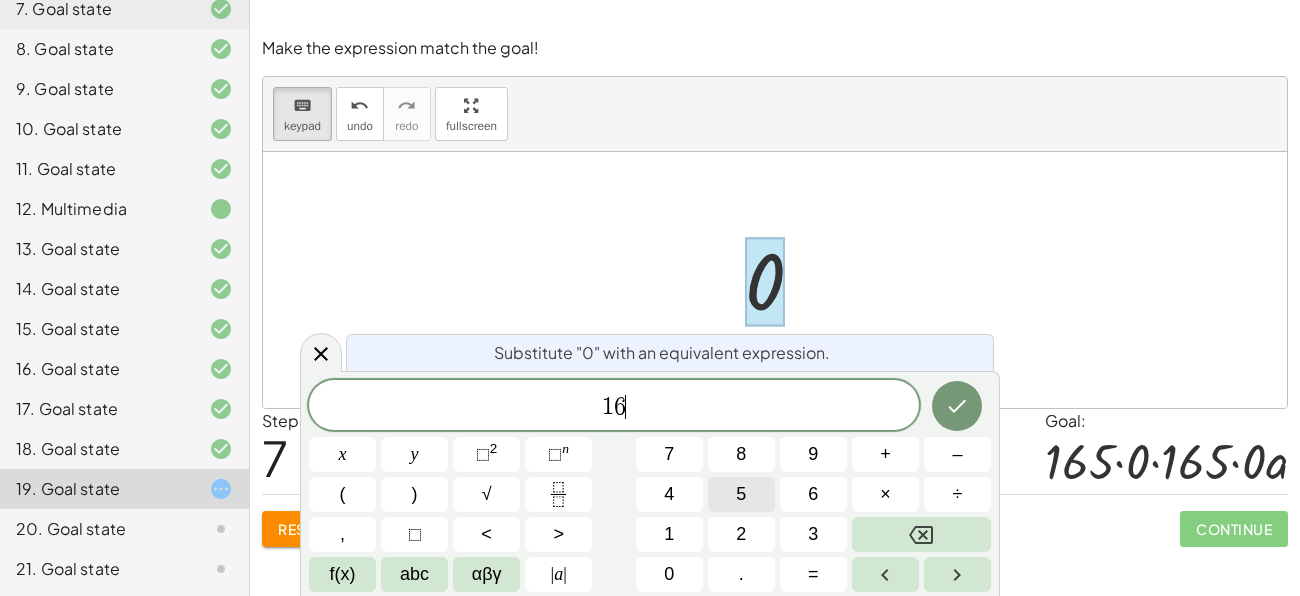 click on "5" at bounding box center (741, 494) 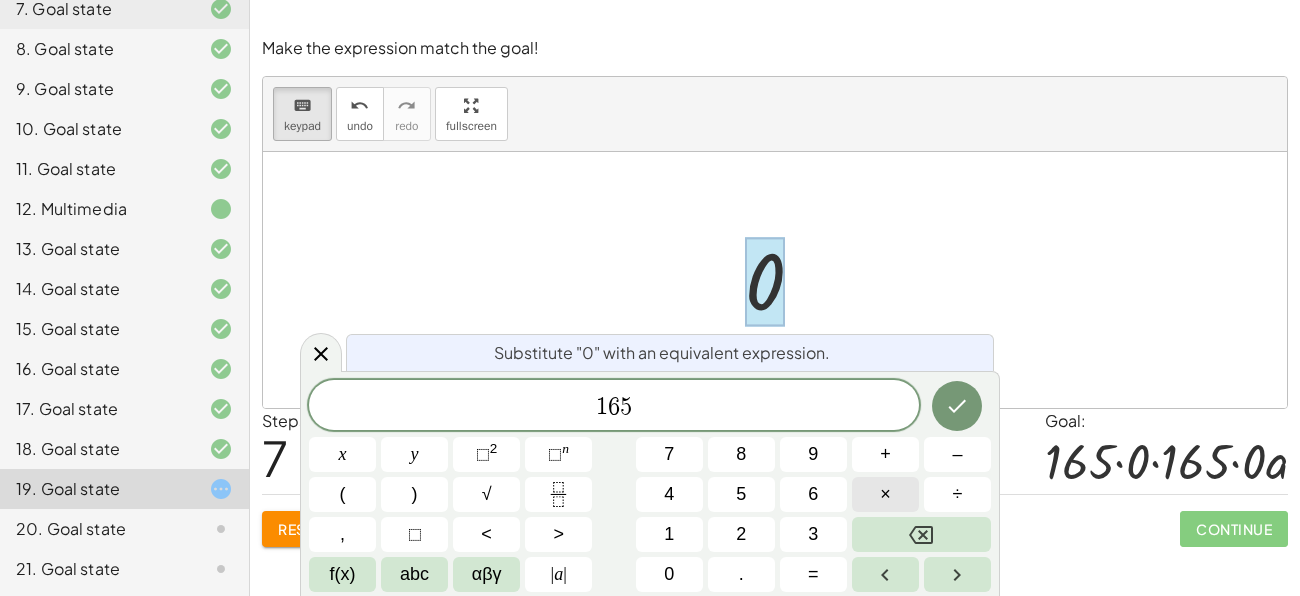 click on "×" at bounding box center (885, 494) 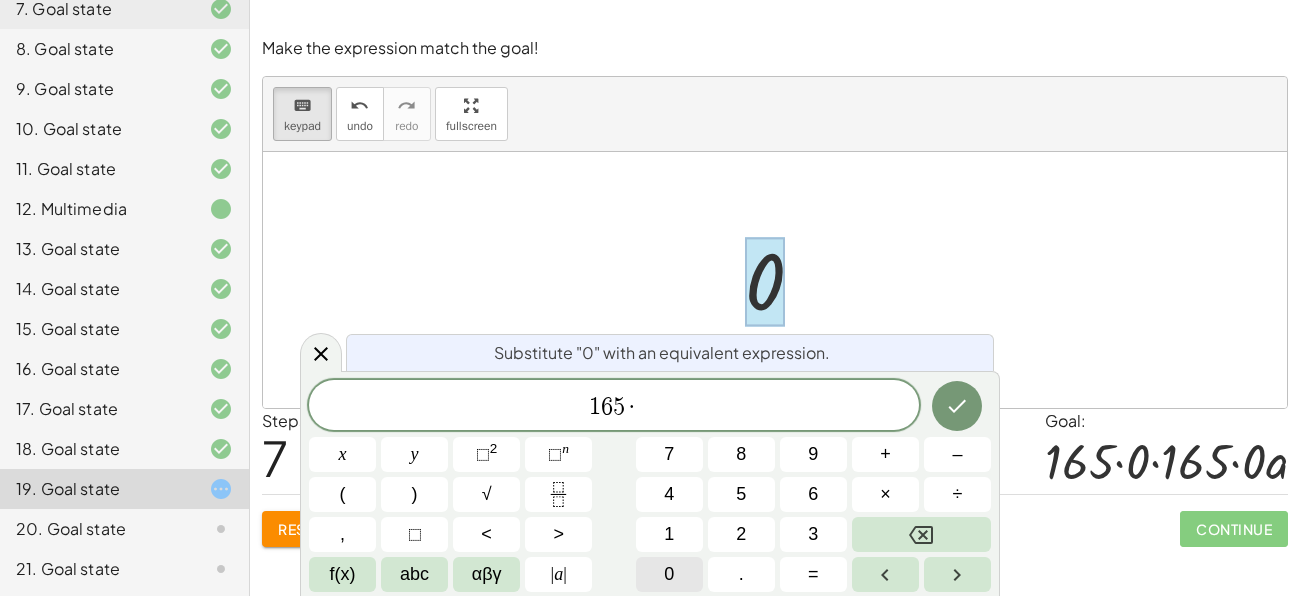 click on "0" at bounding box center [669, 574] 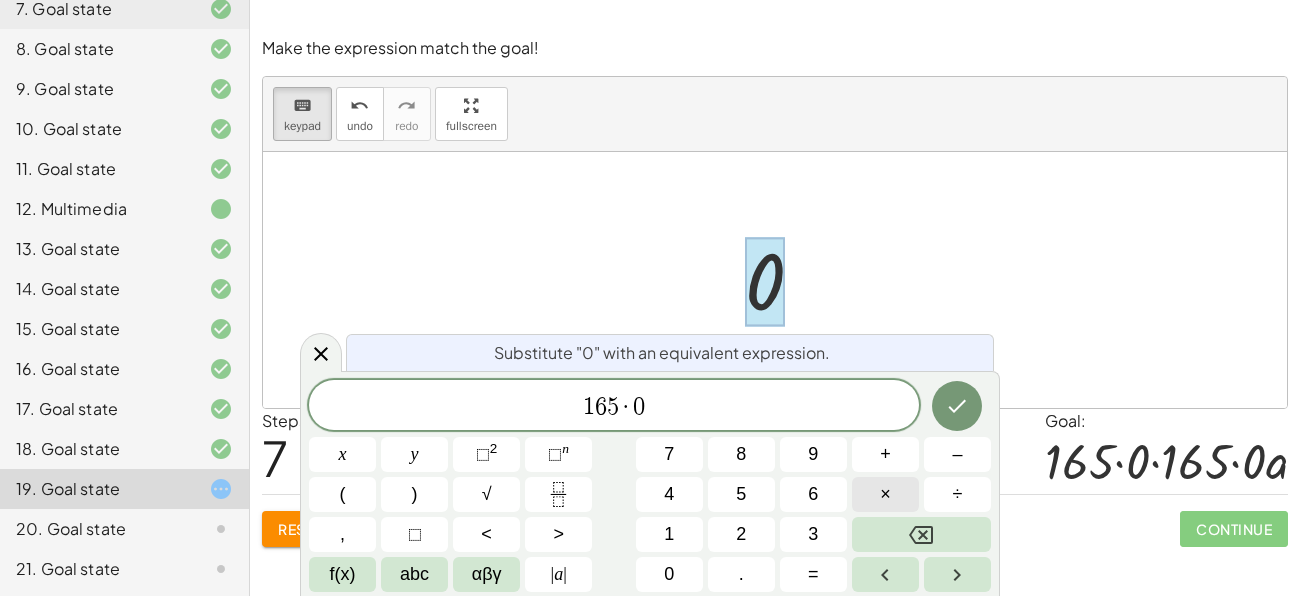 click on "×" at bounding box center (885, 494) 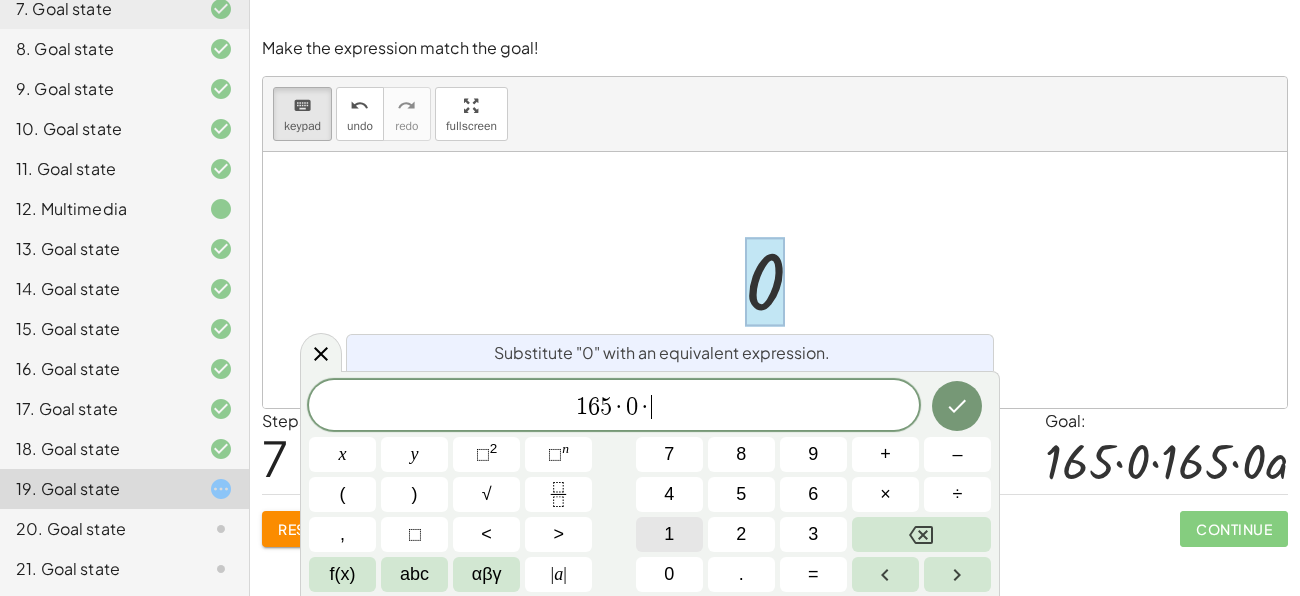 click on "1" at bounding box center [669, 534] 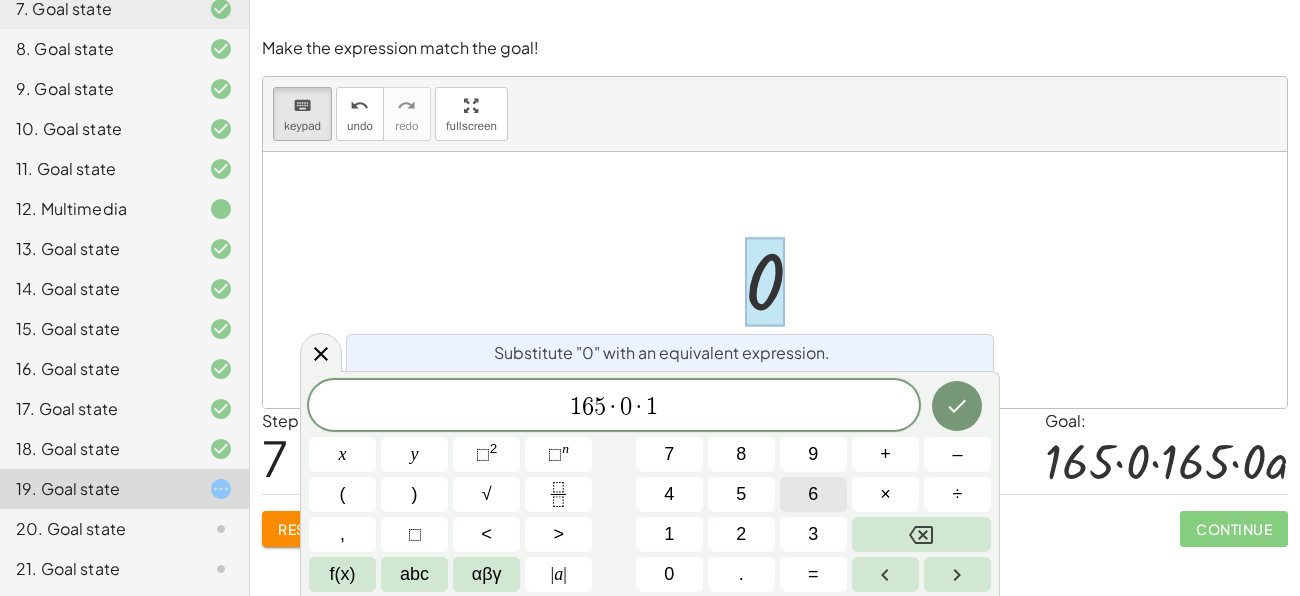 click on "6" at bounding box center [813, 494] 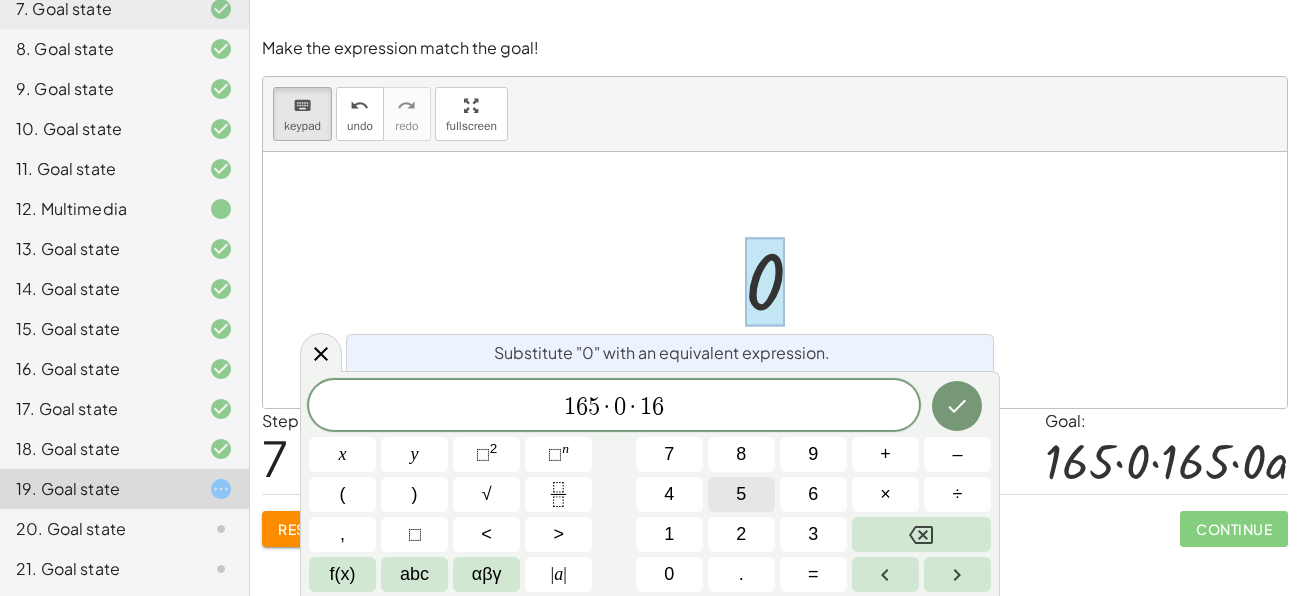 click on "5" at bounding box center (741, 494) 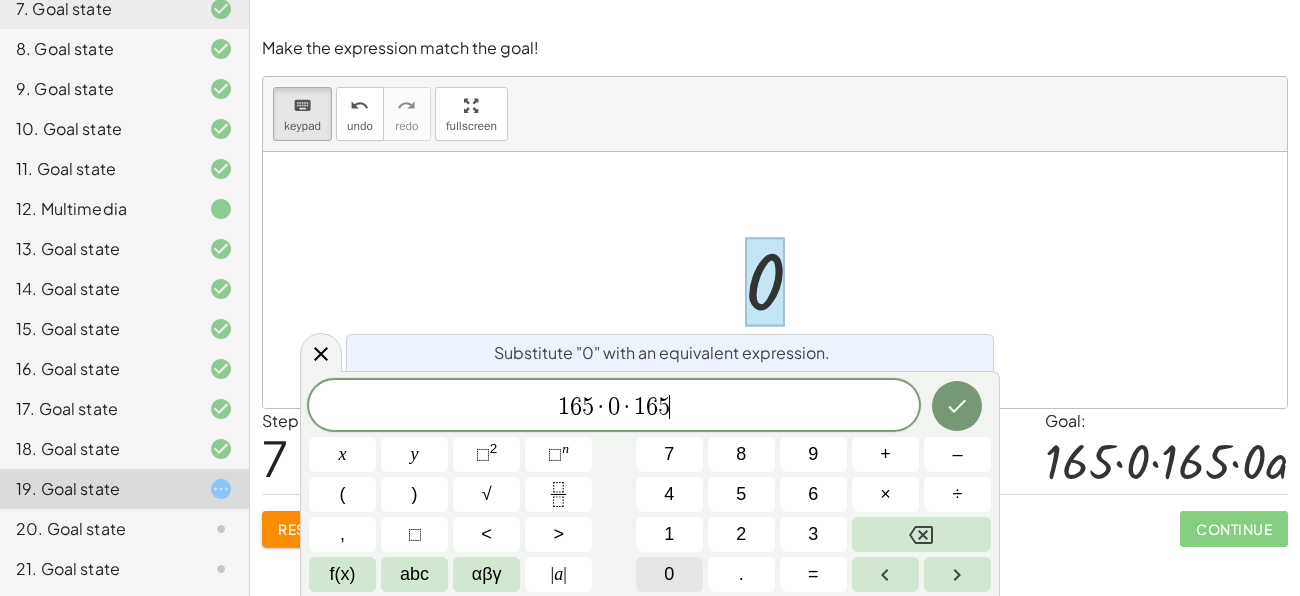 click on "0" at bounding box center [669, 574] 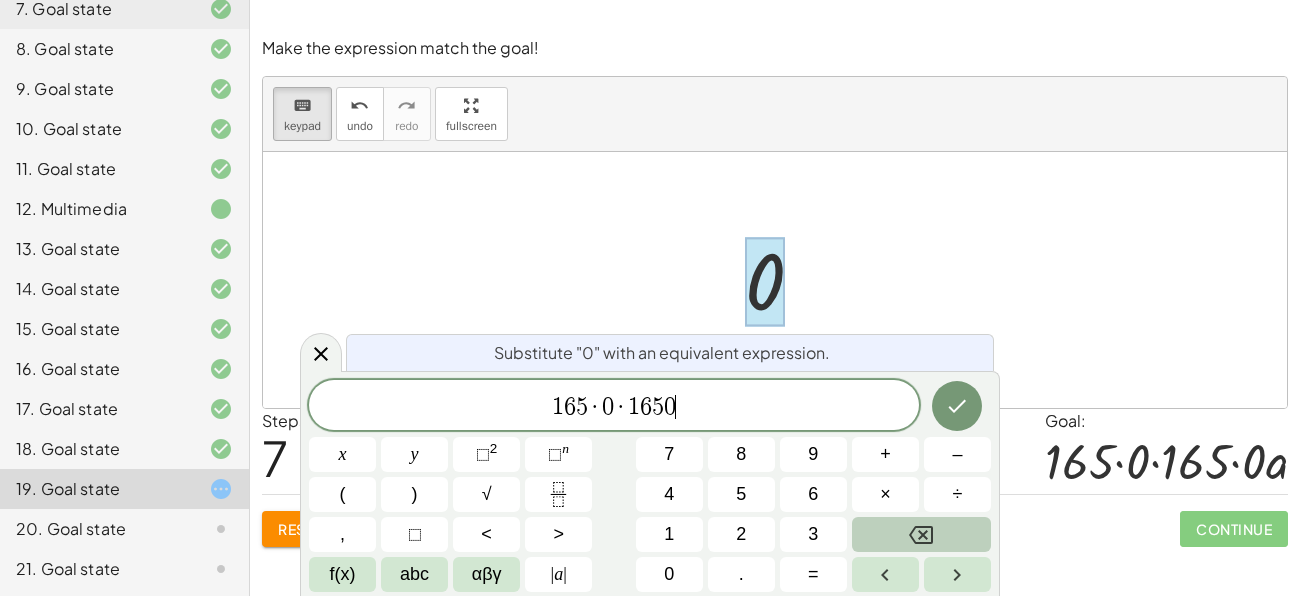 click at bounding box center [921, 534] 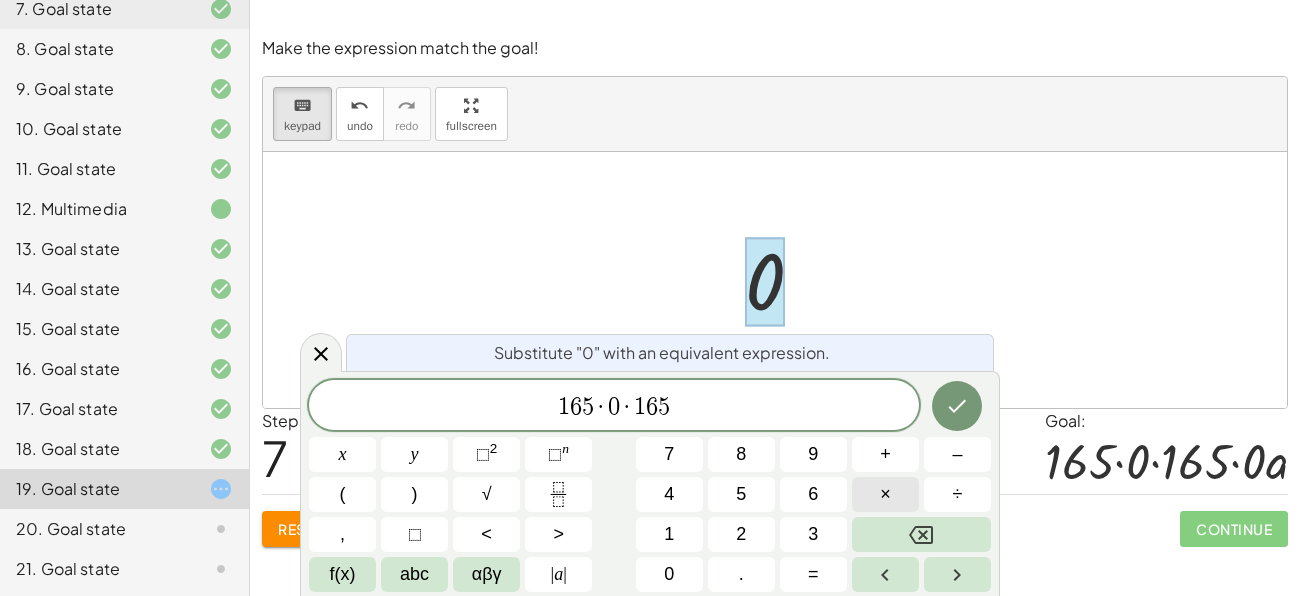 click on "×" at bounding box center [885, 494] 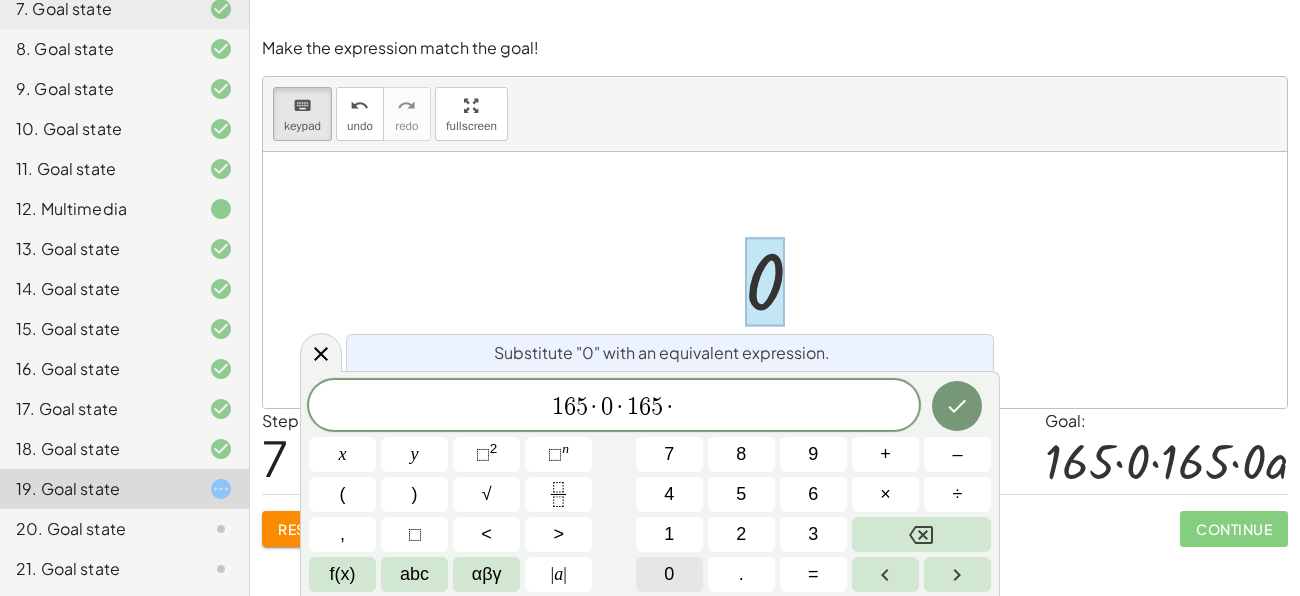 click on "0" at bounding box center (669, 574) 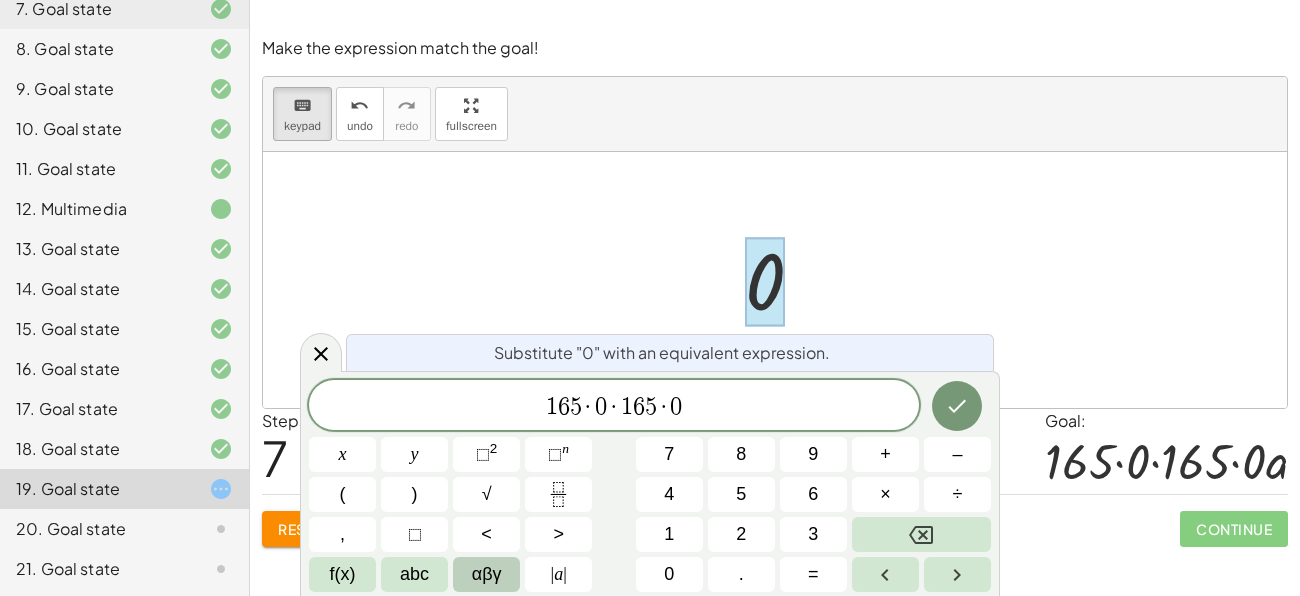 click on "αβγ" at bounding box center [487, 574] 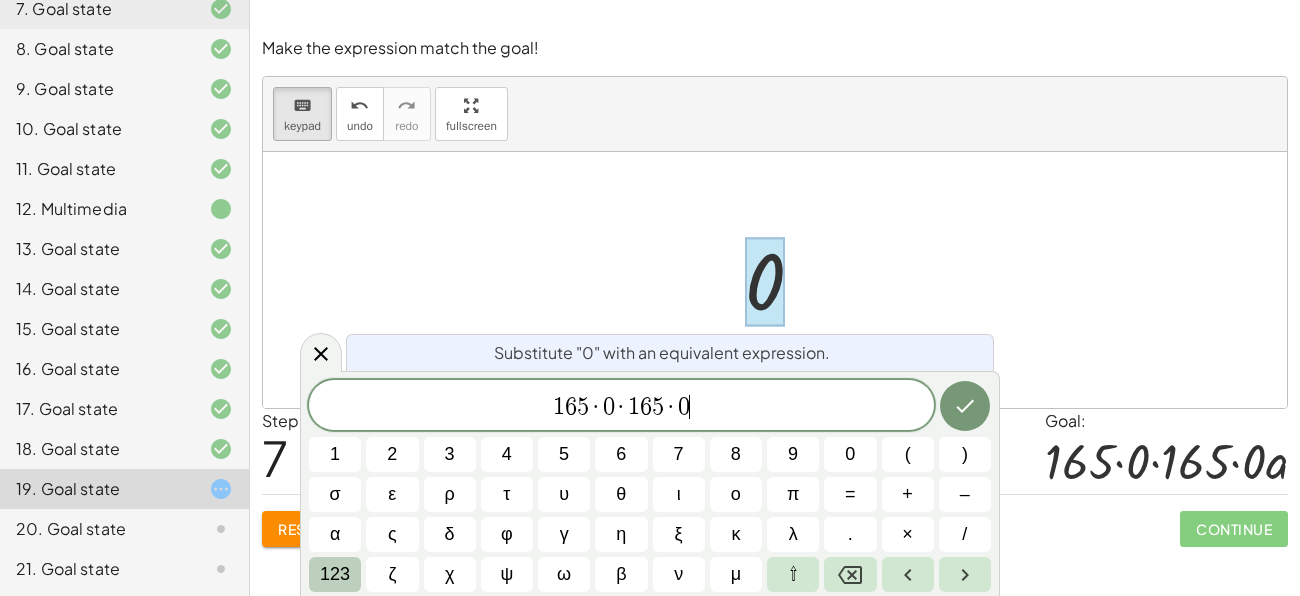 click on "123" at bounding box center (335, 574) 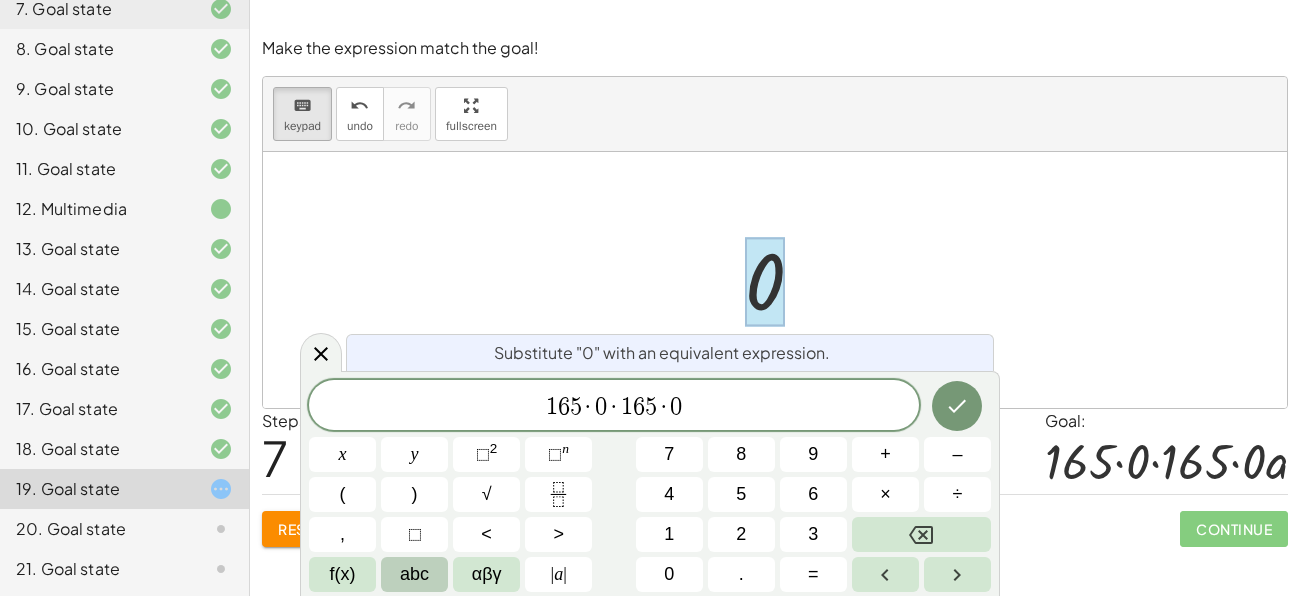click on "abc" at bounding box center (414, 574) 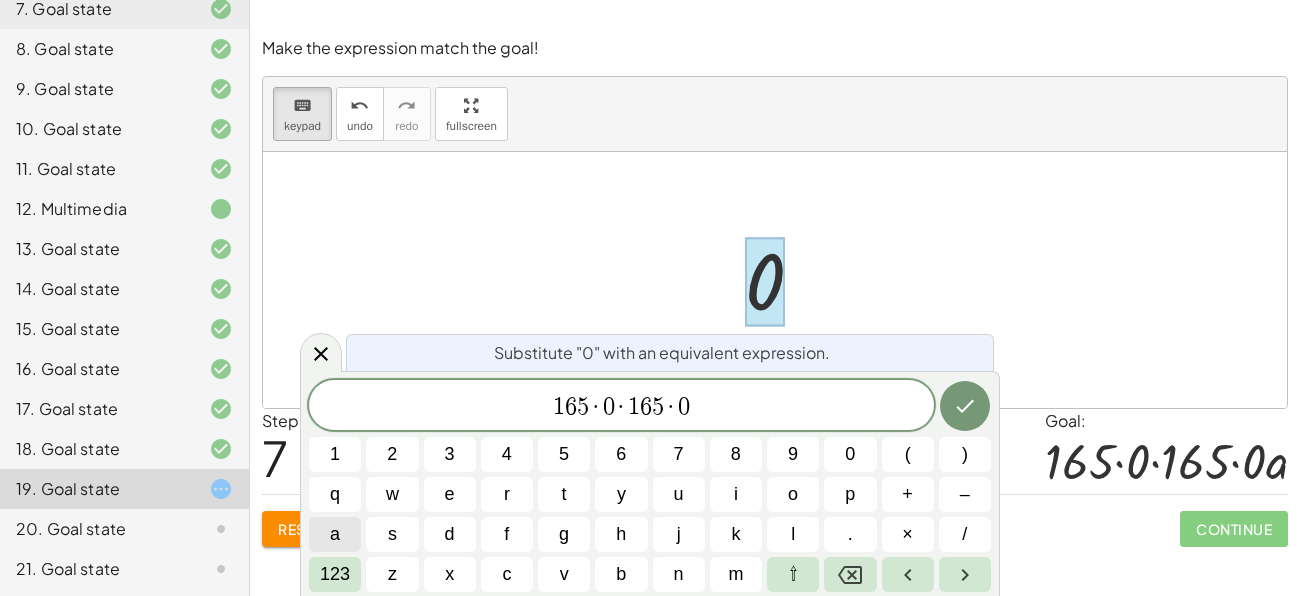 click on "a" at bounding box center (335, 534) 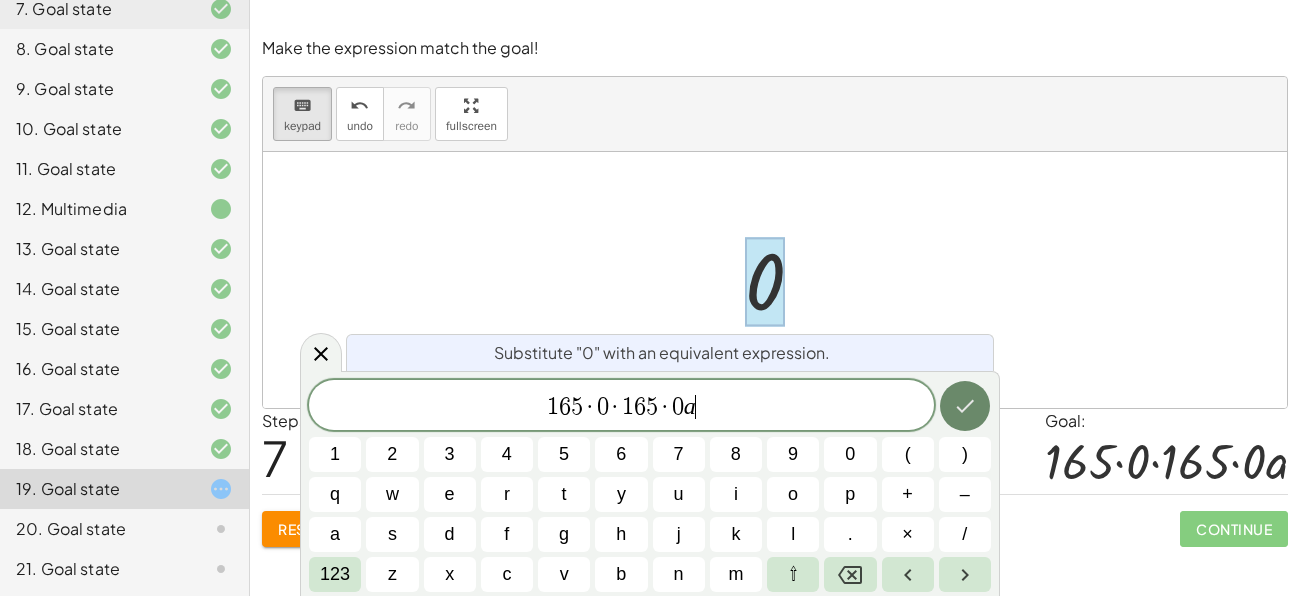 click at bounding box center [965, 406] 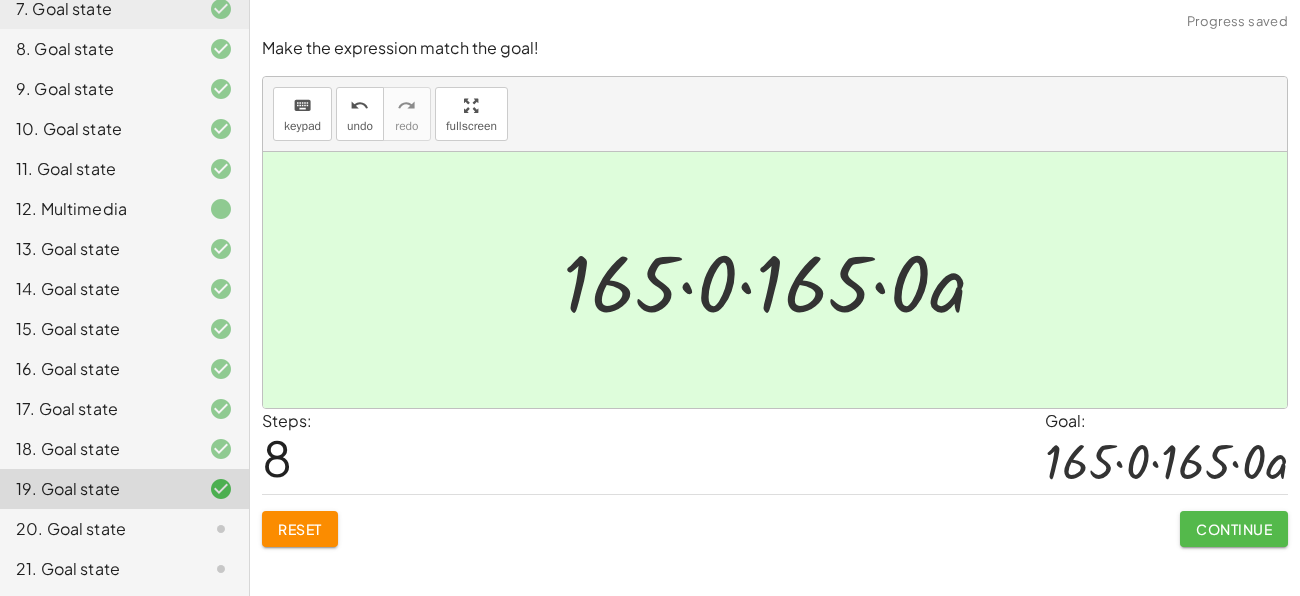 click on "Continue" 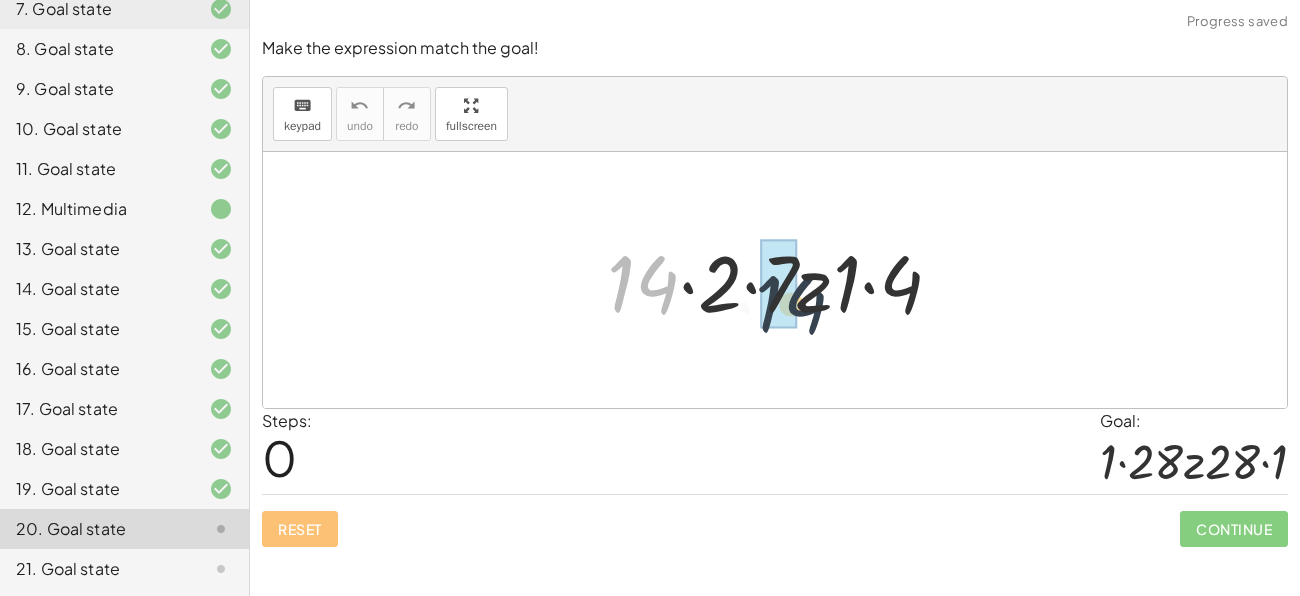 drag, startPoint x: 645, startPoint y: 285, endPoint x: 803, endPoint y: 306, distance: 159.38947 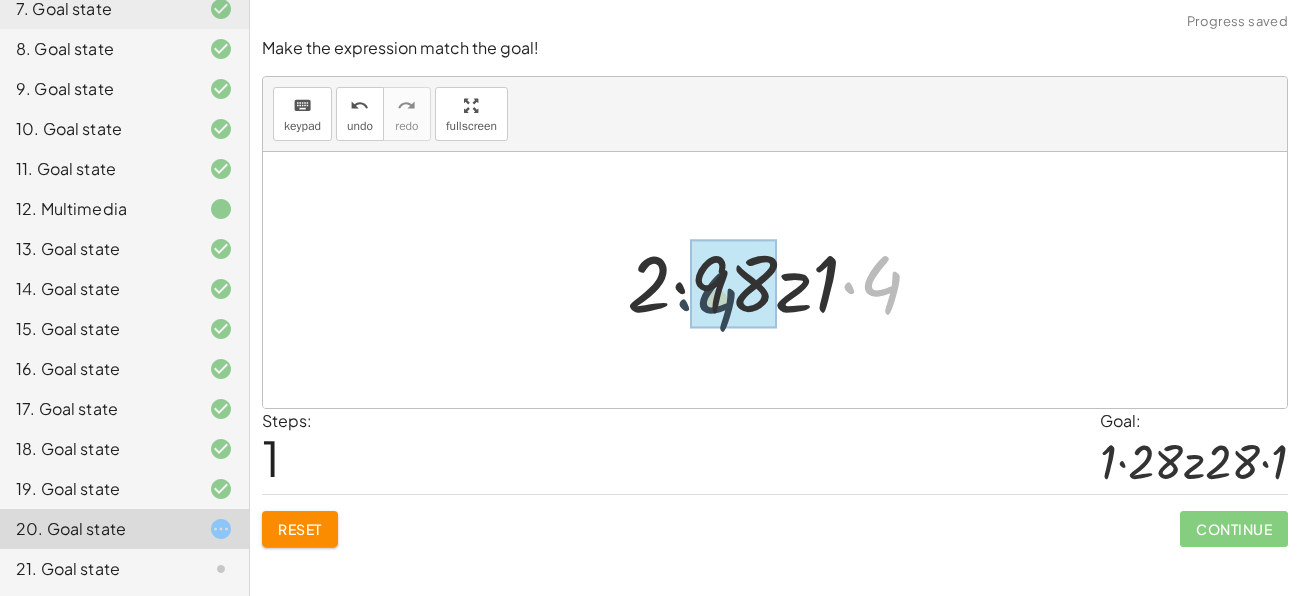 drag, startPoint x: 840, startPoint y: 281, endPoint x: 668, endPoint y: 298, distance: 172.83807 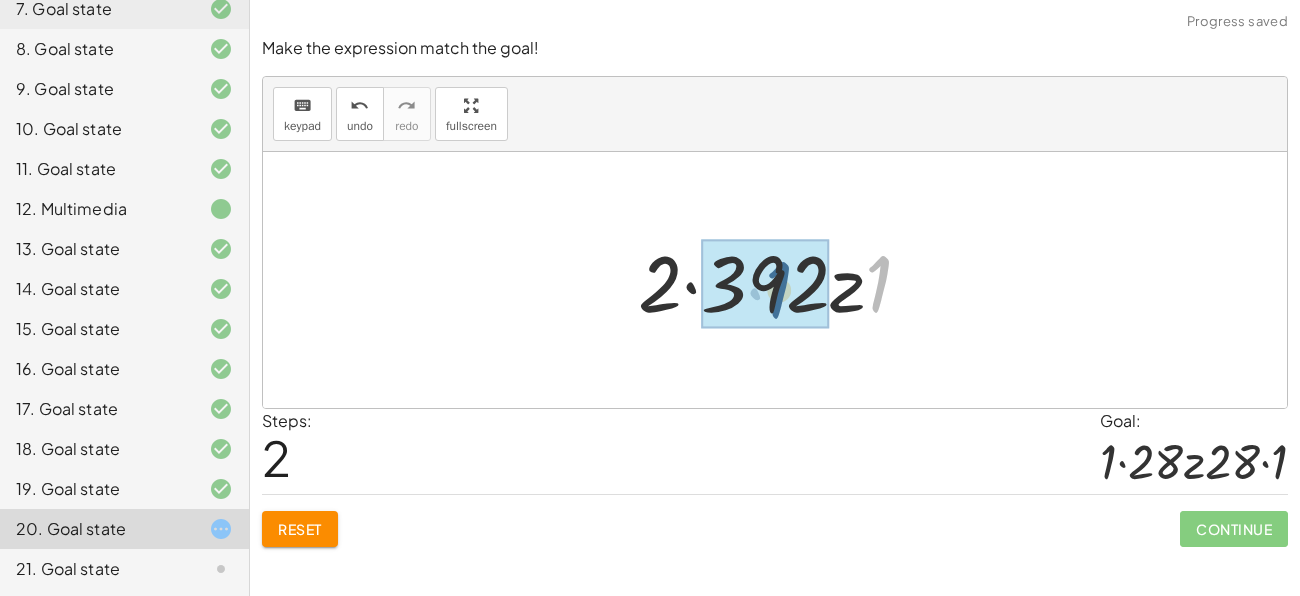 drag, startPoint x: 877, startPoint y: 270, endPoint x: 774, endPoint y: 276, distance: 103.17461 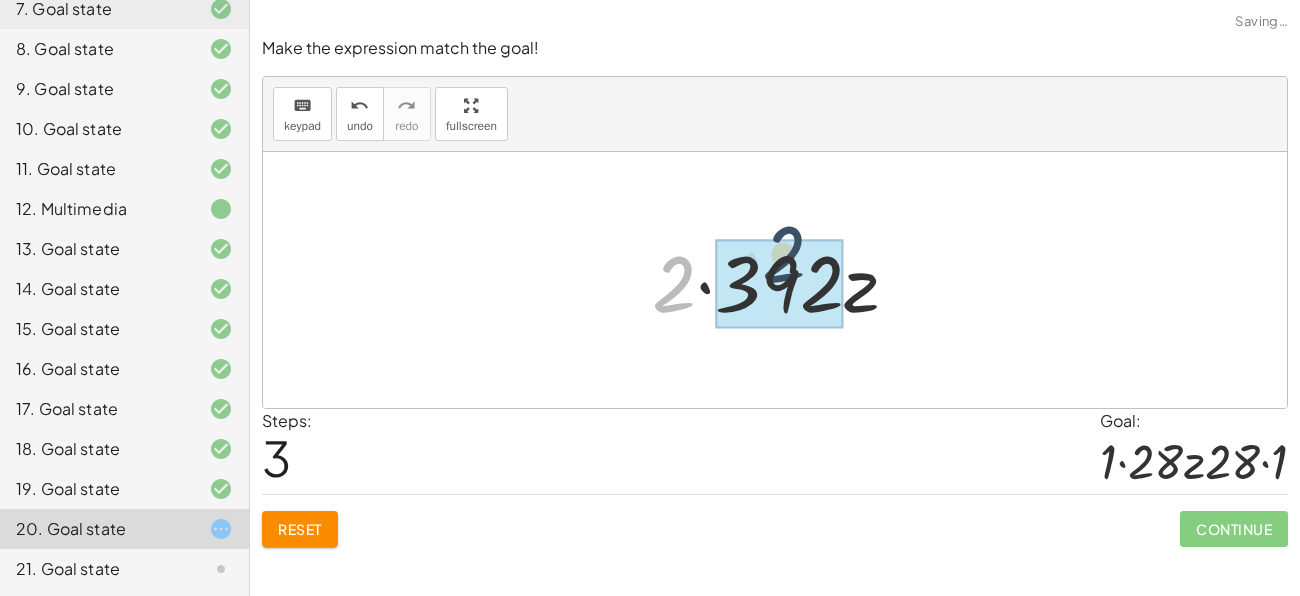 drag, startPoint x: 683, startPoint y: 284, endPoint x: 794, endPoint y: 253, distance: 115.24756 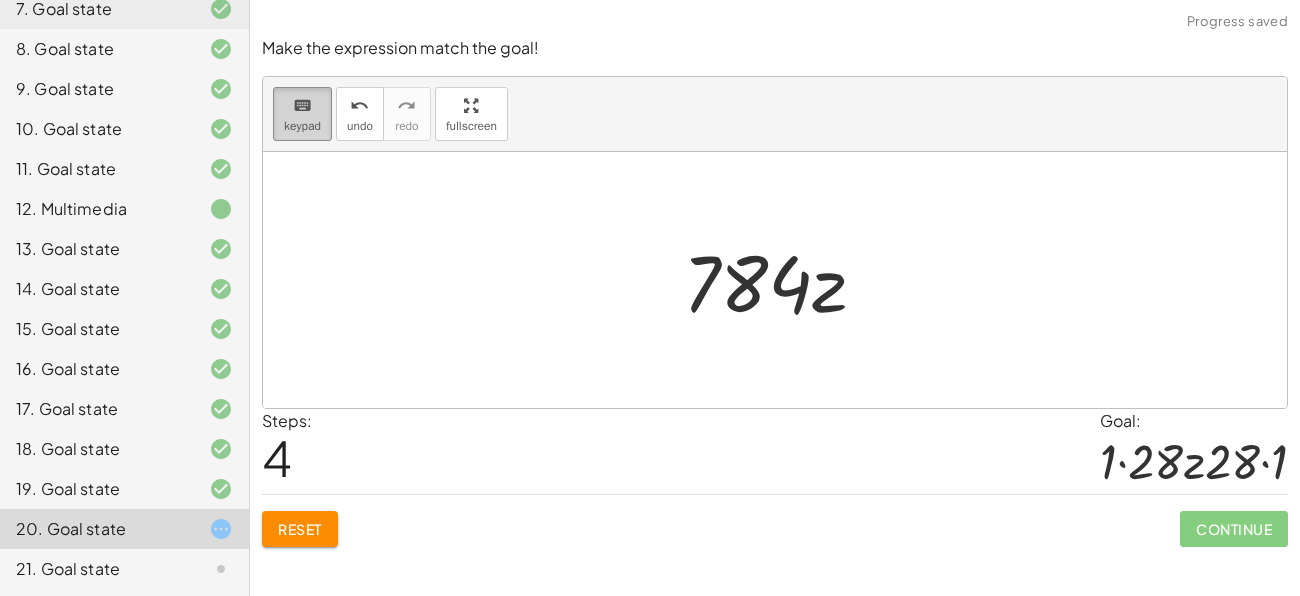 click on "keyboard keypad" at bounding box center [302, 114] 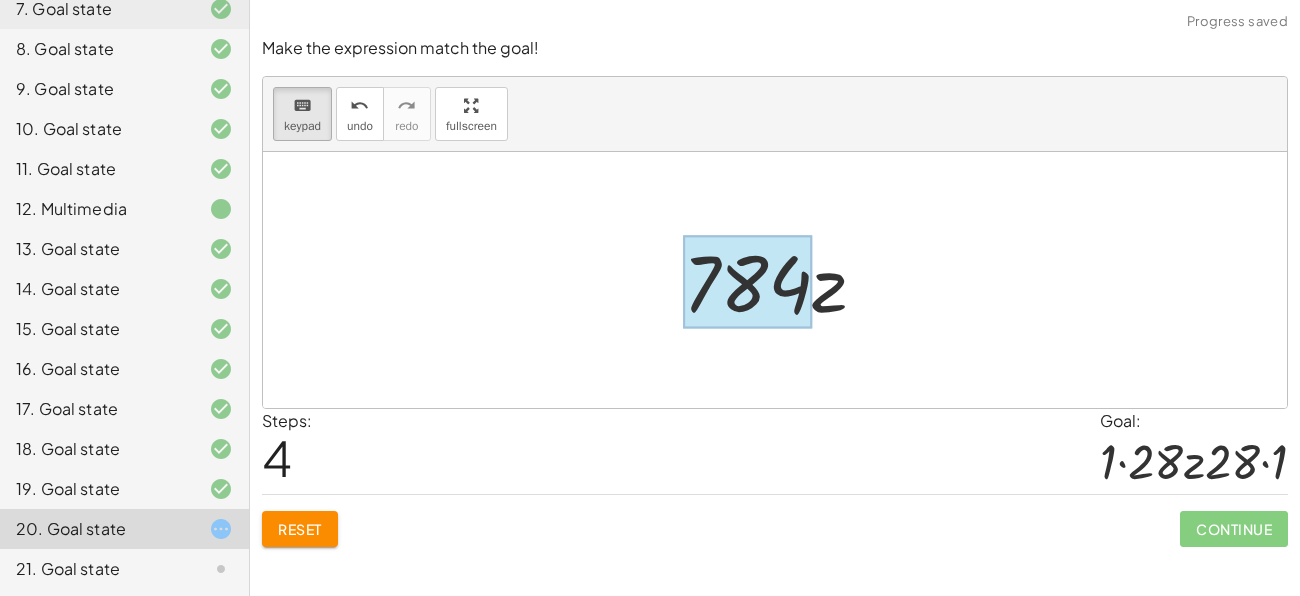 click at bounding box center (747, 282) 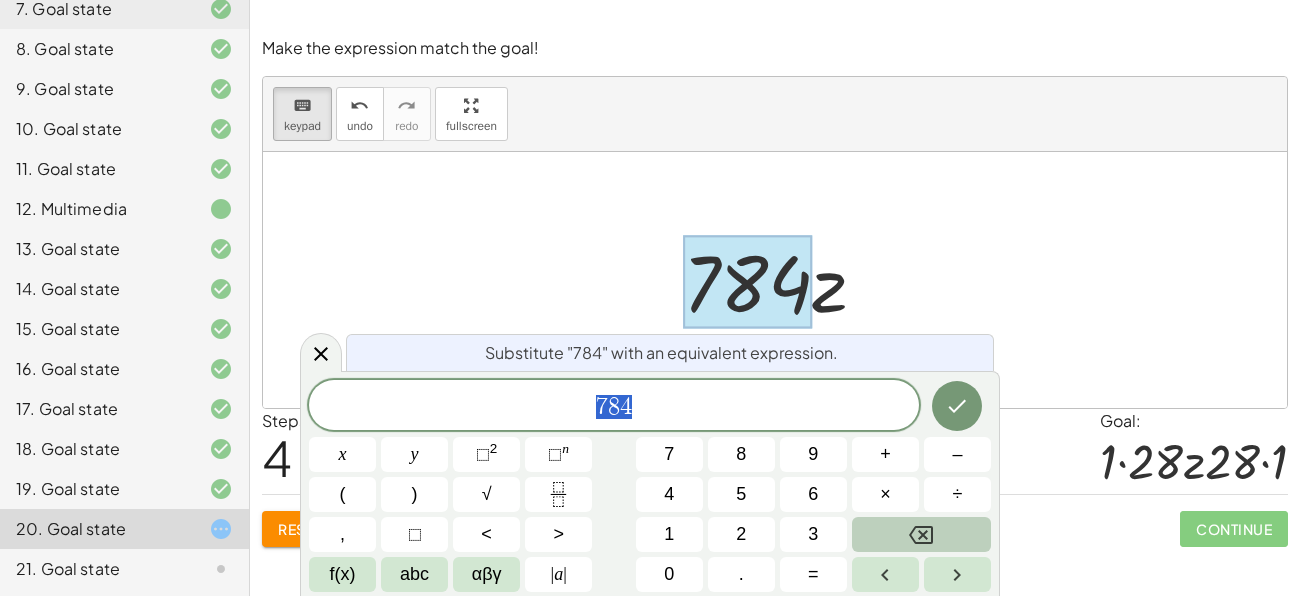click at bounding box center (921, 534) 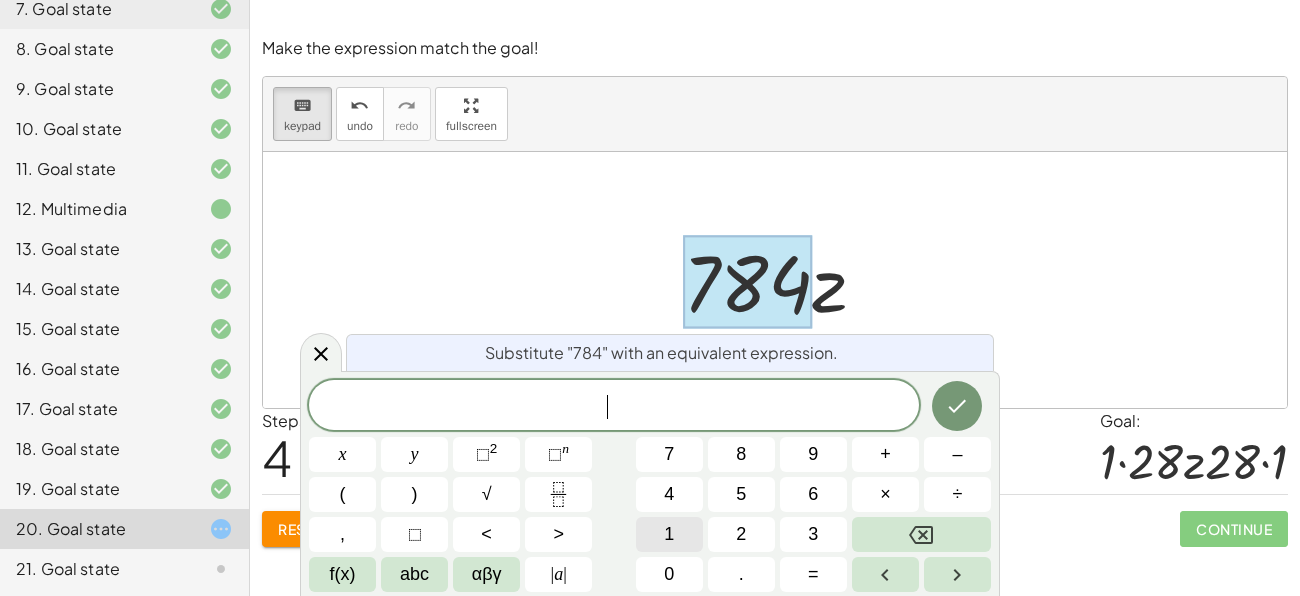 click on "1" at bounding box center (669, 534) 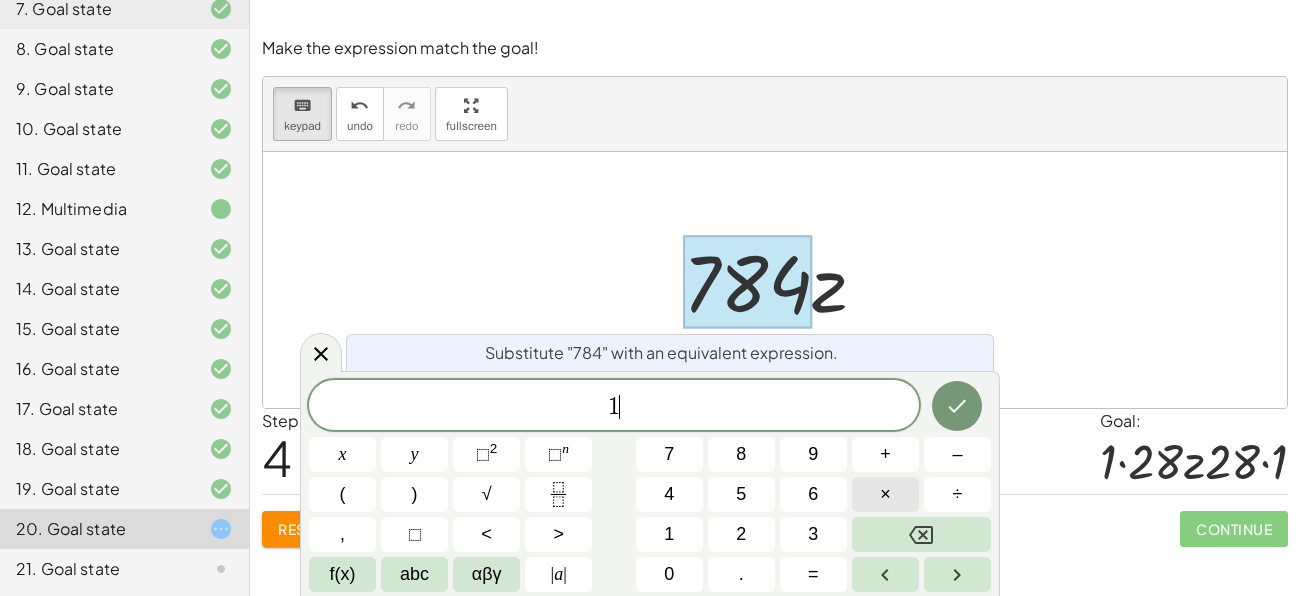 click on "×" at bounding box center (885, 494) 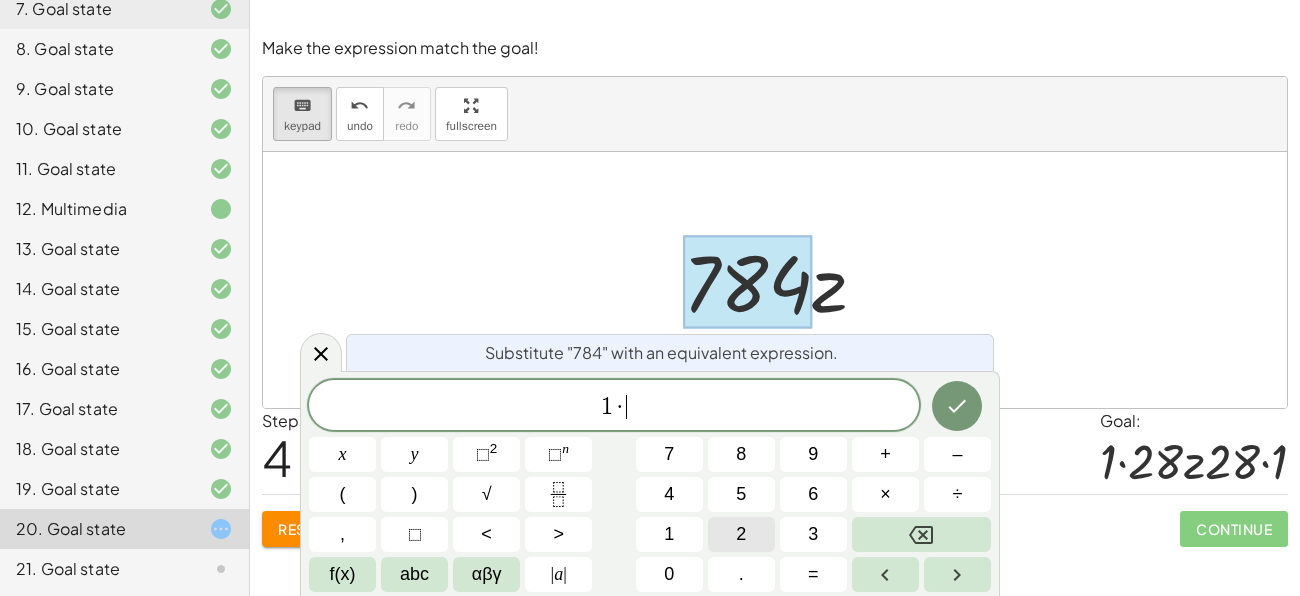 click on "2" at bounding box center [741, 534] 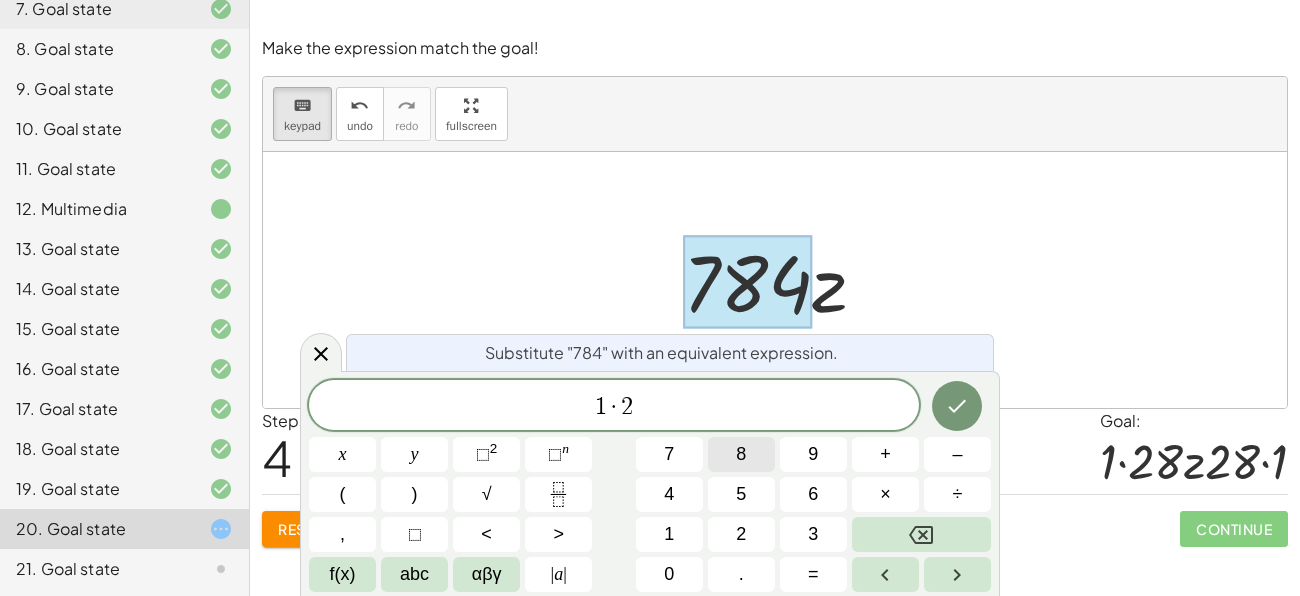 click on "8" at bounding box center (741, 454) 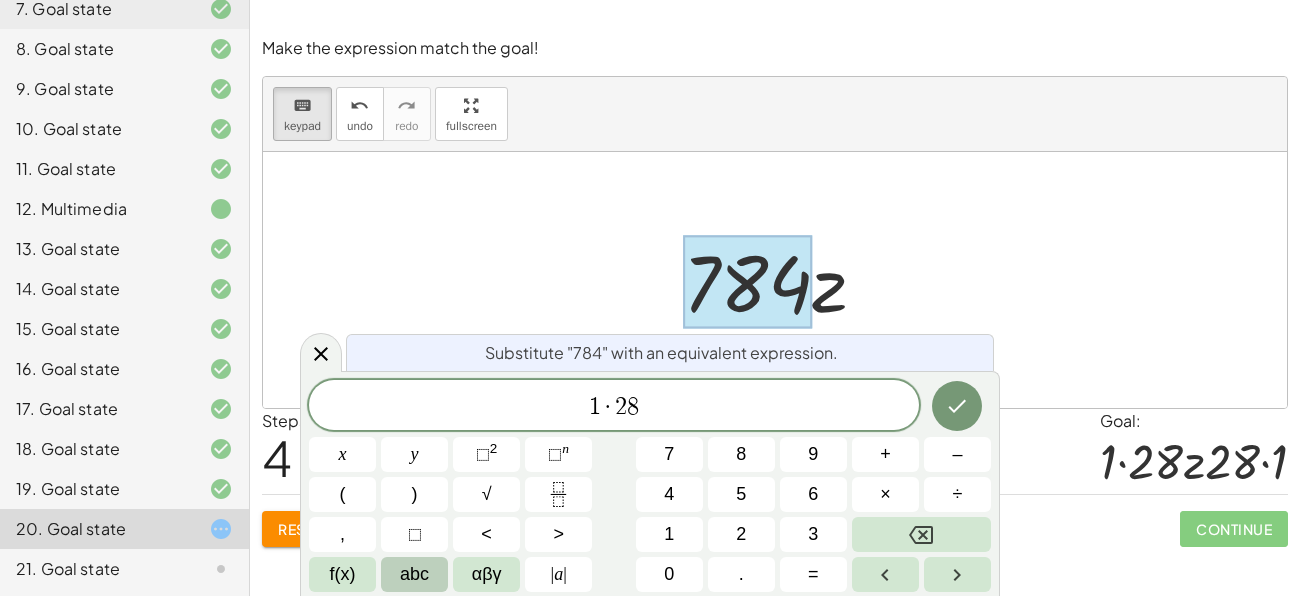 click on "abc" at bounding box center [414, 574] 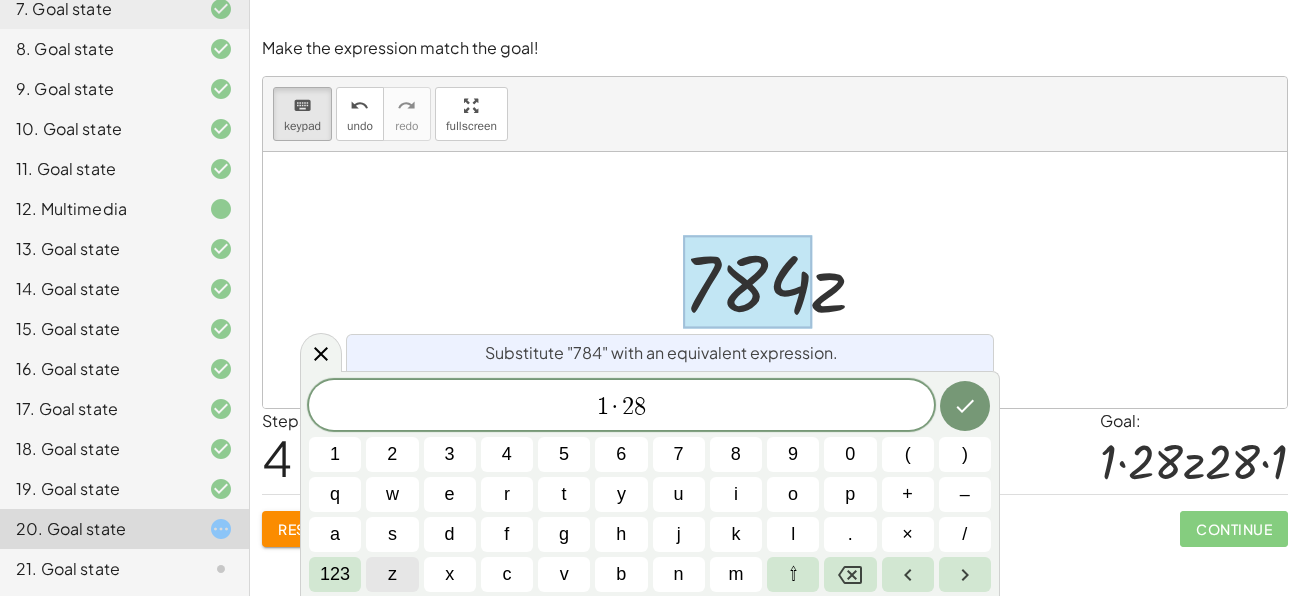 click on "z" at bounding box center (392, 574) 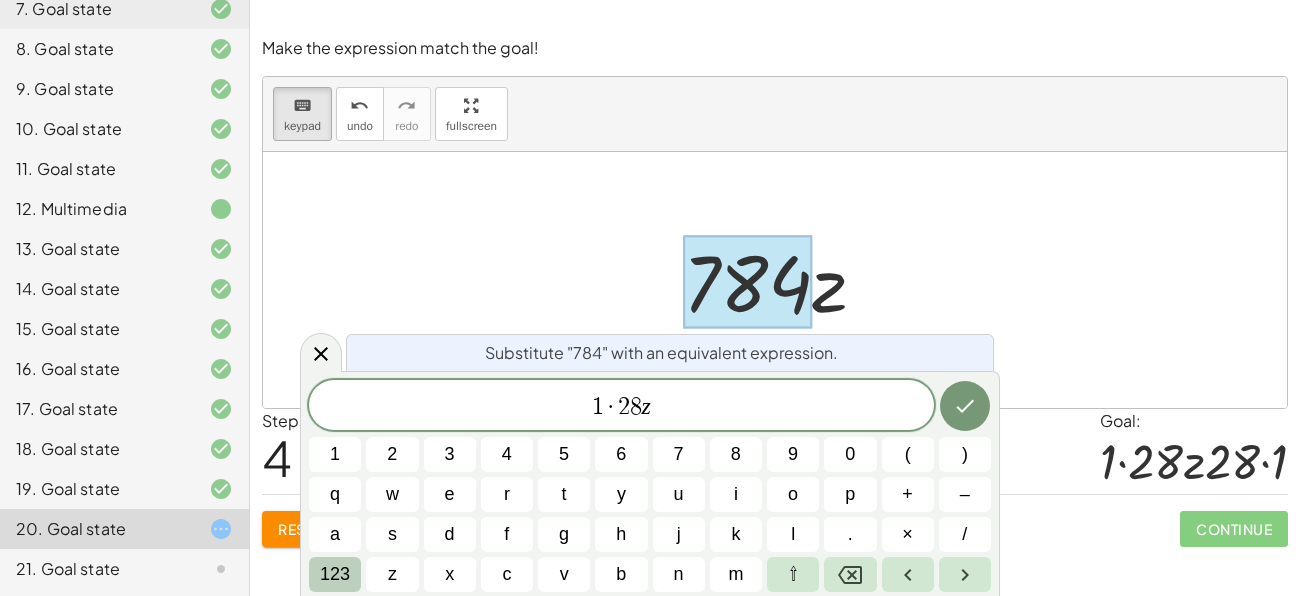 click on "123" at bounding box center (335, 574) 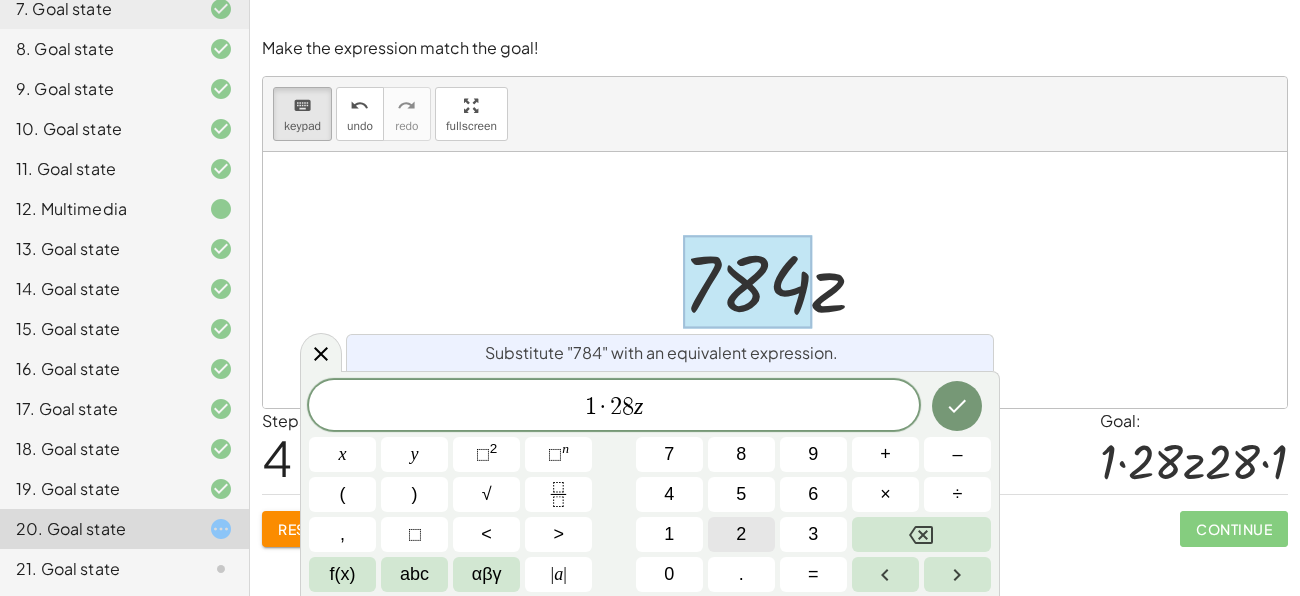 click on "2" at bounding box center (741, 534) 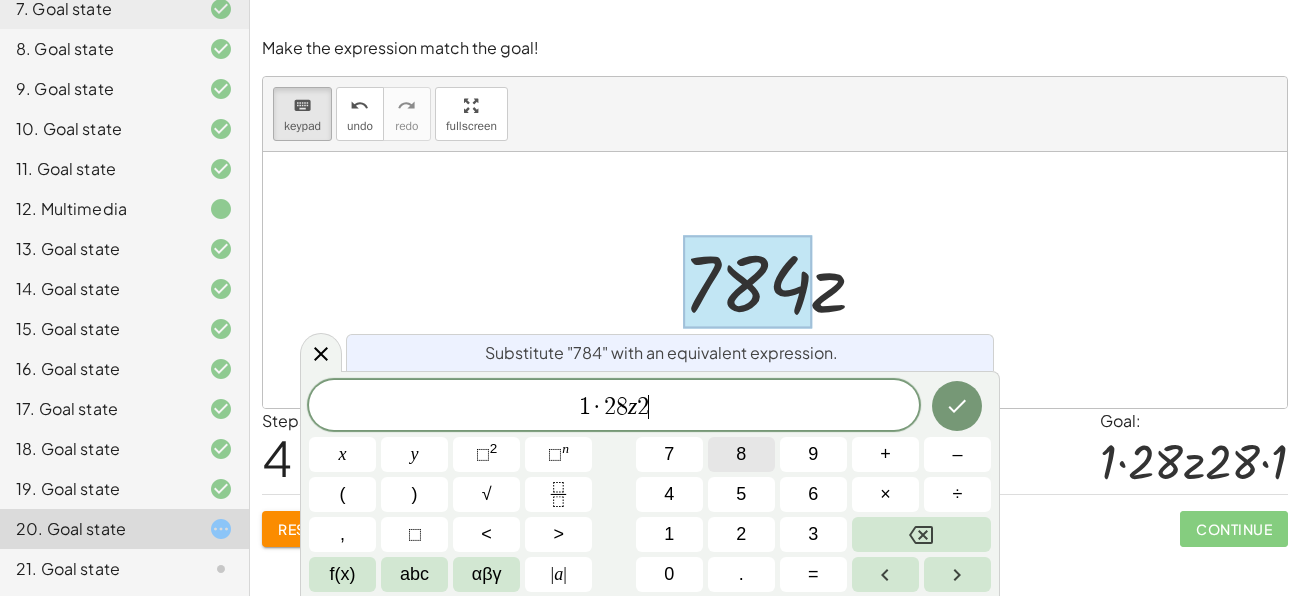 click on "8" at bounding box center (741, 454) 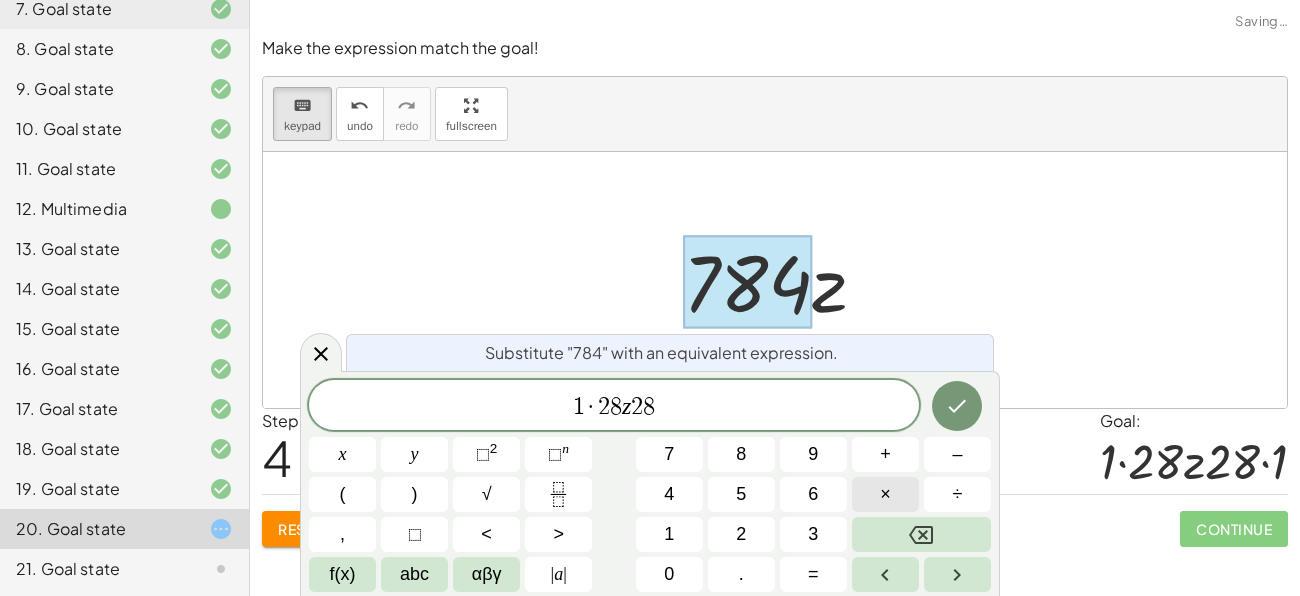 click on "×" at bounding box center [885, 494] 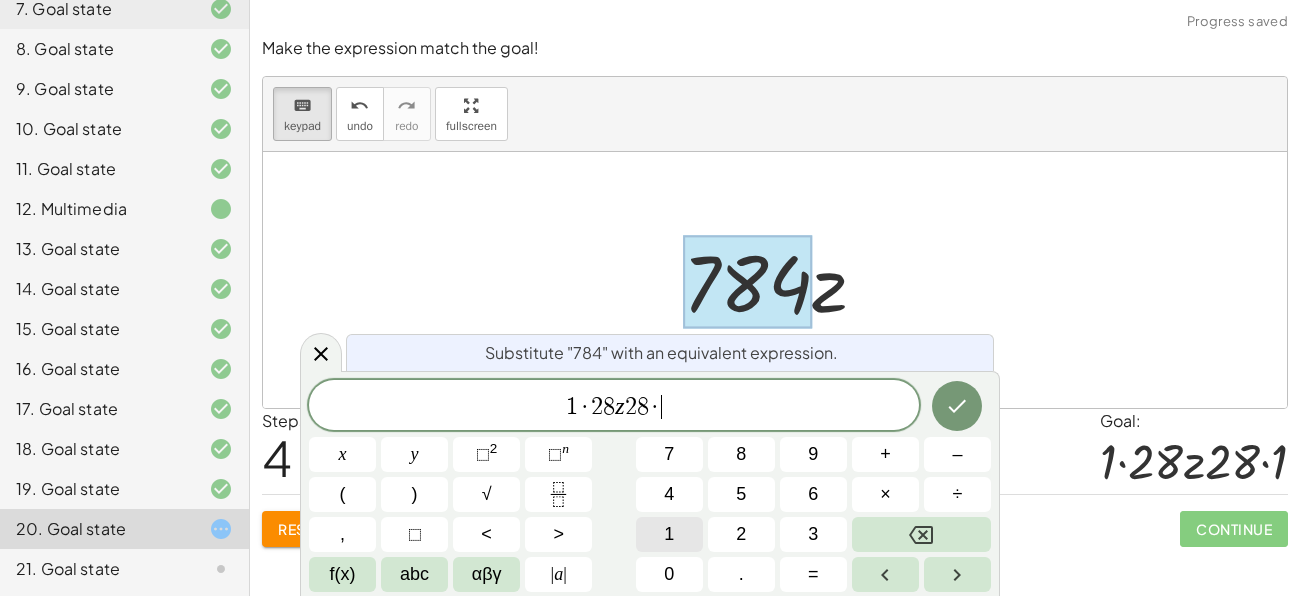 click on "1" at bounding box center (669, 534) 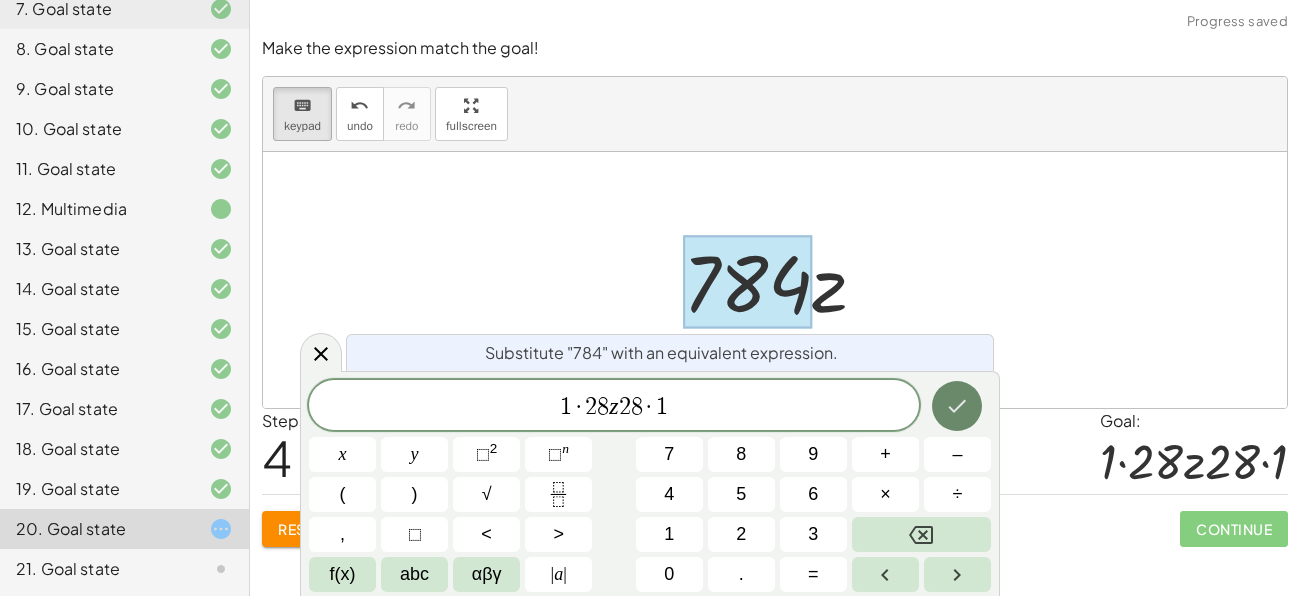 click 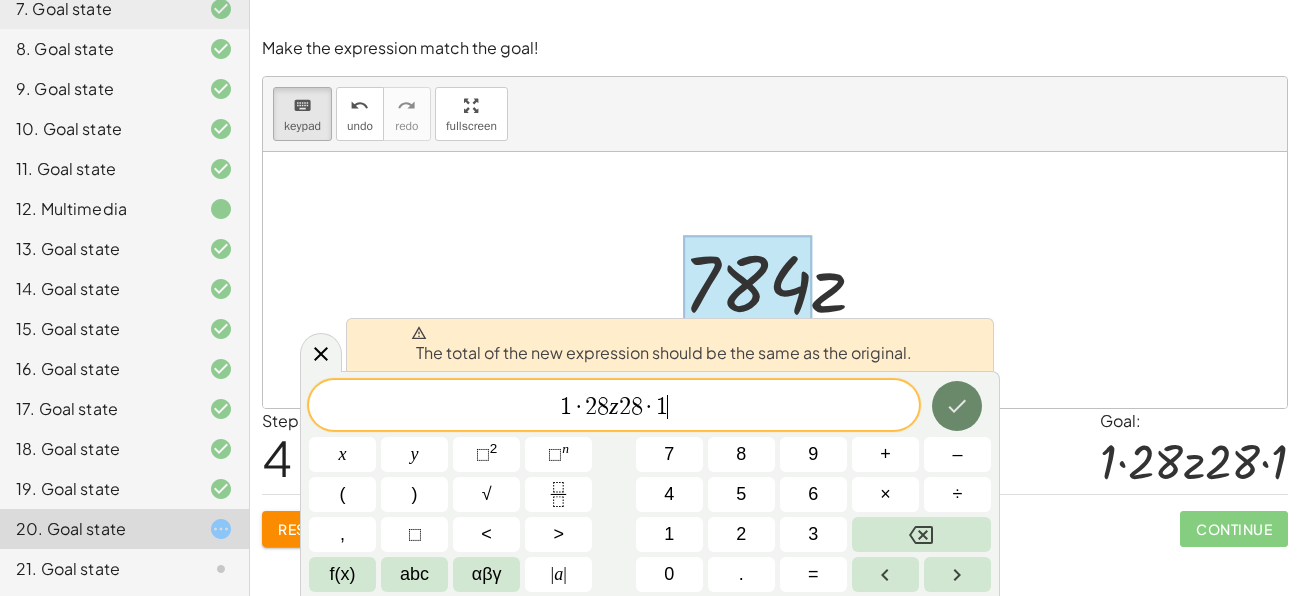 click 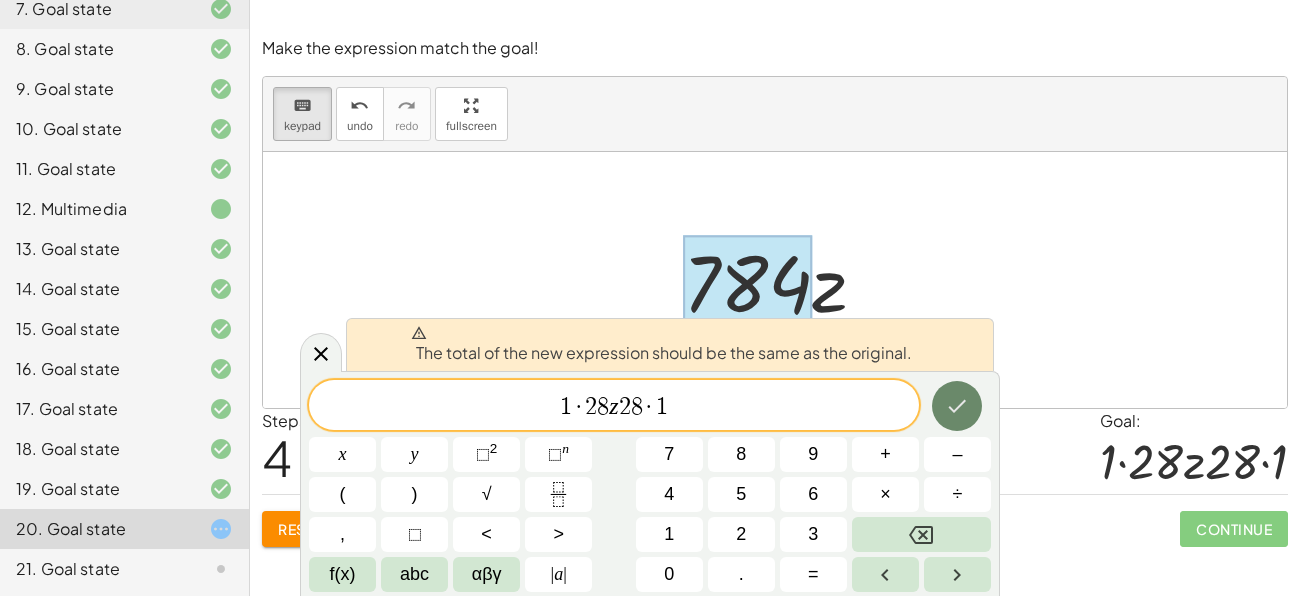 click 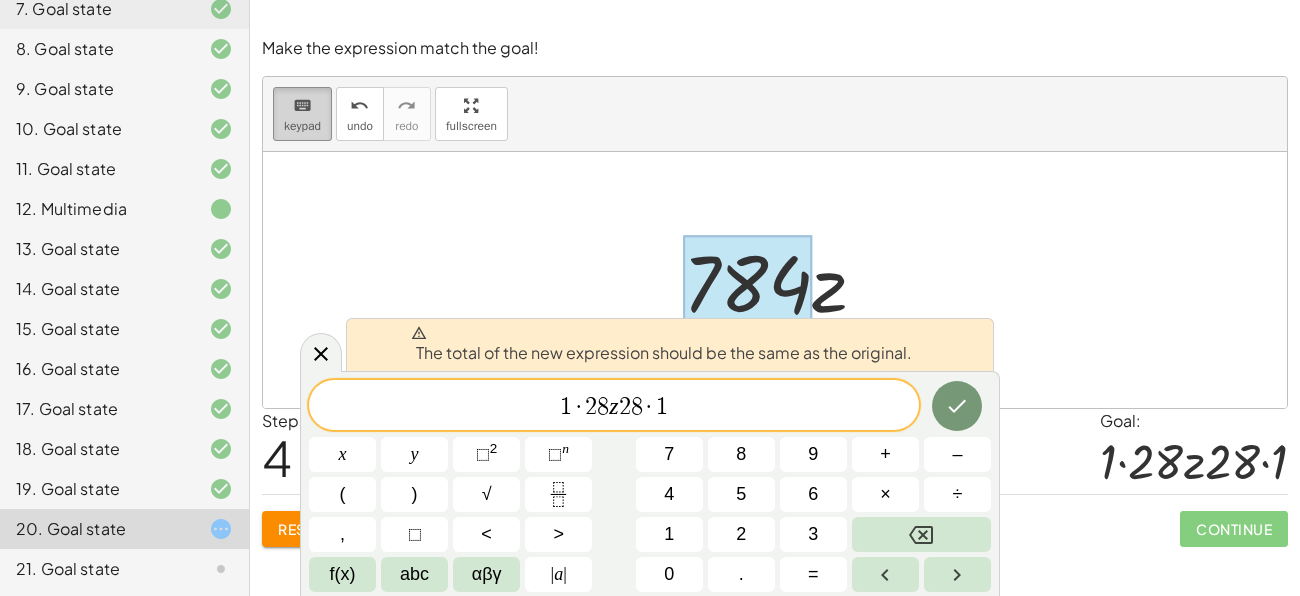 click on "keyboard keypad" at bounding box center (302, 114) 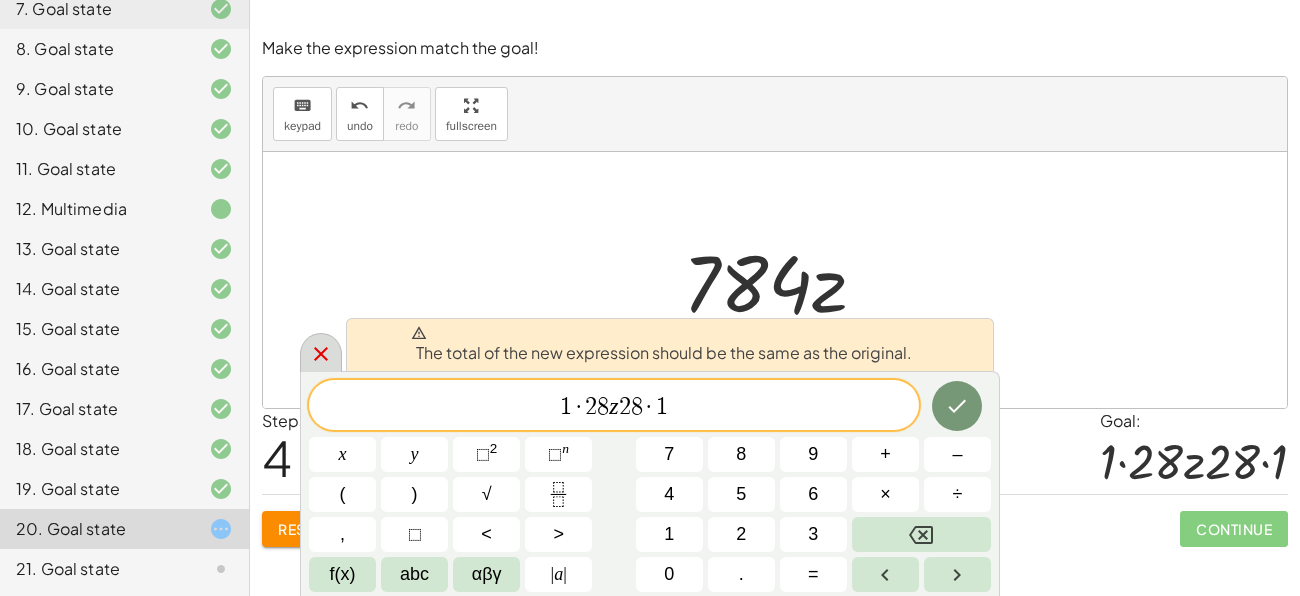 click at bounding box center (321, 352) 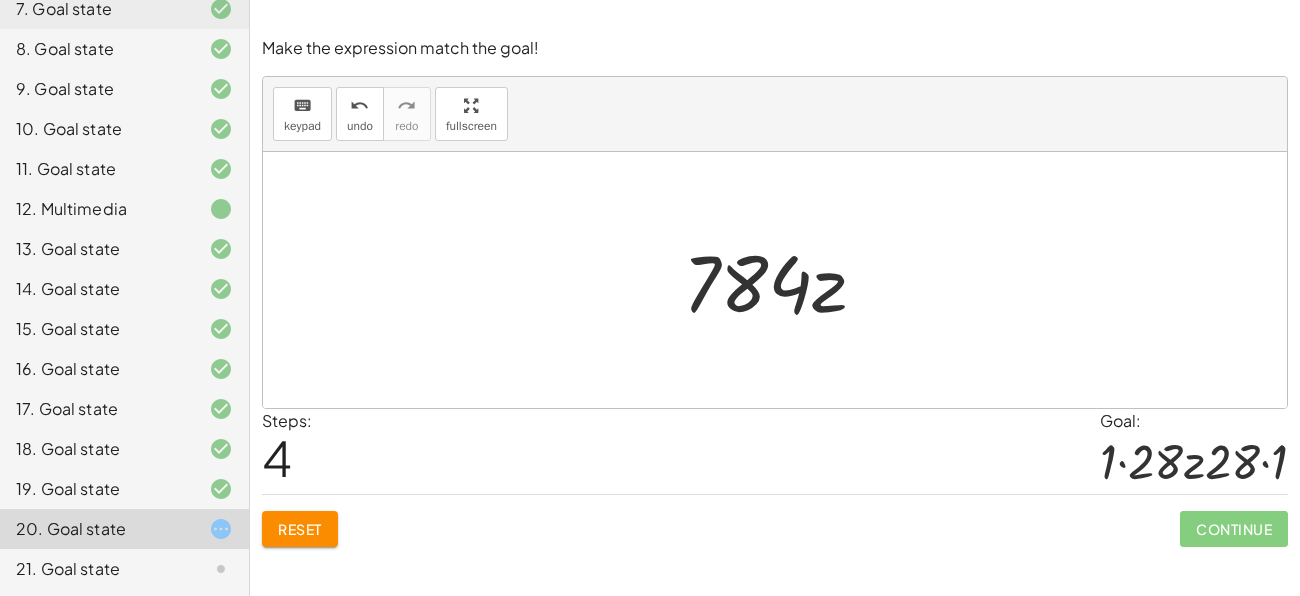 click at bounding box center (782, 280) 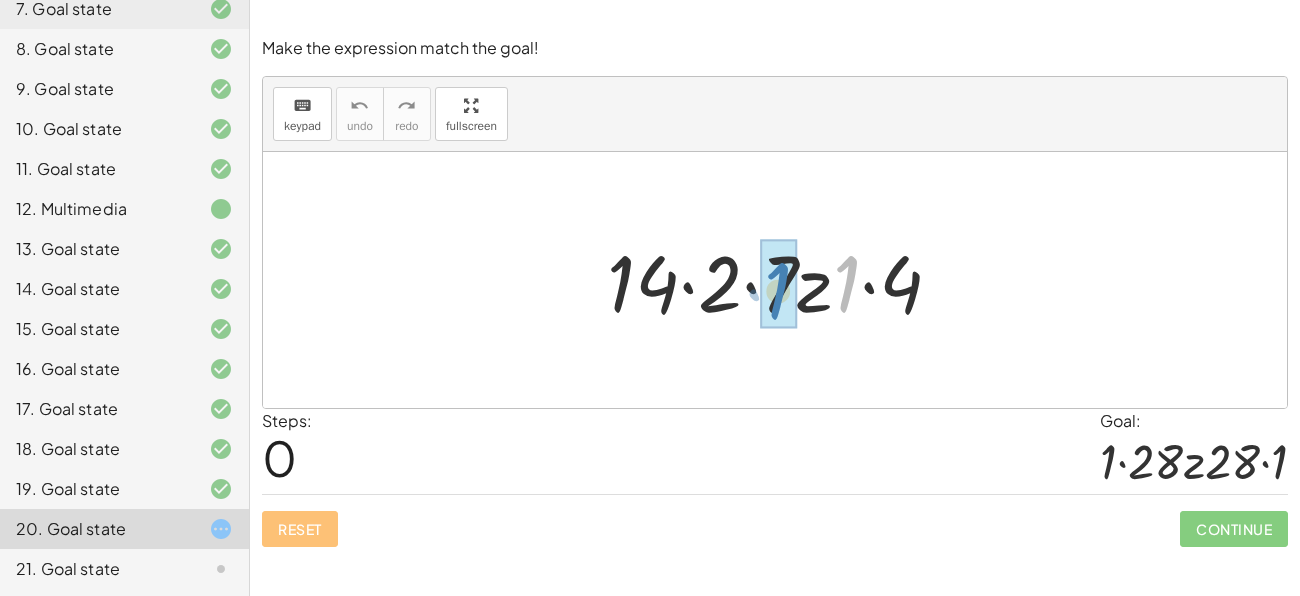 drag, startPoint x: 844, startPoint y: 291, endPoint x: 782, endPoint y: 290, distance: 62.008064 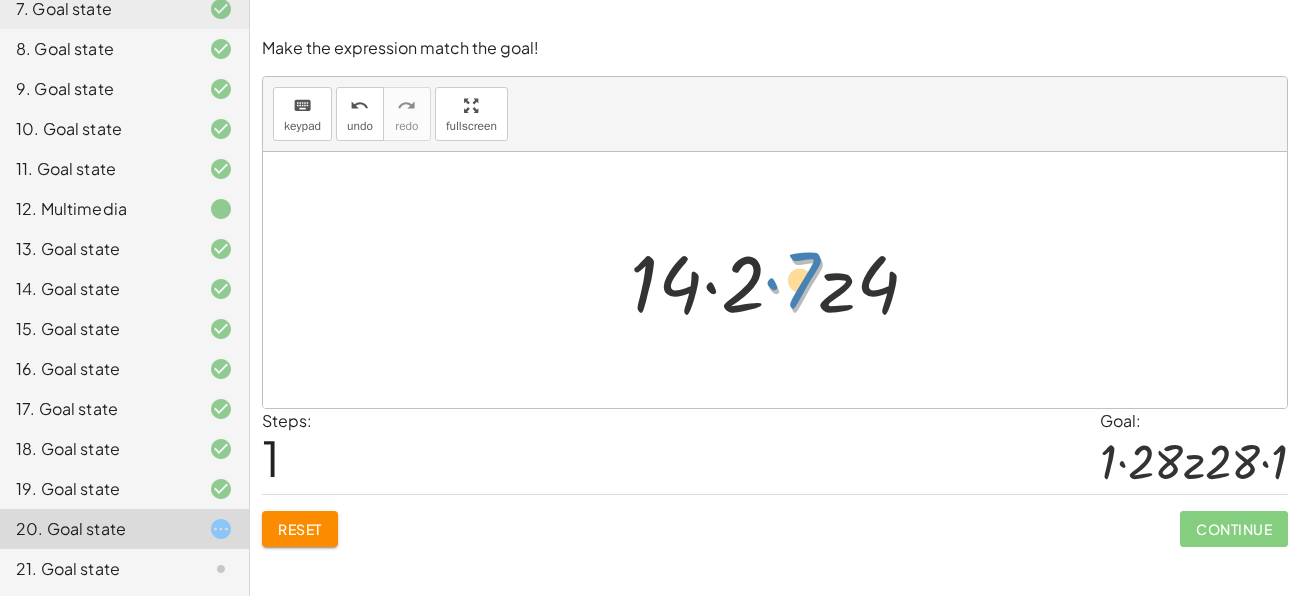 click at bounding box center [782, 280] 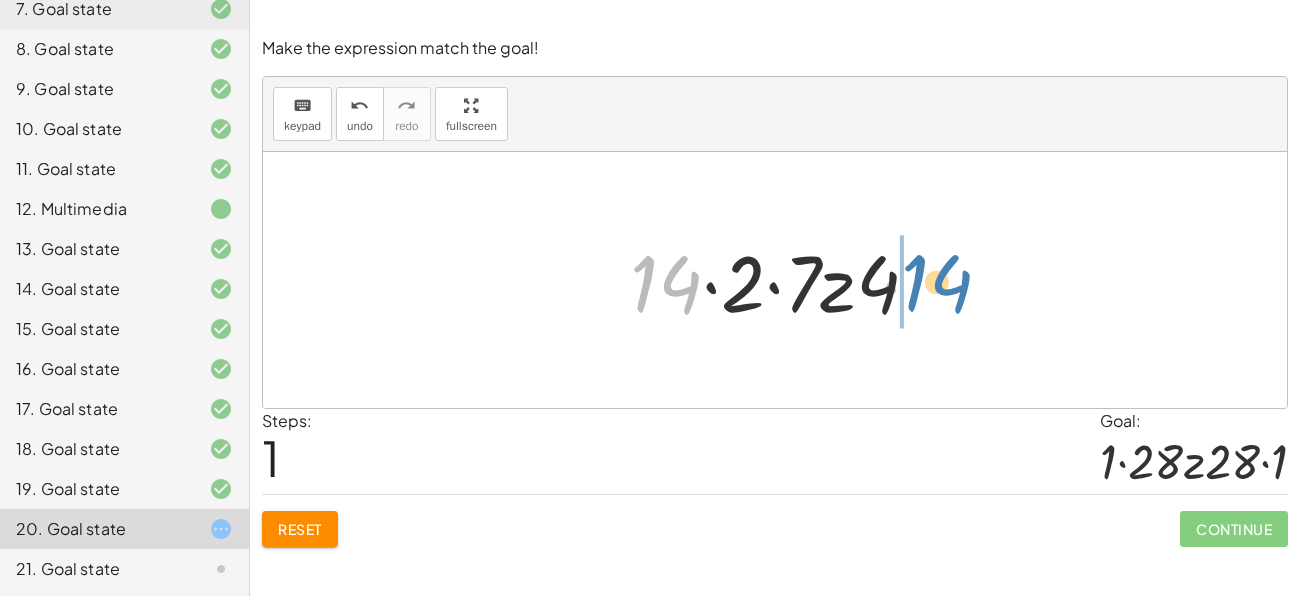drag, startPoint x: 672, startPoint y: 288, endPoint x: 923, endPoint y: 299, distance: 251.24092 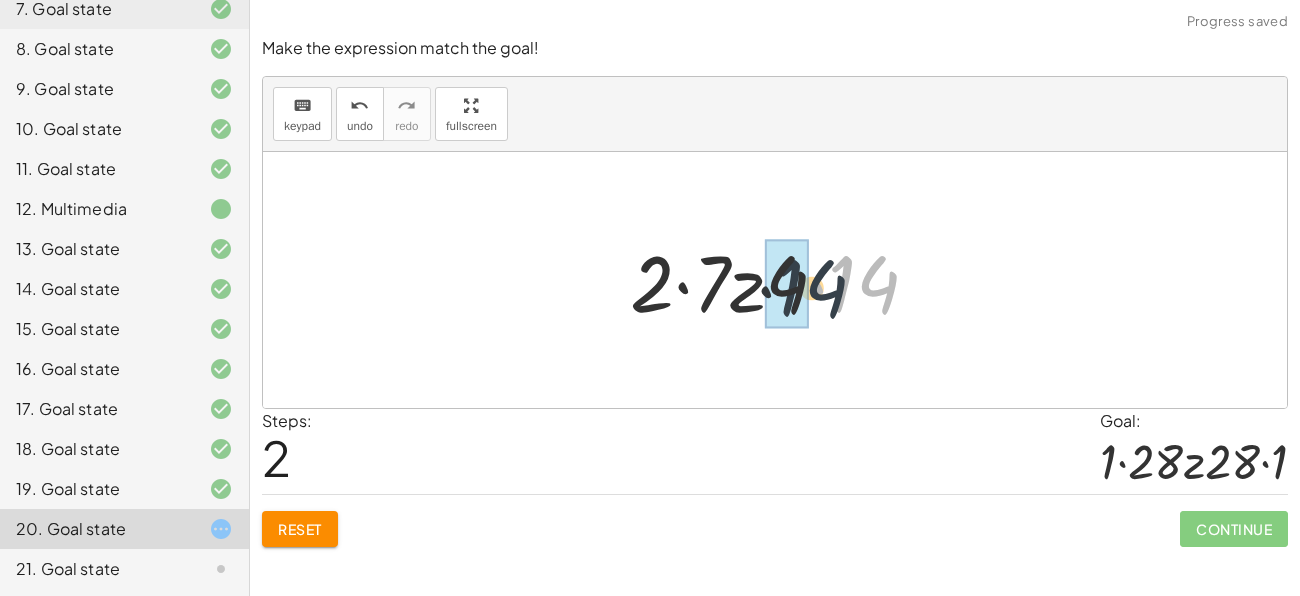 drag, startPoint x: 870, startPoint y: 286, endPoint x: 797, endPoint y: 292, distance: 73.24616 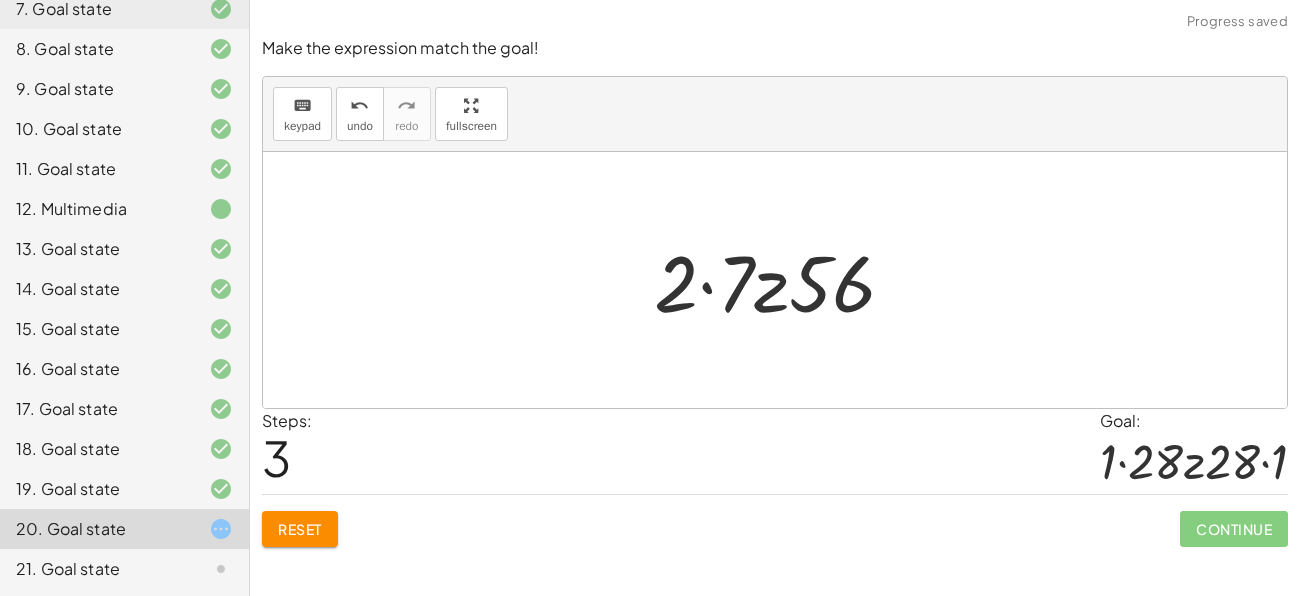 click on "Reset" 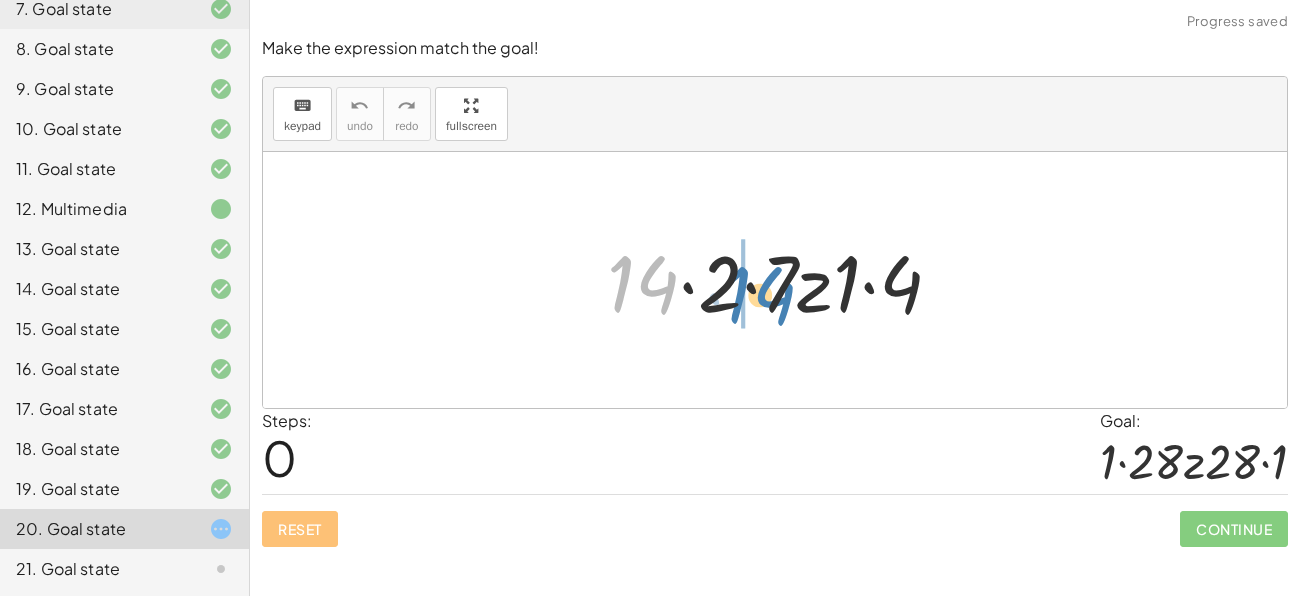 drag, startPoint x: 655, startPoint y: 282, endPoint x: 772, endPoint y: 293, distance: 117.51595 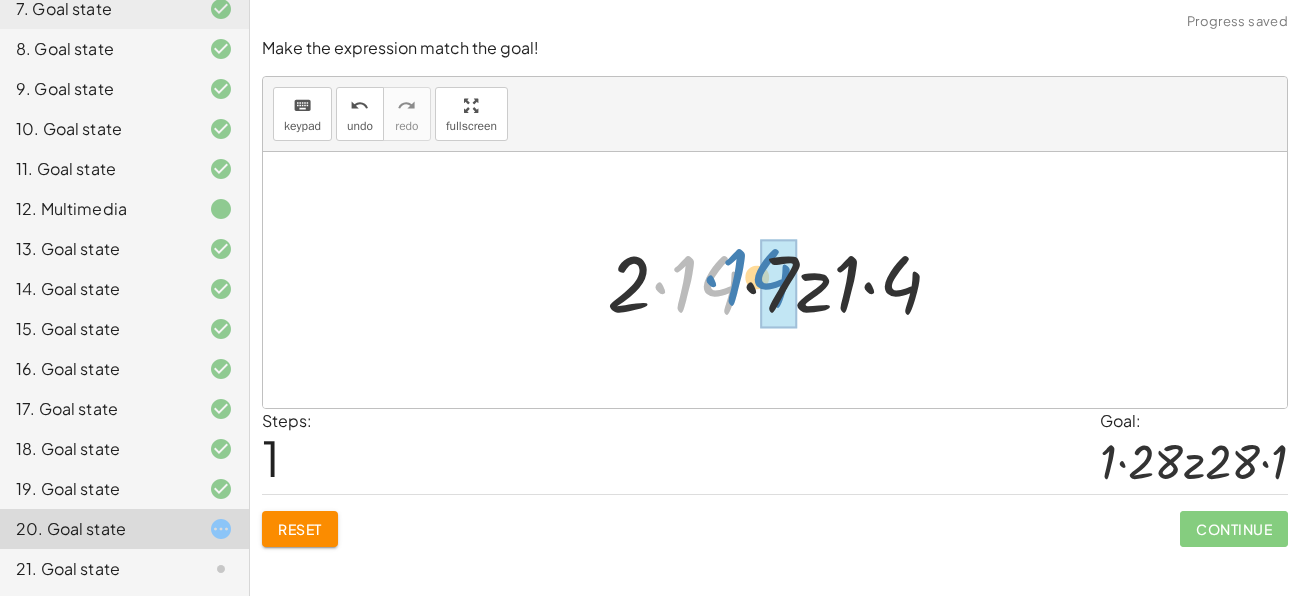 drag, startPoint x: 721, startPoint y: 276, endPoint x: 773, endPoint y: 268, distance: 52.611786 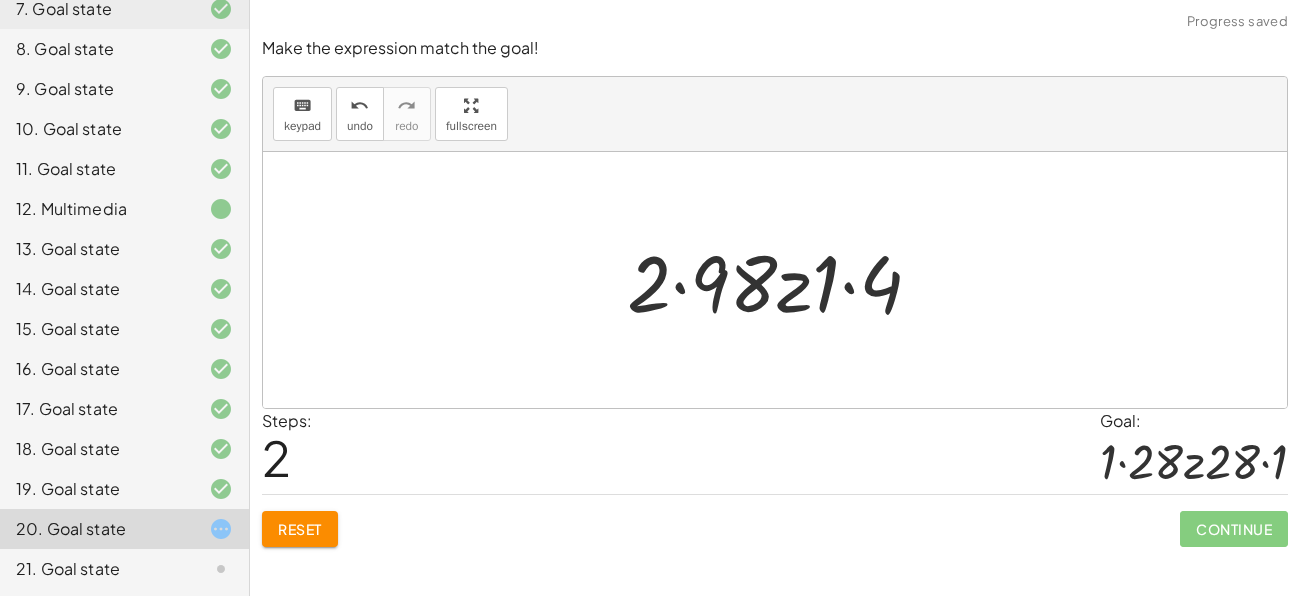 drag, startPoint x: 1001, startPoint y: 423, endPoint x: 985, endPoint y: 431, distance: 17.888544 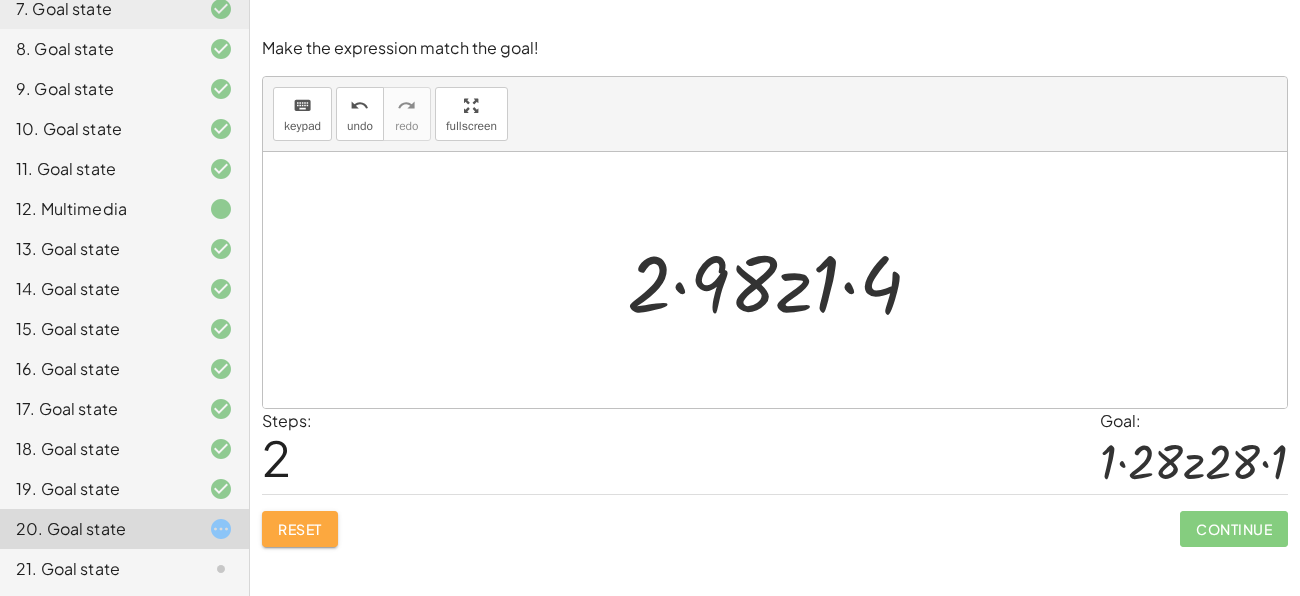click on "Reset" 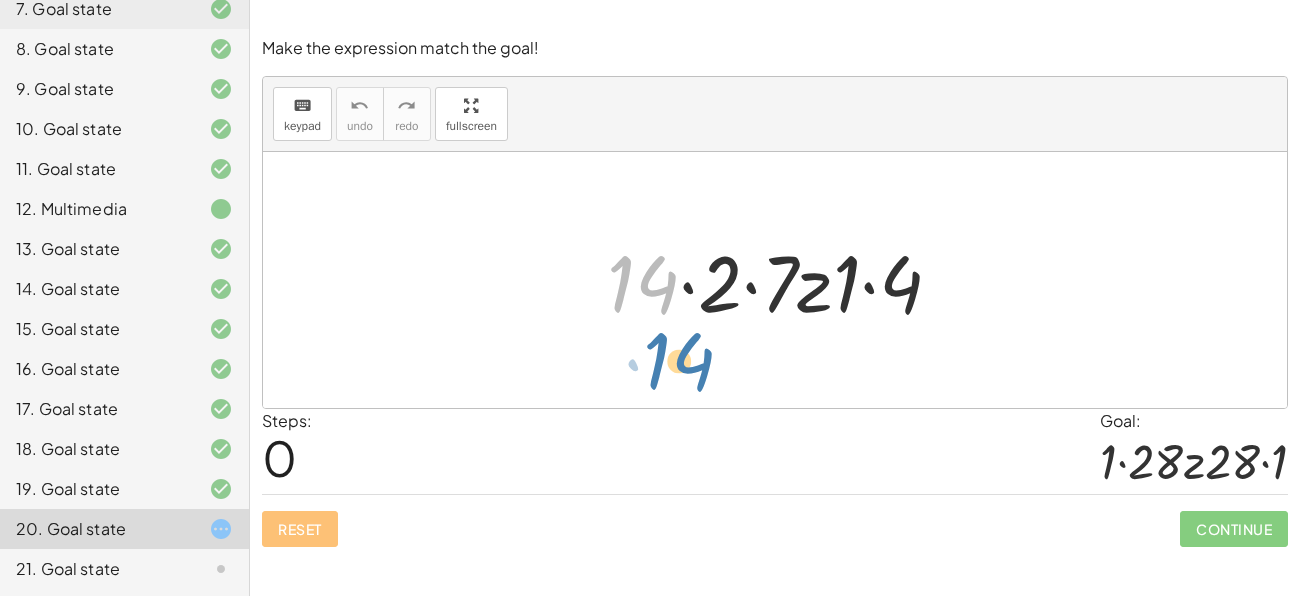 drag, startPoint x: 671, startPoint y: 284, endPoint x: 805, endPoint y: 299, distance: 134.83694 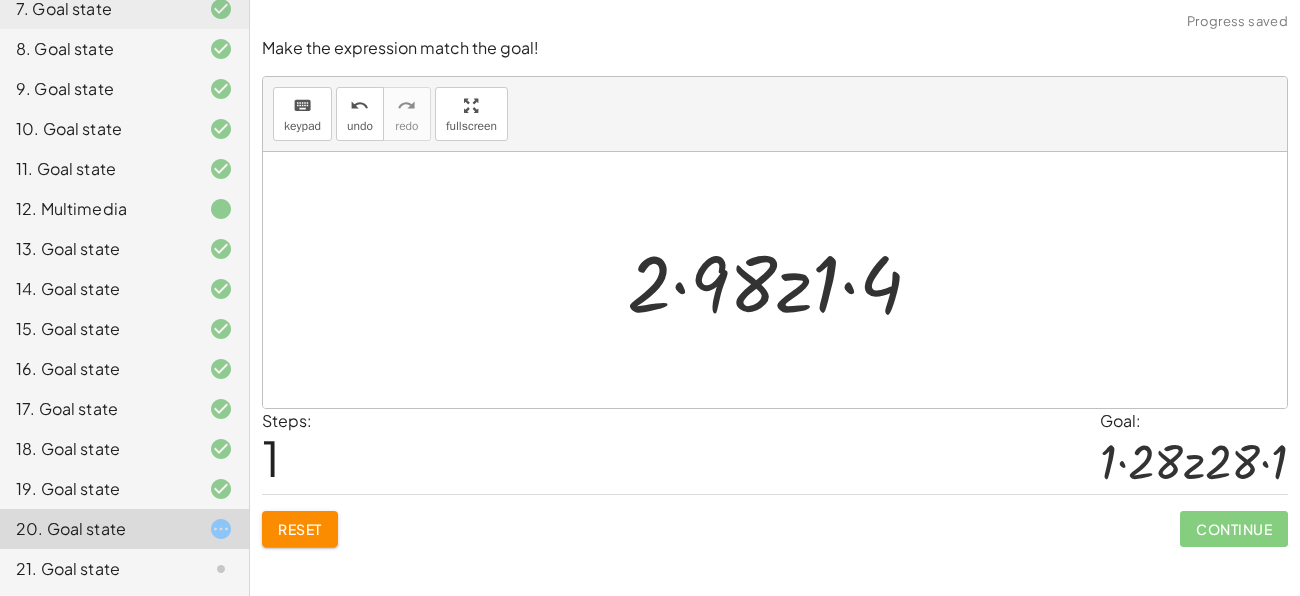 click on "Reset" 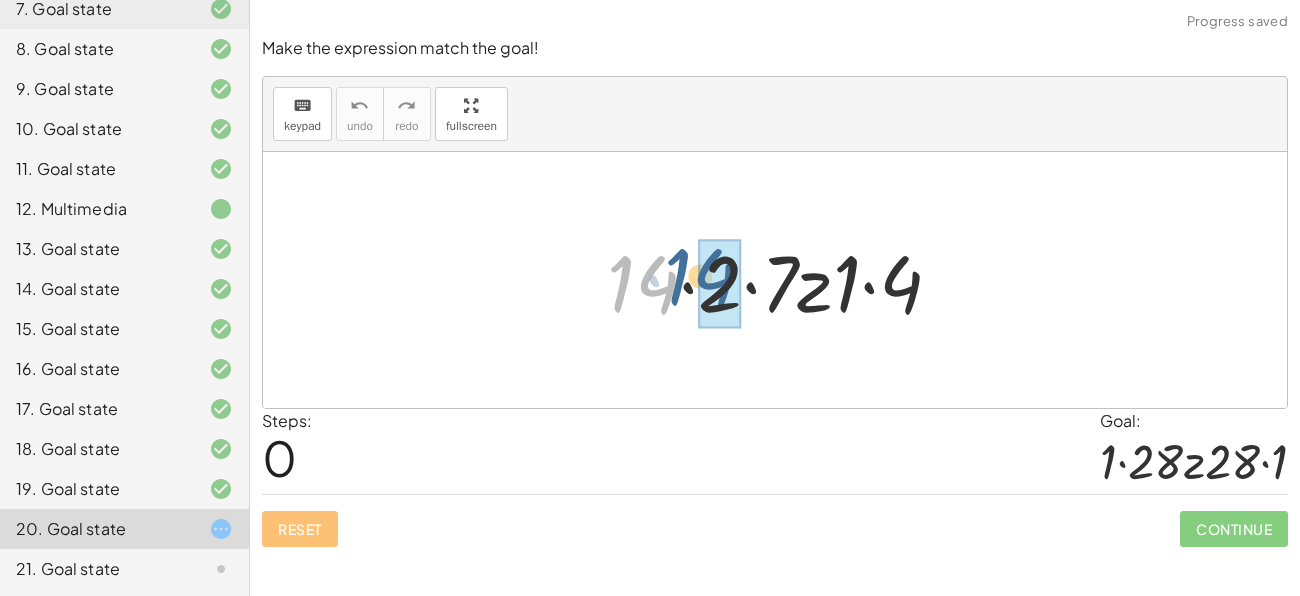 drag, startPoint x: 648, startPoint y: 293, endPoint x: 726, endPoint y: 282, distance: 78.77182 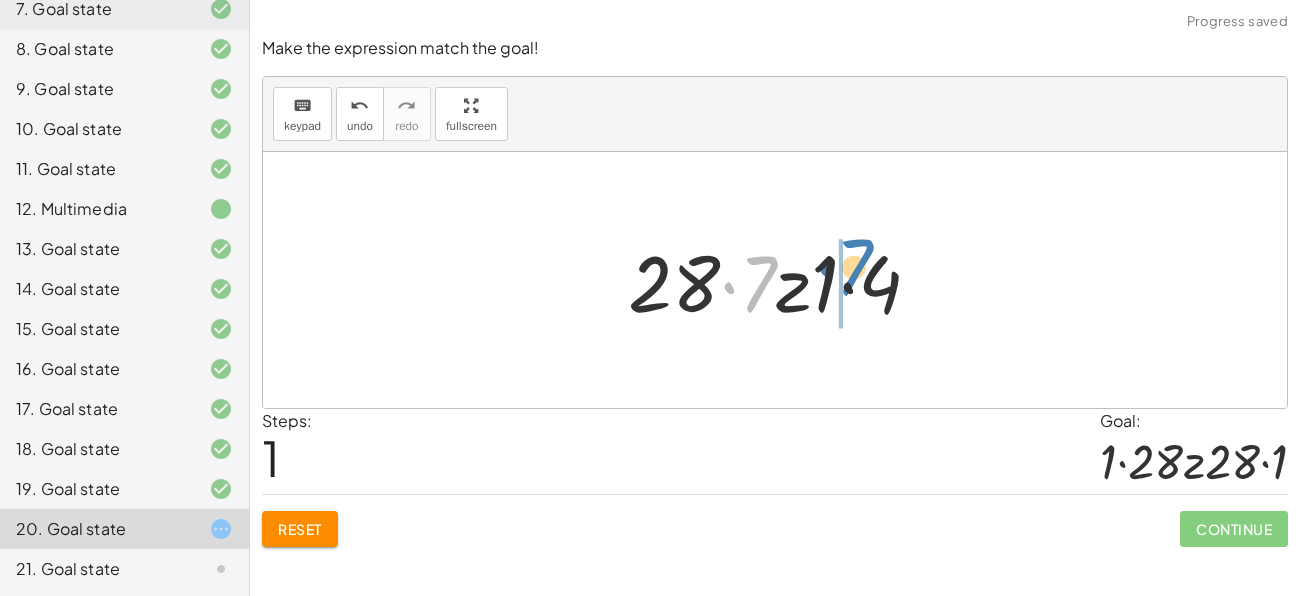 drag, startPoint x: 759, startPoint y: 286, endPoint x: 842, endPoint y: 276, distance: 83.60024 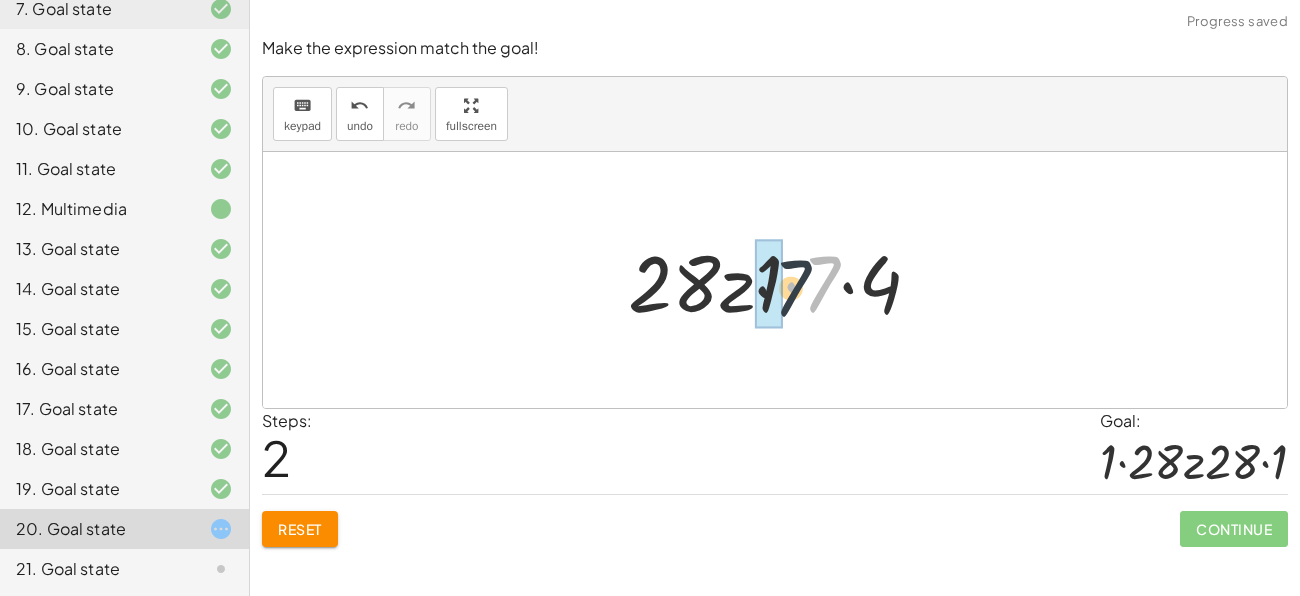 drag, startPoint x: 815, startPoint y: 276, endPoint x: 766, endPoint y: 278, distance: 49.0408 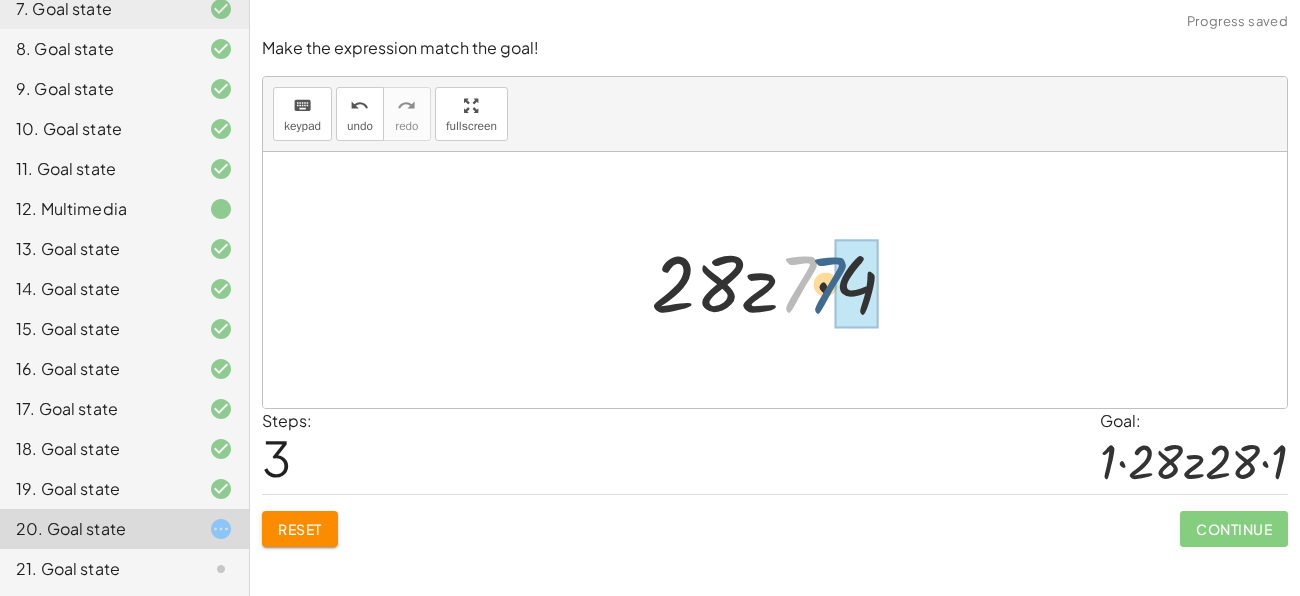drag, startPoint x: 805, startPoint y: 281, endPoint x: 860, endPoint y: 282, distance: 55.00909 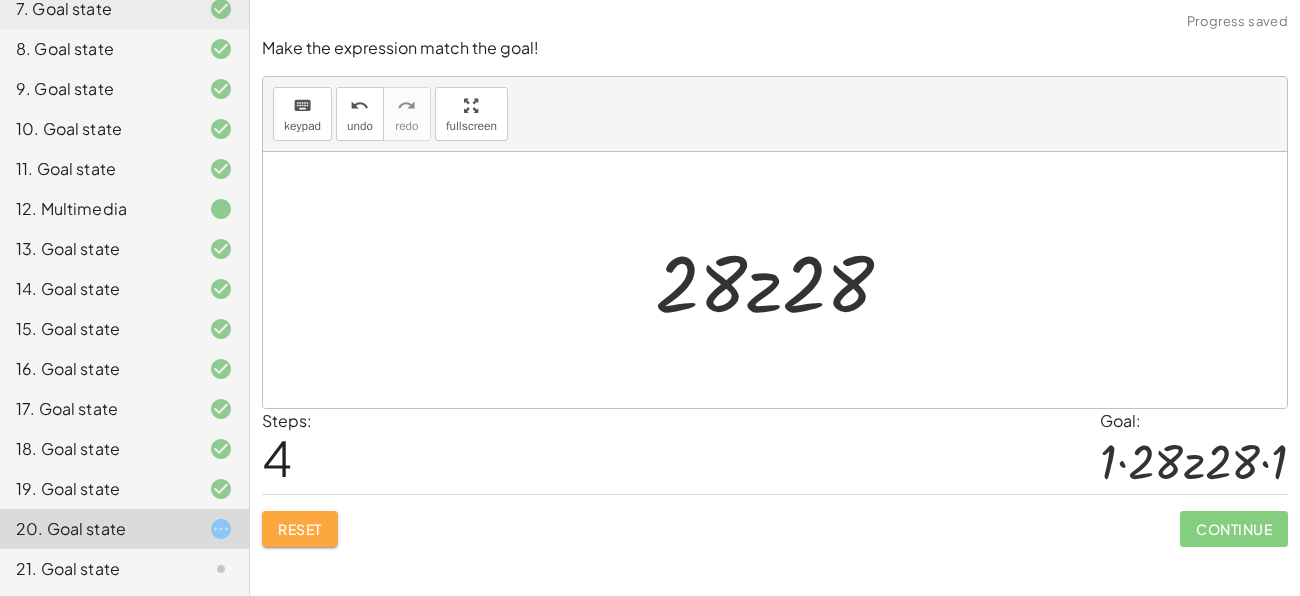 click on "Reset" 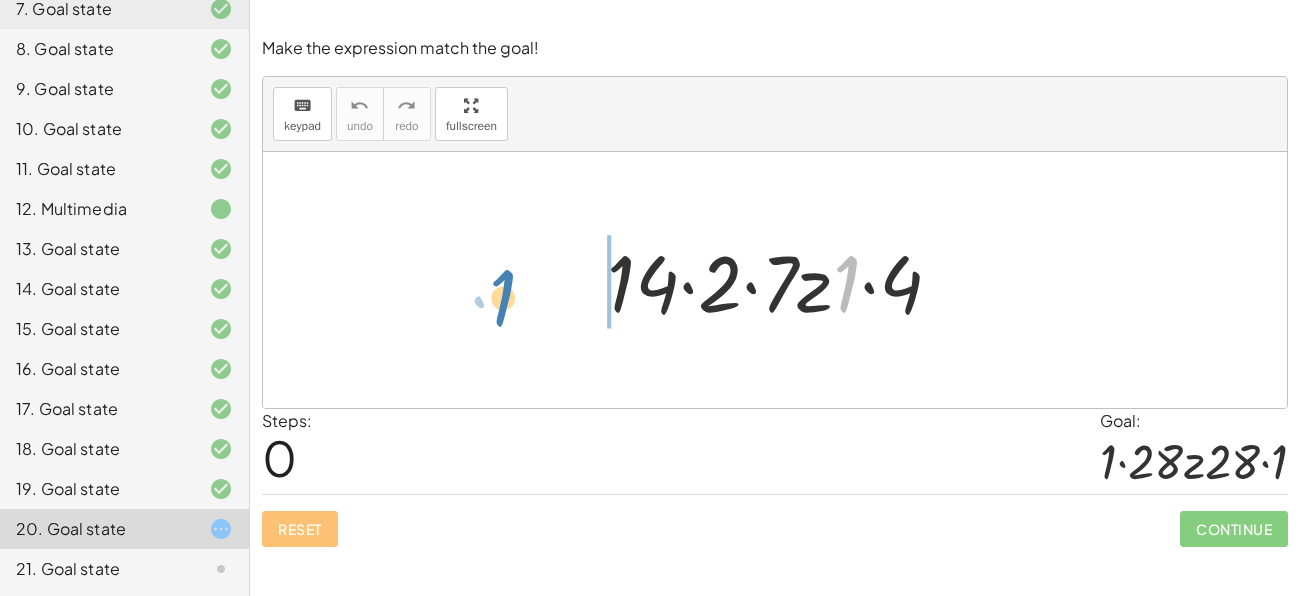 drag, startPoint x: 845, startPoint y: 283, endPoint x: 514, endPoint y: 297, distance: 331.29593 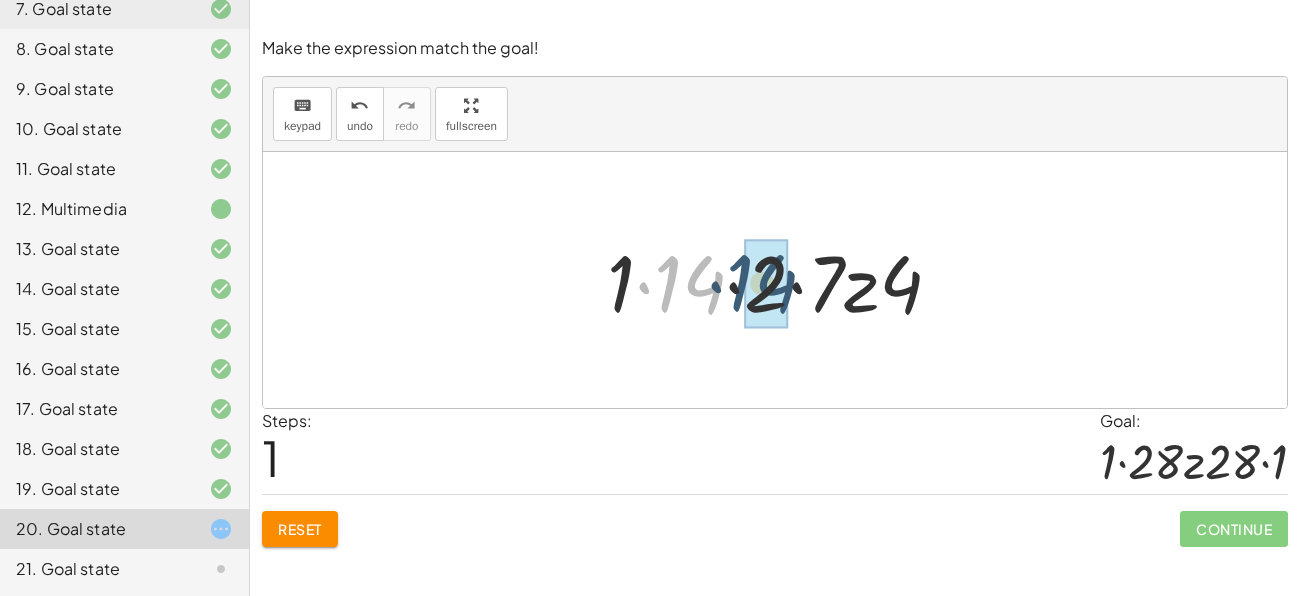 drag, startPoint x: 677, startPoint y: 270, endPoint x: 743, endPoint y: 264, distance: 66.27216 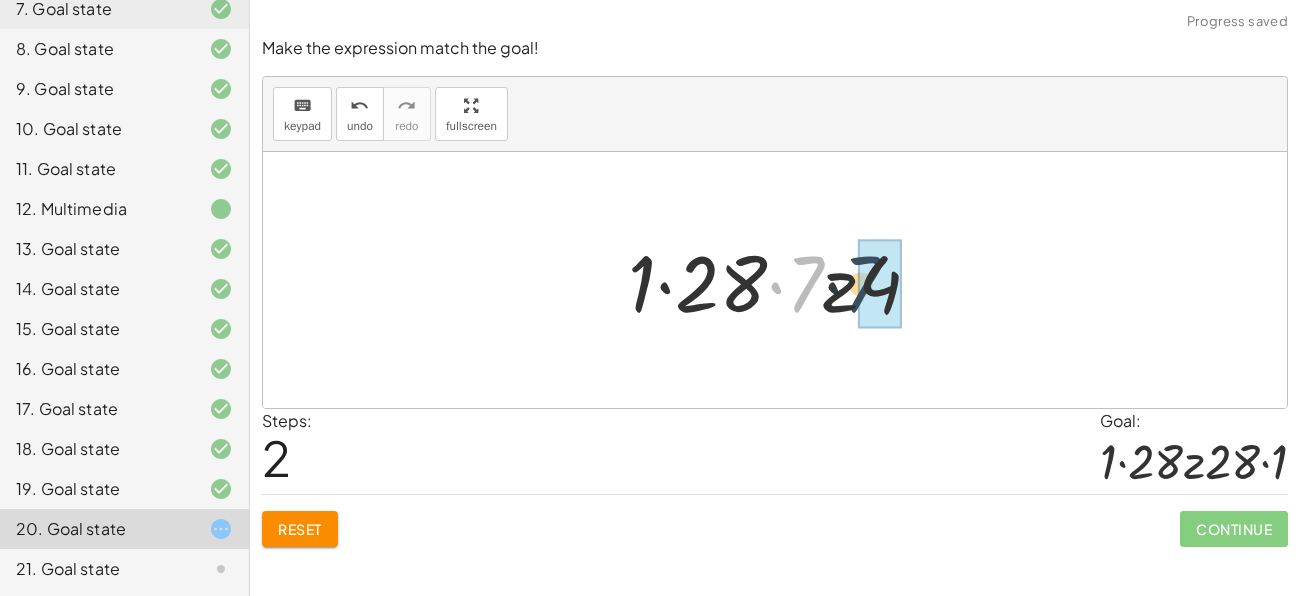 drag, startPoint x: 813, startPoint y: 278, endPoint x: 896, endPoint y: 286, distance: 83.38465 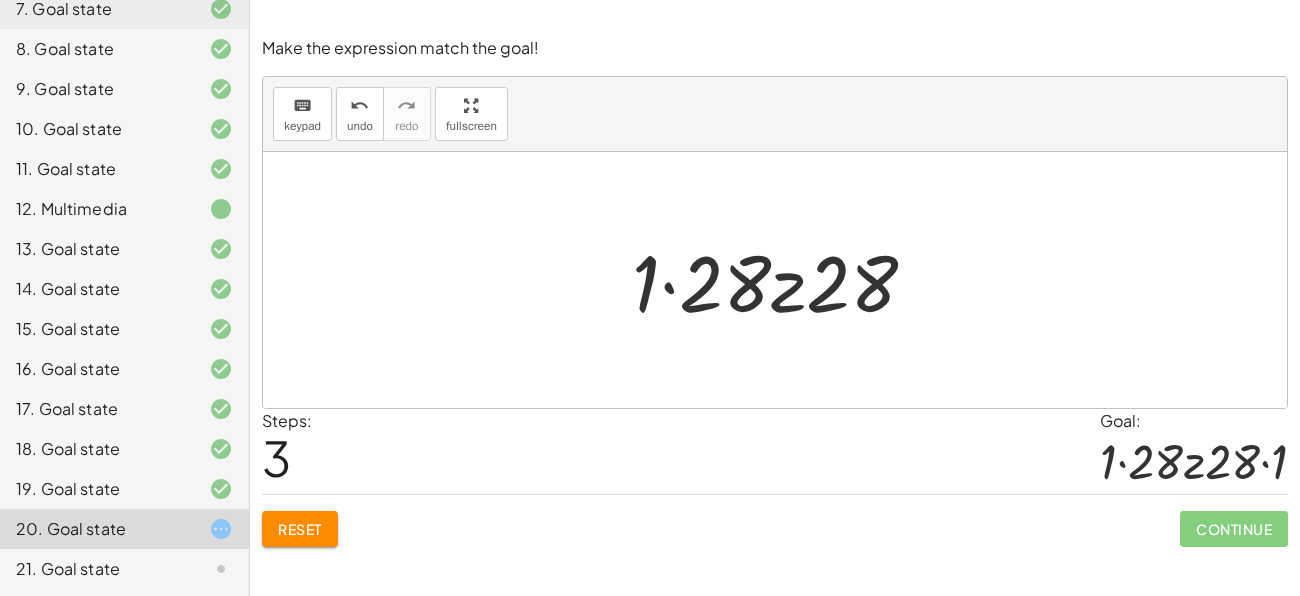 click on "Reset" 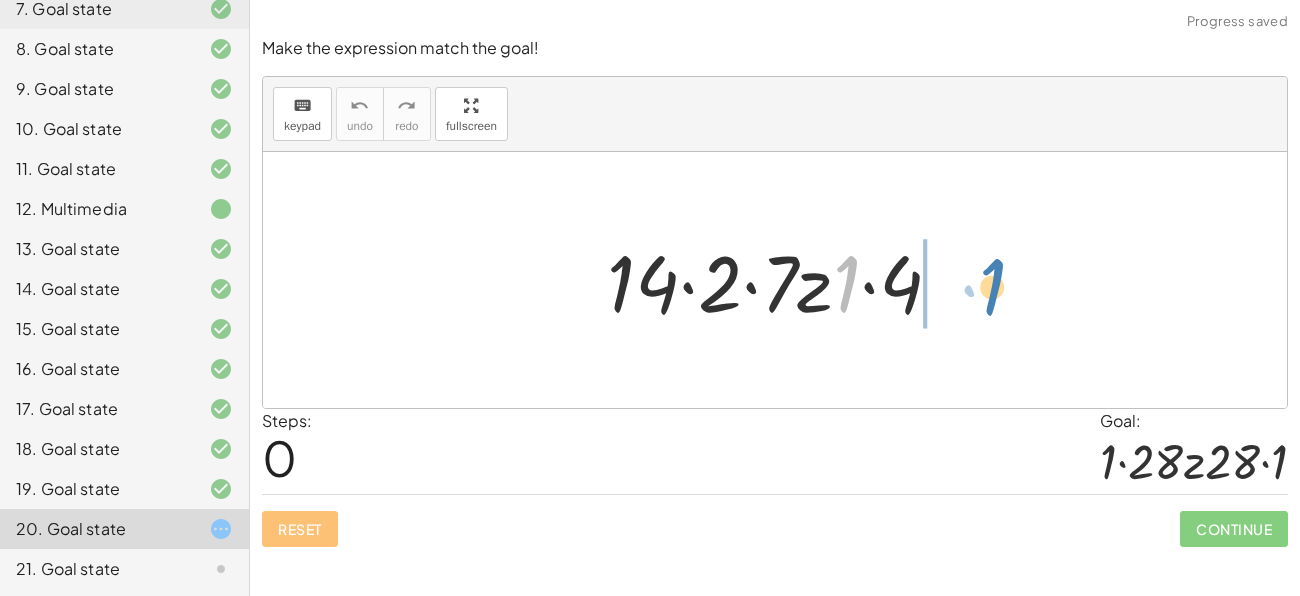 drag, startPoint x: 838, startPoint y: 291, endPoint x: 984, endPoint y: 294, distance: 146.03082 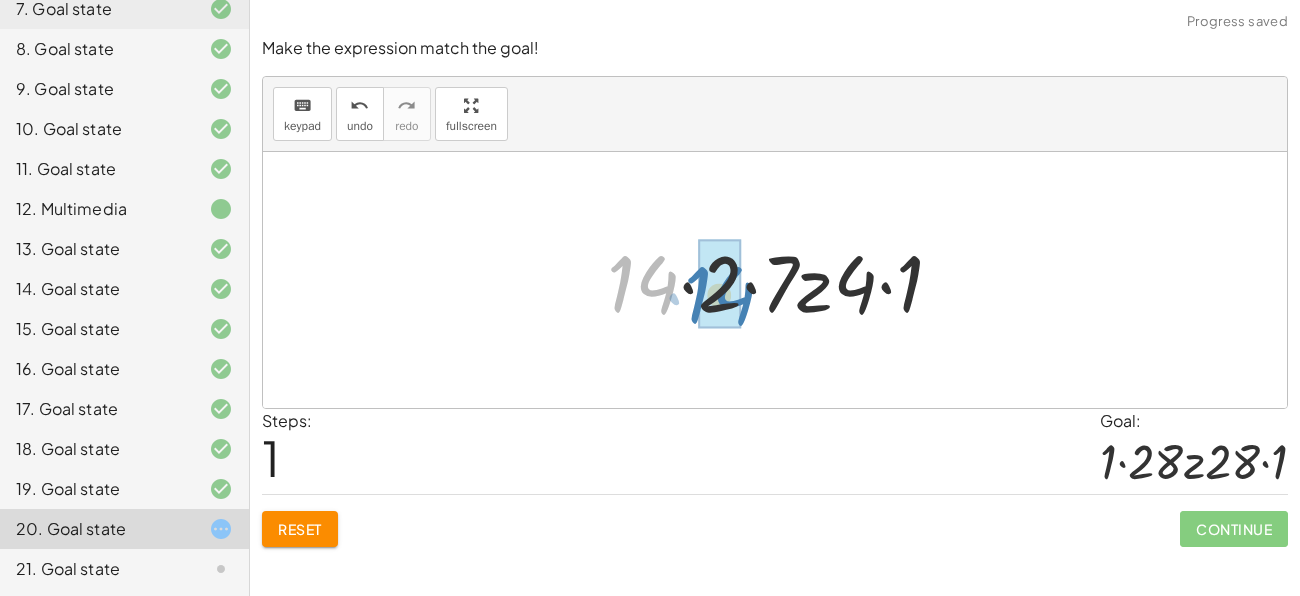 drag, startPoint x: 615, startPoint y: 281, endPoint x: 691, endPoint y: 292, distance: 76.79192 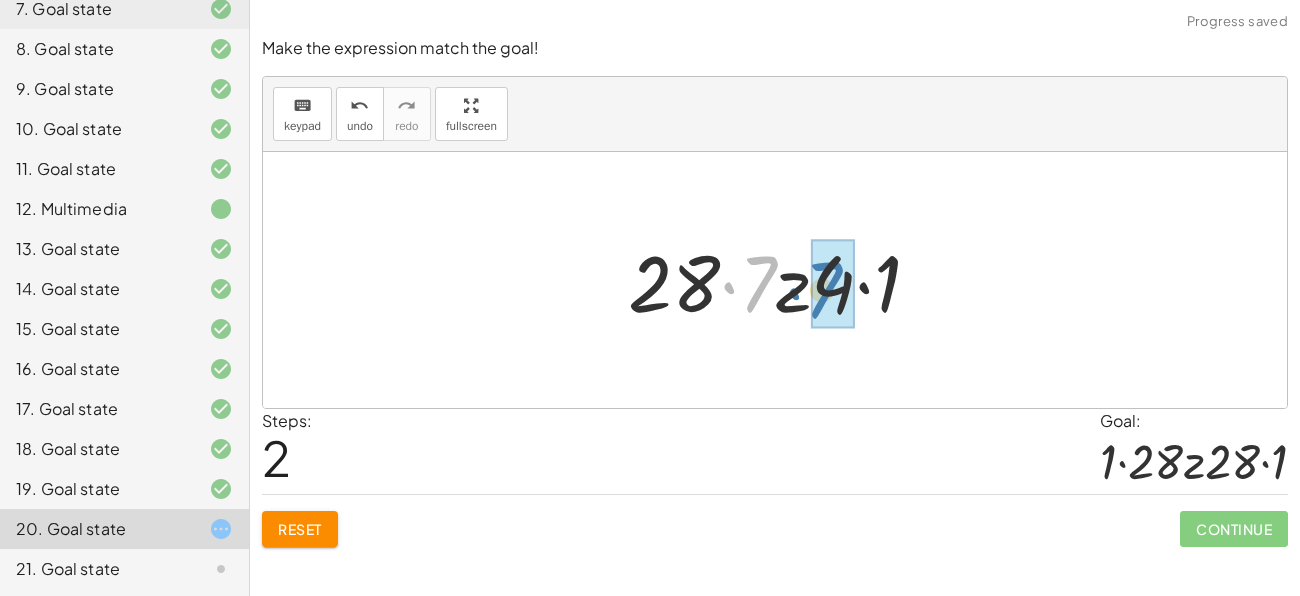 drag, startPoint x: 761, startPoint y: 280, endPoint x: 830, endPoint y: 286, distance: 69.260376 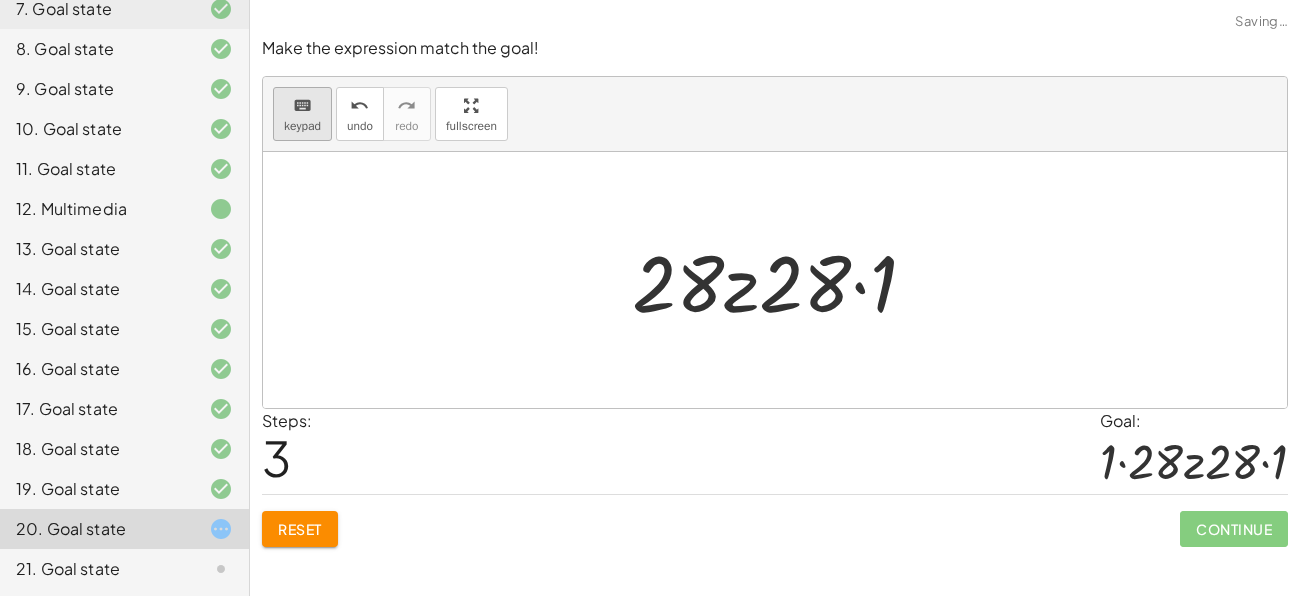 click on "keyboard" at bounding box center (302, 105) 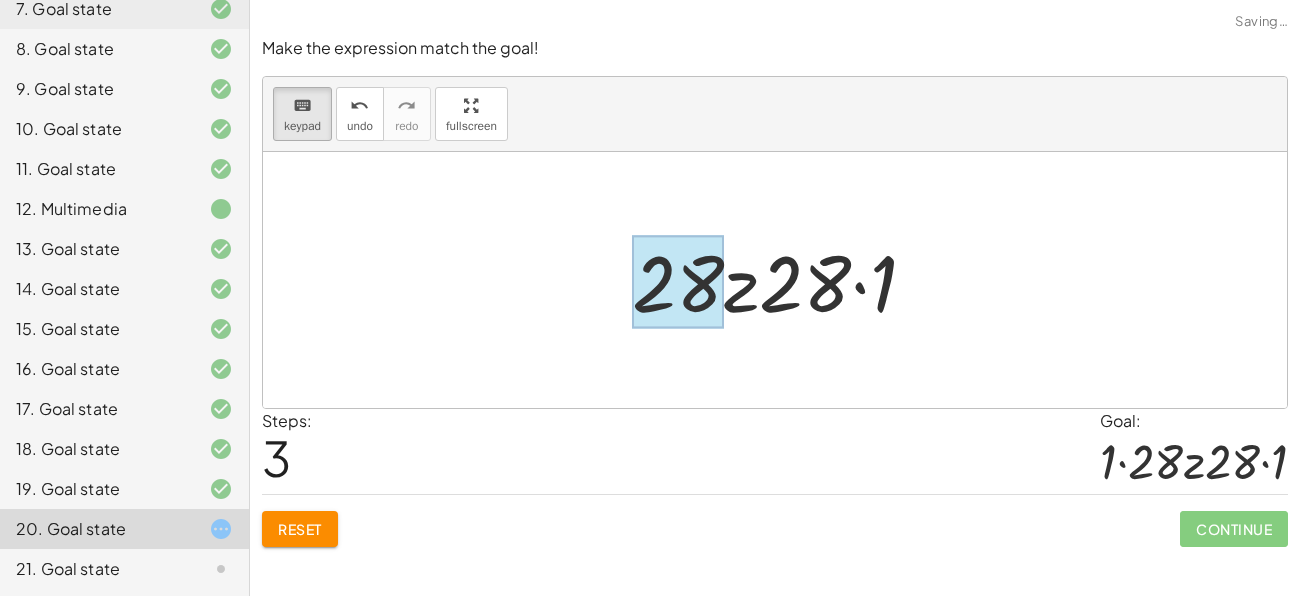 click at bounding box center (678, 282) 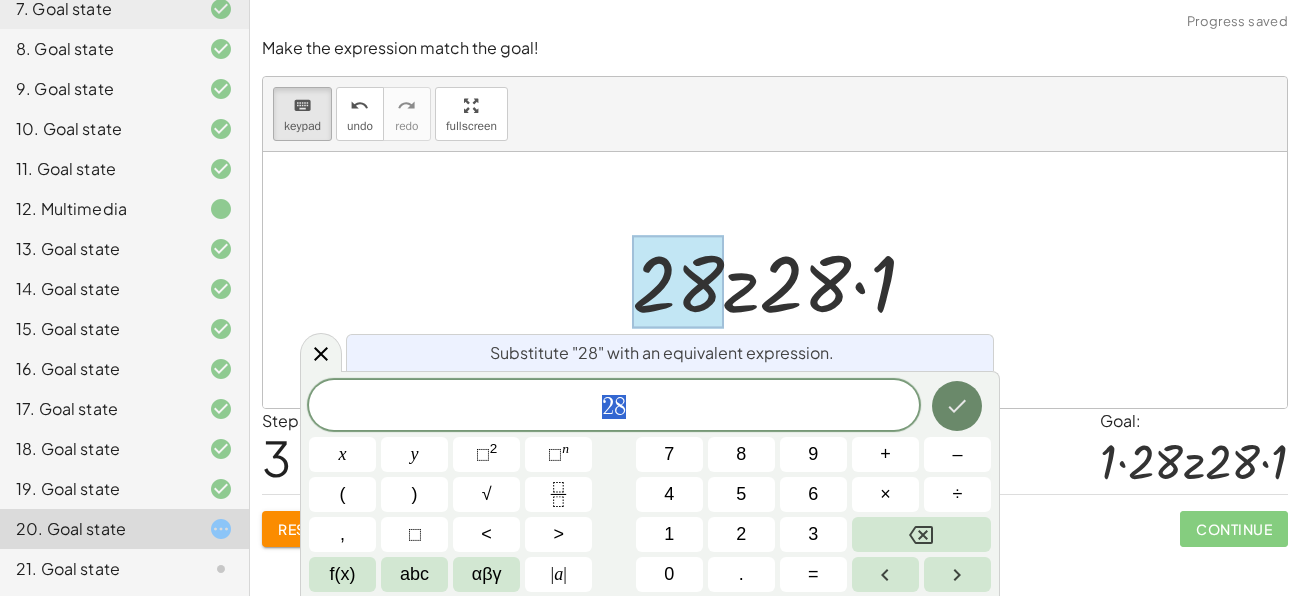click 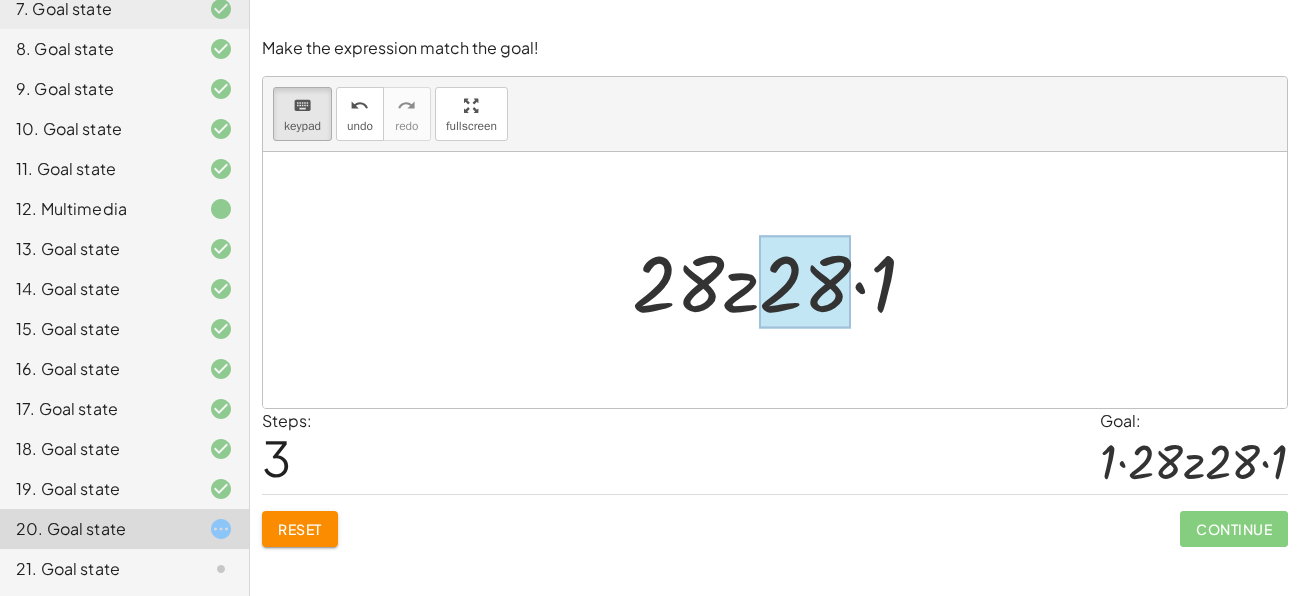drag, startPoint x: 679, startPoint y: 300, endPoint x: 776, endPoint y: 290, distance: 97.5141 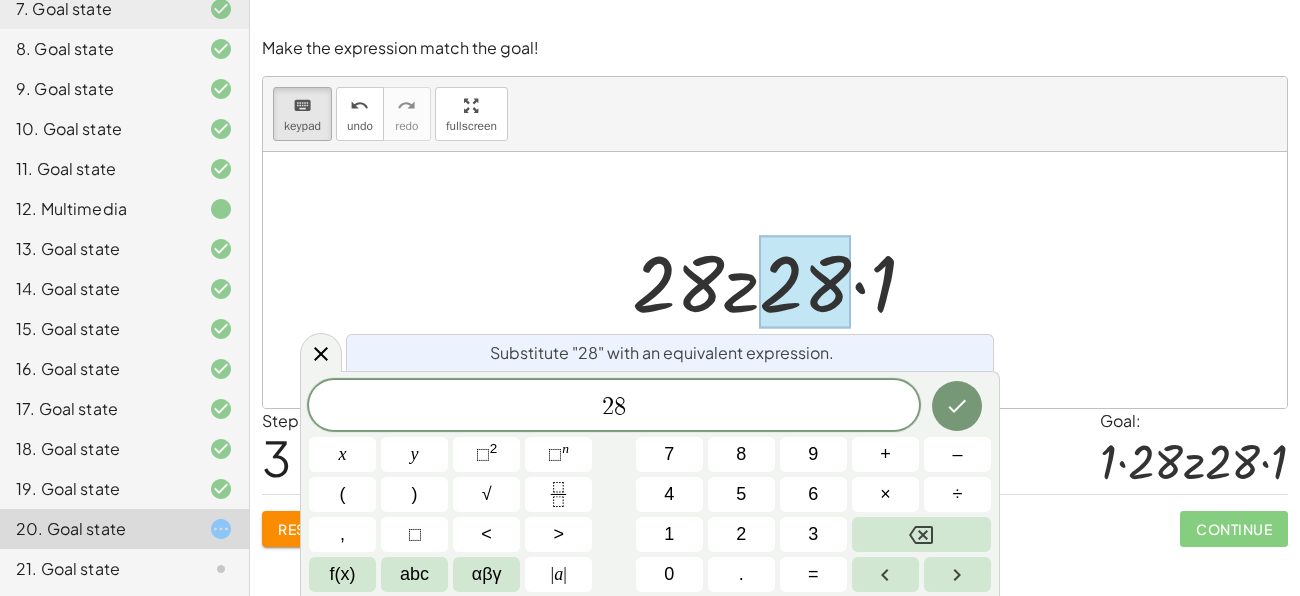 drag, startPoint x: 805, startPoint y: 288, endPoint x: 720, endPoint y: 289, distance: 85.00588 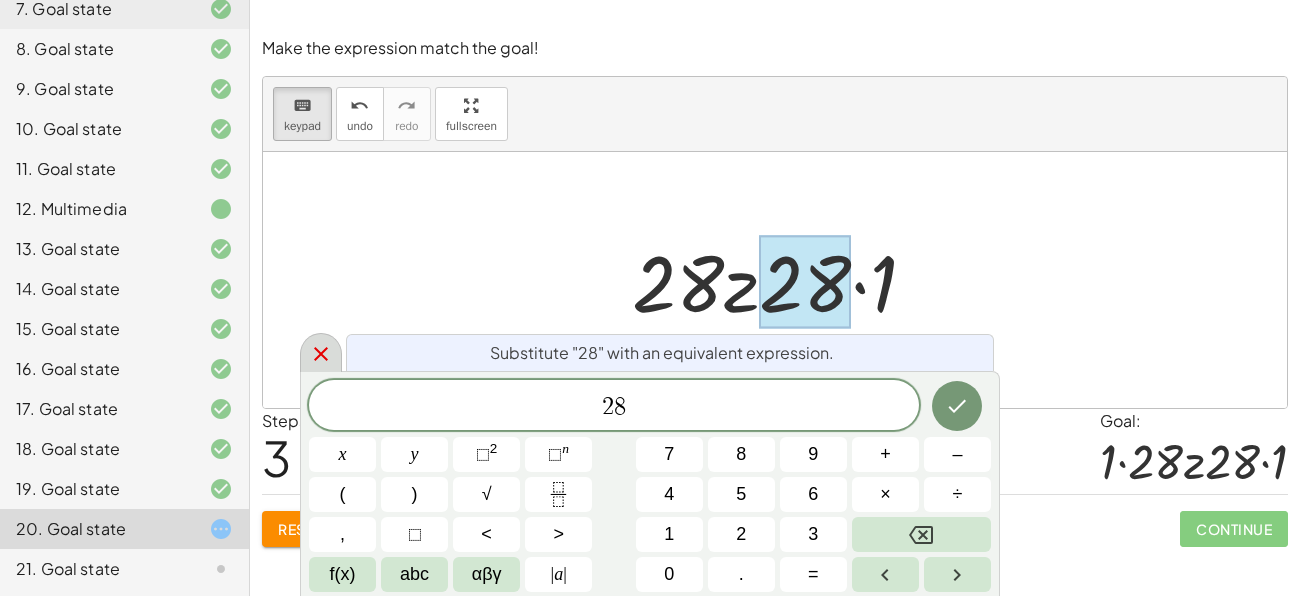 click 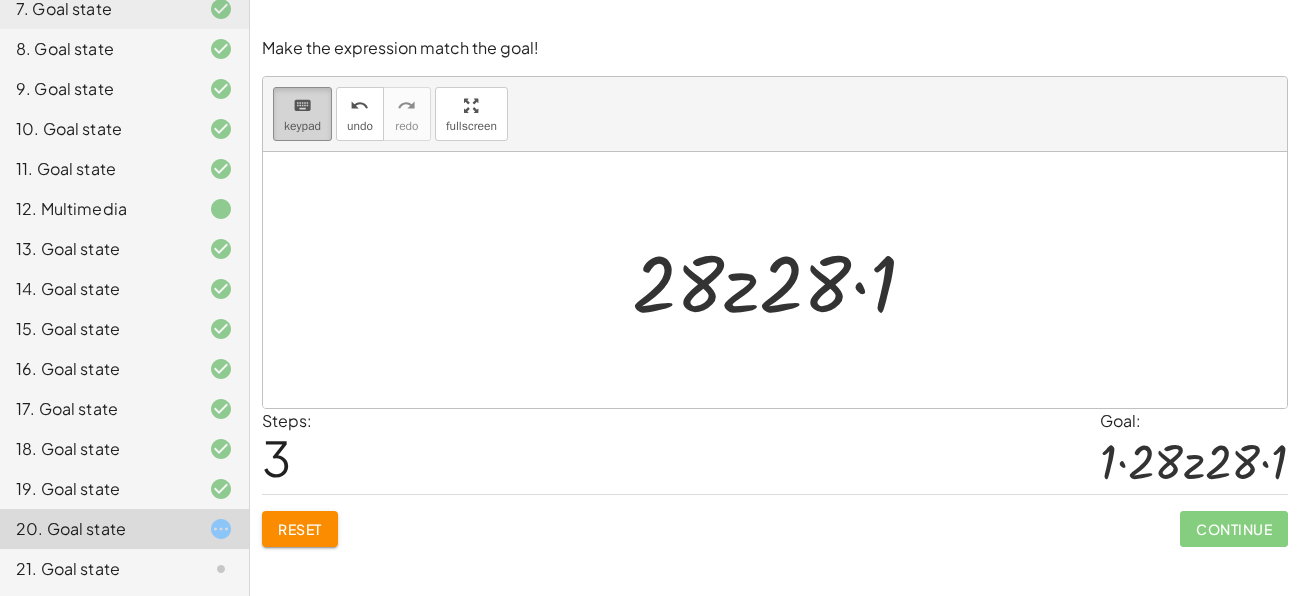 click on "keyboard" at bounding box center (302, 106) 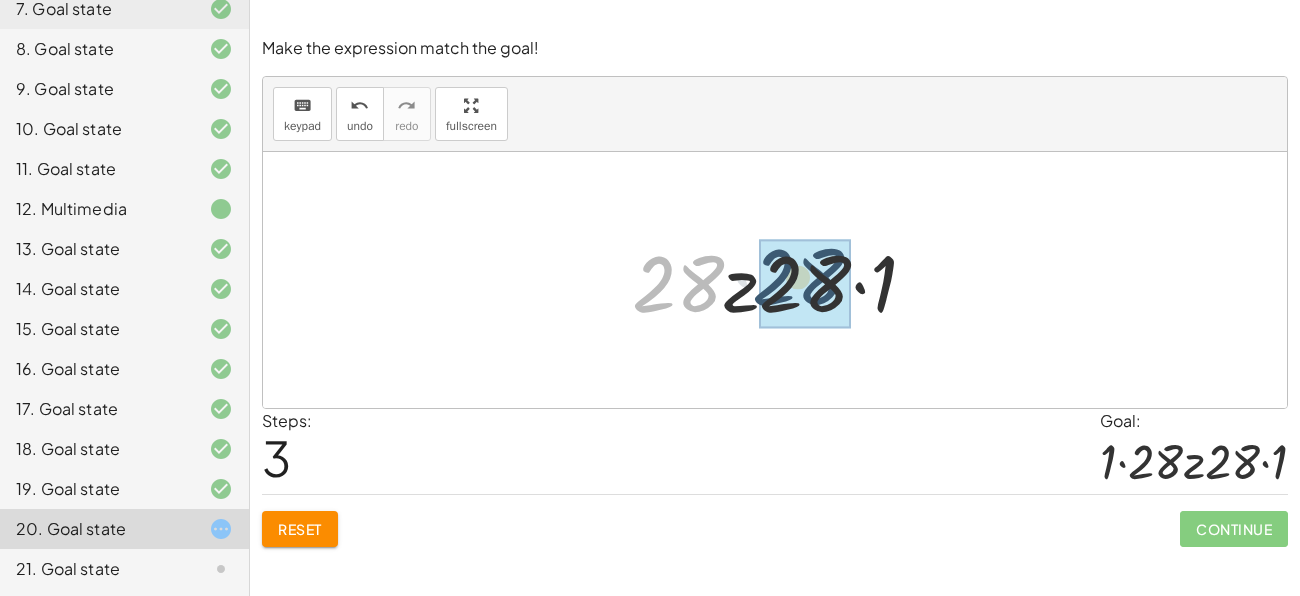 drag, startPoint x: 672, startPoint y: 286, endPoint x: 804, endPoint y: 279, distance: 132.18547 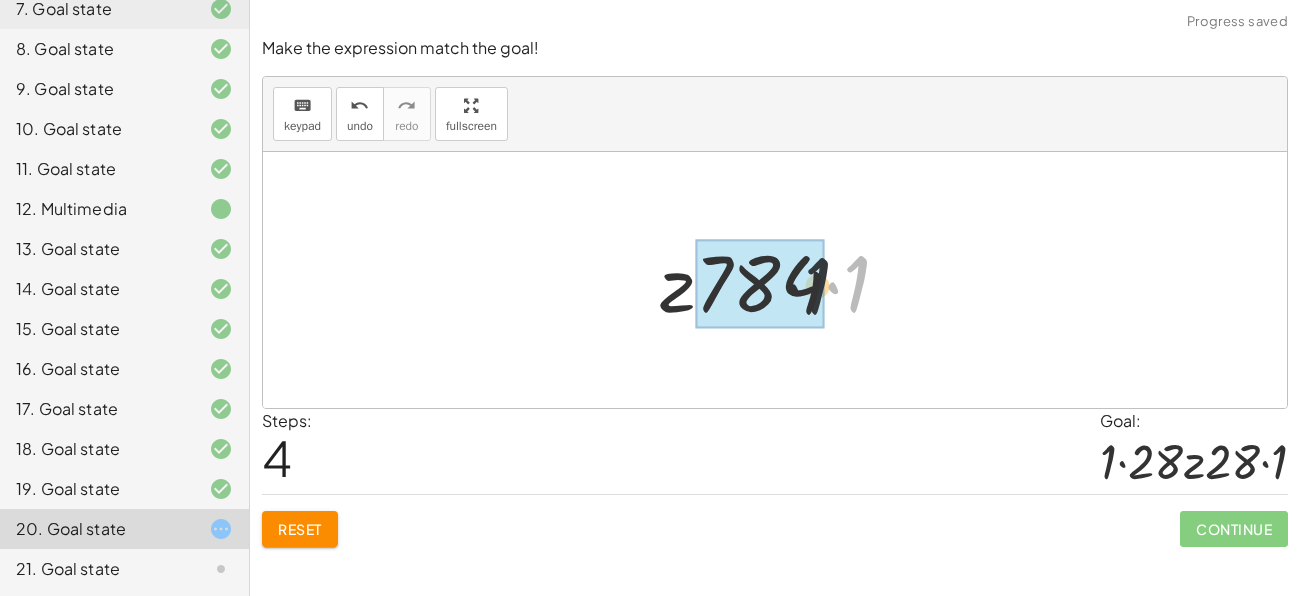 drag, startPoint x: 865, startPoint y: 275, endPoint x: 760, endPoint y: 279, distance: 105.076164 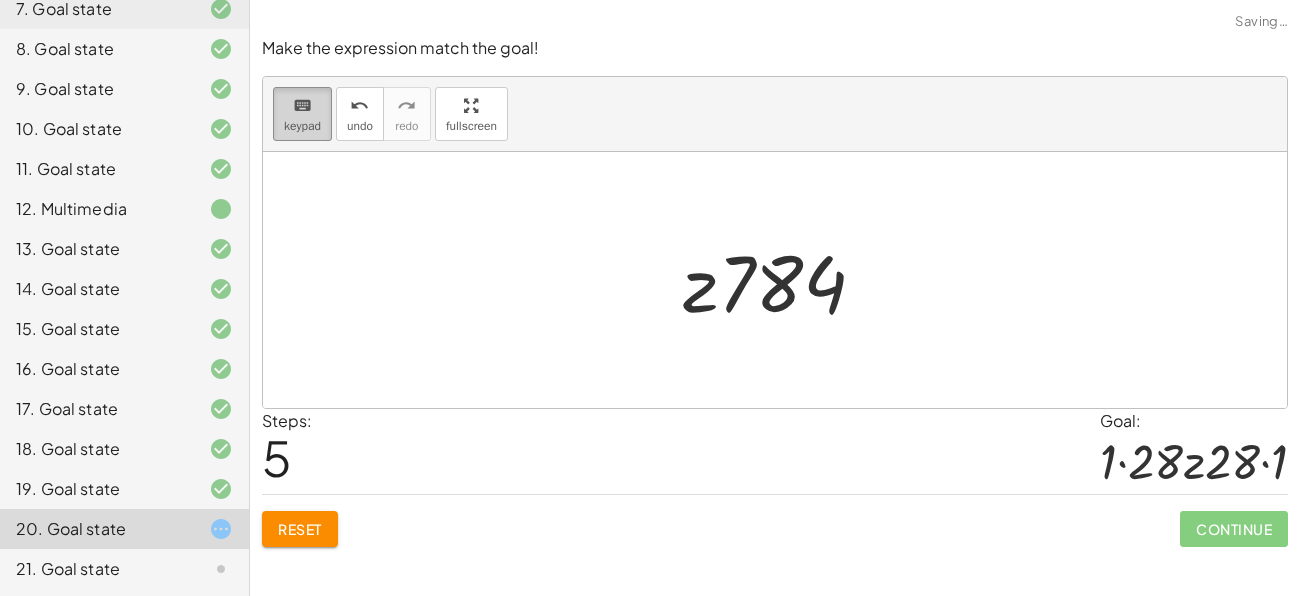 click on "keyboard" at bounding box center (302, 105) 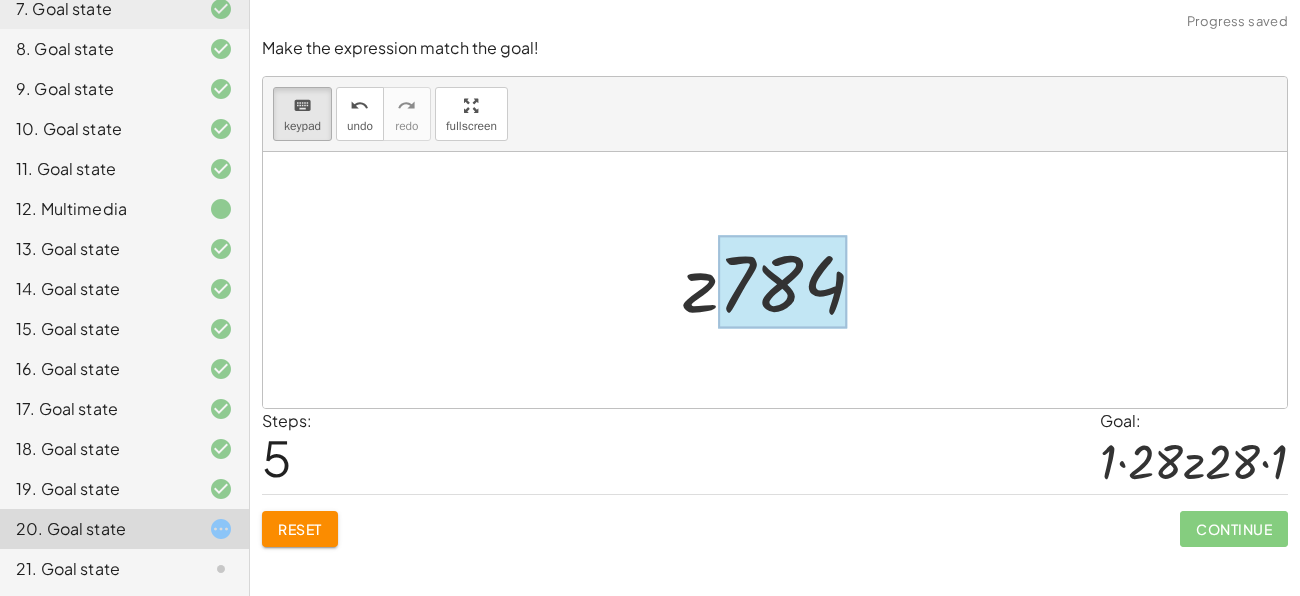 click at bounding box center (782, 282) 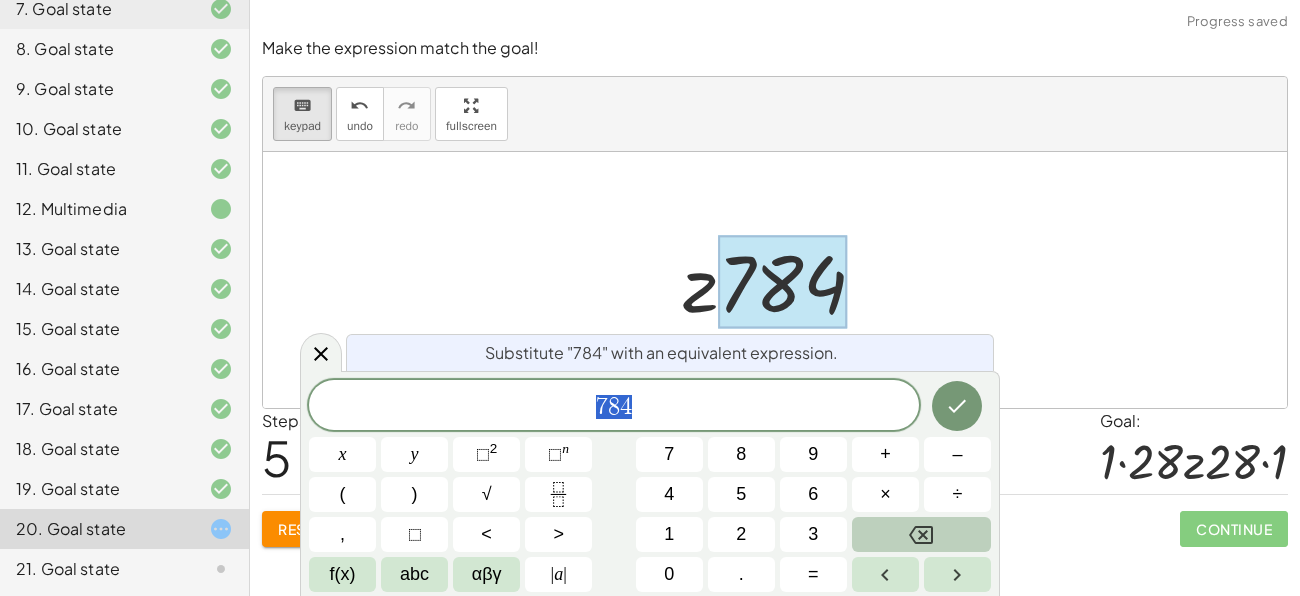 click at bounding box center (921, 534) 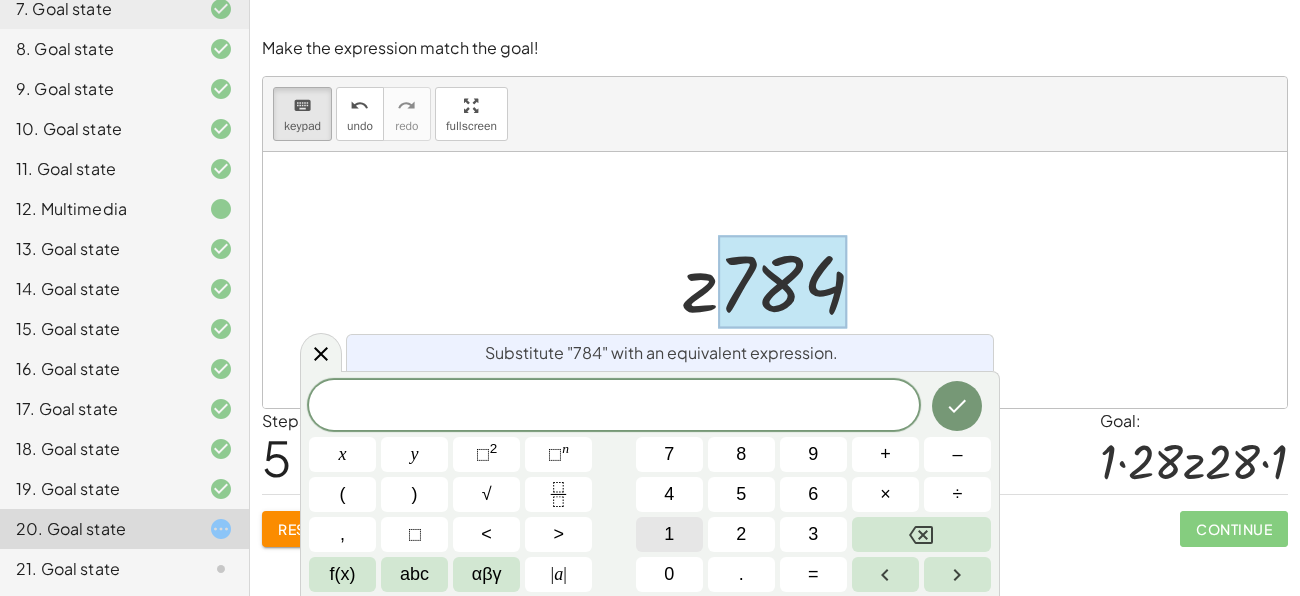 click on "1" at bounding box center [669, 534] 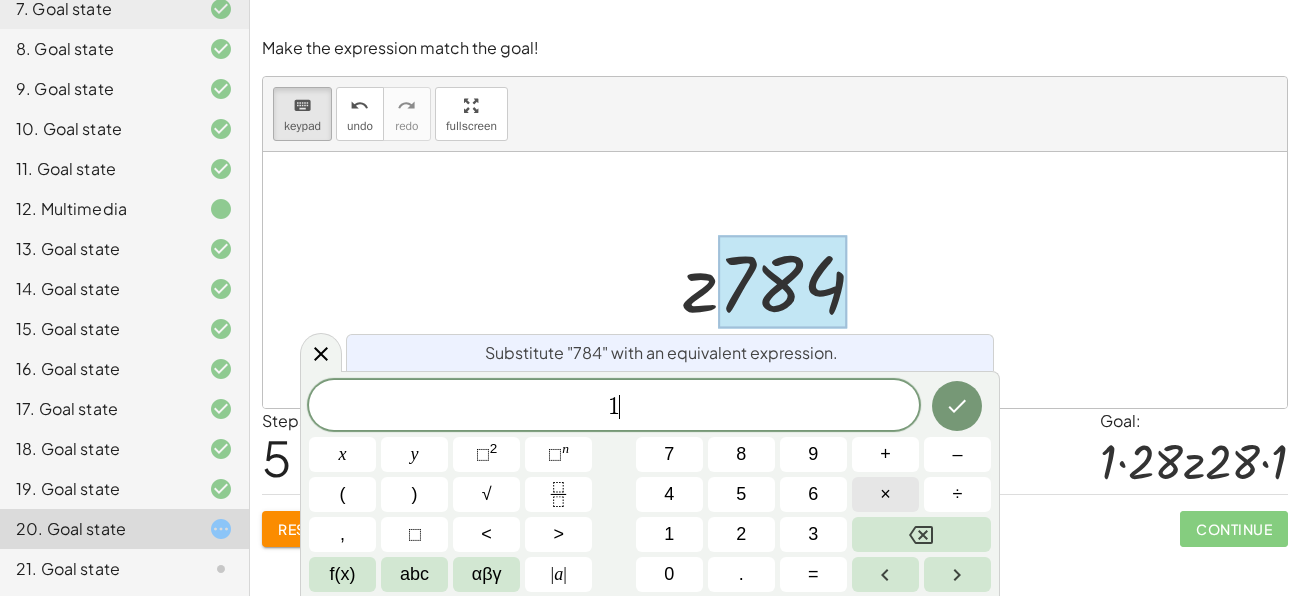 click on "×" at bounding box center [885, 494] 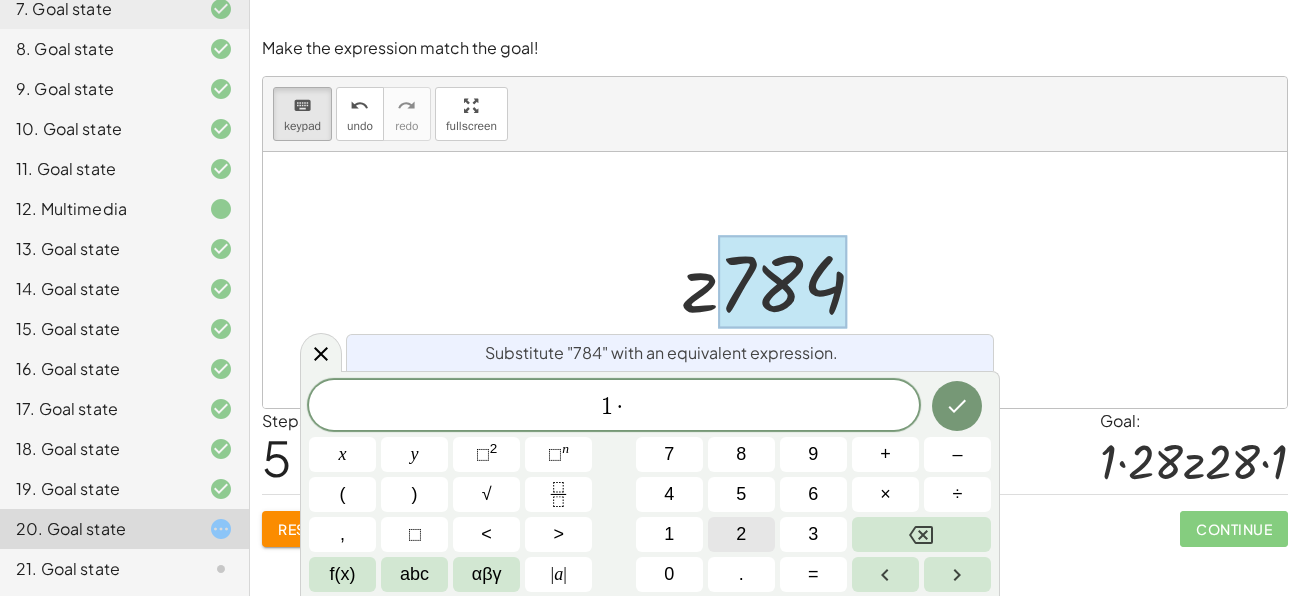 click on "2" at bounding box center [741, 534] 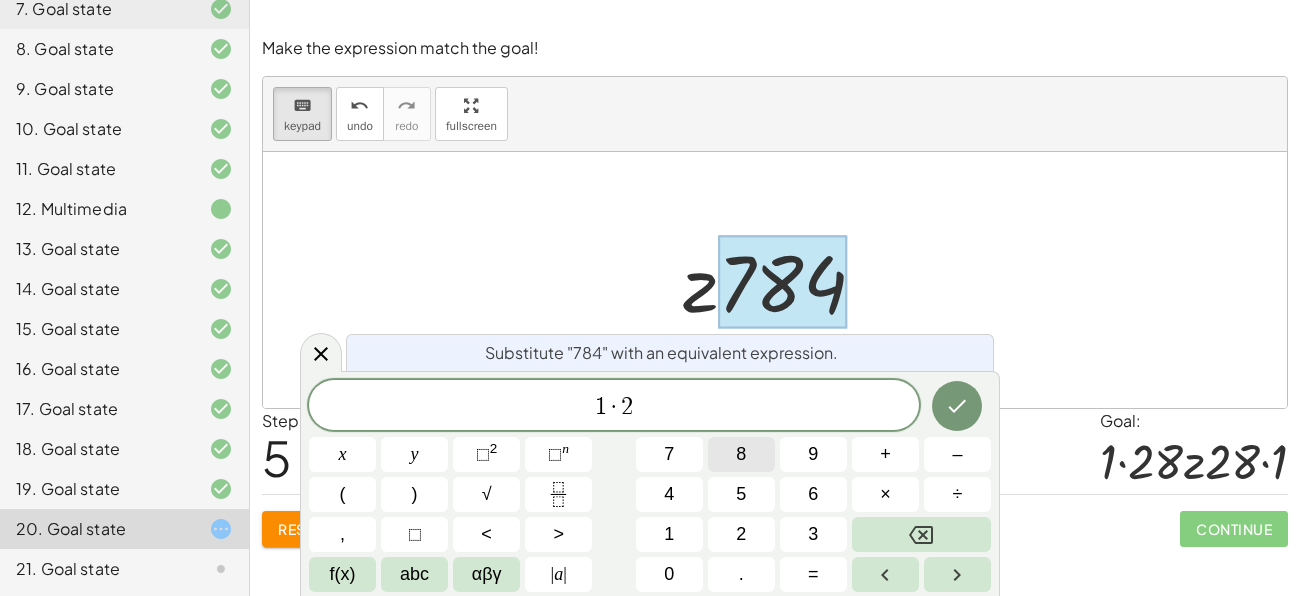 click on "8" at bounding box center [741, 454] 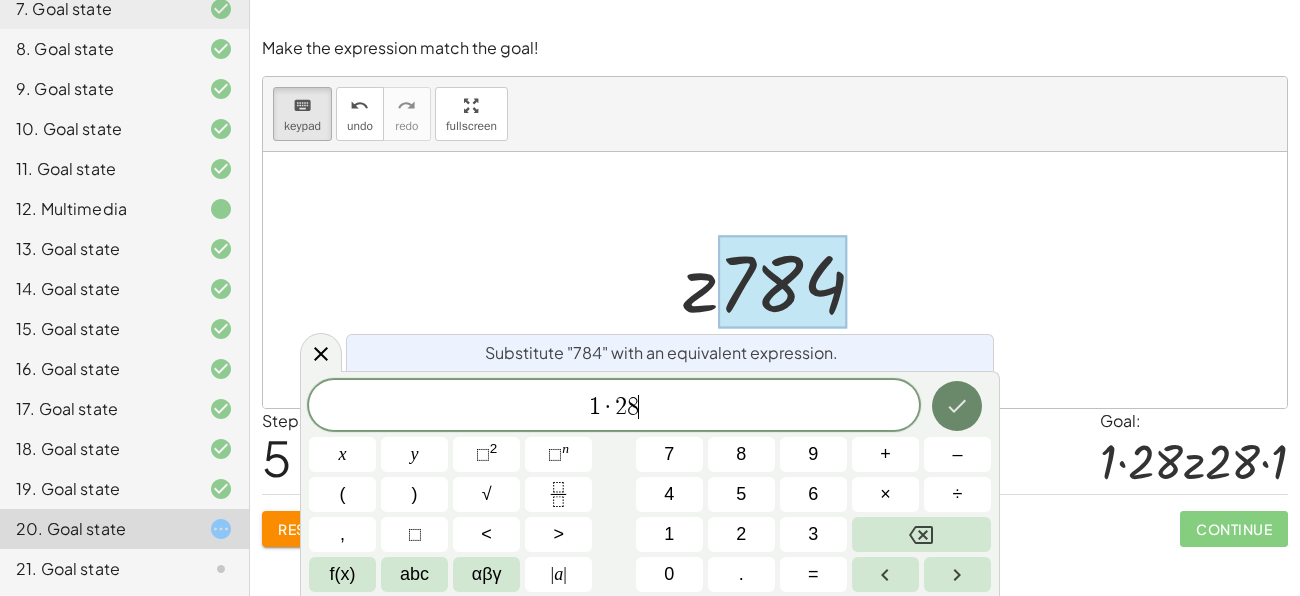 click 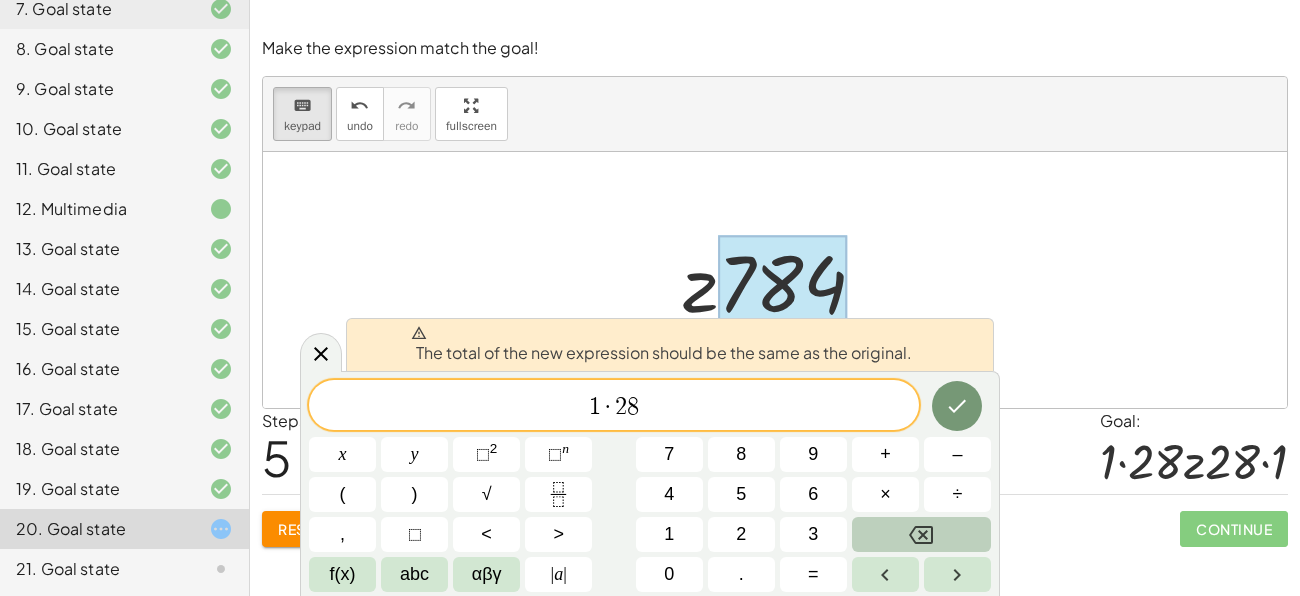 click 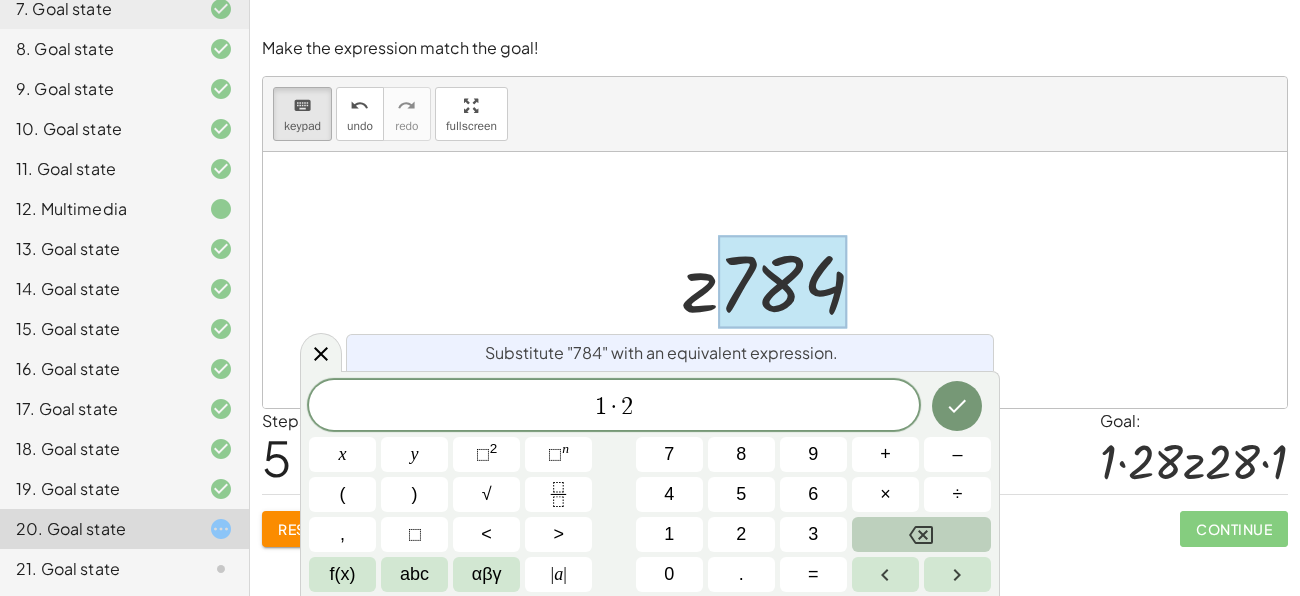 click 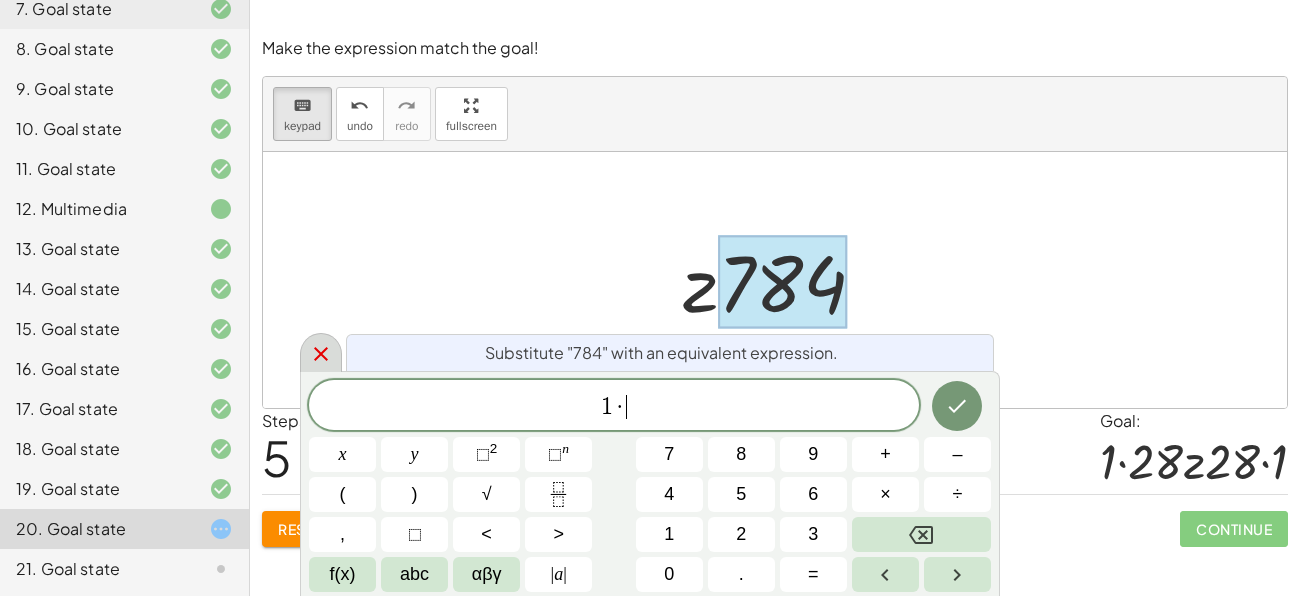 click 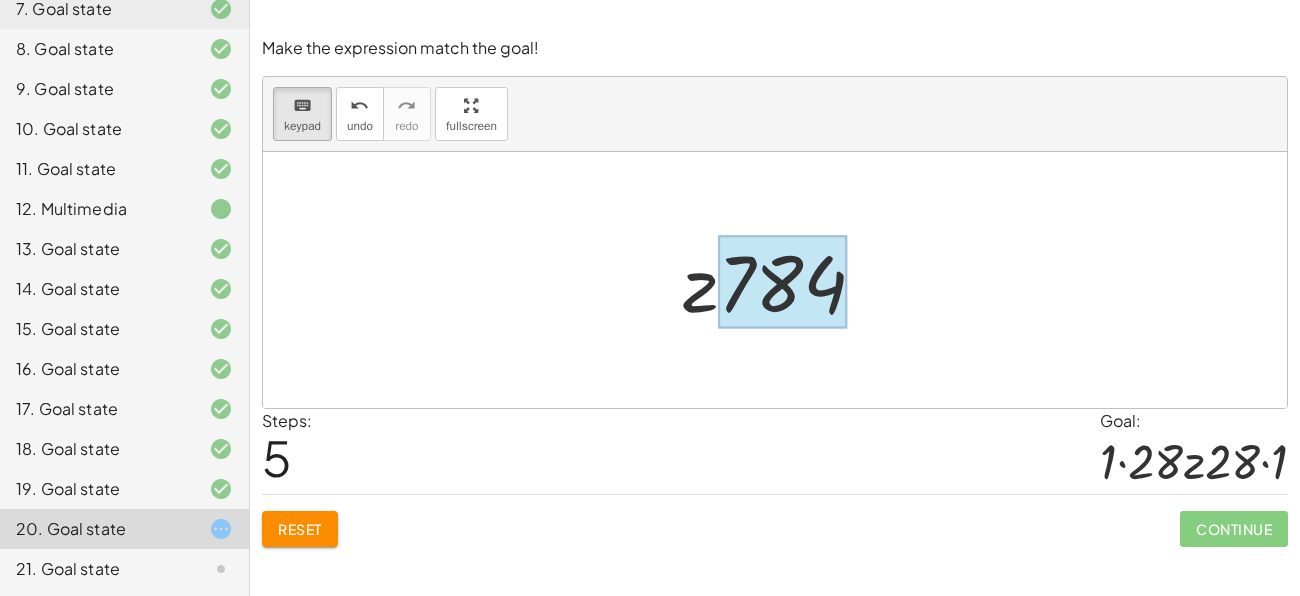 drag, startPoint x: 802, startPoint y: 288, endPoint x: 575, endPoint y: 336, distance: 232.0194 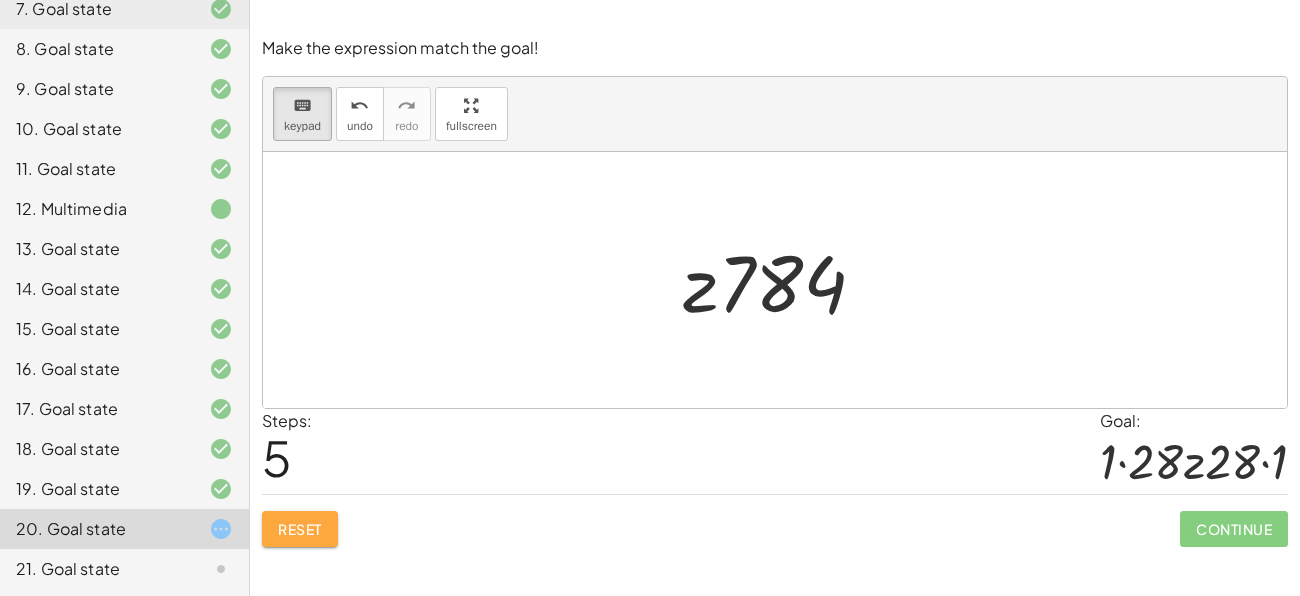 click on "Reset" 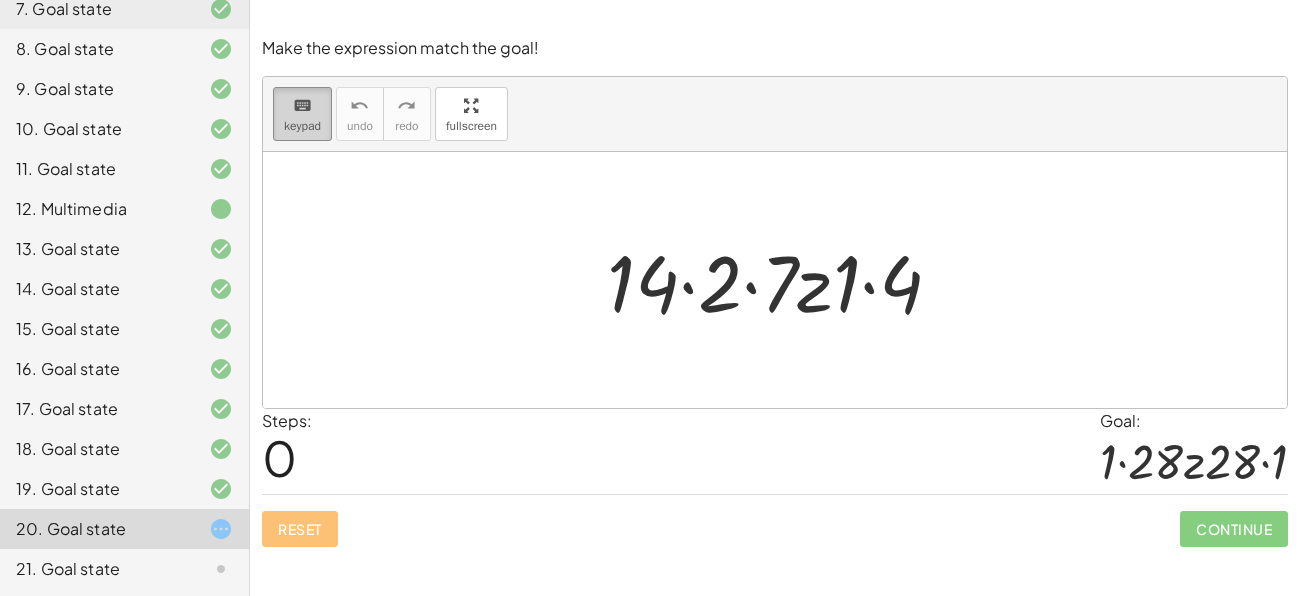 click on "keyboard keypad" at bounding box center [302, 114] 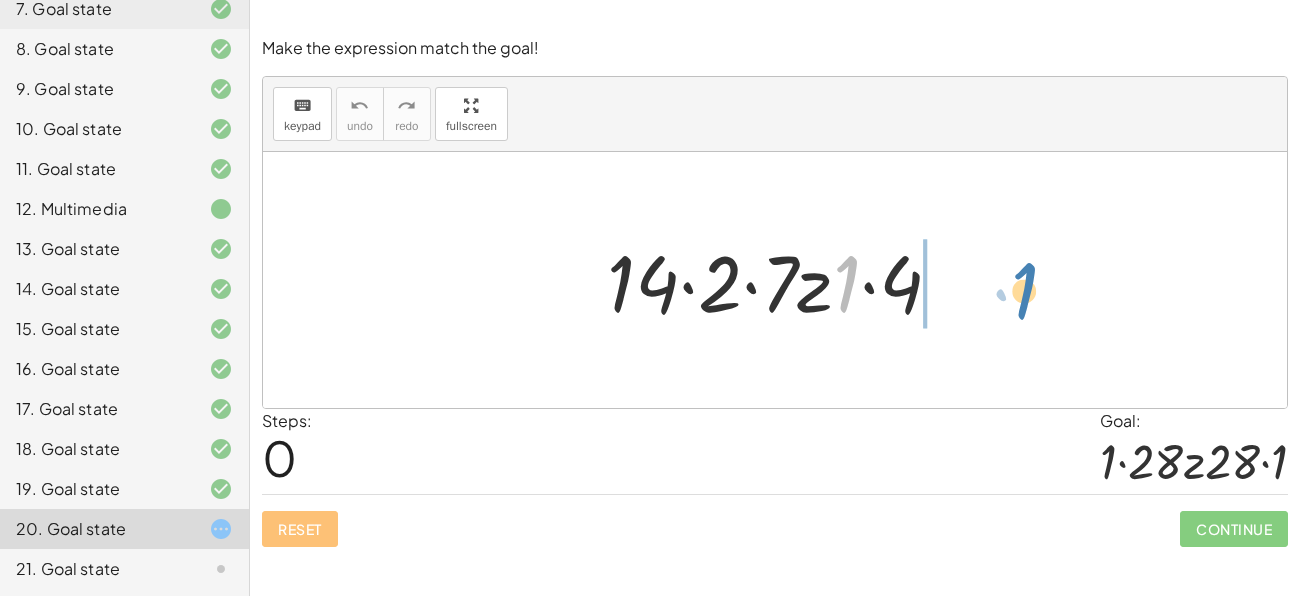 drag, startPoint x: 843, startPoint y: 293, endPoint x: 1019, endPoint y: 300, distance: 176.13914 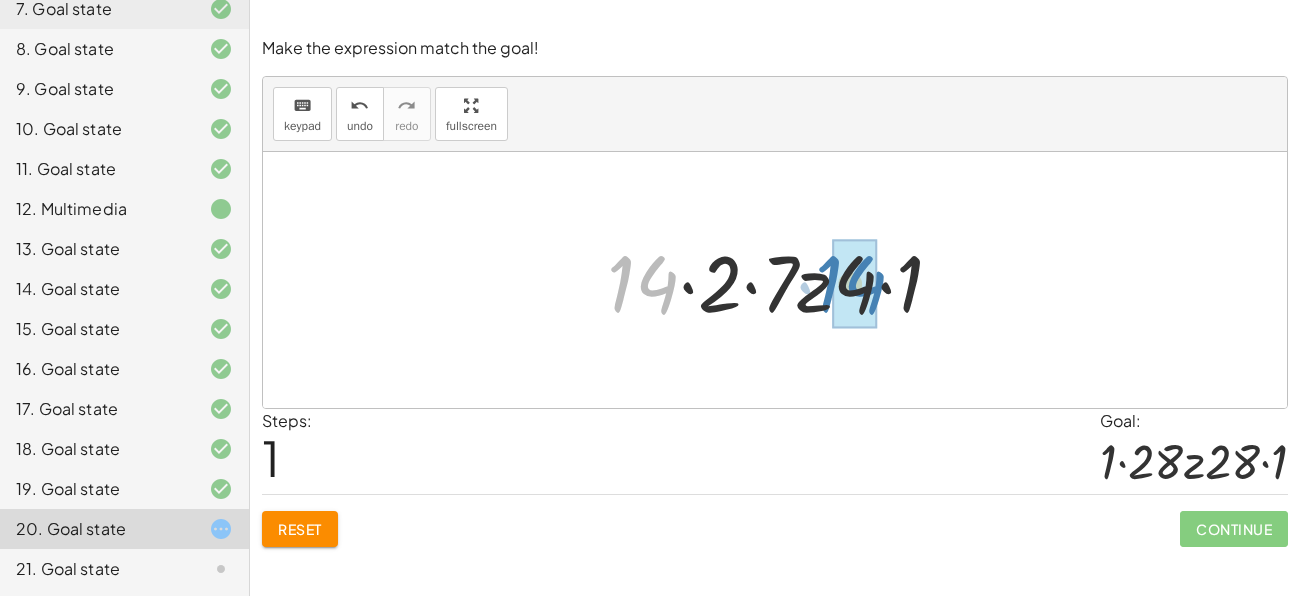 drag, startPoint x: 618, startPoint y: 289, endPoint x: 825, endPoint y: 288, distance: 207.00241 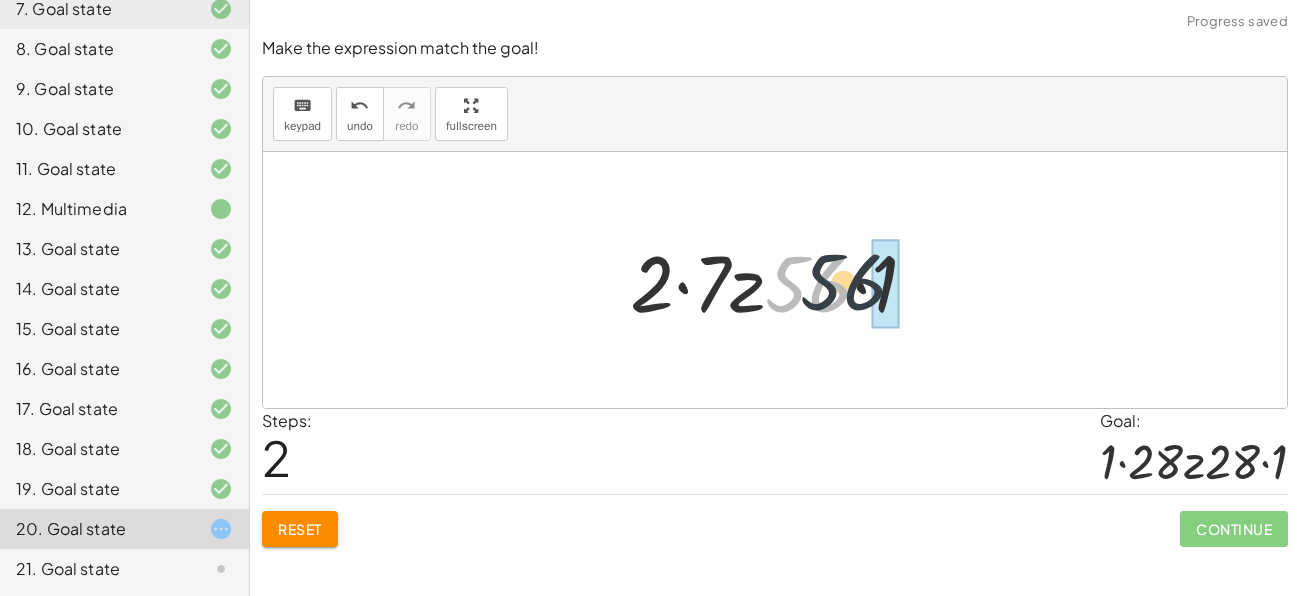 drag, startPoint x: 825, startPoint y: 288, endPoint x: 902, endPoint y: 270, distance: 79.07591 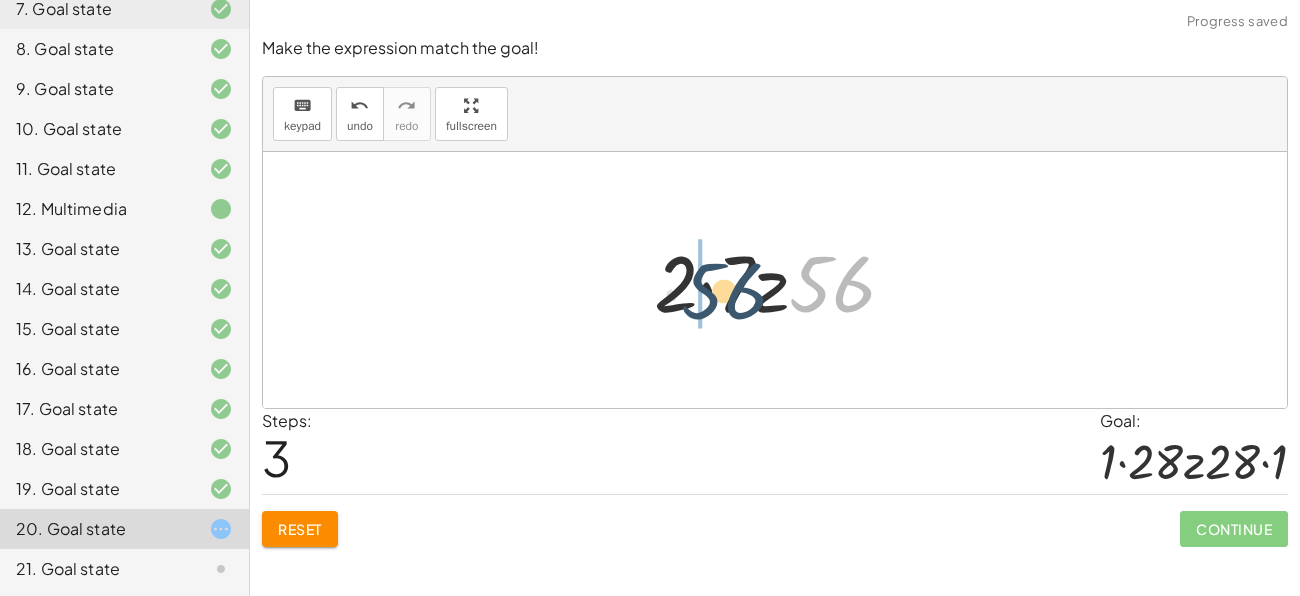 drag, startPoint x: 819, startPoint y: 279, endPoint x: 671, endPoint y: 282, distance: 148.0304 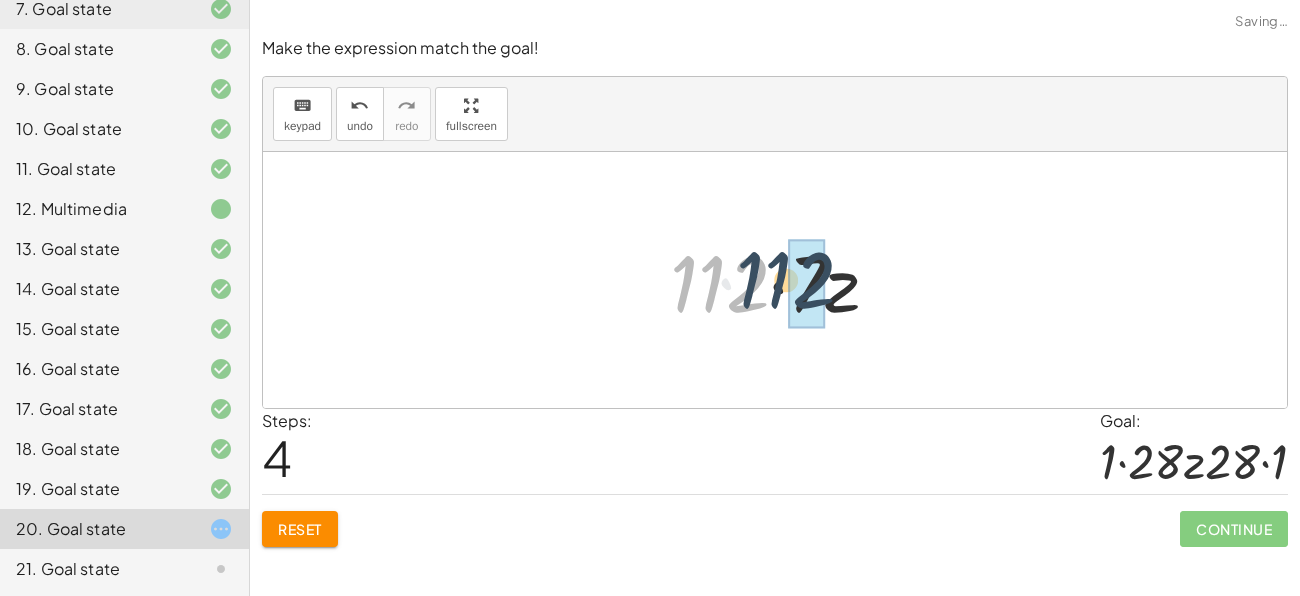 drag, startPoint x: 736, startPoint y: 274, endPoint x: 825, endPoint y: 274, distance: 89 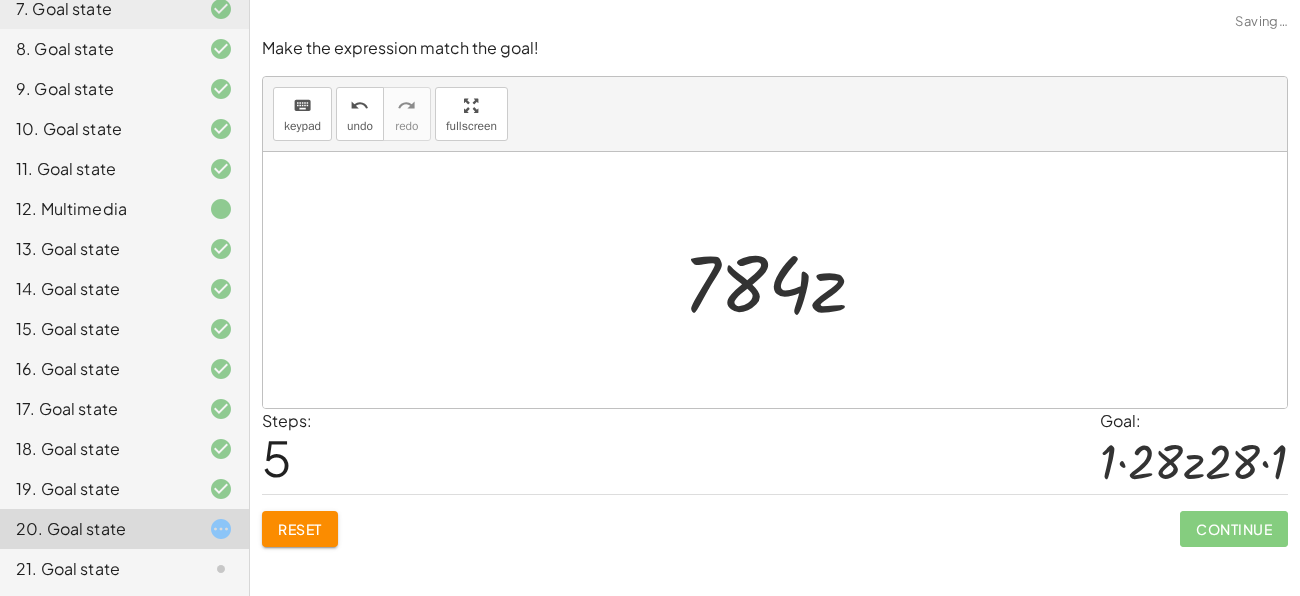 click on "Reset" at bounding box center [300, 529] 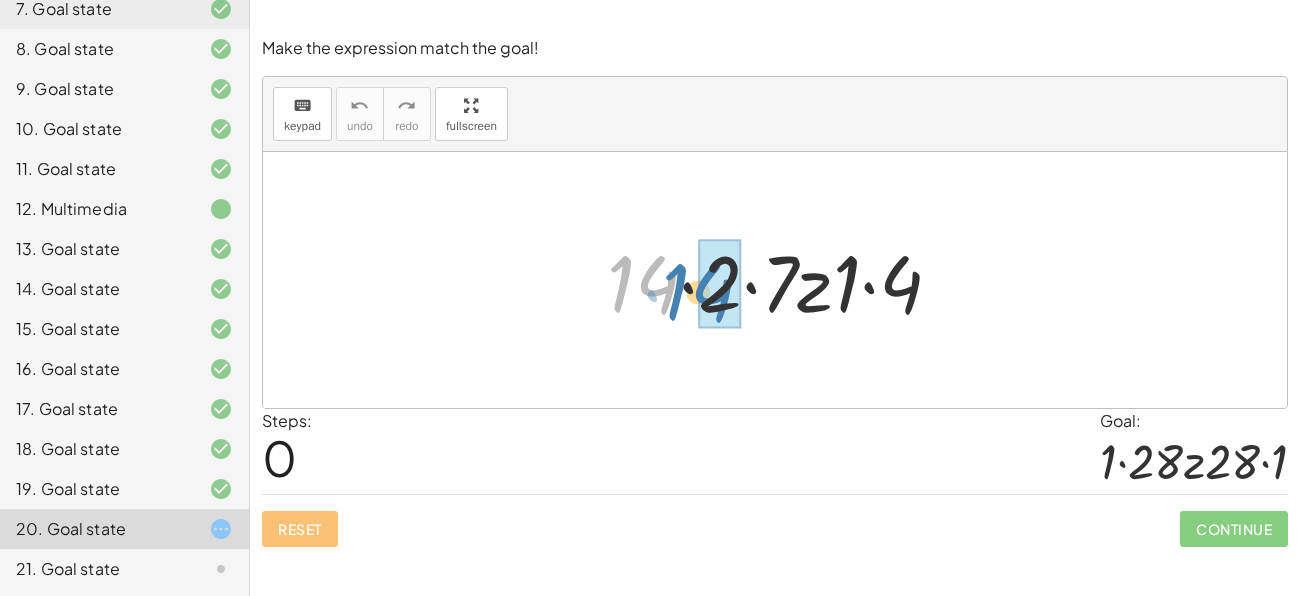 drag, startPoint x: 638, startPoint y: 297, endPoint x: 698, endPoint y: 306, distance: 60.671246 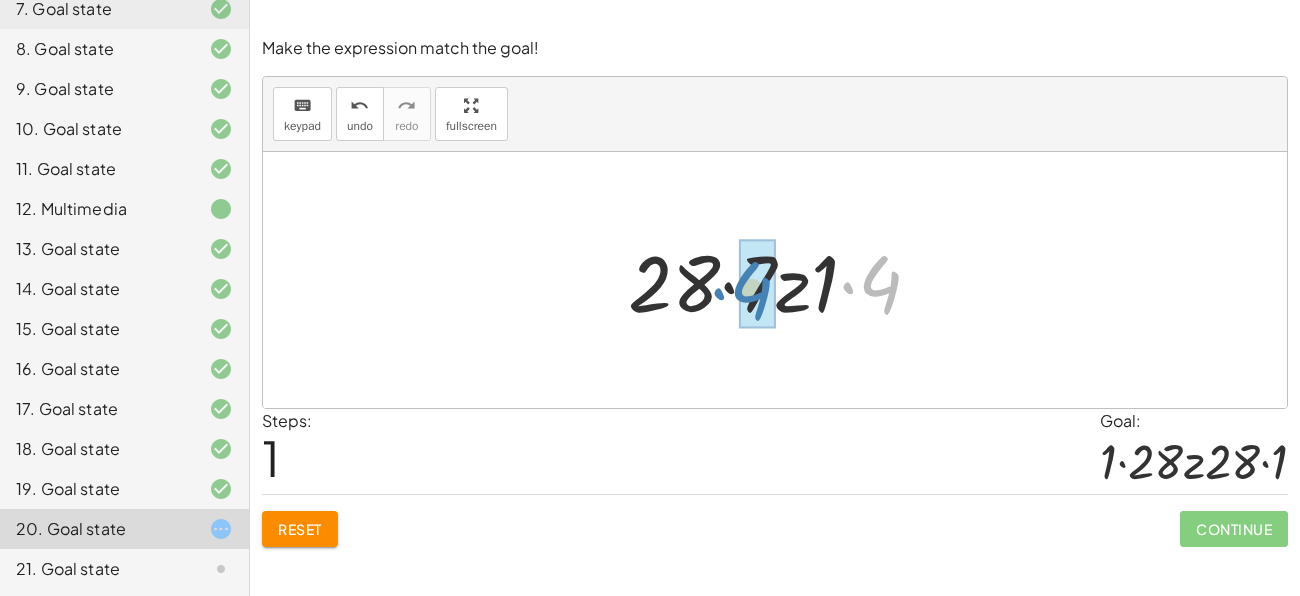 drag, startPoint x: 872, startPoint y: 288, endPoint x: 744, endPoint y: 294, distance: 128.14055 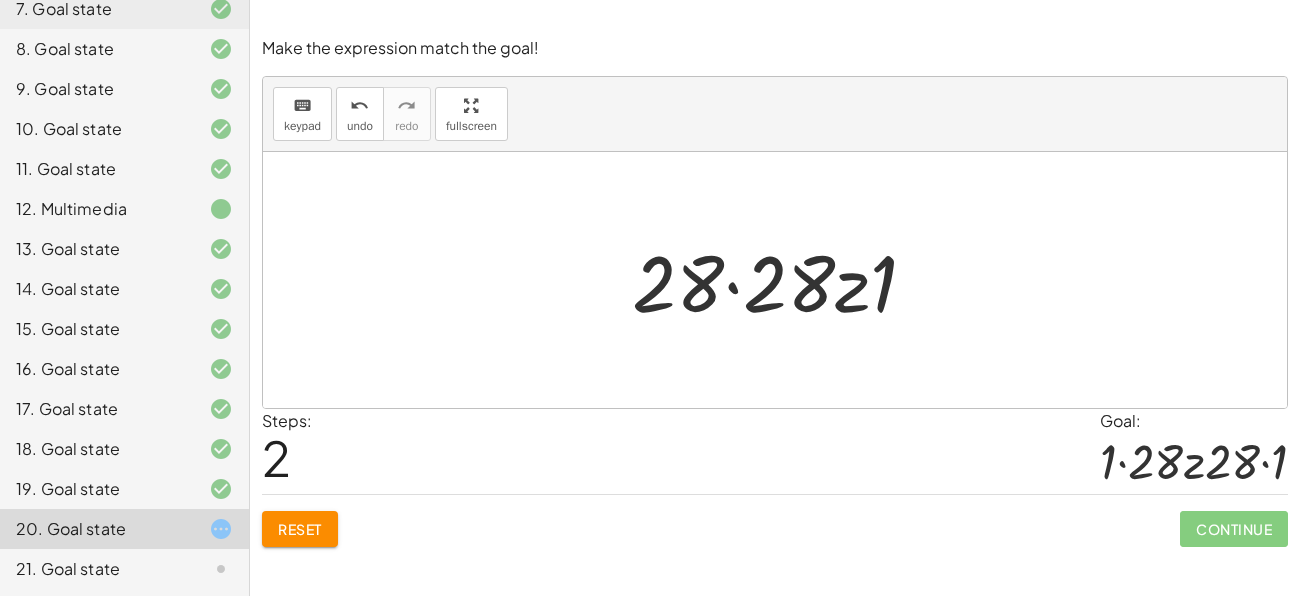 click at bounding box center [782, 280] 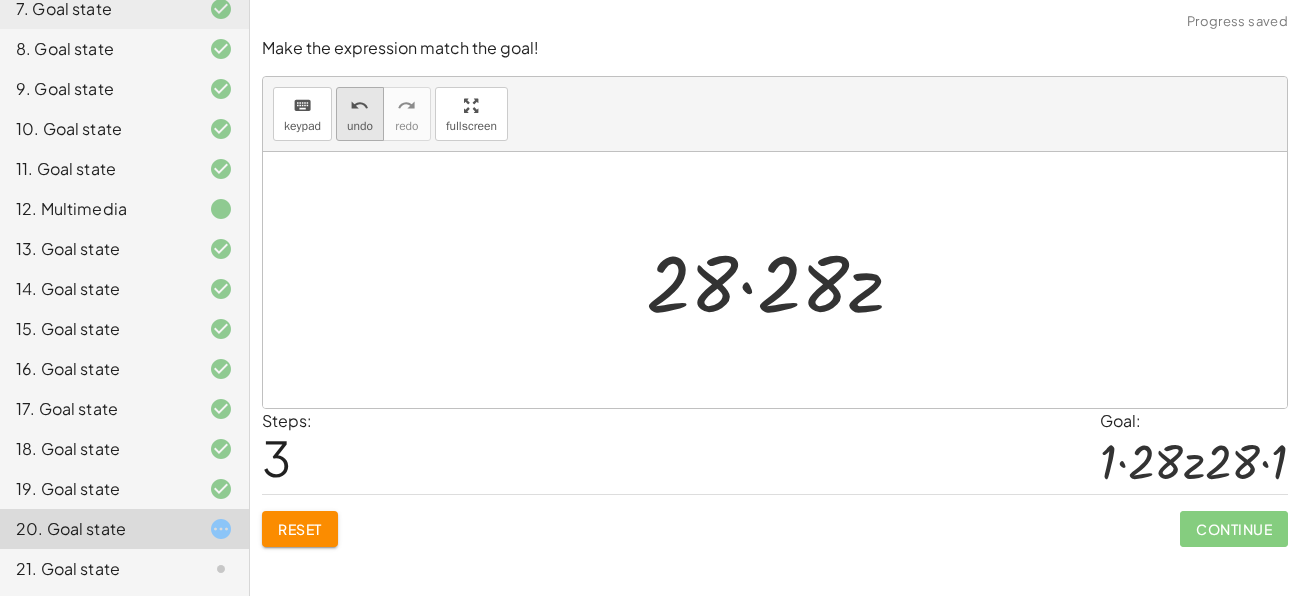 click on "undo" at bounding box center [359, 106] 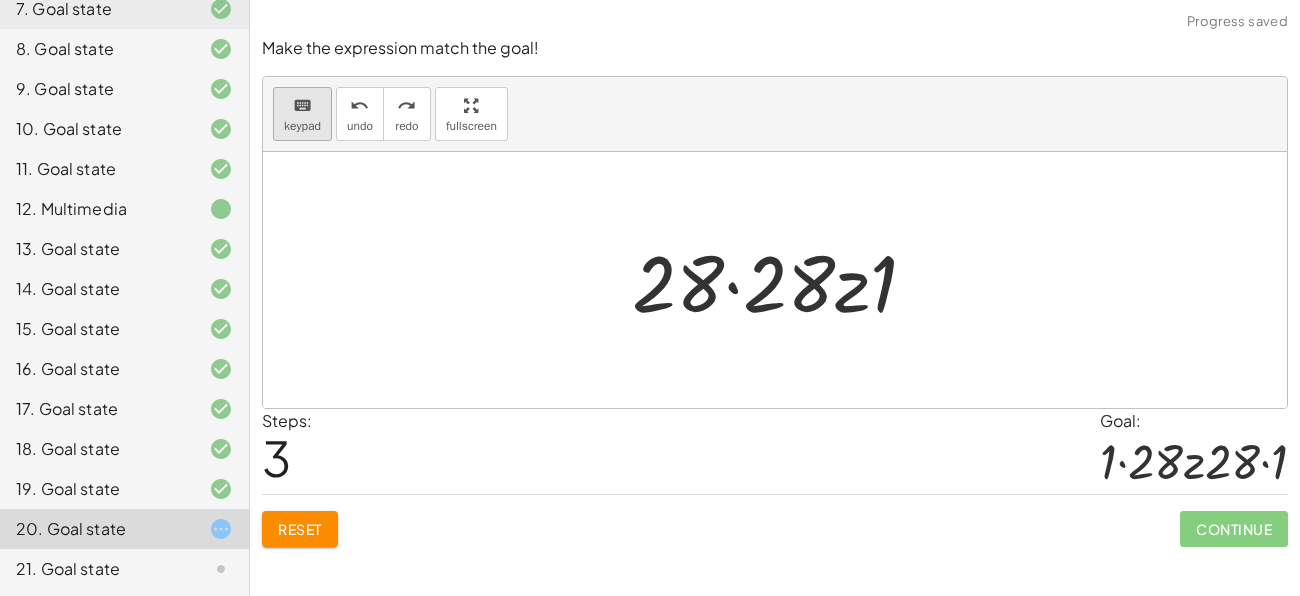 click on "keypad" at bounding box center [302, 126] 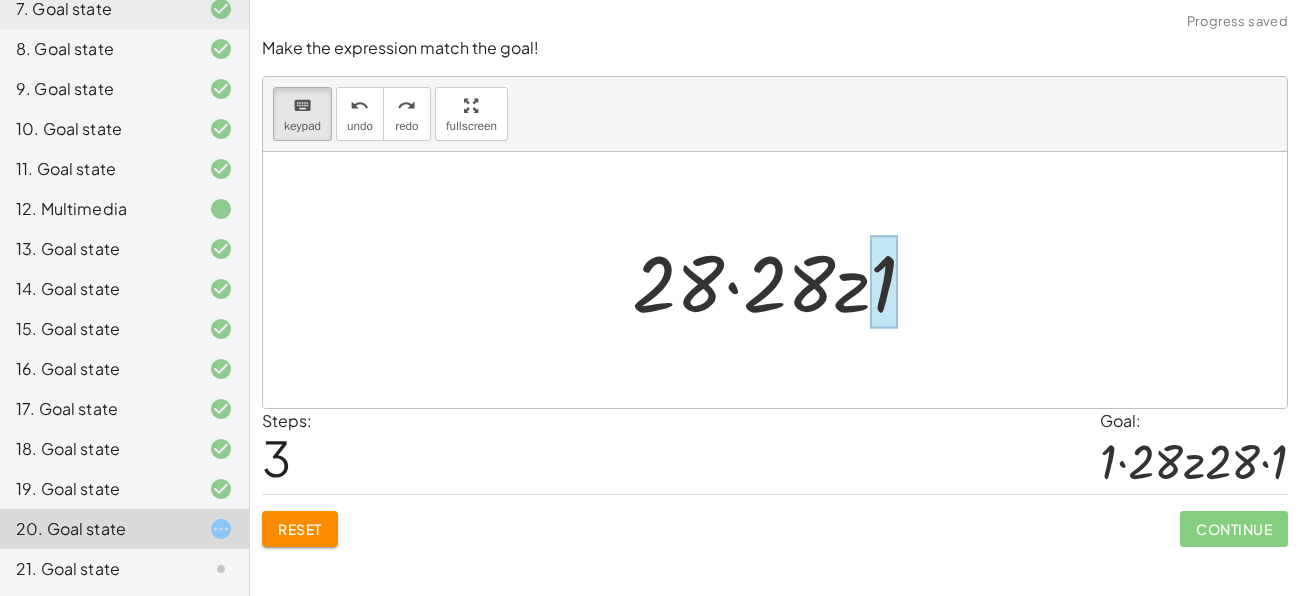 click at bounding box center [884, 282] 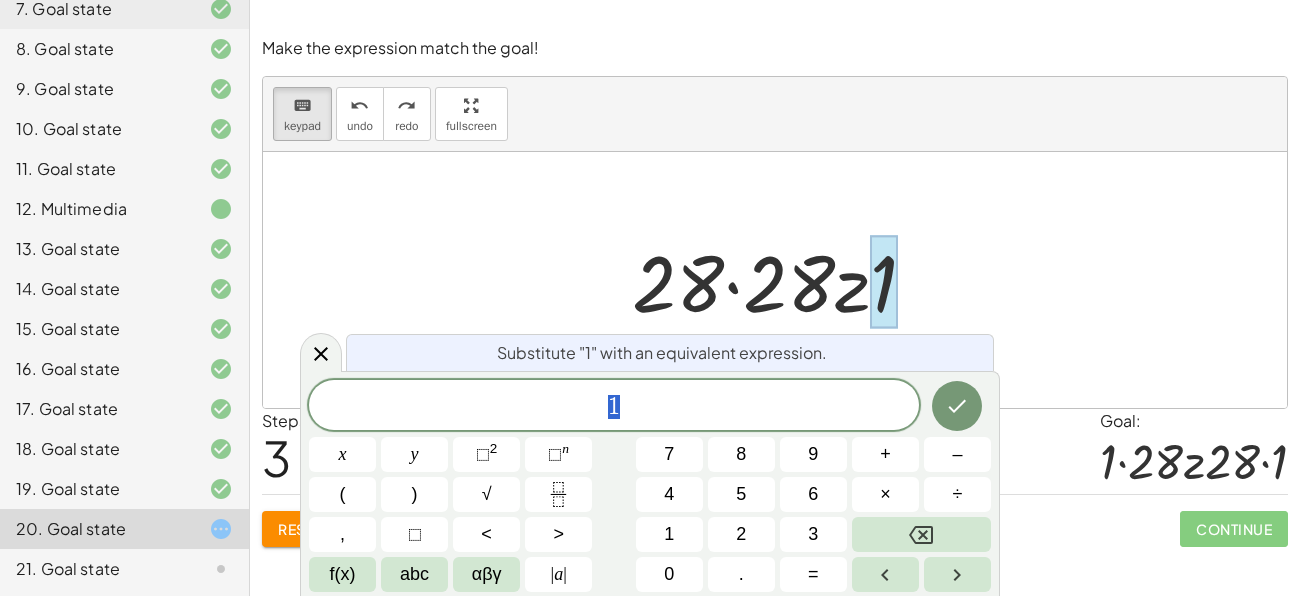 click on "1" at bounding box center [614, 407] 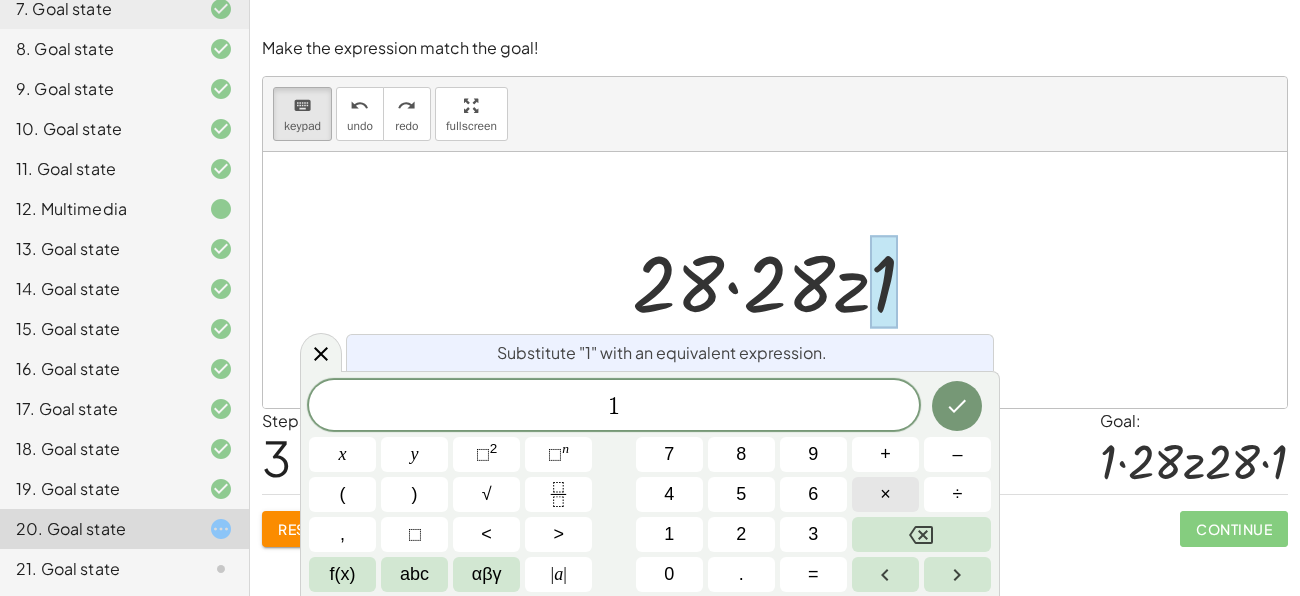 click on "×" at bounding box center (885, 494) 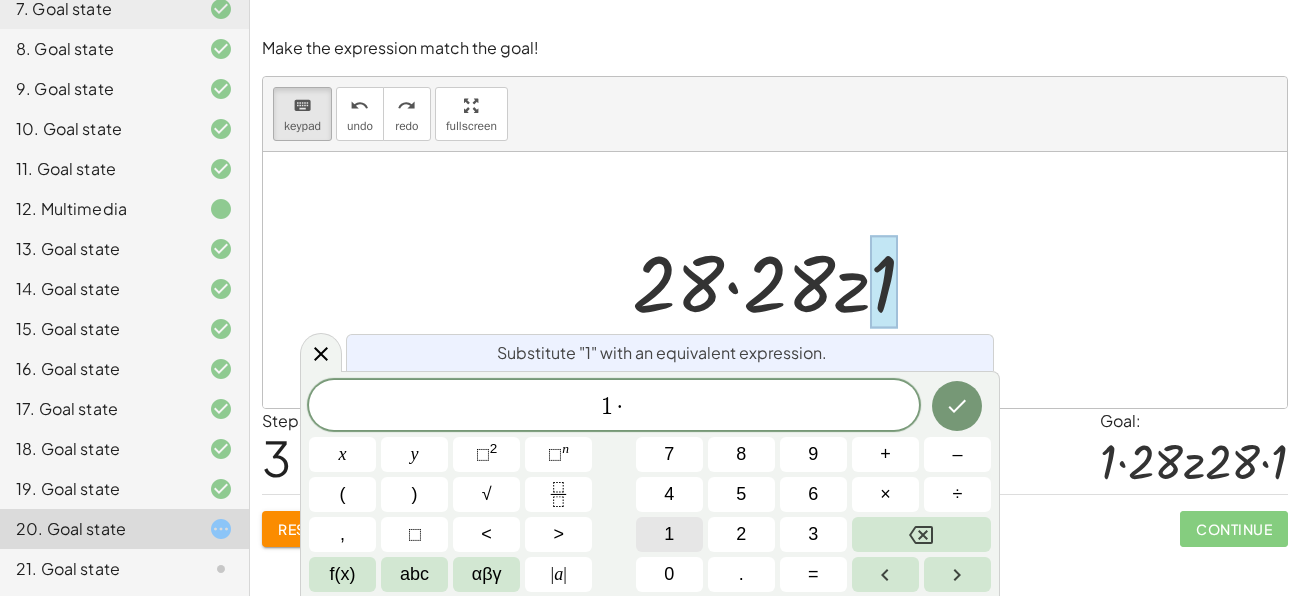 click on "1" at bounding box center [669, 534] 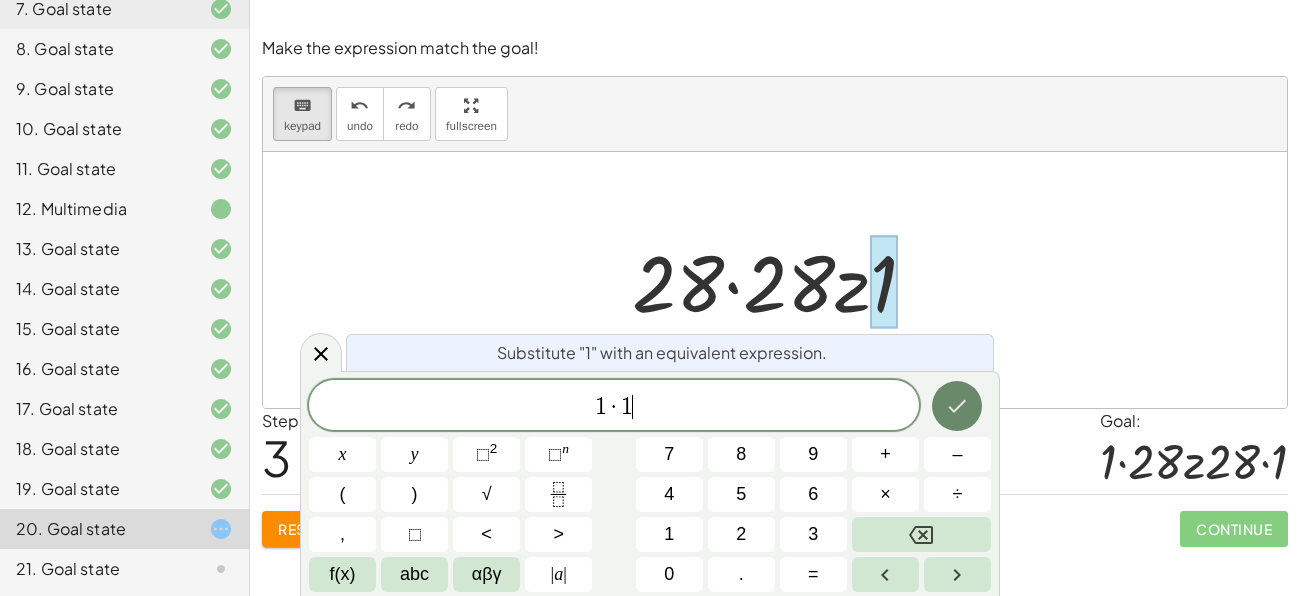 click 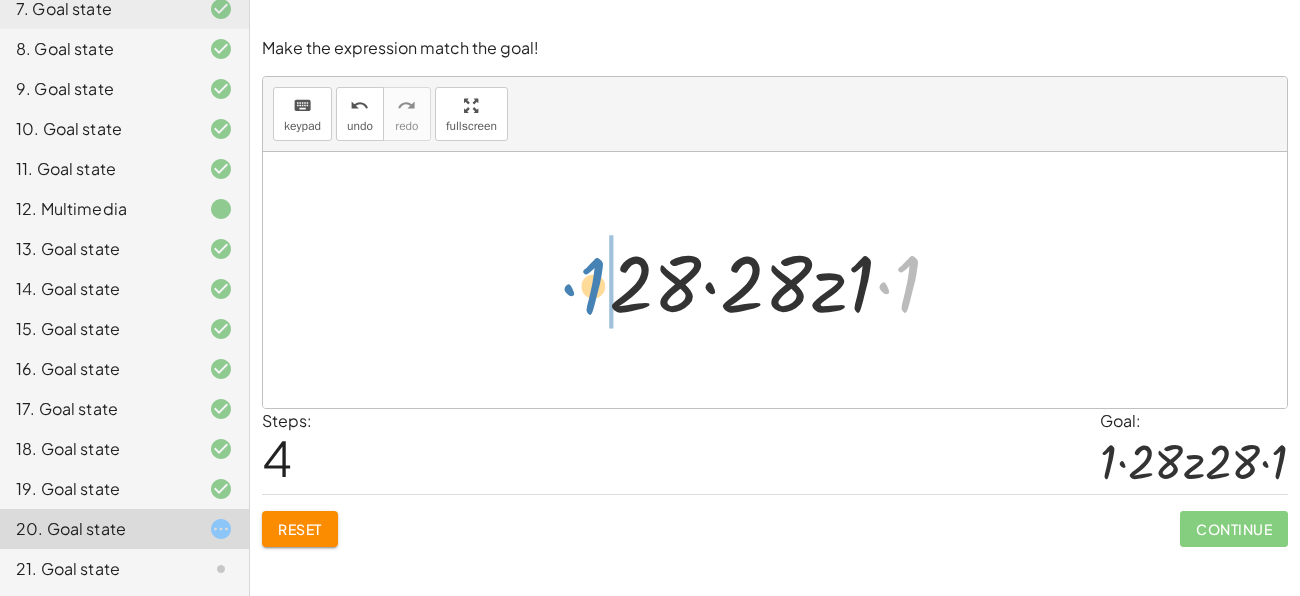 drag, startPoint x: 881, startPoint y: 291, endPoint x: 567, endPoint y: 293, distance: 314.00638 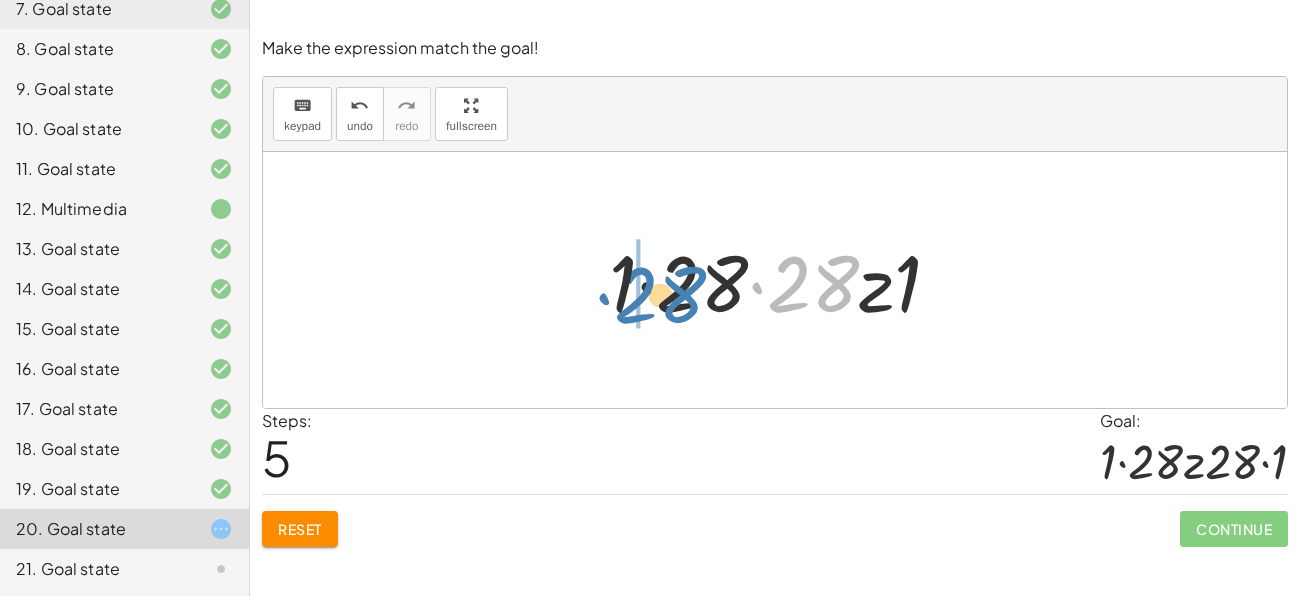 drag, startPoint x: 843, startPoint y: 282, endPoint x: 692, endPoint y: 294, distance: 151.47607 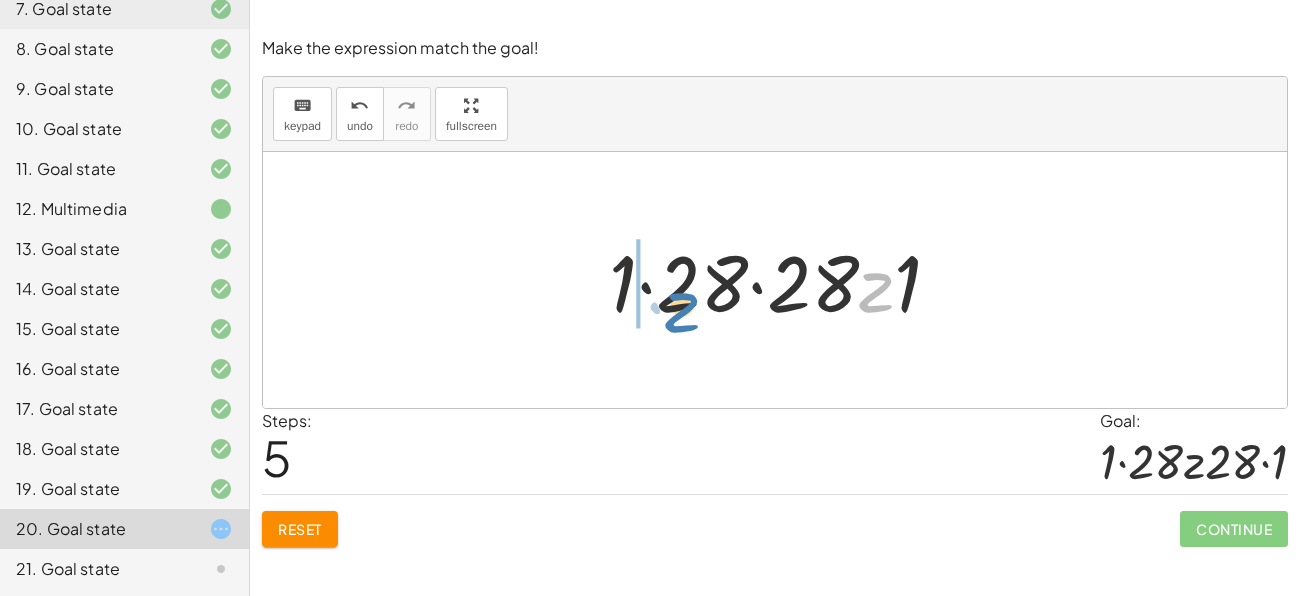 drag, startPoint x: 860, startPoint y: 305, endPoint x: 669, endPoint y: 326, distance: 192.15099 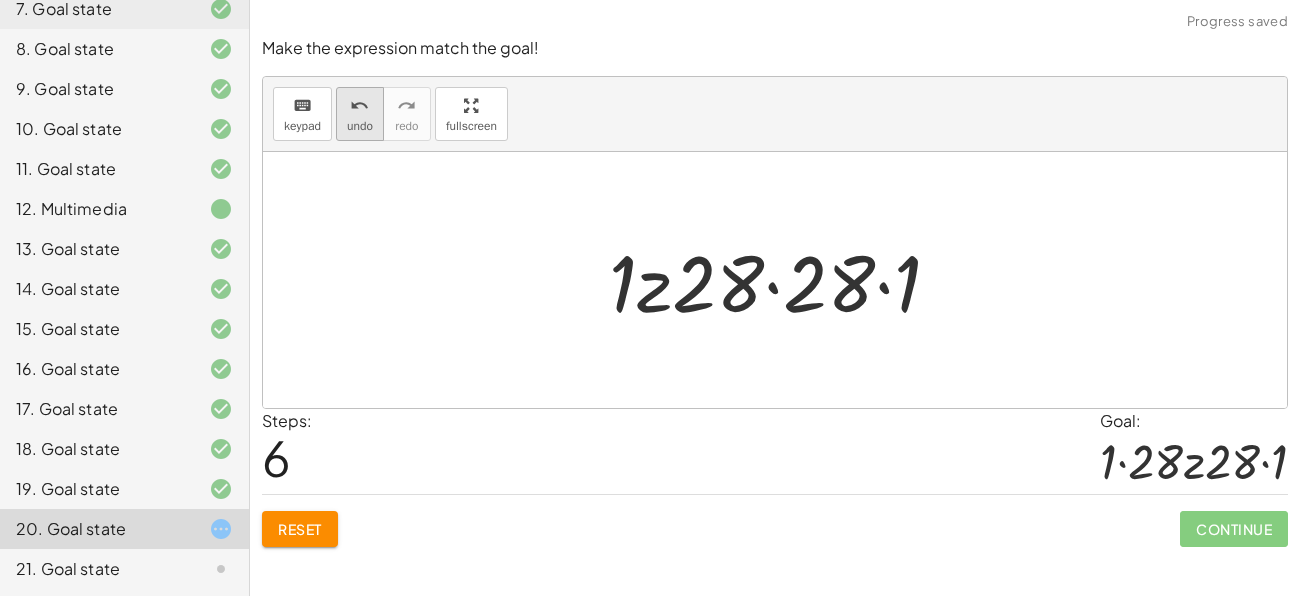 click on "undo undo" at bounding box center (360, 114) 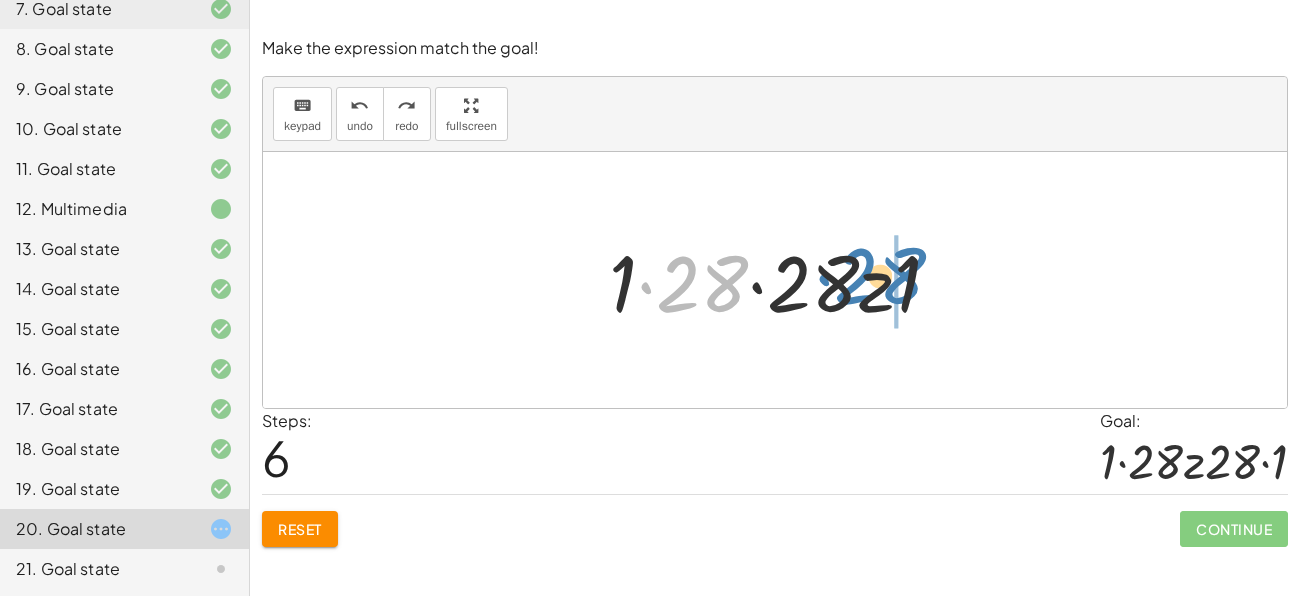 drag, startPoint x: 687, startPoint y: 292, endPoint x: 865, endPoint y: 284, distance: 178.17969 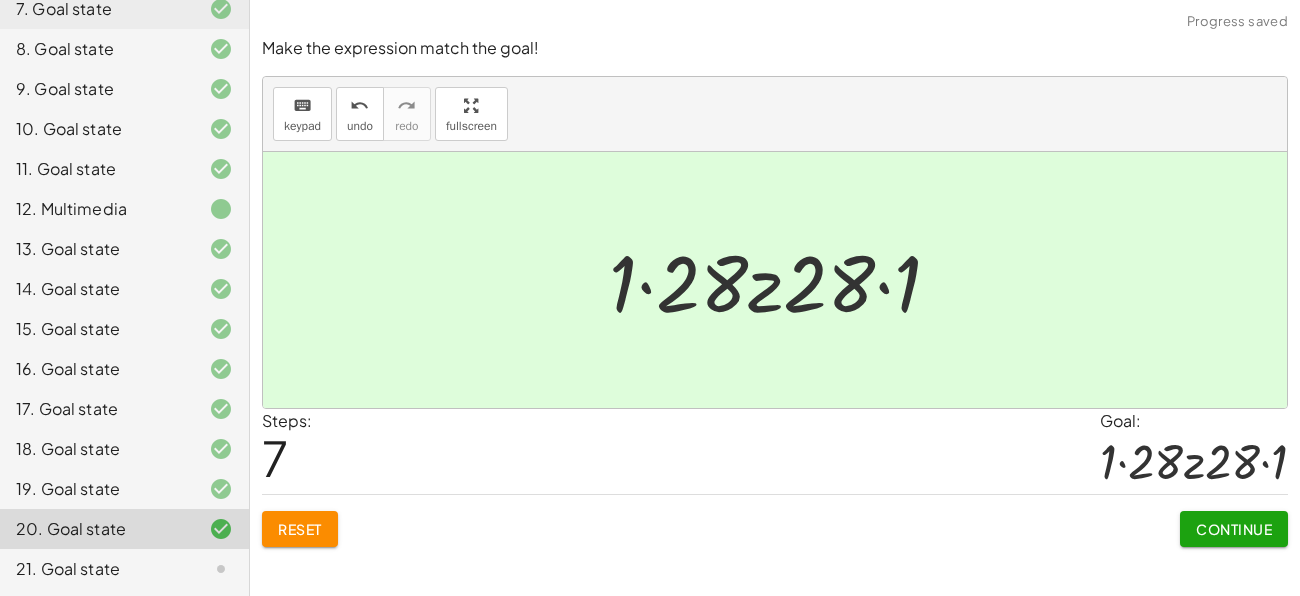 click on "Continue" 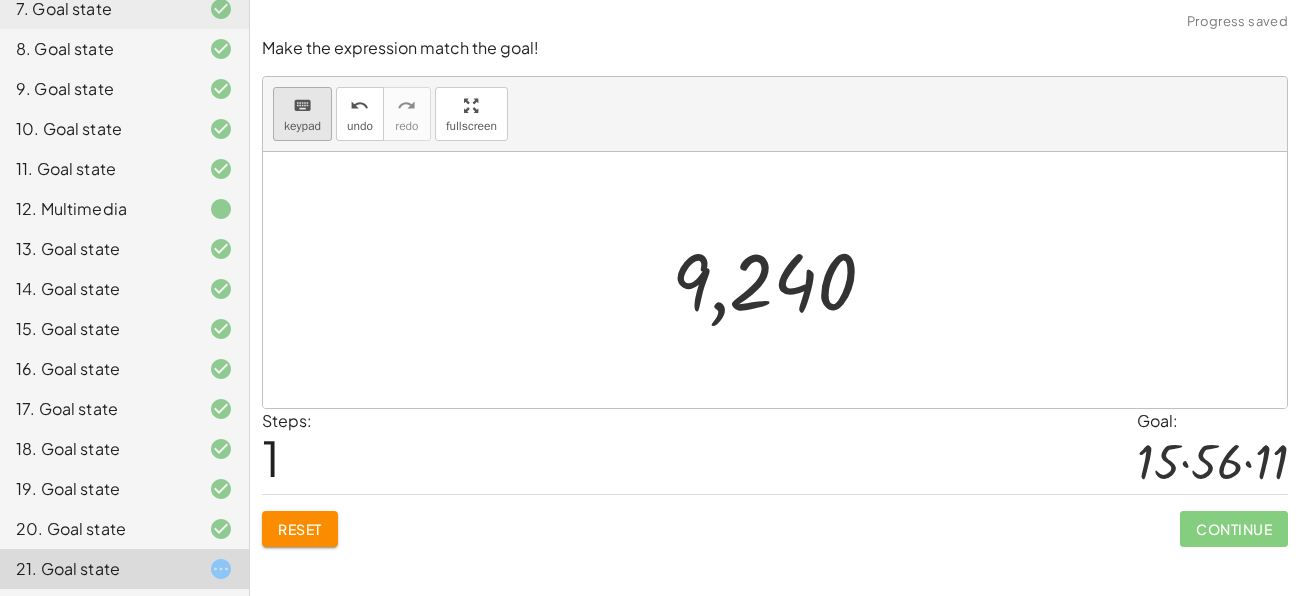 click on "keyboard" at bounding box center [302, 106] 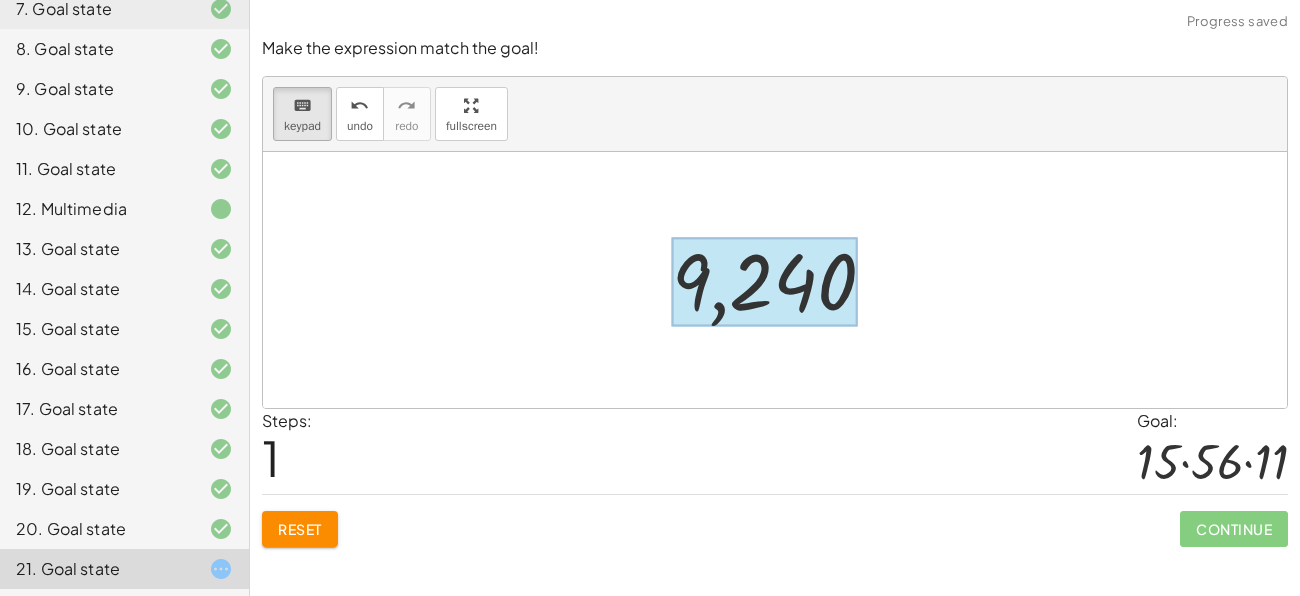 click at bounding box center (764, 282) 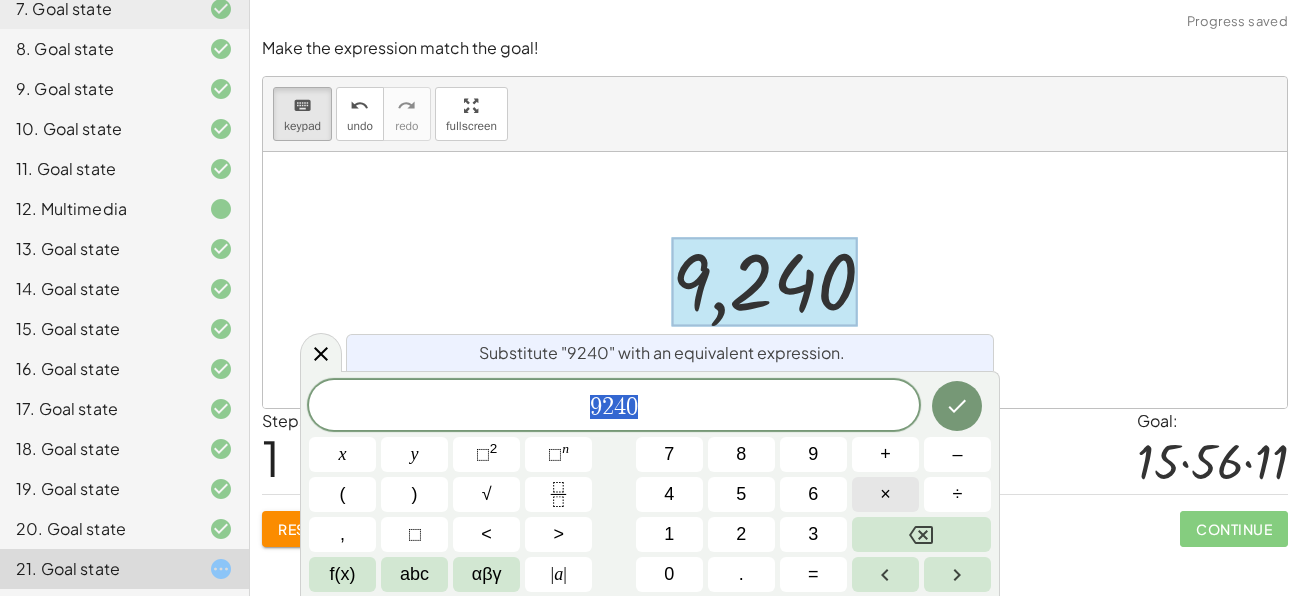click 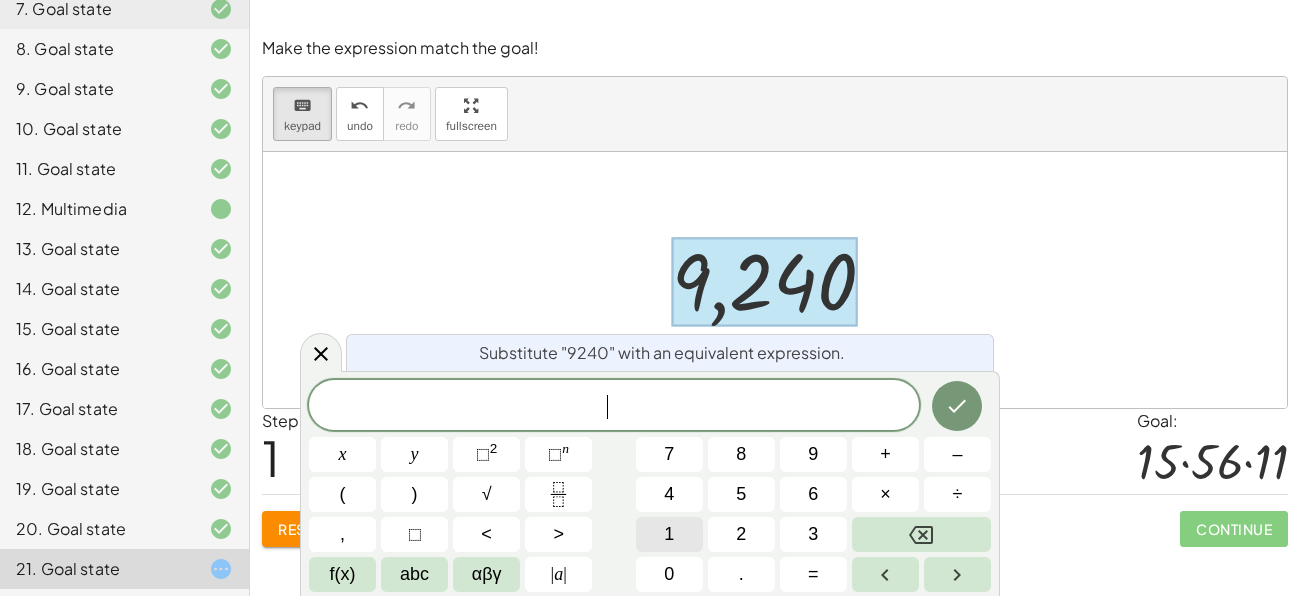 click on "1" at bounding box center (669, 534) 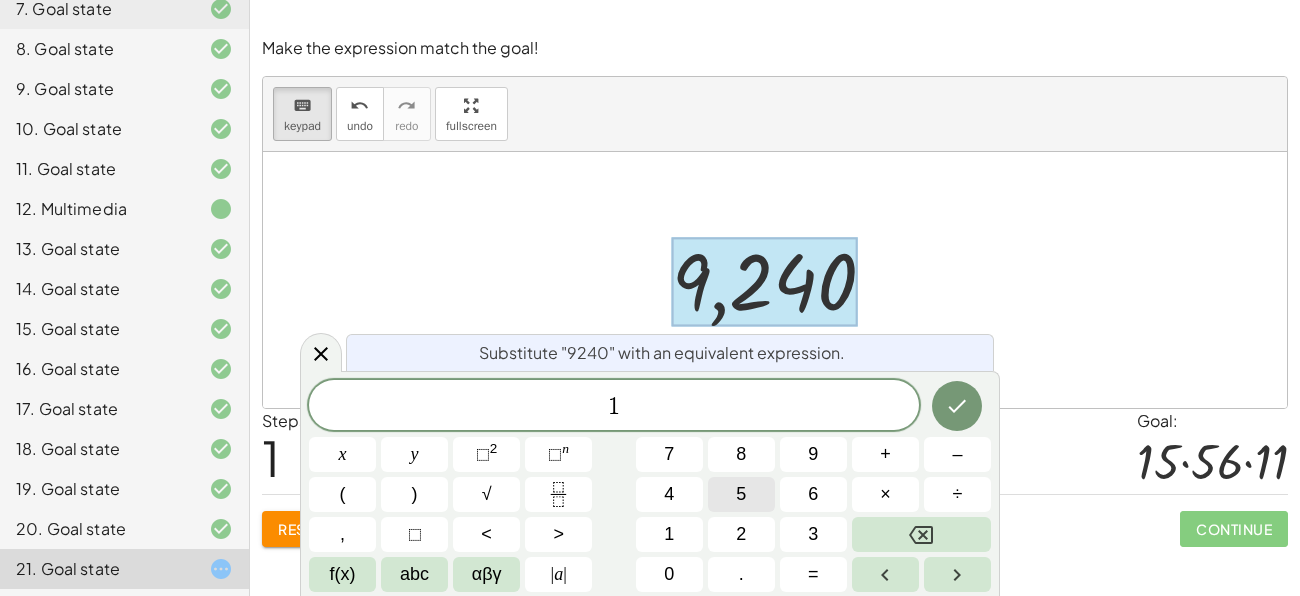 click on "5" at bounding box center (741, 494) 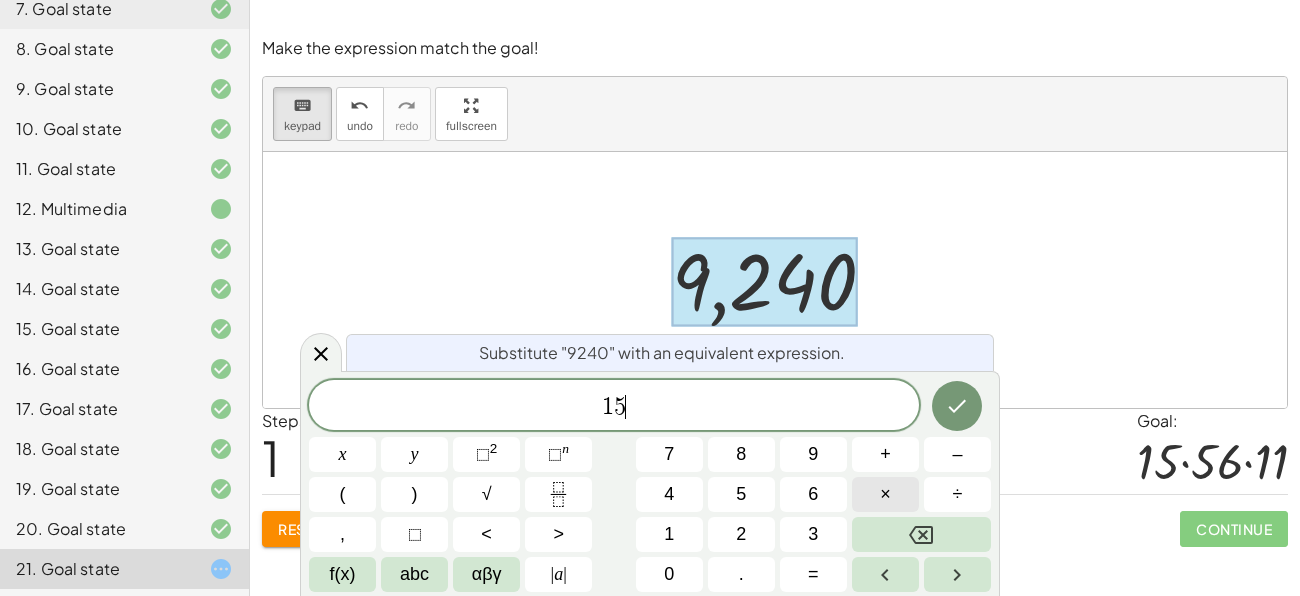 click on "×" at bounding box center [885, 494] 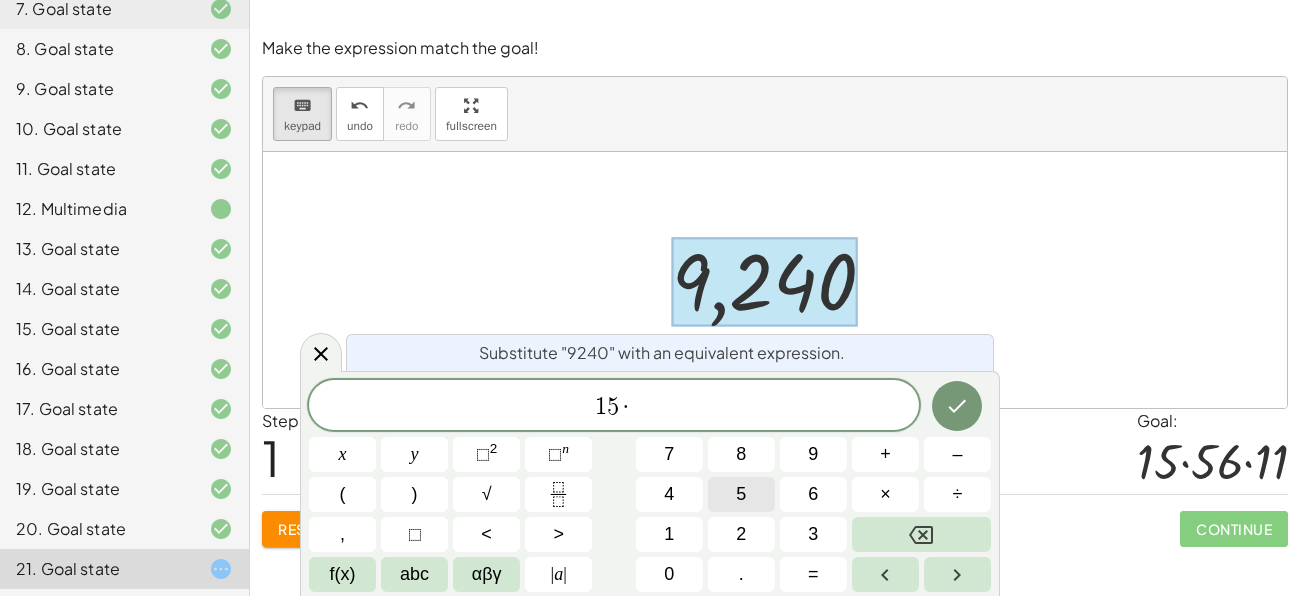 click on "5" at bounding box center (741, 494) 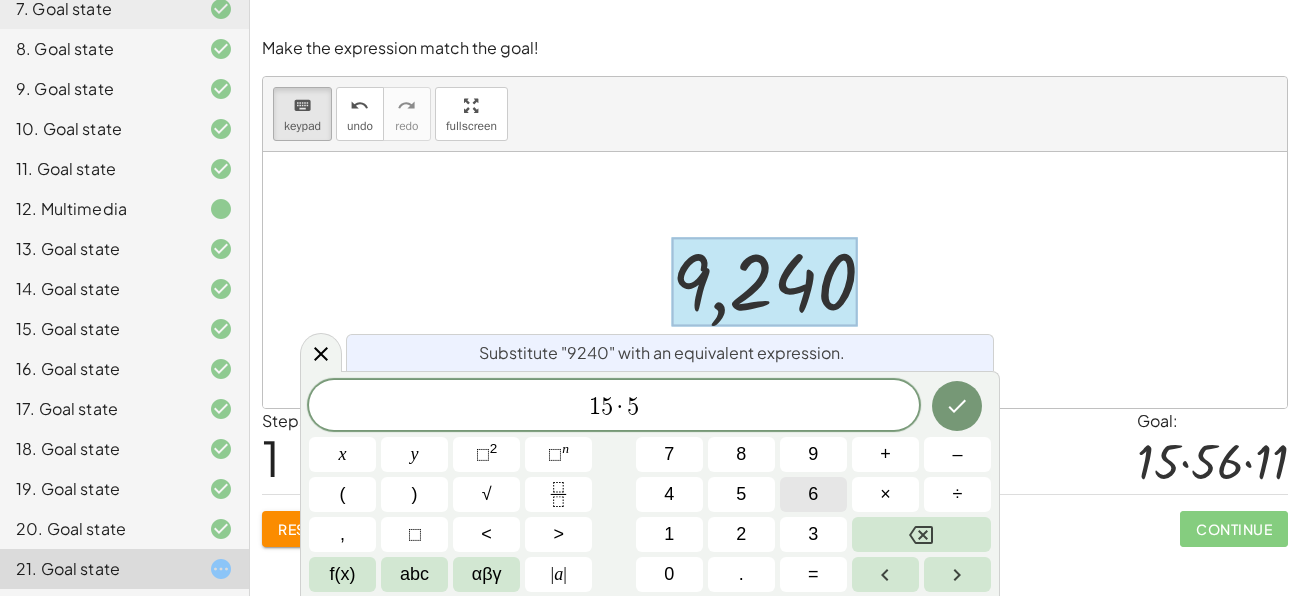 click on "6" at bounding box center (813, 494) 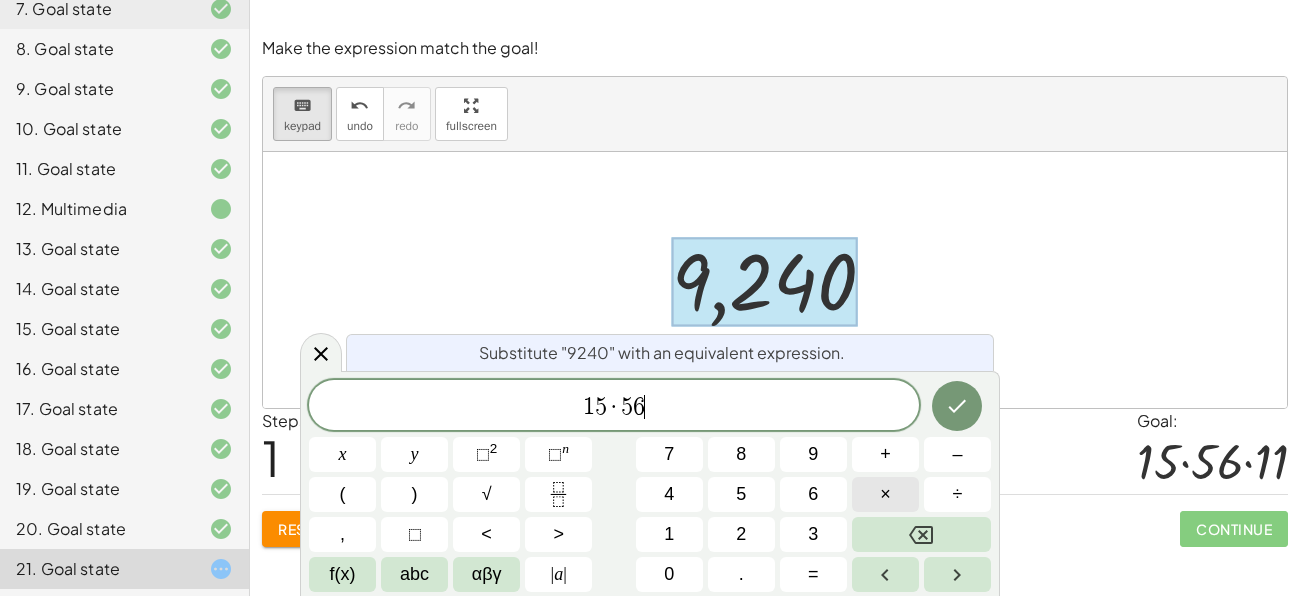 click on "×" at bounding box center [885, 494] 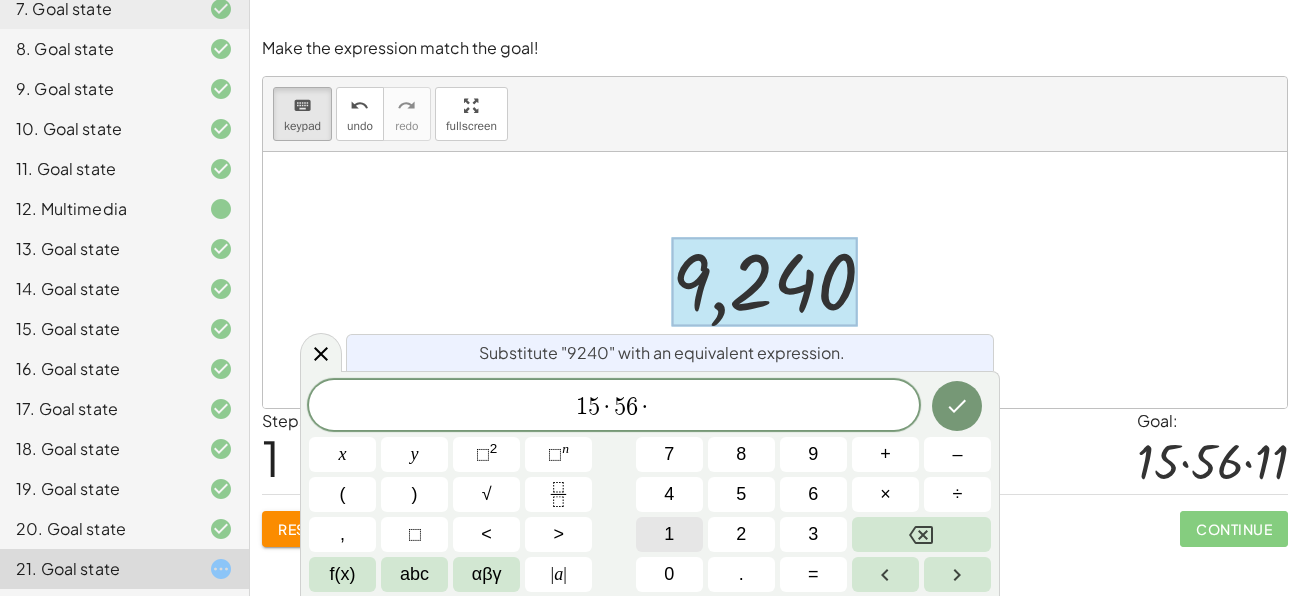 click on "1" at bounding box center (669, 534) 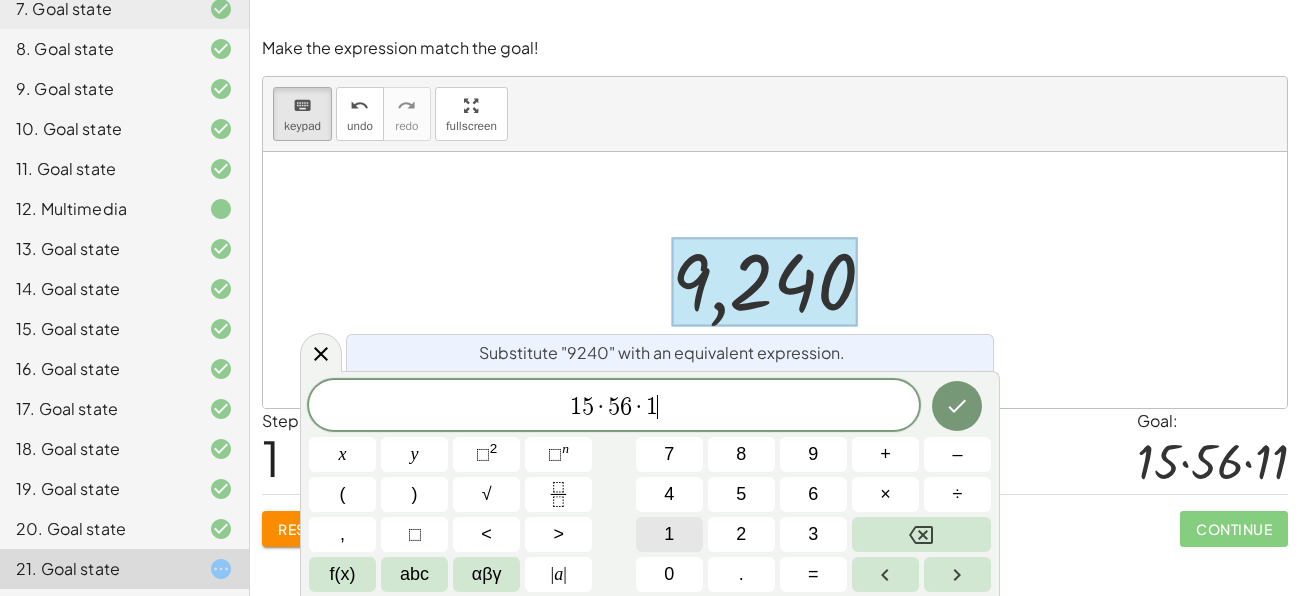 click on "1" at bounding box center (669, 534) 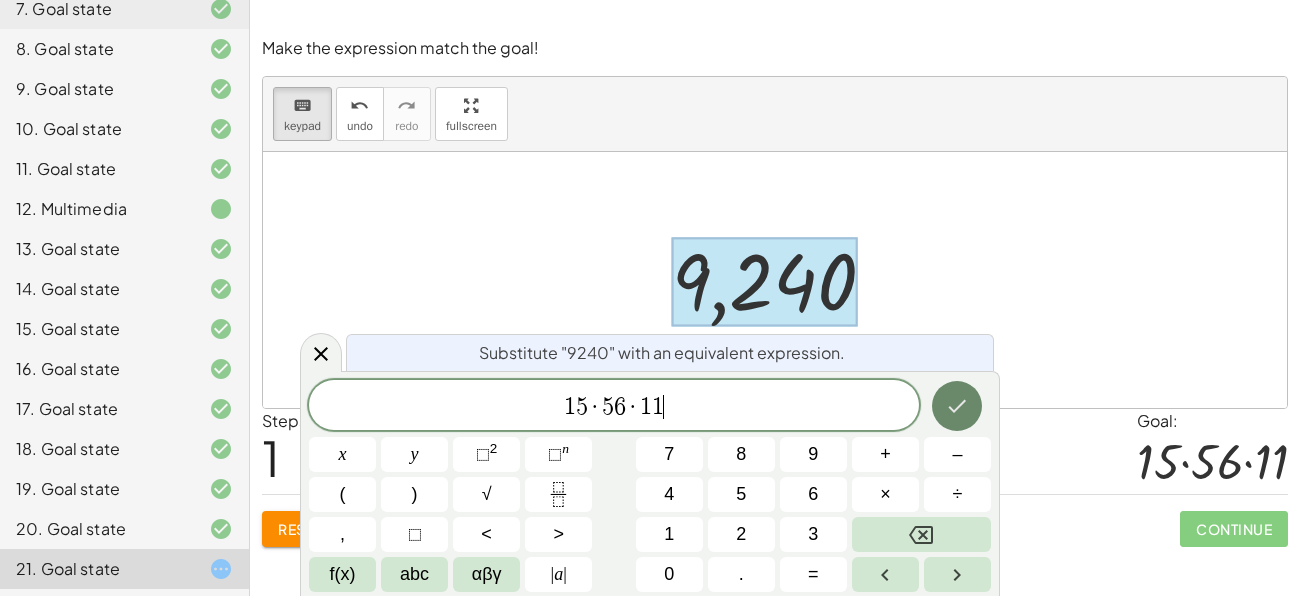click 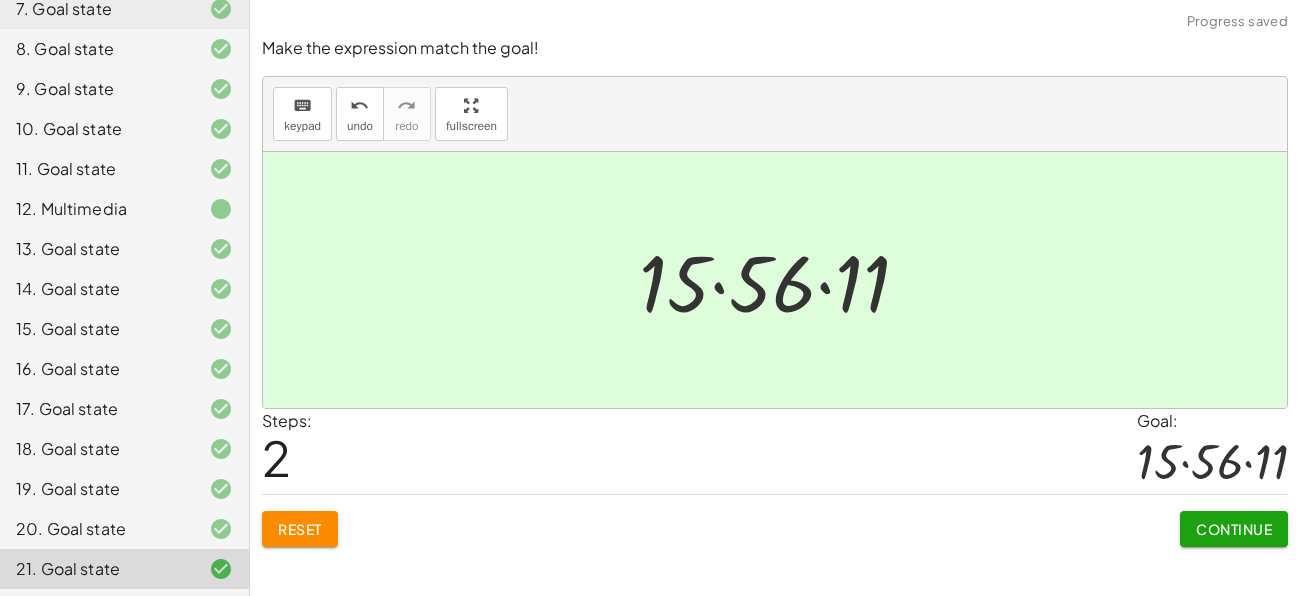 click on "Continue" 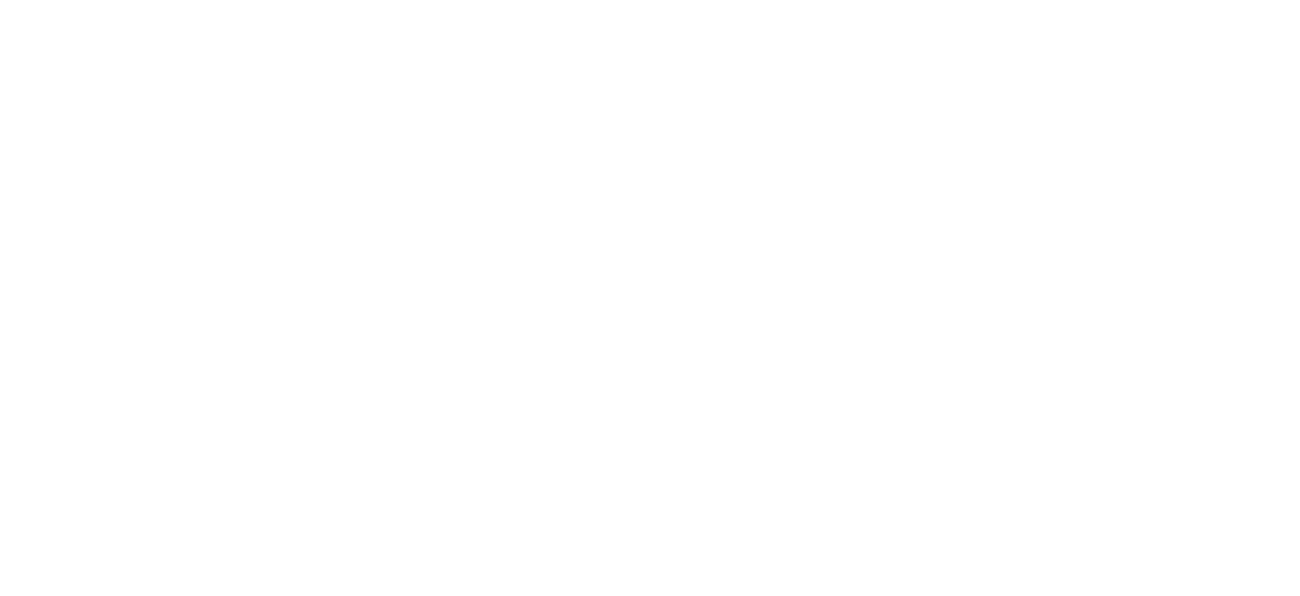 scroll, scrollTop: 0, scrollLeft: 0, axis: both 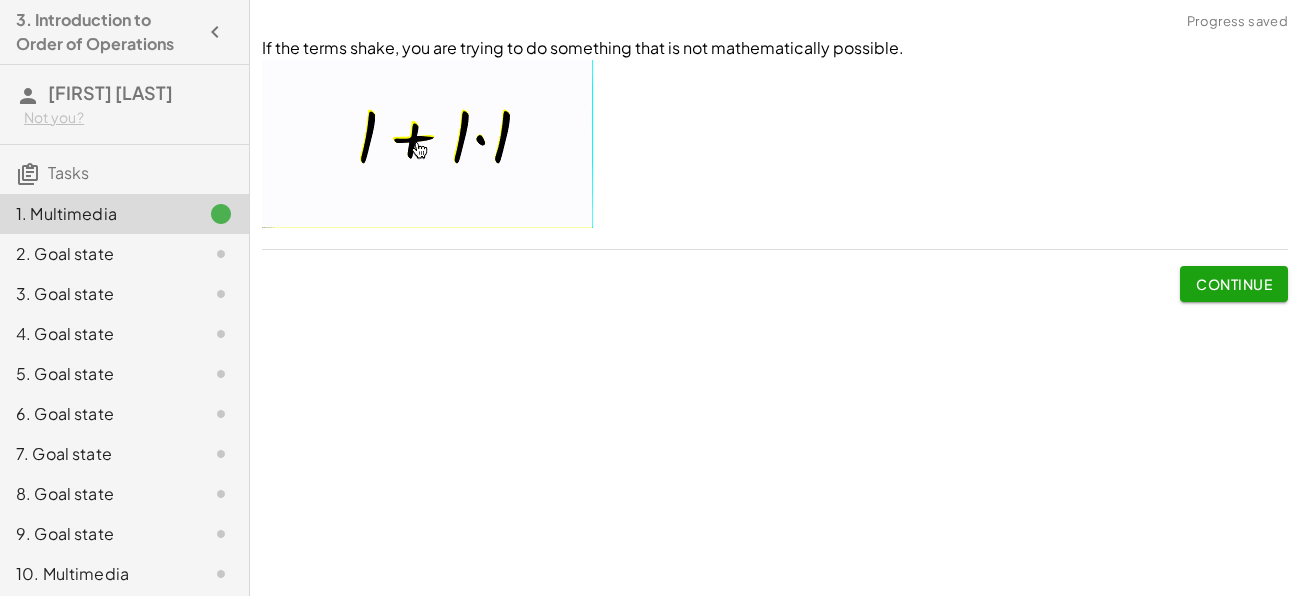click on "Continue" 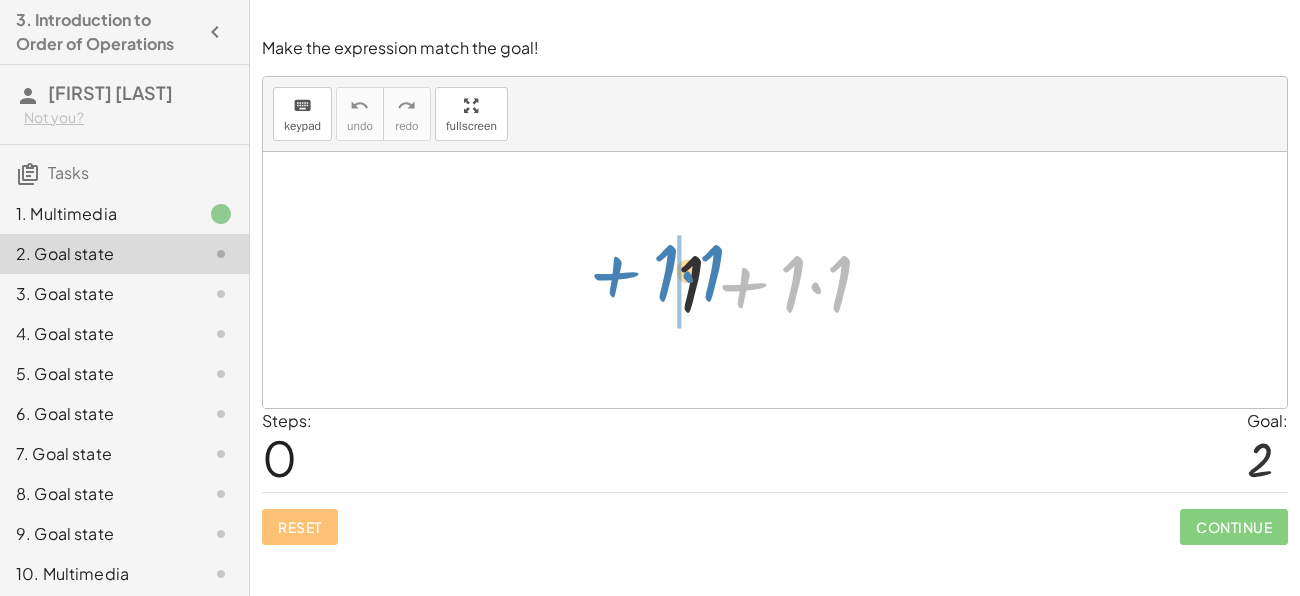 drag, startPoint x: 736, startPoint y: 284, endPoint x: 578, endPoint y: 263, distance: 159.38947 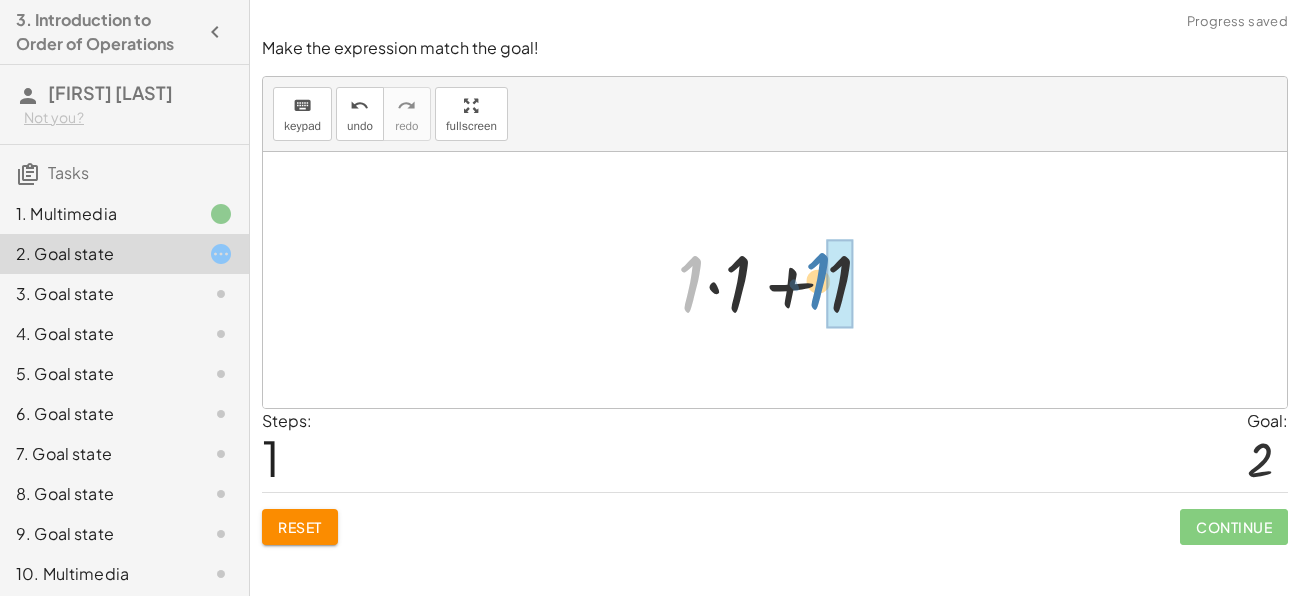 drag, startPoint x: 690, startPoint y: 270, endPoint x: 817, endPoint y: 267, distance: 127.03543 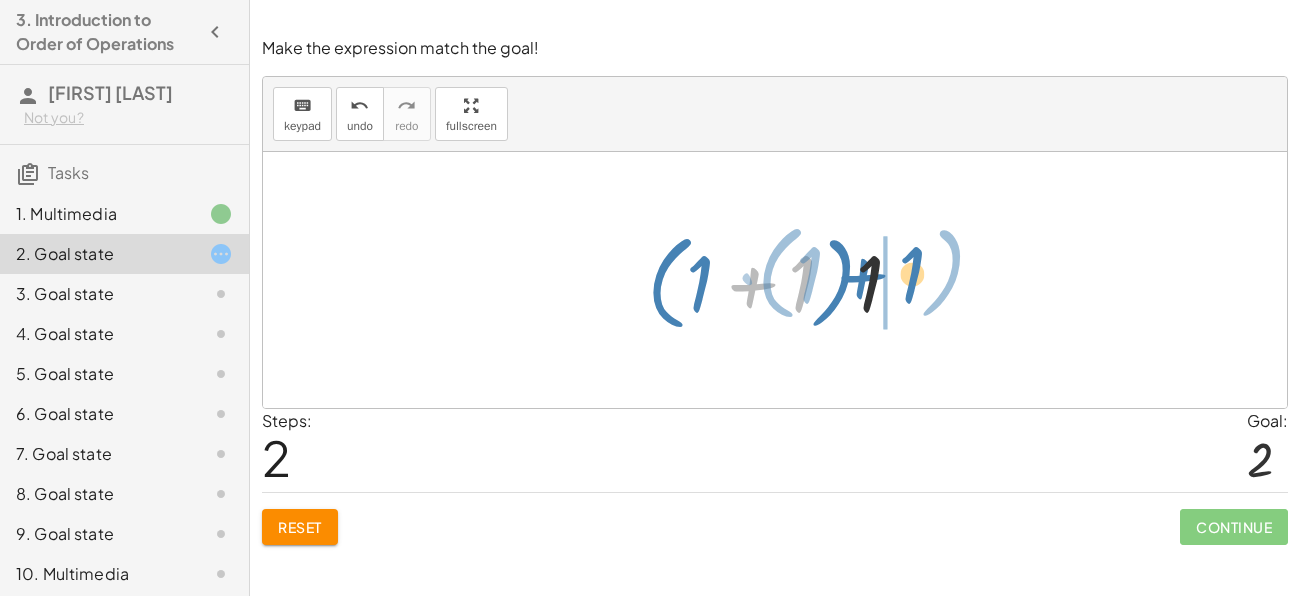 drag, startPoint x: 808, startPoint y: 270, endPoint x: 918, endPoint y: 260, distance: 110.45361 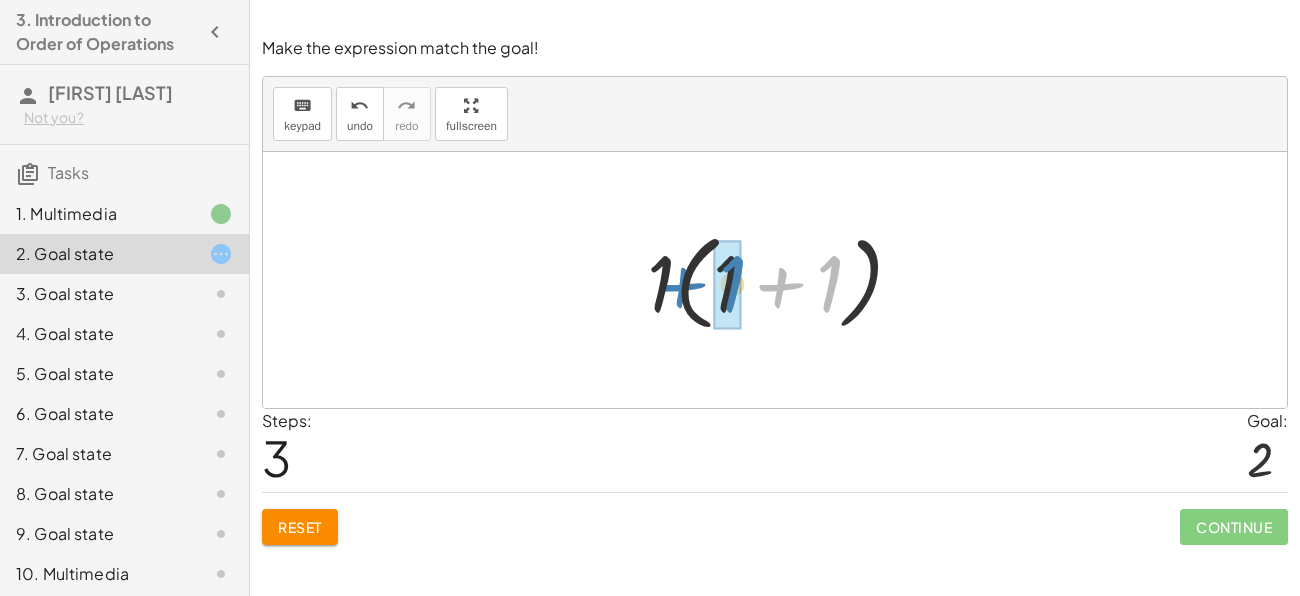 drag, startPoint x: 779, startPoint y: 274, endPoint x: 682, endPoint y: 274, distance: 97 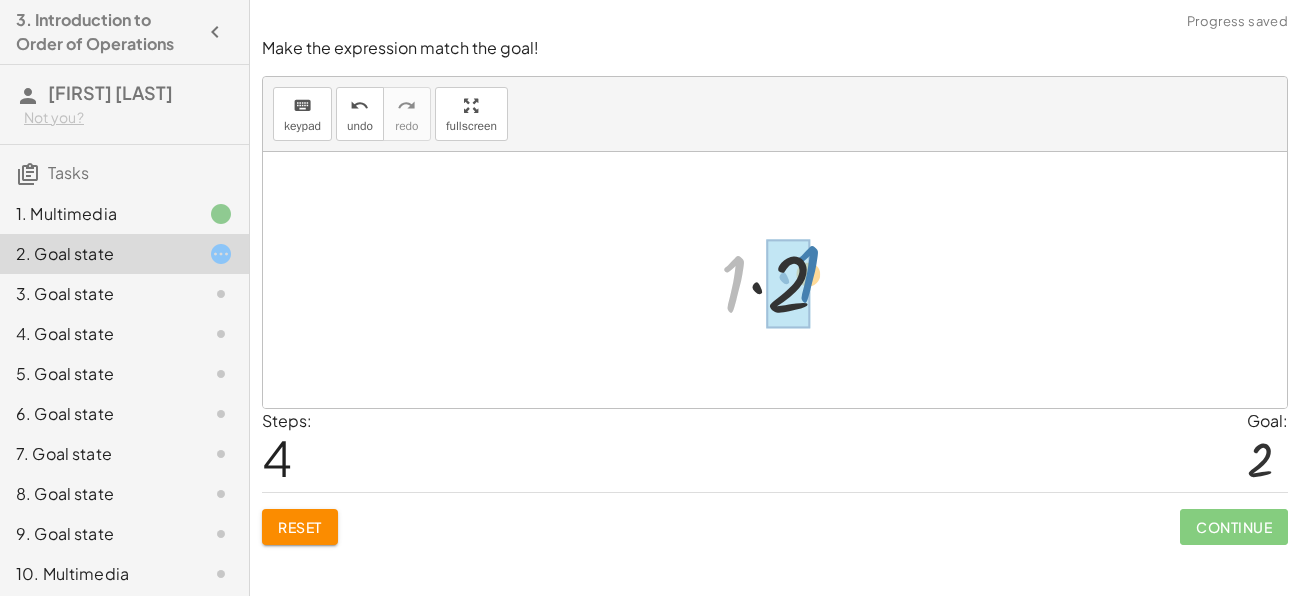 drag, startPoint x: 736, startPoint y: 270, endPoint x: 794, endPoint y: 262, distance: 58.549126 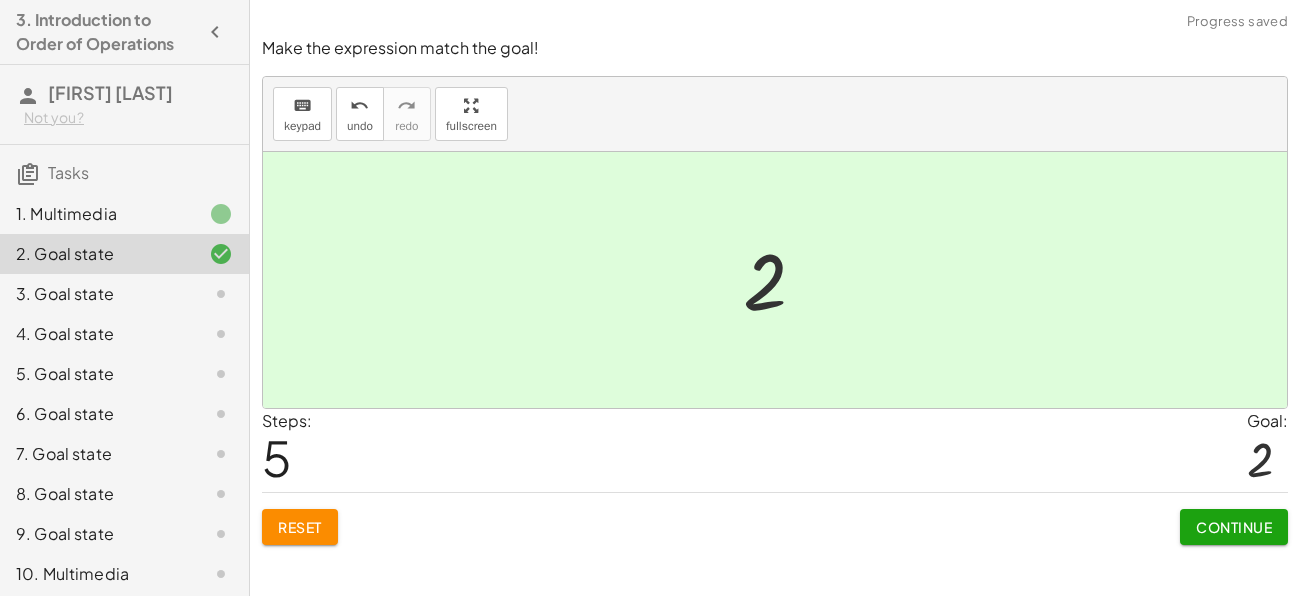 click on "Continue" 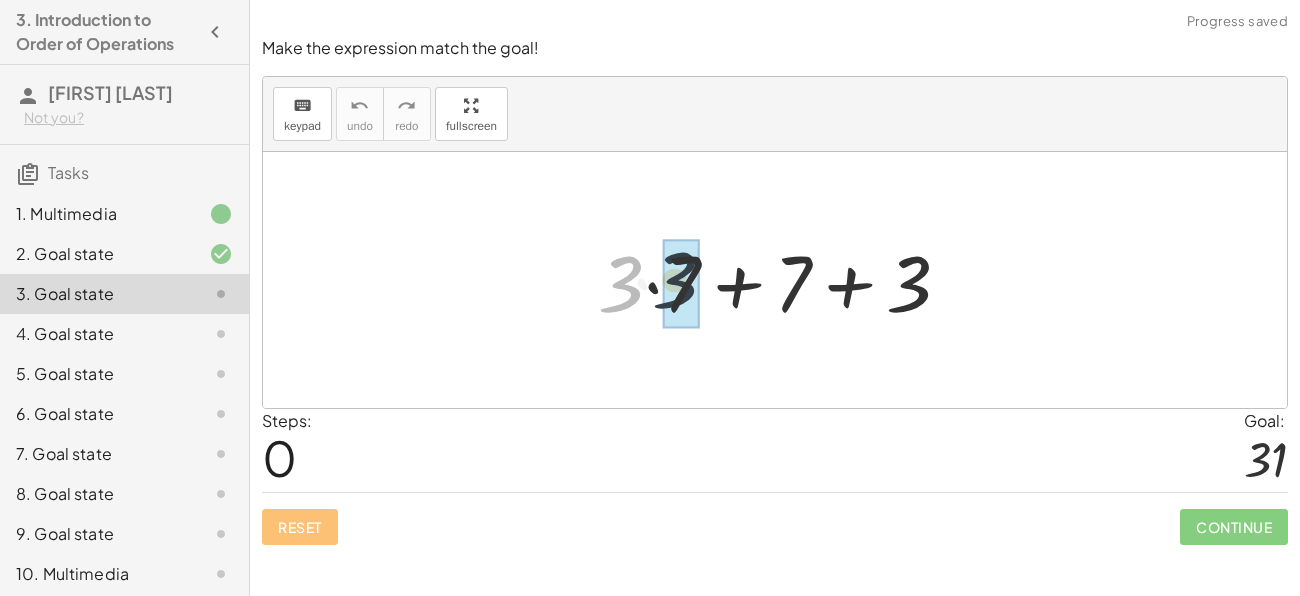 drag, startPoint x: 614, startPoint y: 280, endPoint x: 675, endPoint y: 276, distance: 61.13101 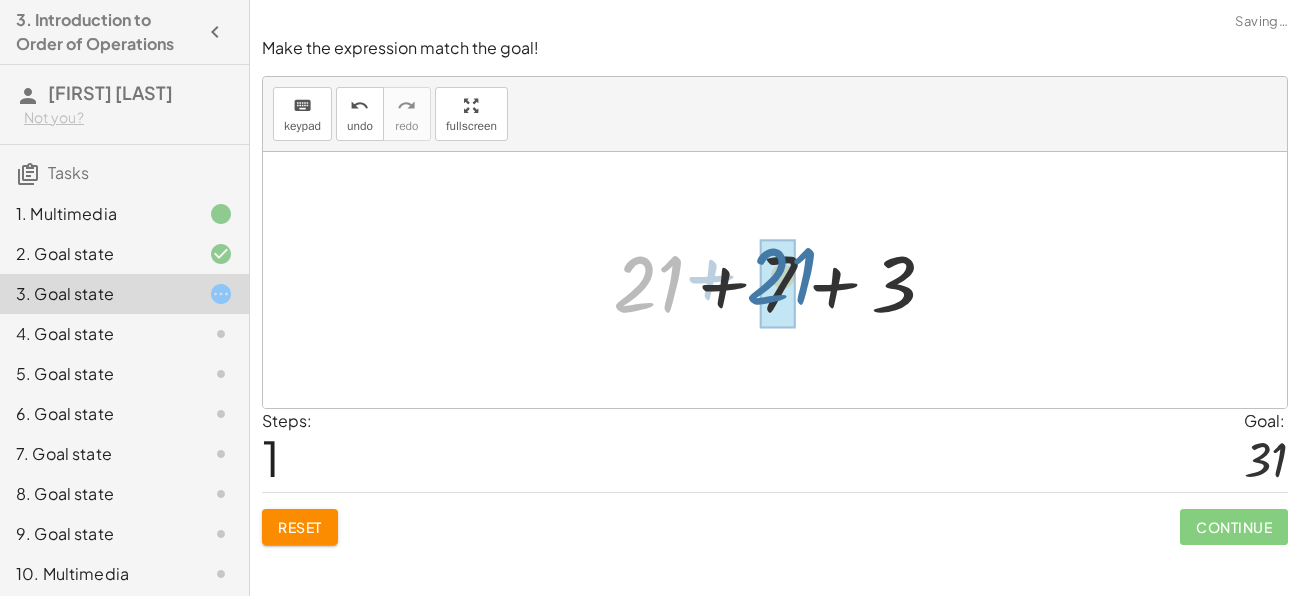 drag, startPoint x: 639, startPoint y: 278, endPoint x: 776, endPoint y: 271, distance: 137.17871 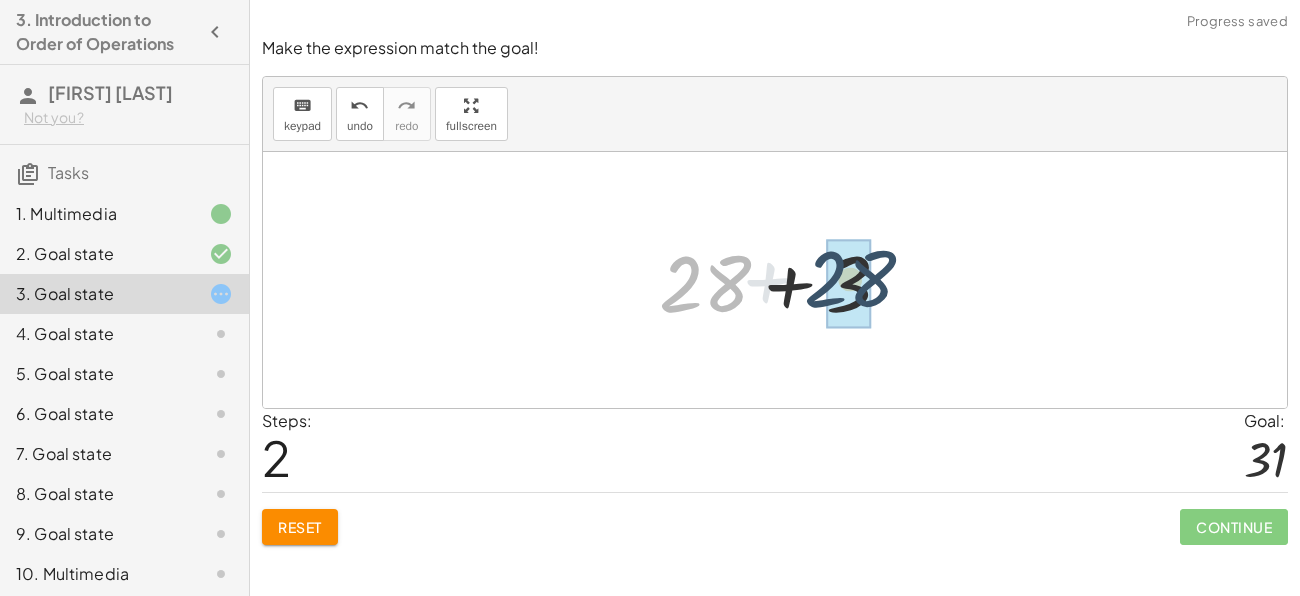 drag, startPoint x: 685, startPoint y: 266, endPoint x: 832, endPoint y: 261, distance: 147.085 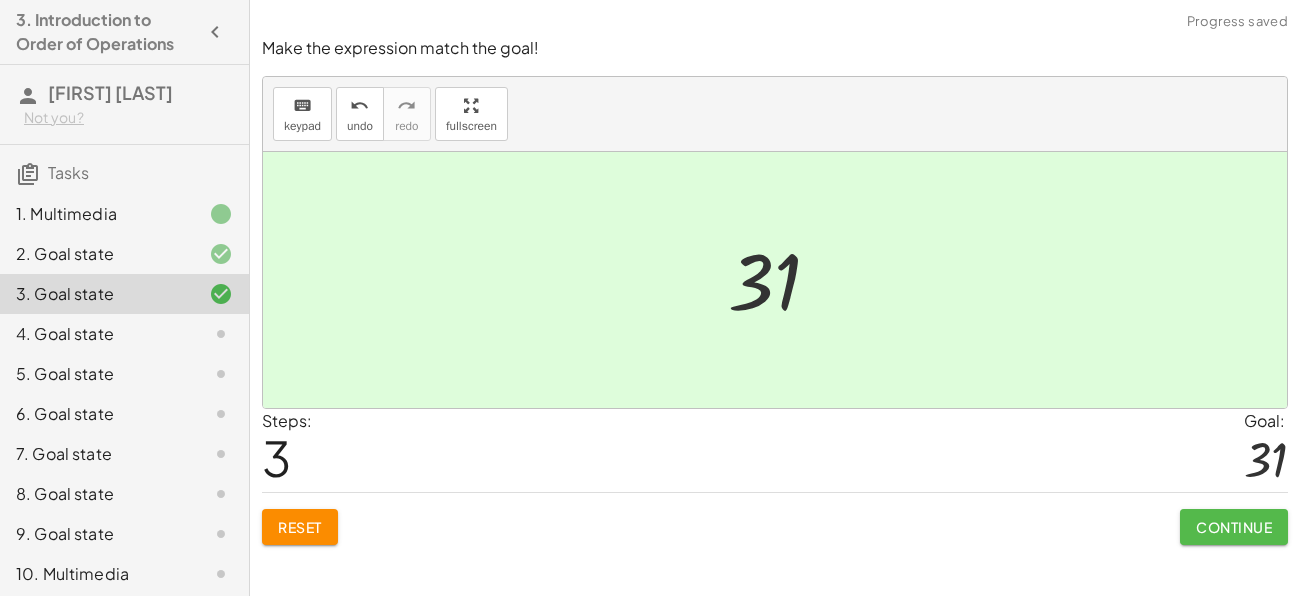 click on "Continue" 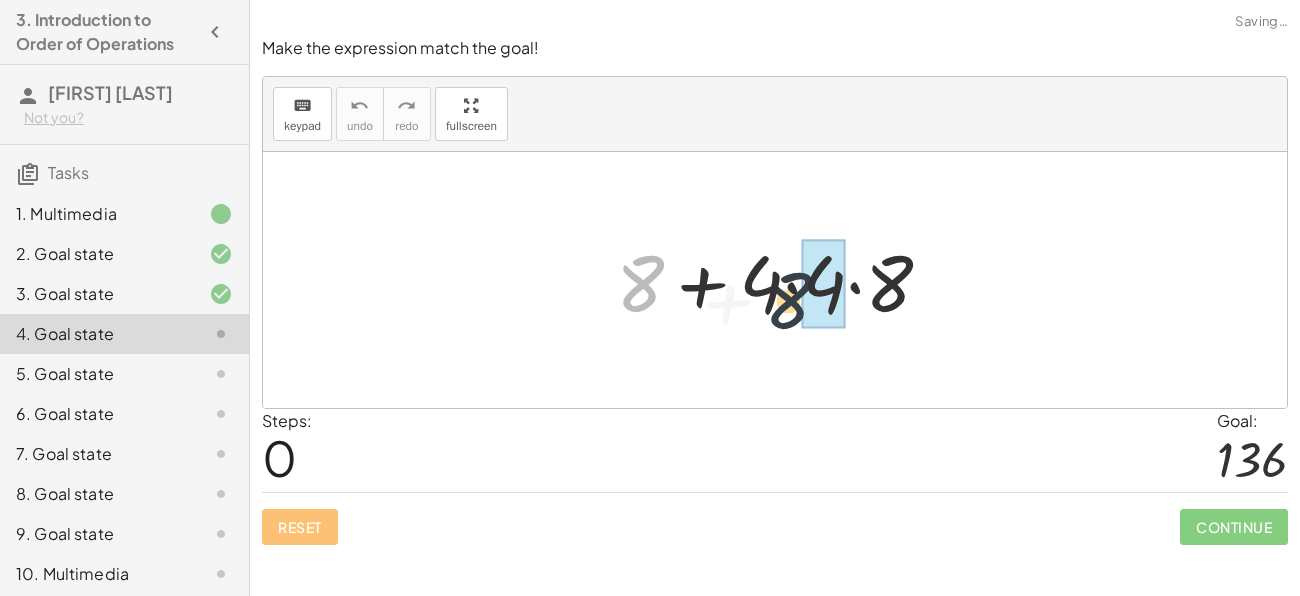 drag, startPoint x: 638, startPoint y: 284, endPoint x: 793, endPoint y: 302, distance: 156.04166 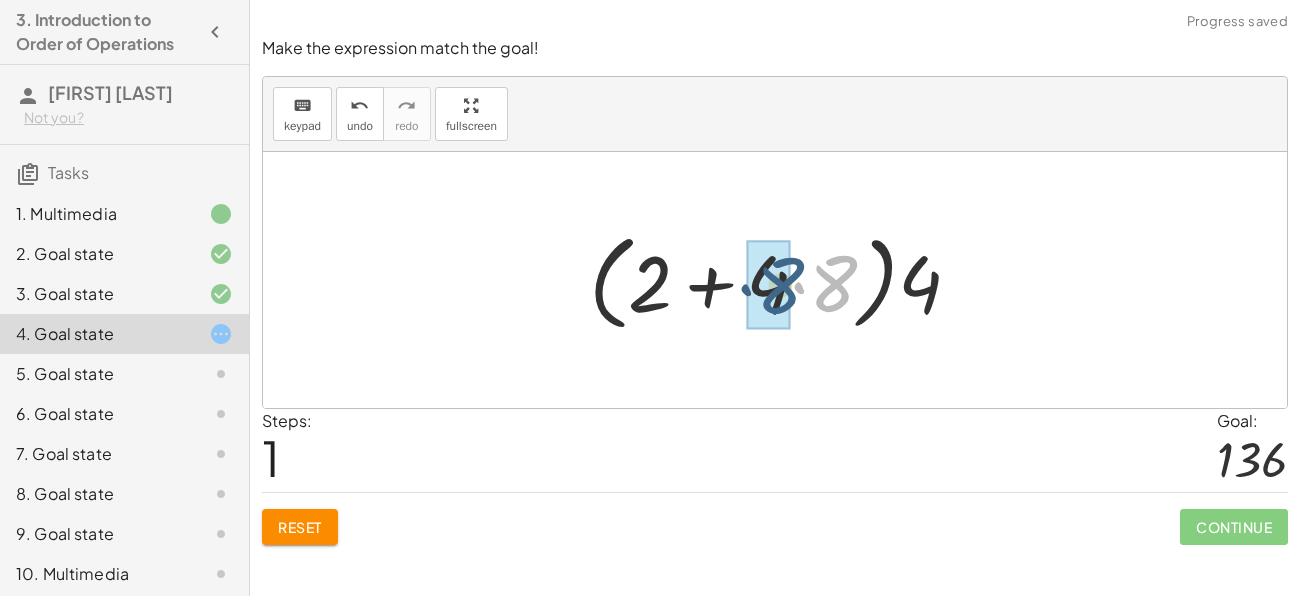 drag, startPoint x: 824, startPoint y: 286, endPoint x: 770, endPoint y: 287, distance: 54.00926 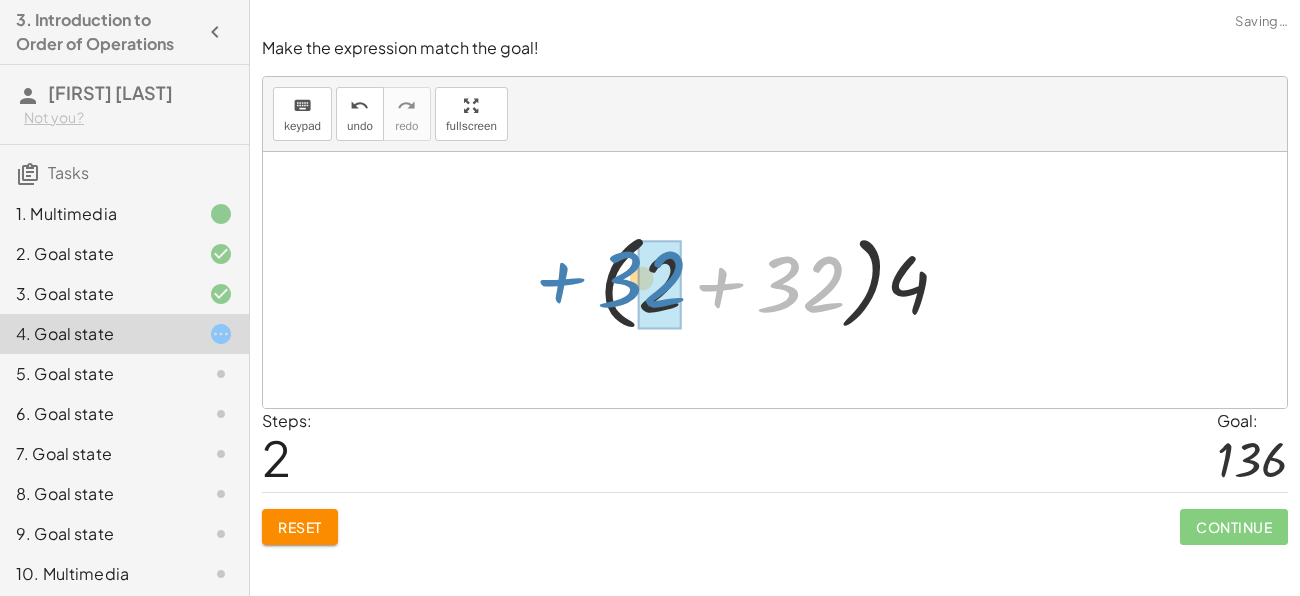 drag, startPoint x: 790, startPoint y: 284, endPoint x: 636, endPoint y: 281, distance: 154.02922 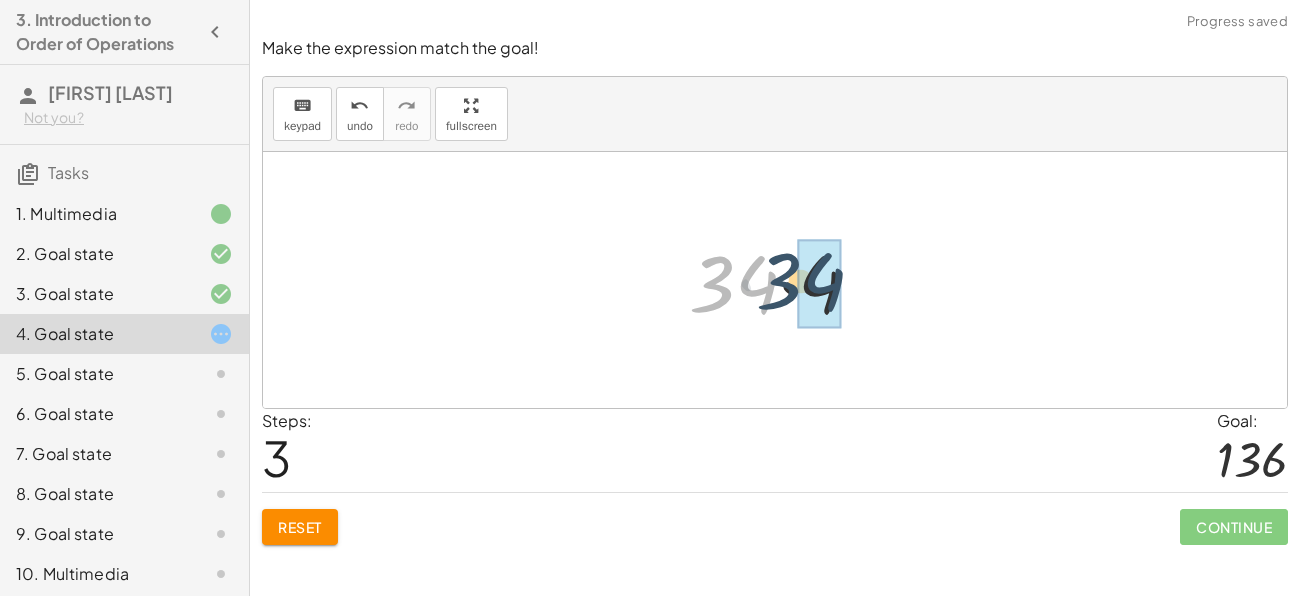 drag, startPoint x: 755, startPoint y: 283, endPoint x: 824, endPoint y: 280, distance: 69.065186 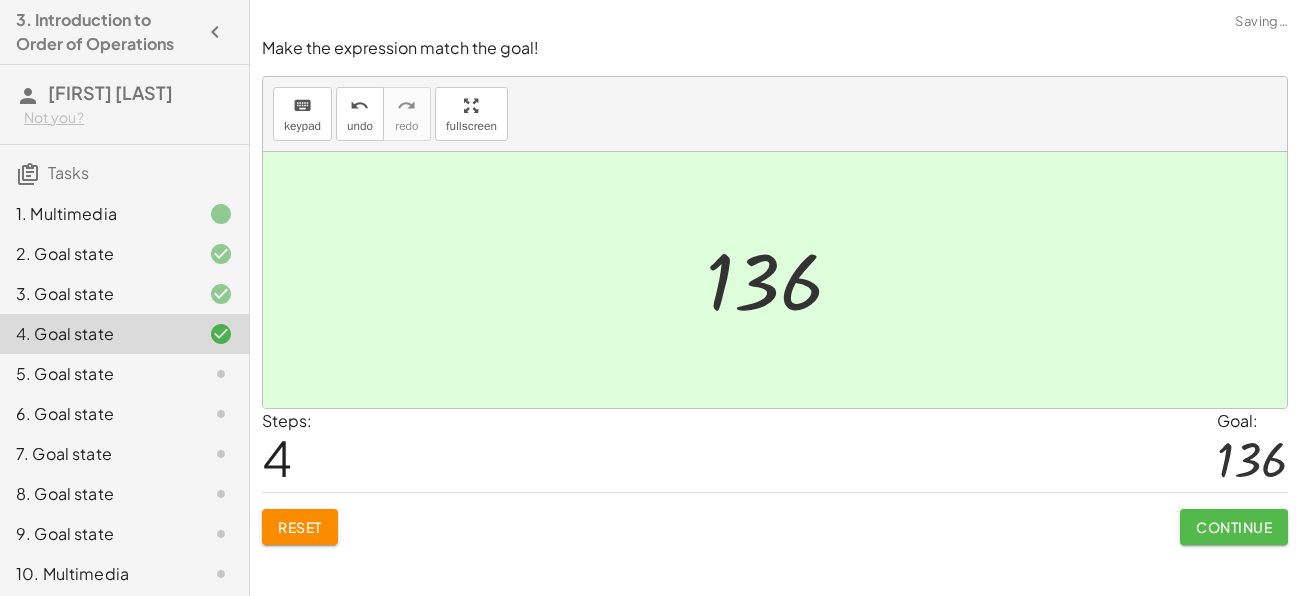 click on "Continue" 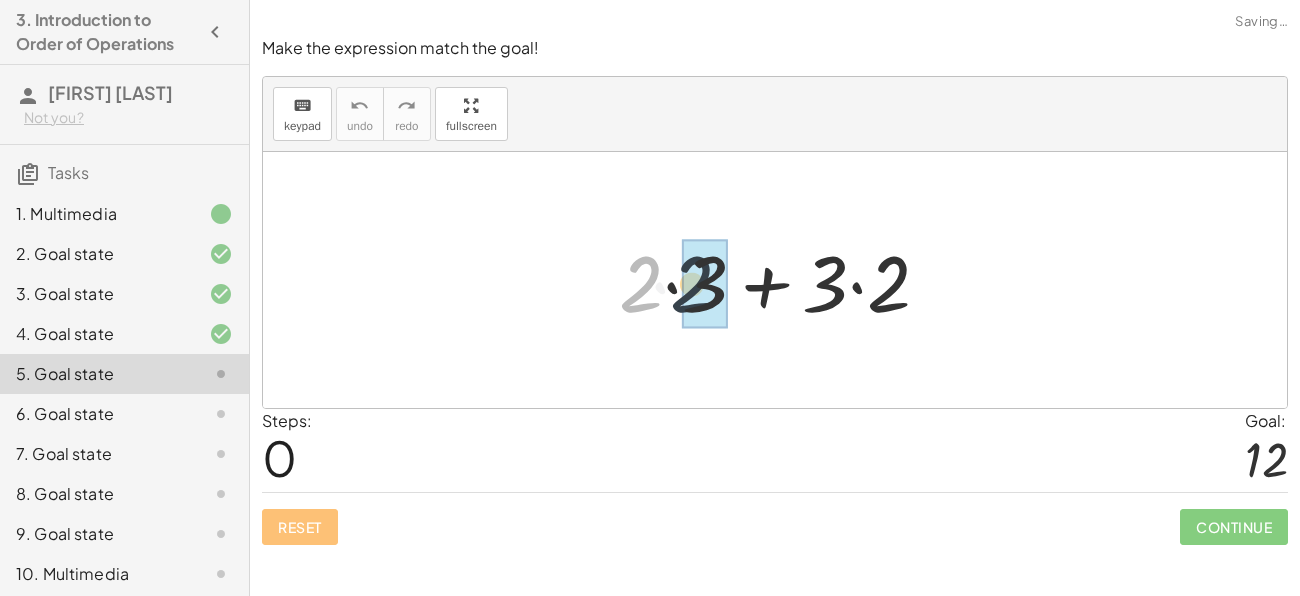 drag, startPoint x: 639, startPoint y: 282, endPoint x: 698, endPoint y: 282, distance: 59 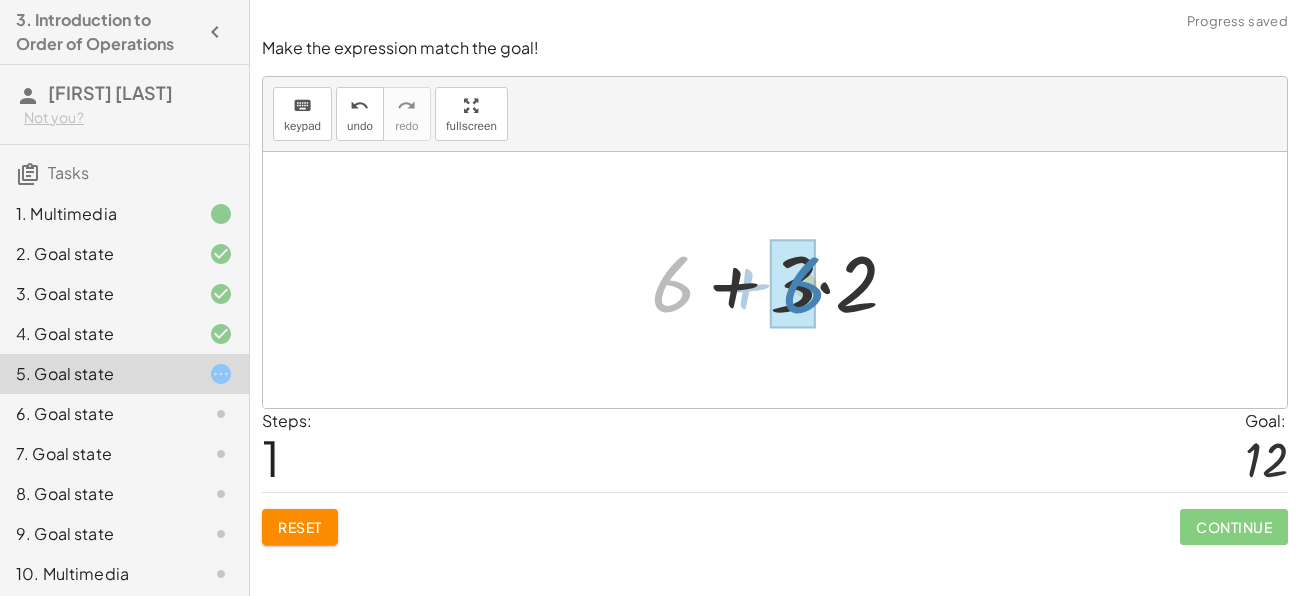drag, startPoint x: 655, startPoint y: 271, endPoint x: 786, endPoint y: 273, distance: 131.01526 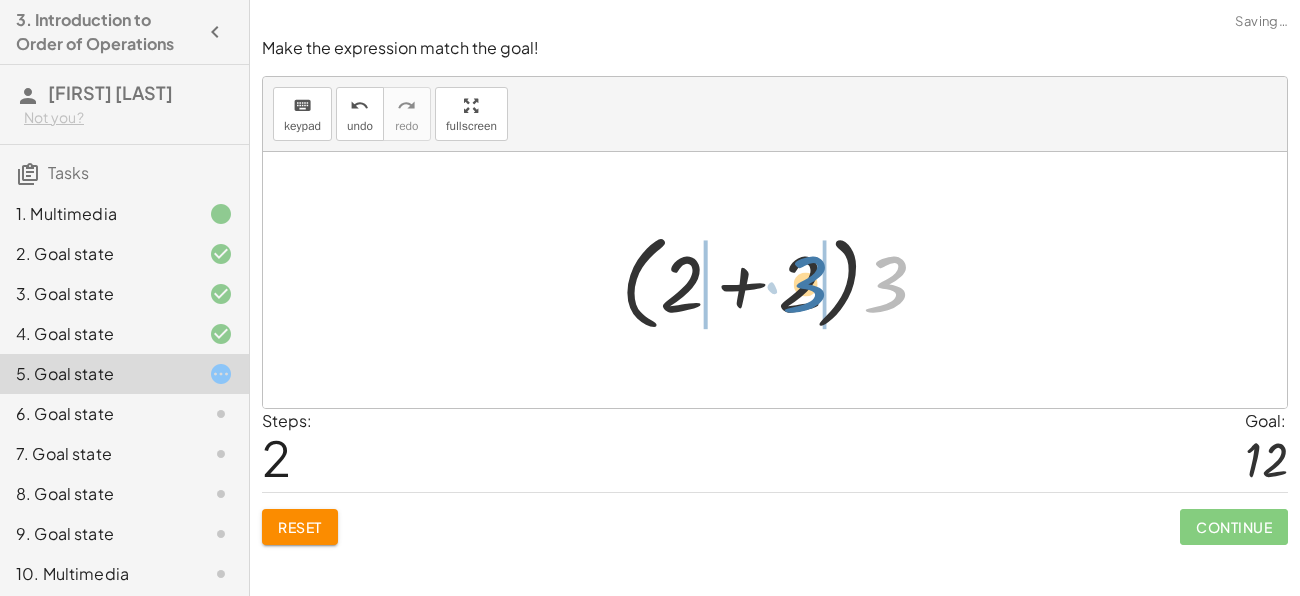 drag, startPoint x: 889, startPoint y: 284, endPoint x: 811, endPoint y: 285, distance: 78.00641 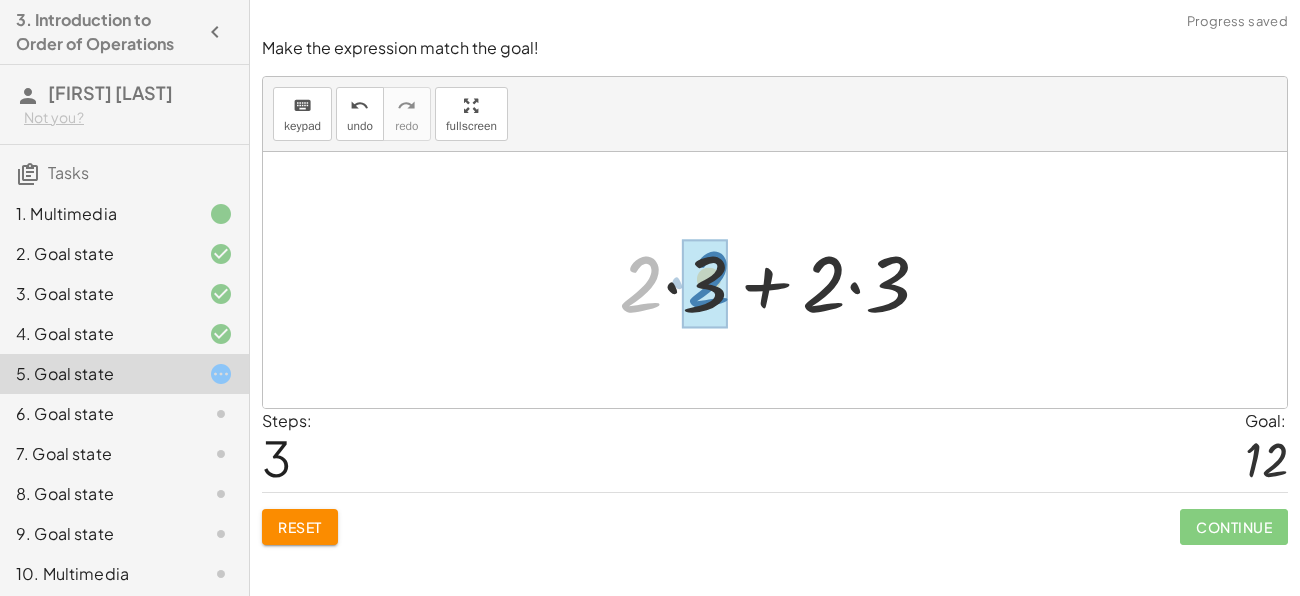drag, startPoint x: 658, startPoint y: 278, endPoint x: 725, endPoint y: 273, distance: 67.18631 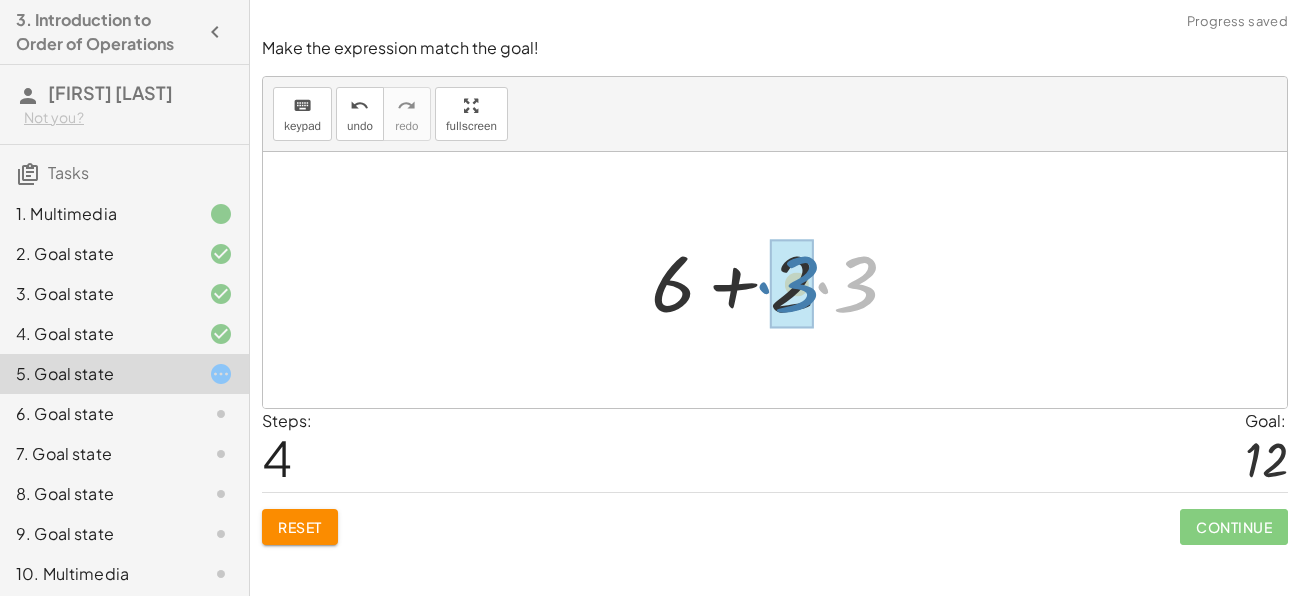 drag, startPoint x: 866, startPoint y: 278, endPoint x: 801, endPoint y: 276, distance: 65.03076 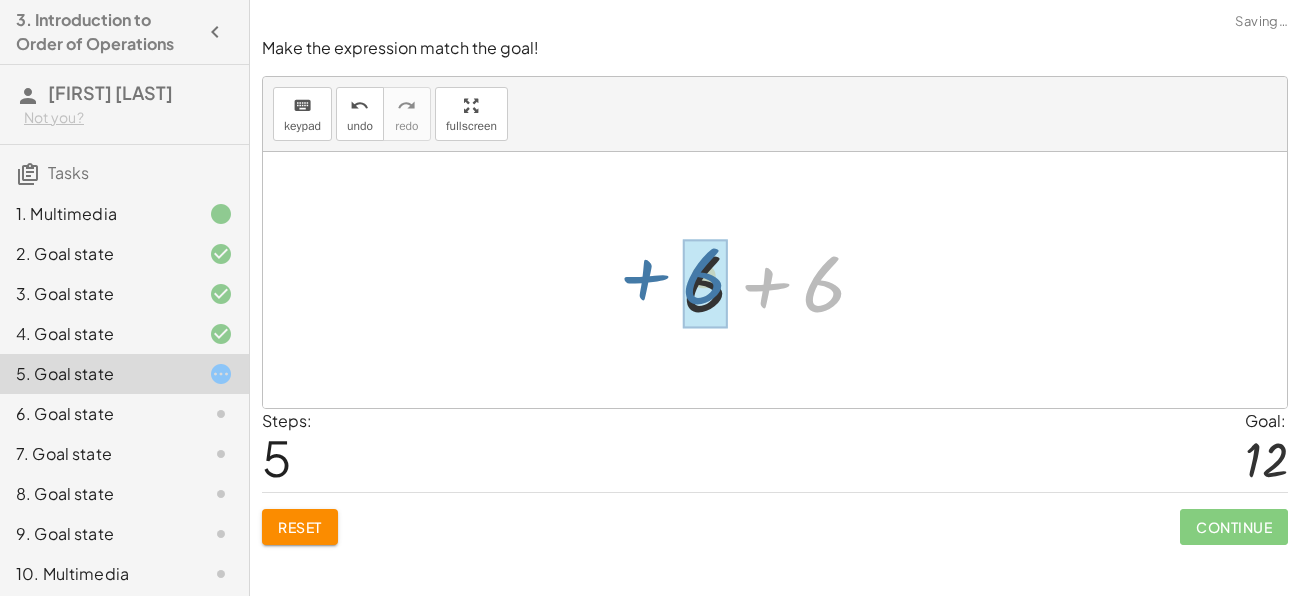drag, startPoint x: 825, startPoint y: 285, endPoint x: 704, endPoint y: 277, distance: 121.264175 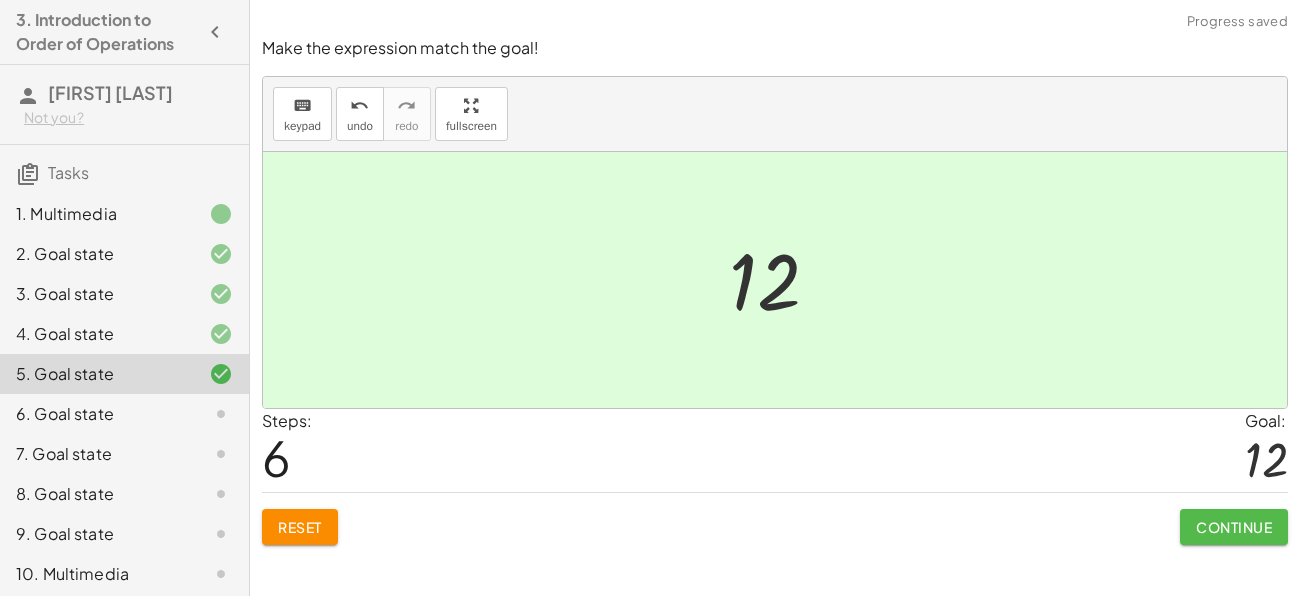 click on "Continue" 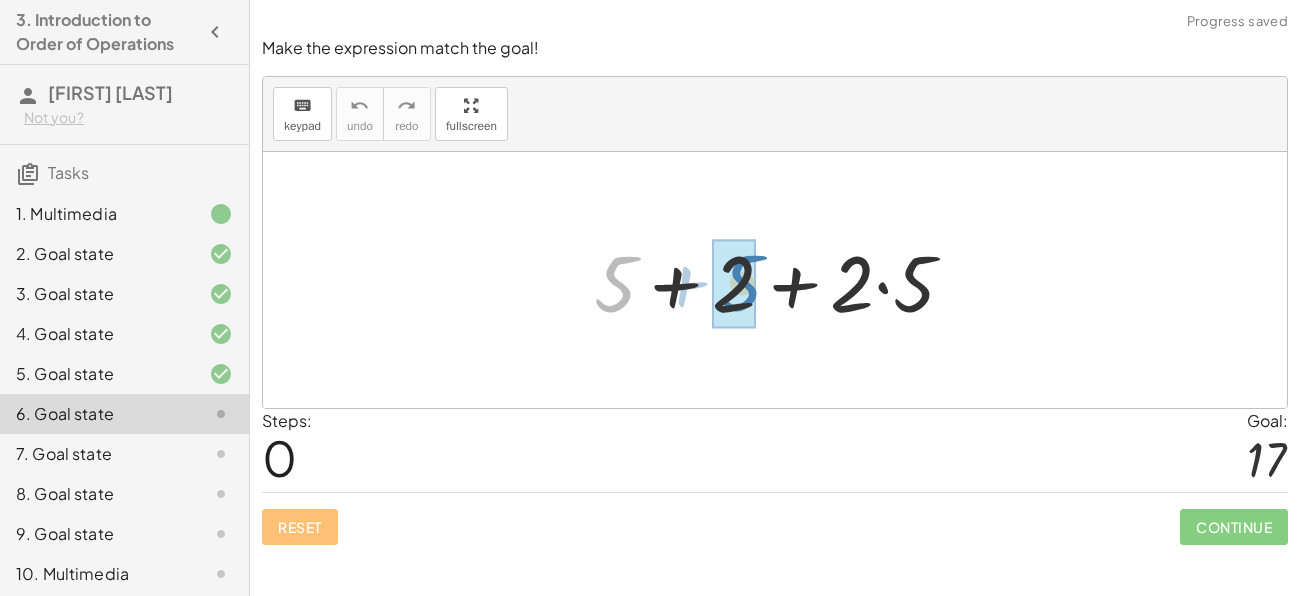 drag, startPoint x: 604, startPoint y: 271, endPoint x: 728, endPoint y: 270, distance: 124.004036 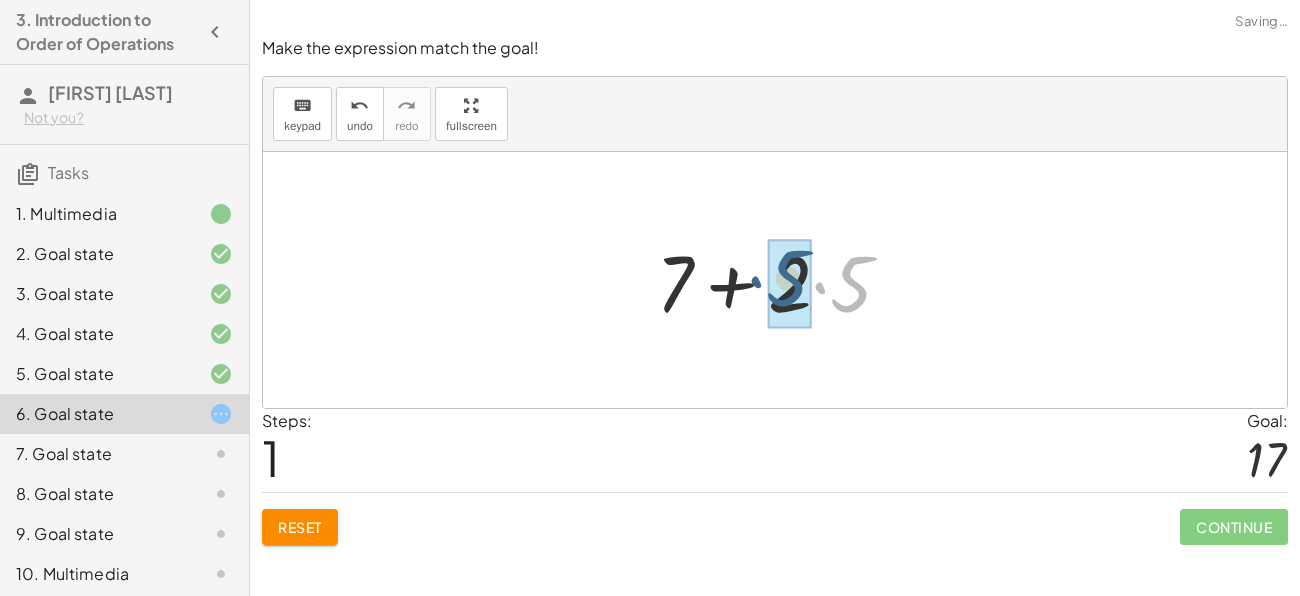 drag, startPoint x: 851, startPoint y: 294, endPoint x: 789, endPoint y: 289, distance: 62.201286 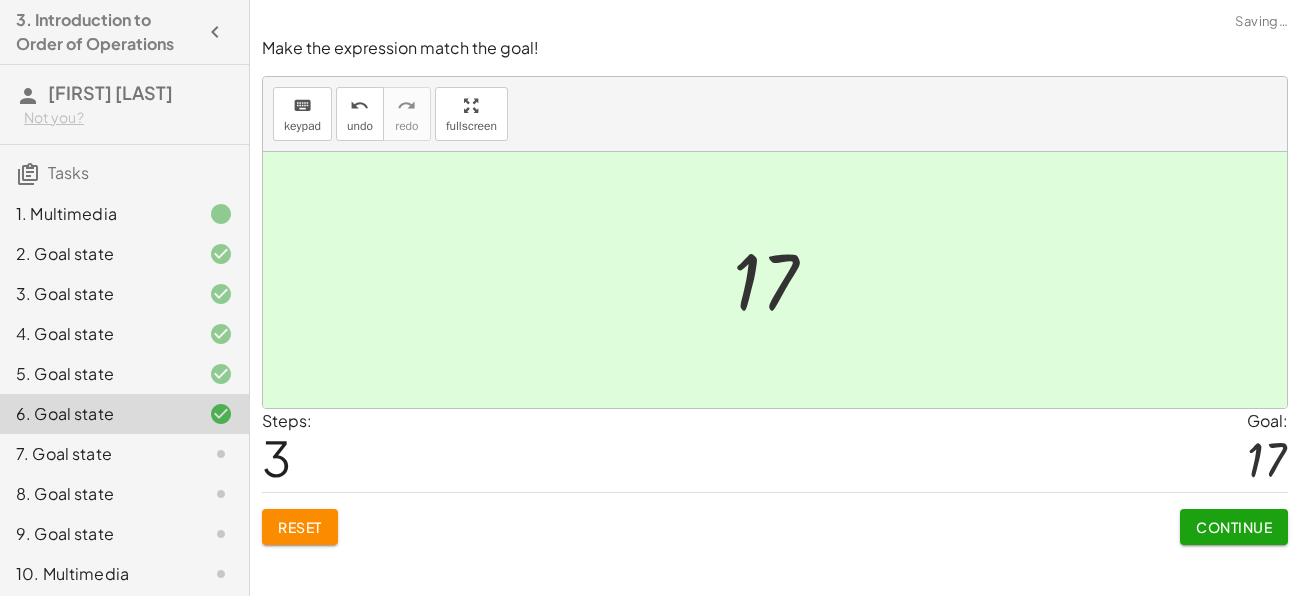 click on "Continue" 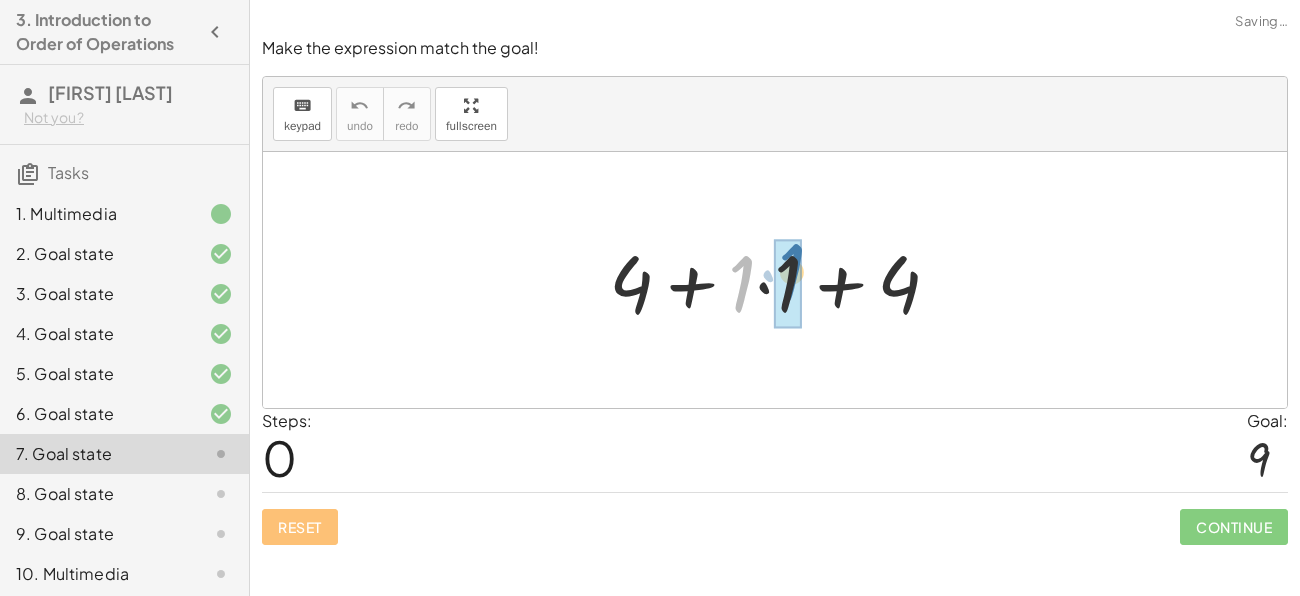 drag, startPoint x: 735, startPoint y: 294, endPoint x: 782, endPoint y: 284, distance: 48.052055 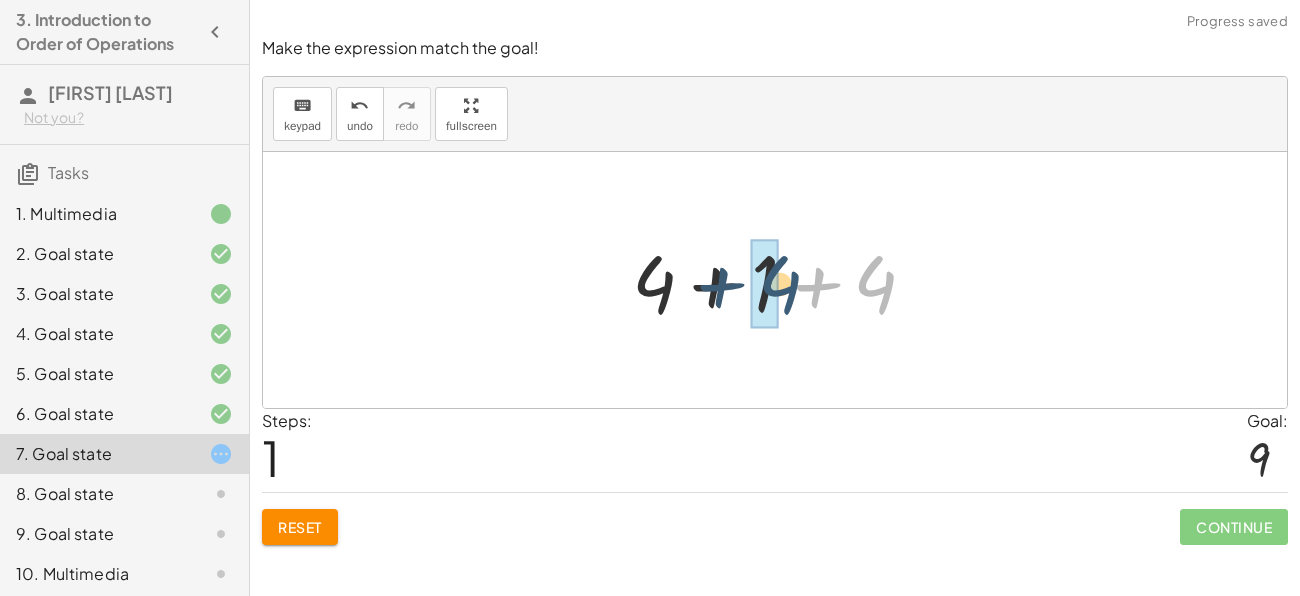 drag, startPoint x: 884, startPoint y: 282, endPoint x: 779, endPoint y: 282, distance: 105 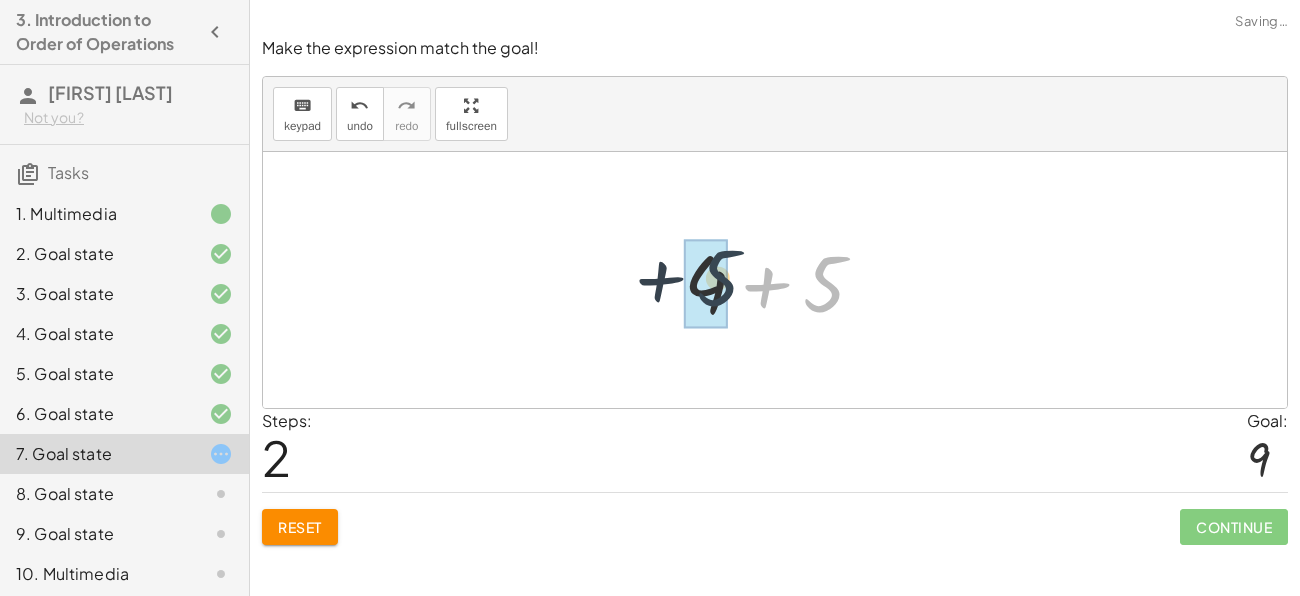 drag, startPoint x: 831, startPoint y: 292, endPoint x: 716, endPoint y: 286, distance: 115.15642 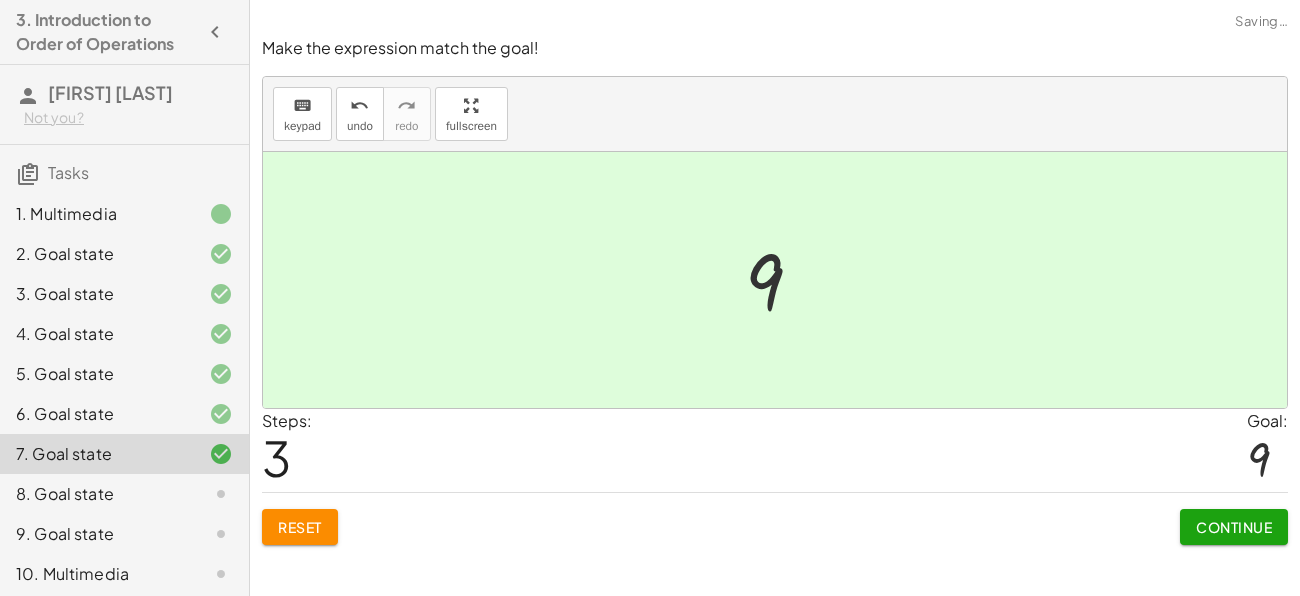 click on "Continue" 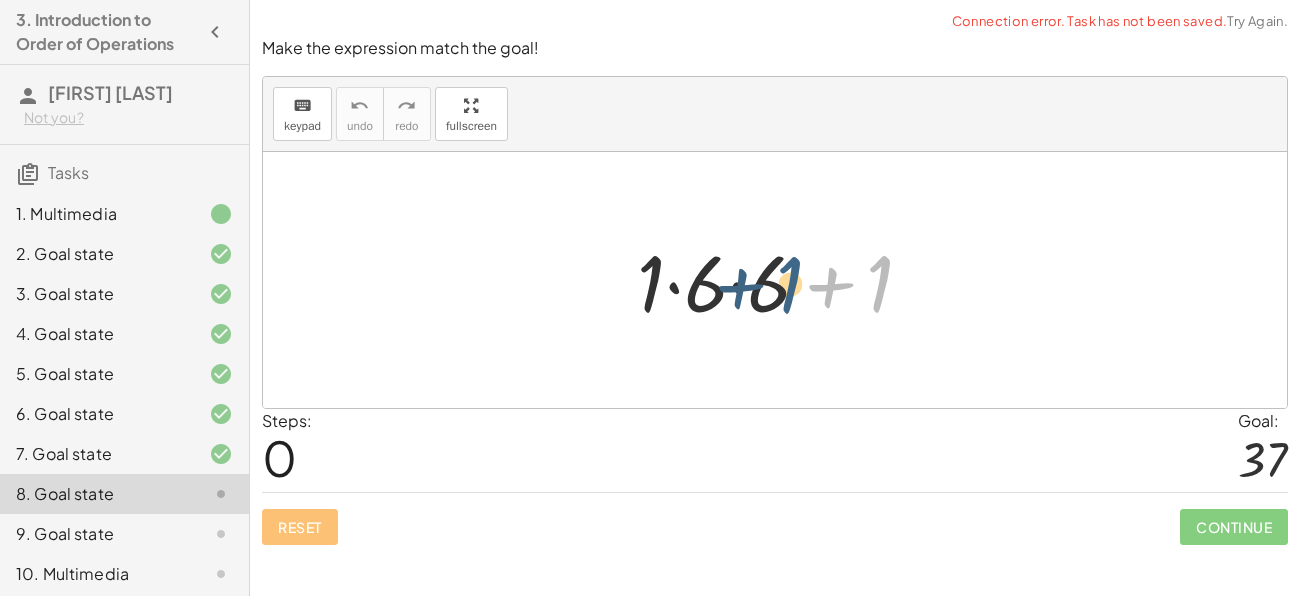 drag, startPoint x: 881, startPoint y: 292, endPoint x: 775, endPoint y: 298, distance: 106.16968 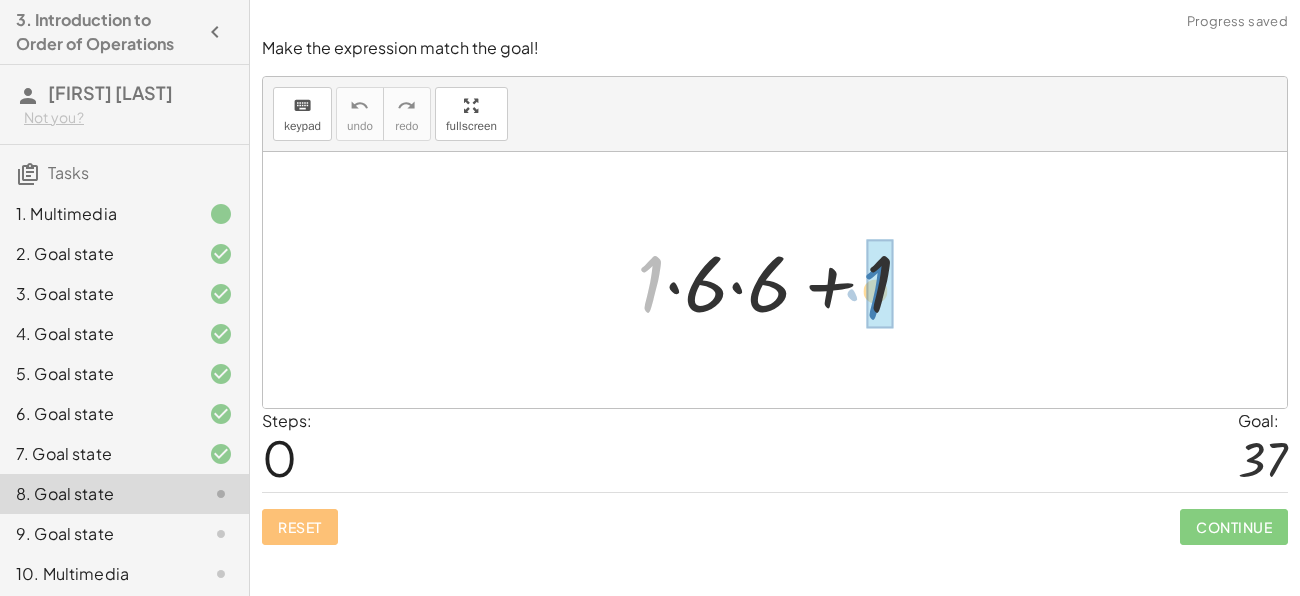 drag, startPoint x: 657, startPoint y: 281, endPoint x: 883, endPoint y: 281, distance: 226 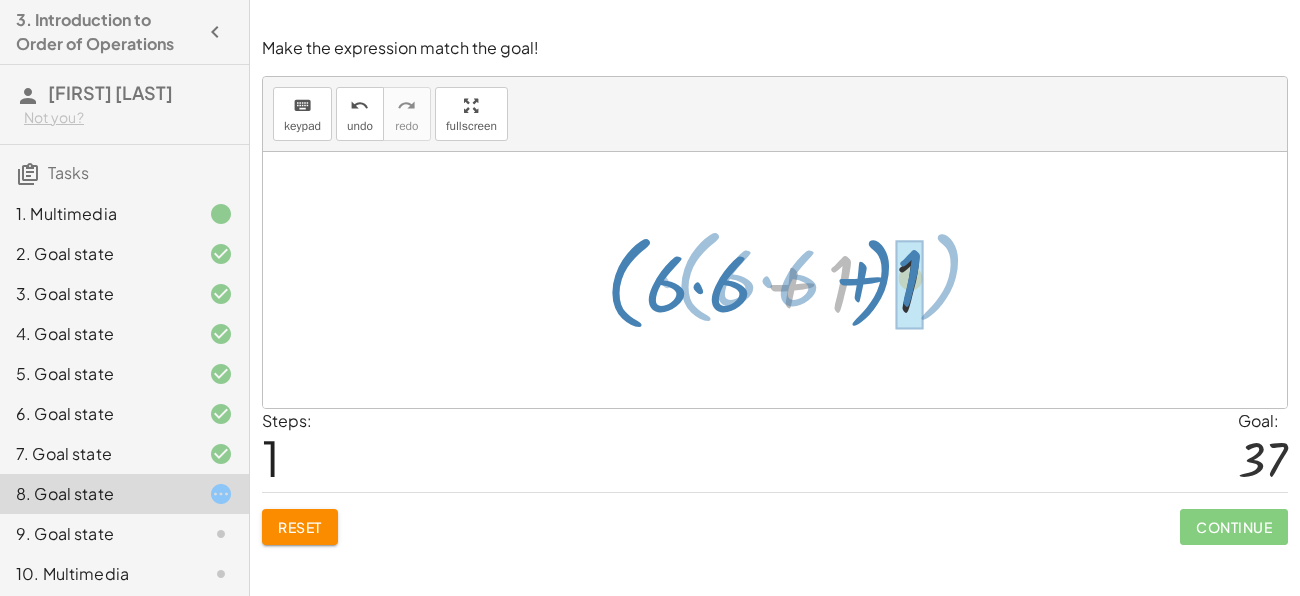 drag, startPoint x: 840, startPoint y: 280, endPoint x: 909, endPoint y: 274, distance: 69.260376 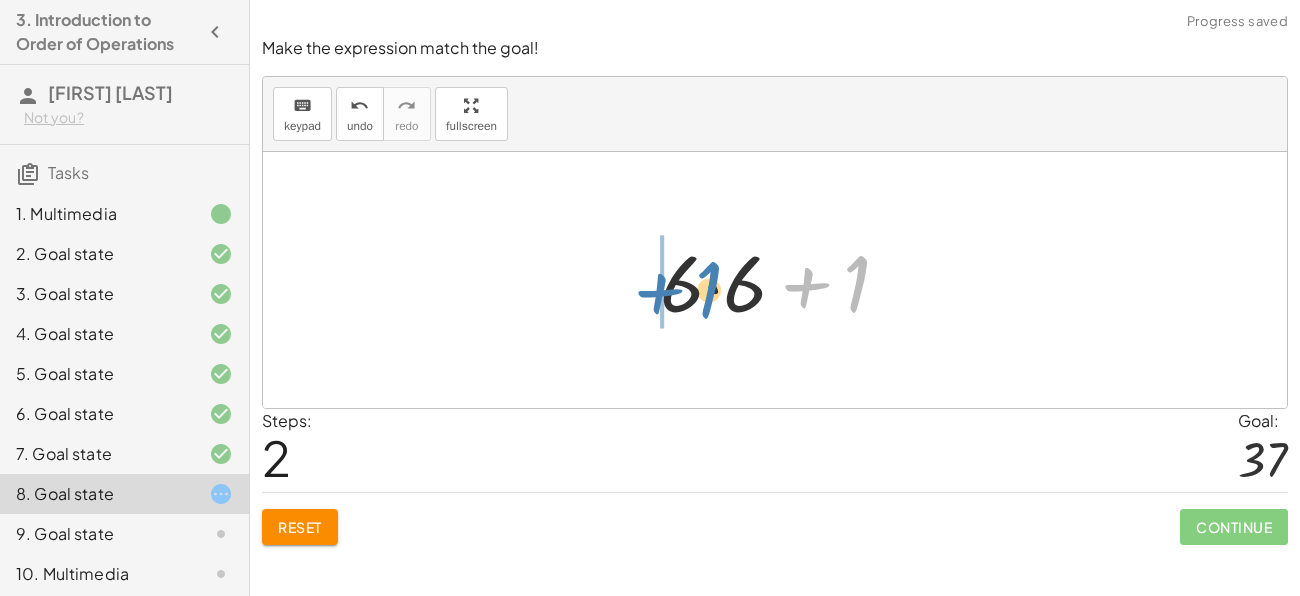 drag, startPoint x: 853, startPoint y: 274, endPoint x: 693, endPoint y: 277, distance: 160.02812 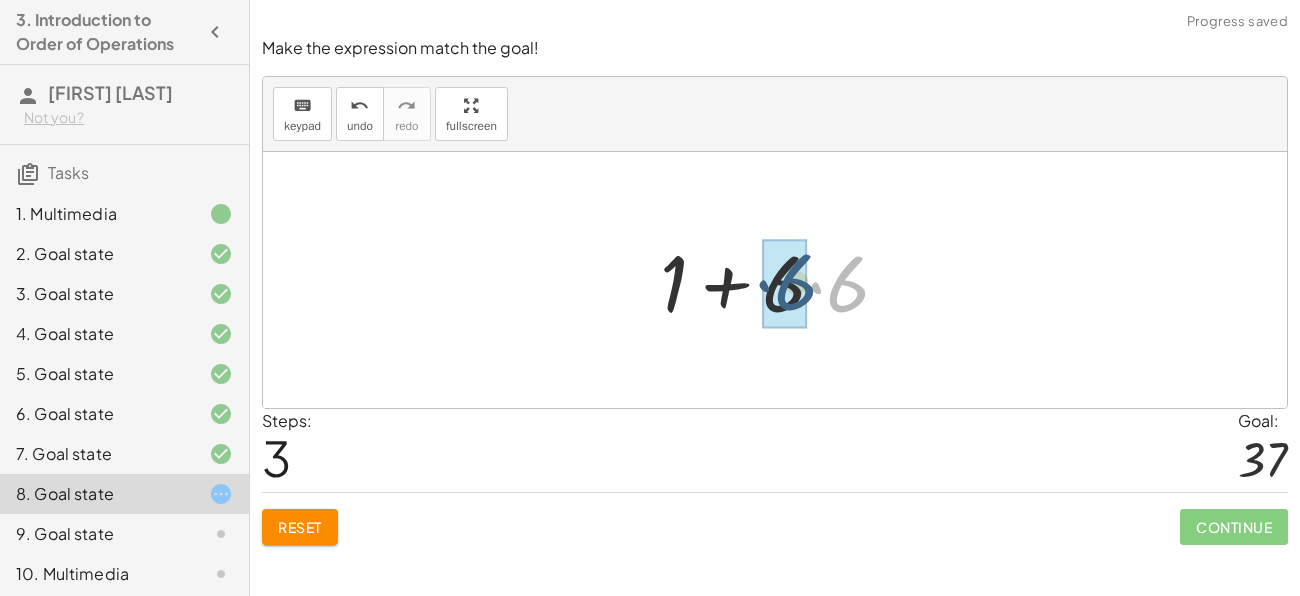 drag, startPoint x: 859, startPoint y: 288, endPoint x: 800, endPoint y: 286, distance: 59.03389 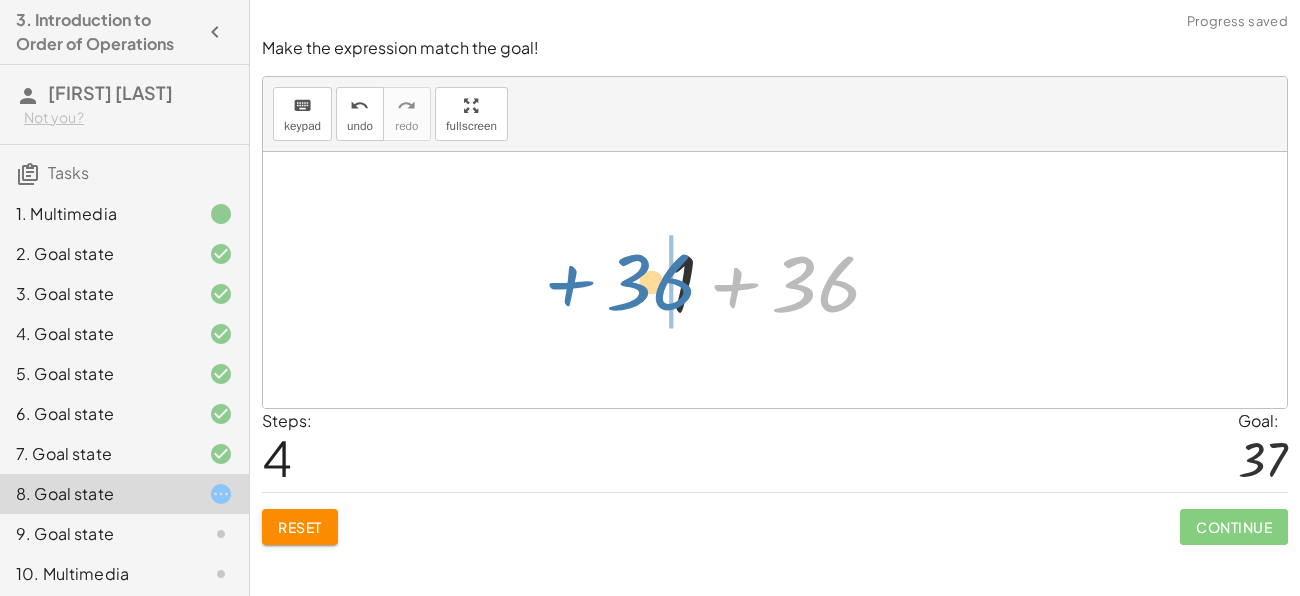 drag, startPoint x: 812, startPoint y: 285, endPoint x: 650, endPoint y: 284, distance: 162.00308 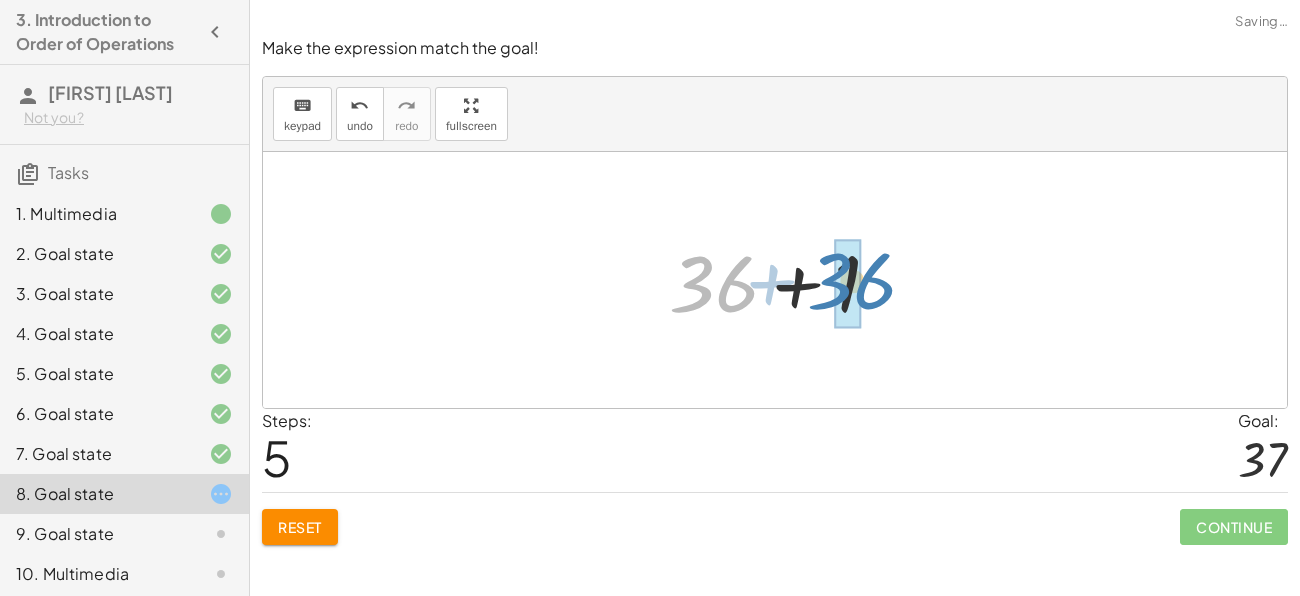 drag, startPoint x: 703, startPoint y: 275, endPoint x: 841, endPoint y: 272, distance: 138.03261 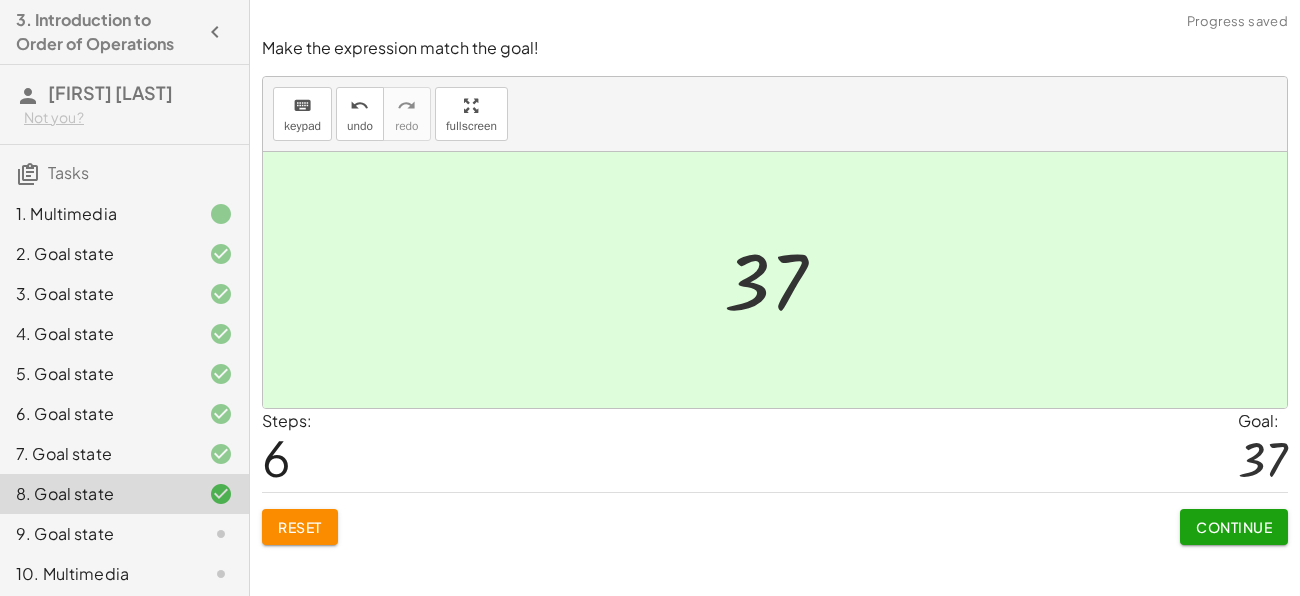 click on "Continue" 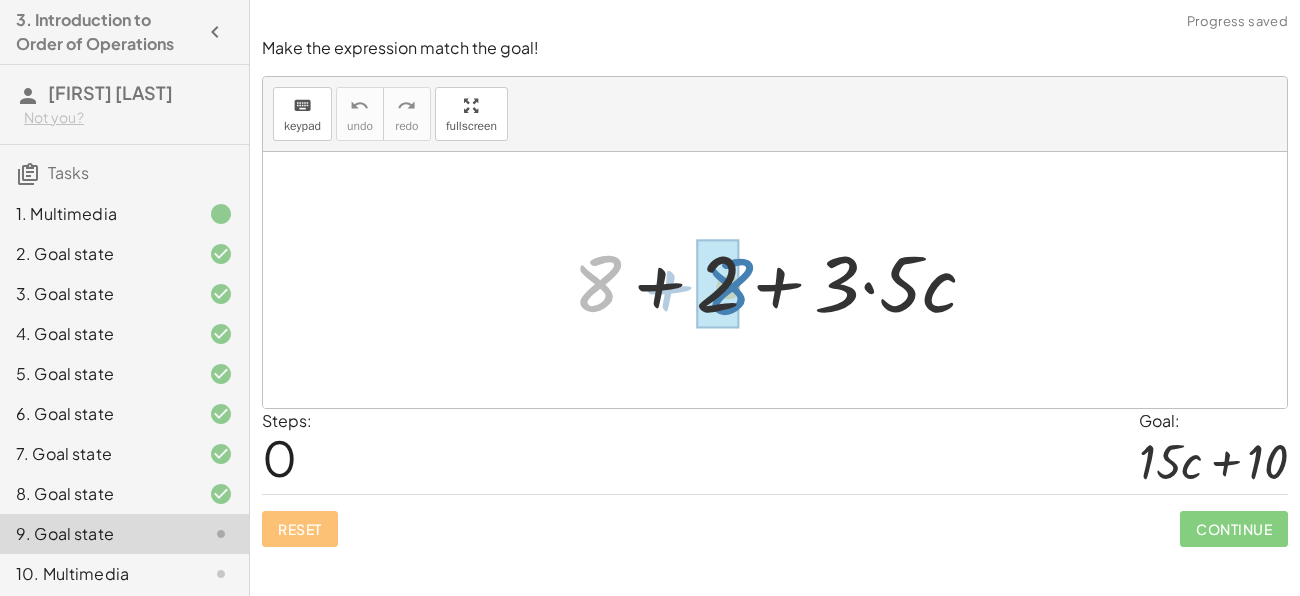 drag, startPoint x: 608, startPoint y: 278, endPoint x: 741, endPoint y: 281, distance: 133.03383 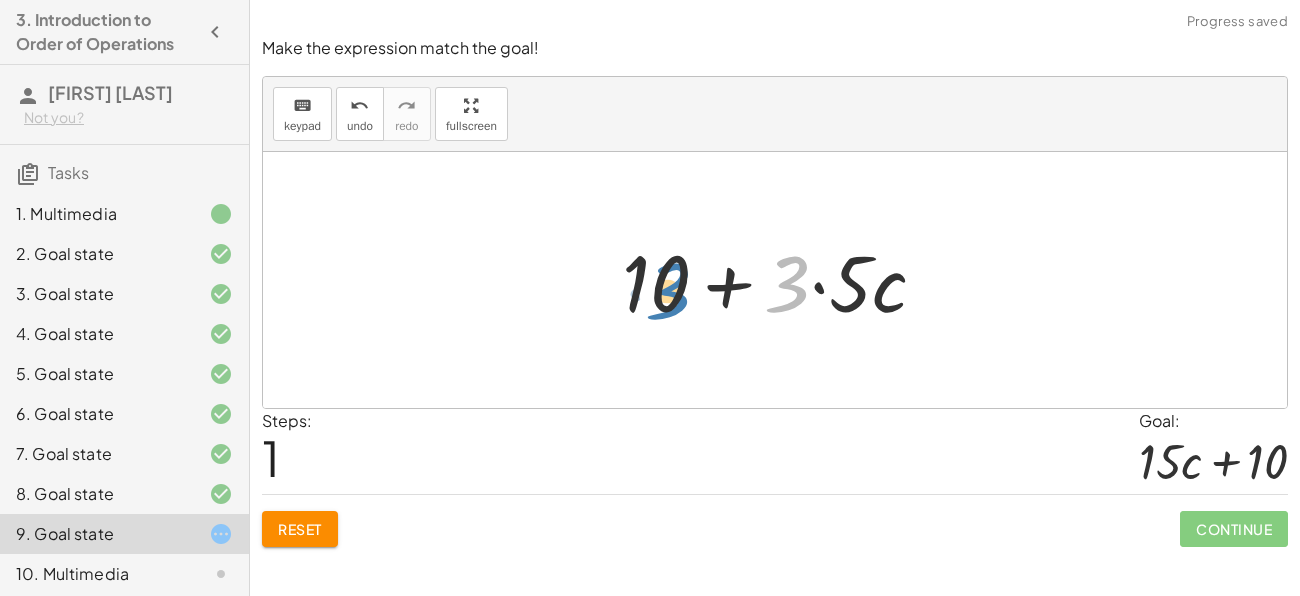 drag, startPoint x: 788, startPoint y: 274, endPoint x: 668, endPoint y: 281, distance: 120.203995 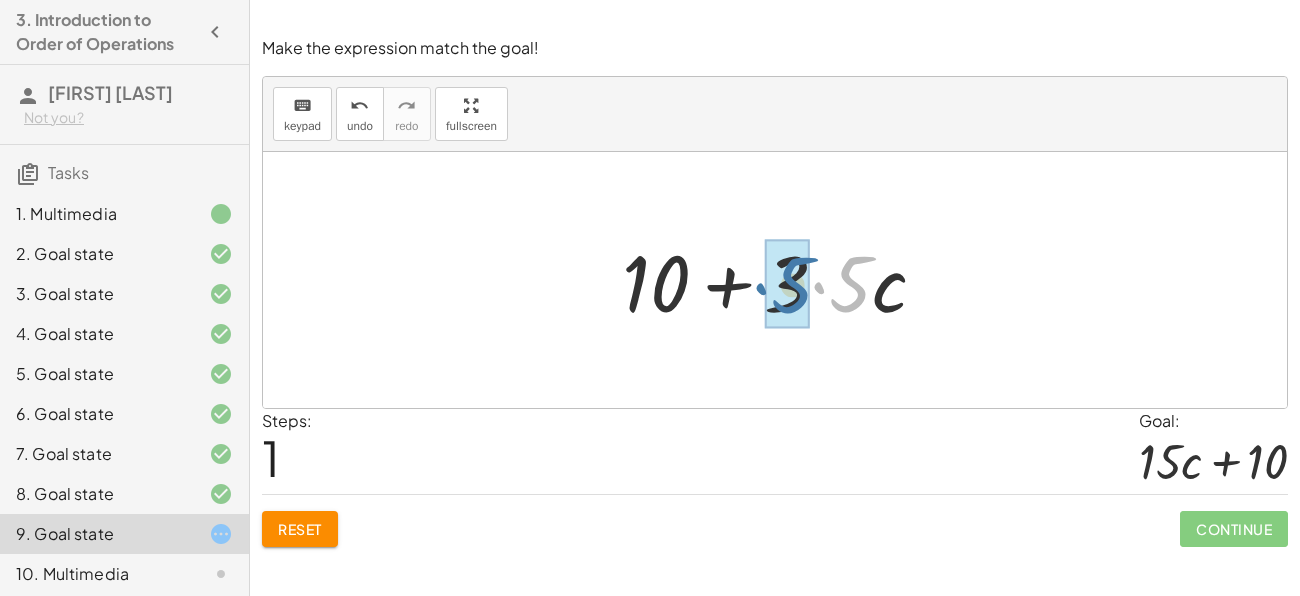 drag, startPoint x: 852, startPoint y: 284, endPoint x: 794, endPoint y: 285, distance: 58.00862 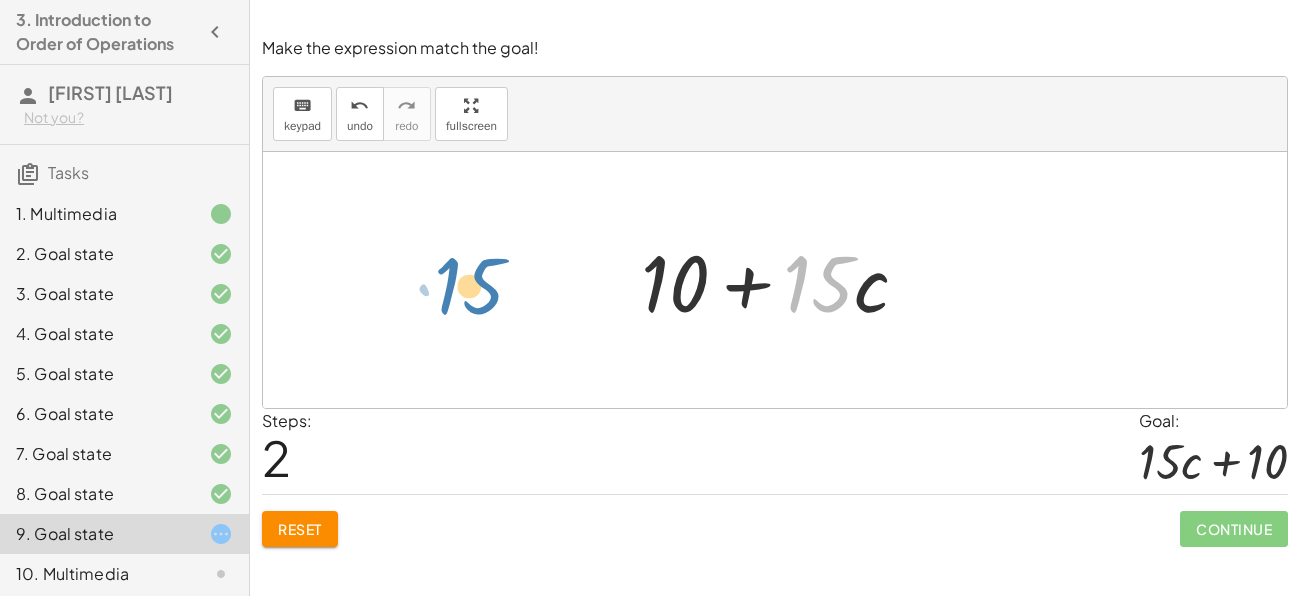 drag, startPoint x: 830, startPoint y: 284, endPoint x: 487, endPoint y: 286, distance: 343.00583 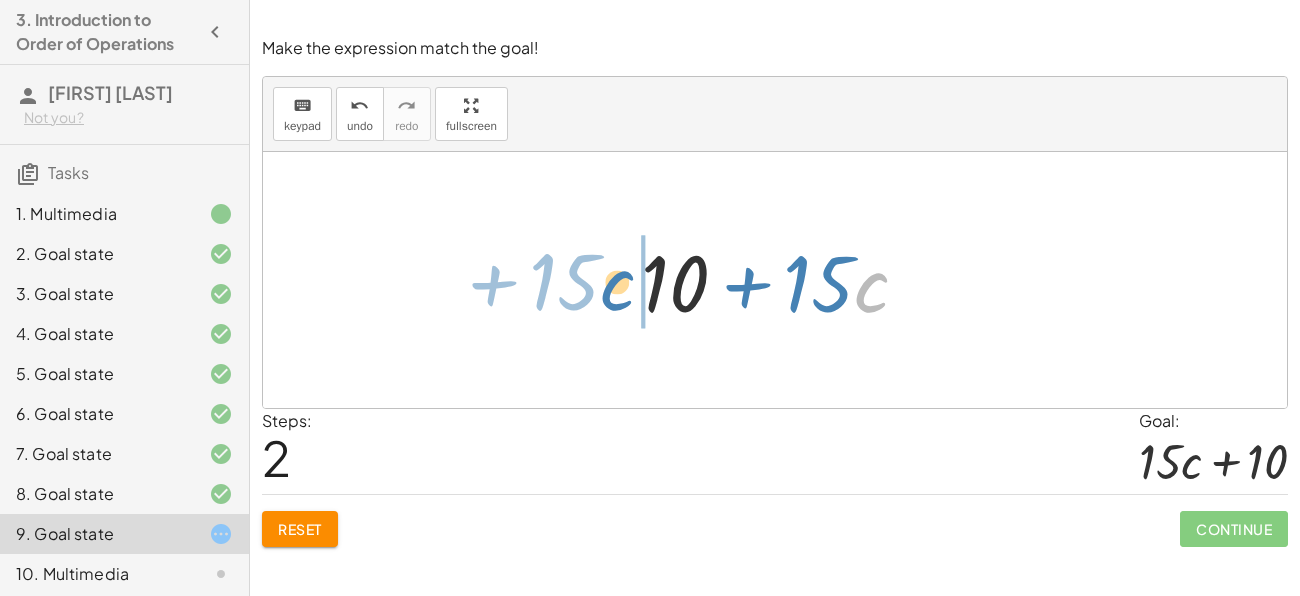 drag, startPoint x: 866, startPoint y: 287, endPoint x: 610, endPoint y: 287, distance: 256 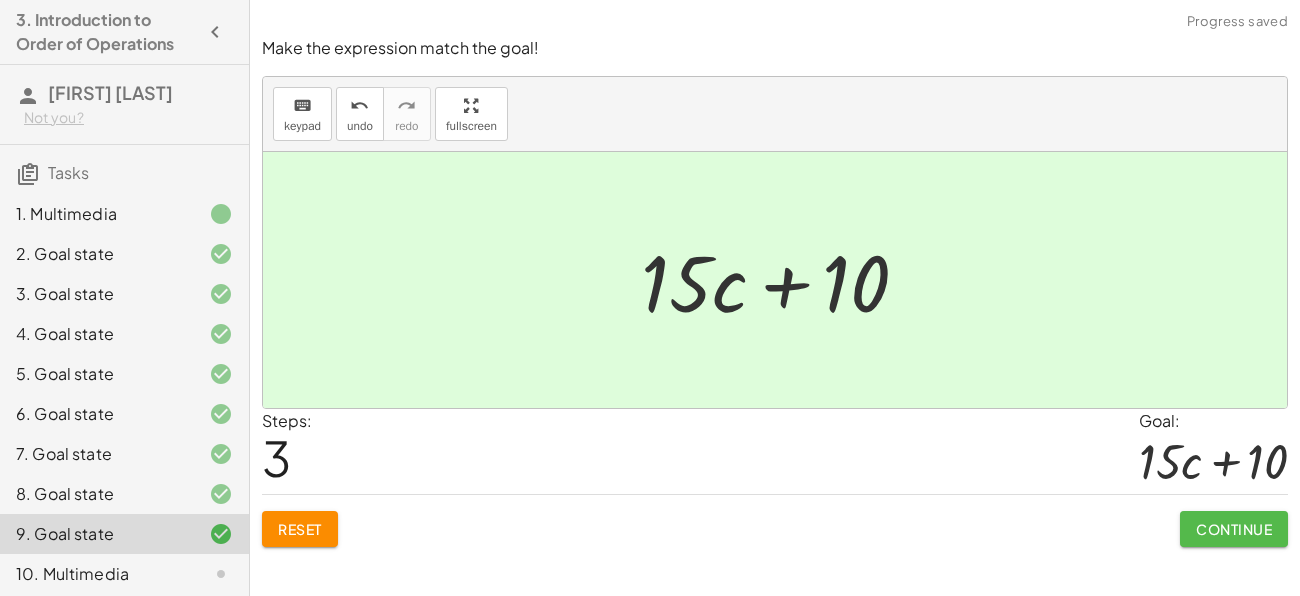 click on "Continue" at bounding box center (1234, 529) 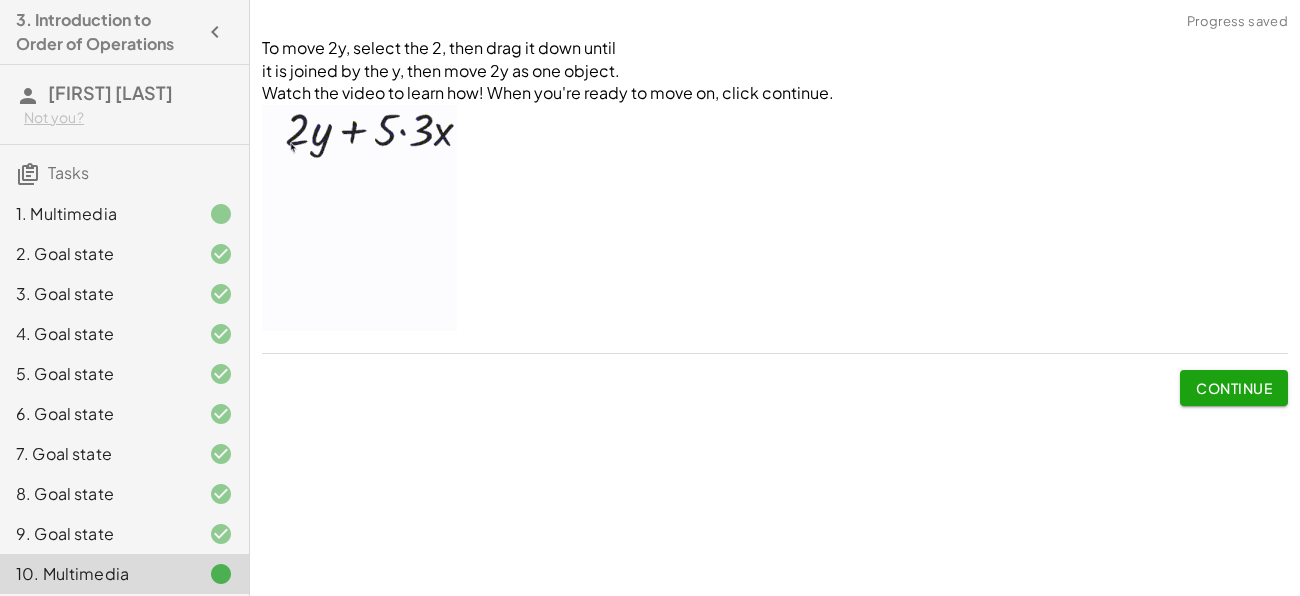 click on "Continue" 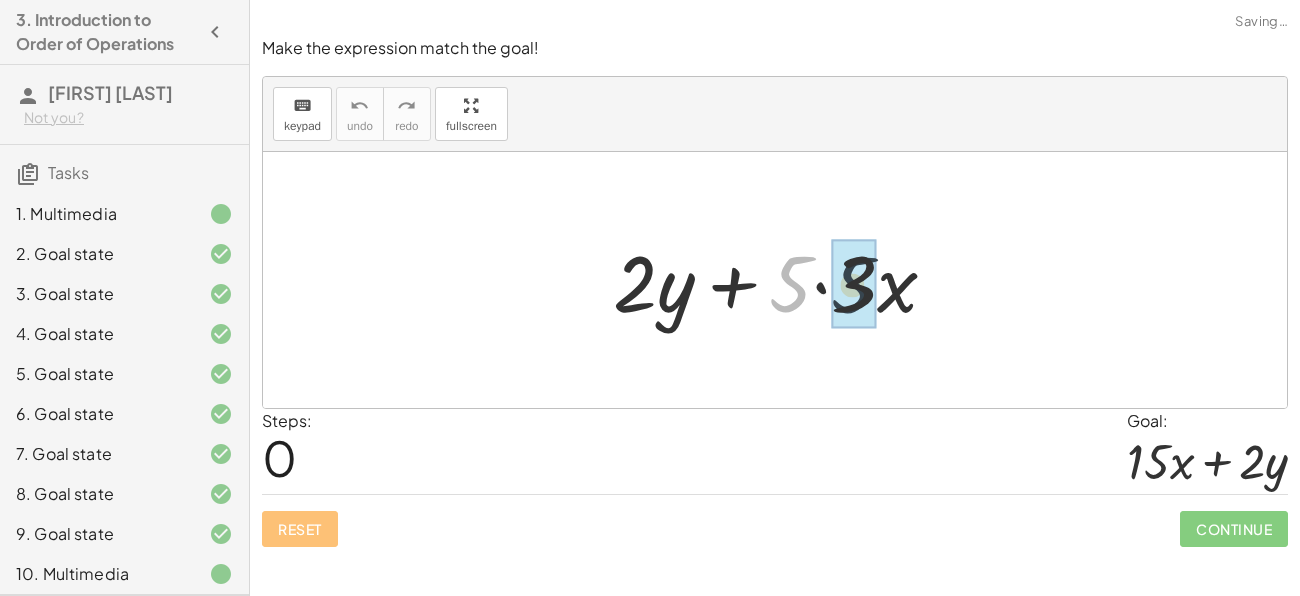 drag, startPoint x: 778, startPoint y: 291, endPoint x: 841, endPoint y: 290, distance: 63.007935 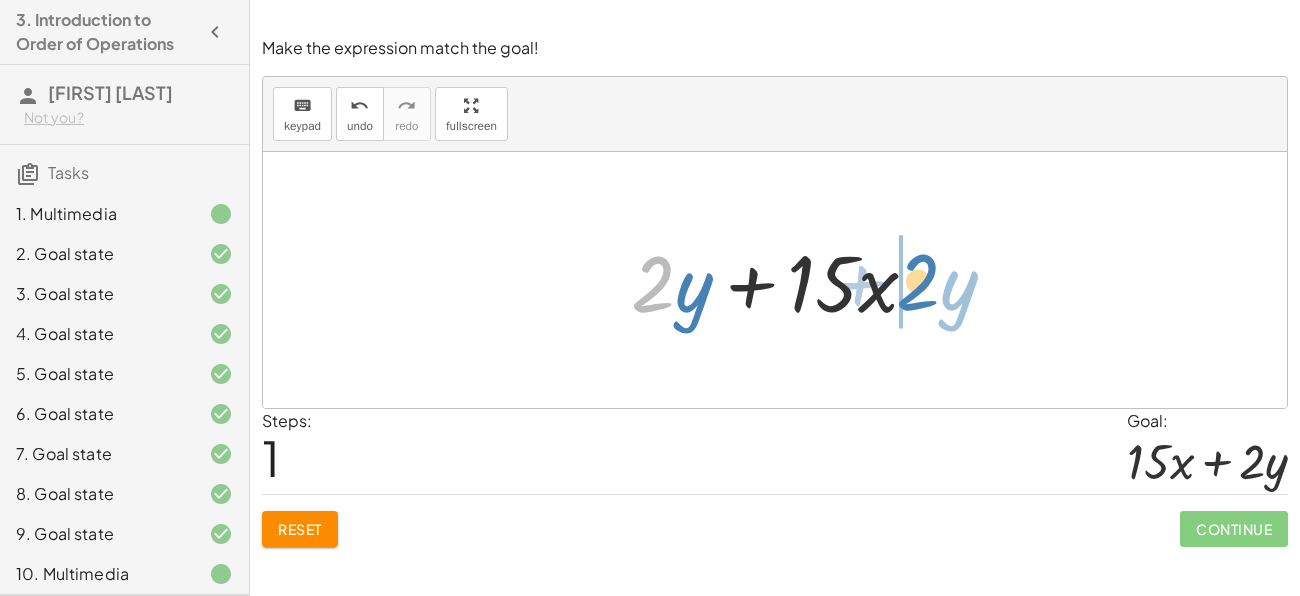 drag, startPoint x: 663, startPoint y: 290, endPoint x: 929, endPoint y: 287, distance: 266.0169 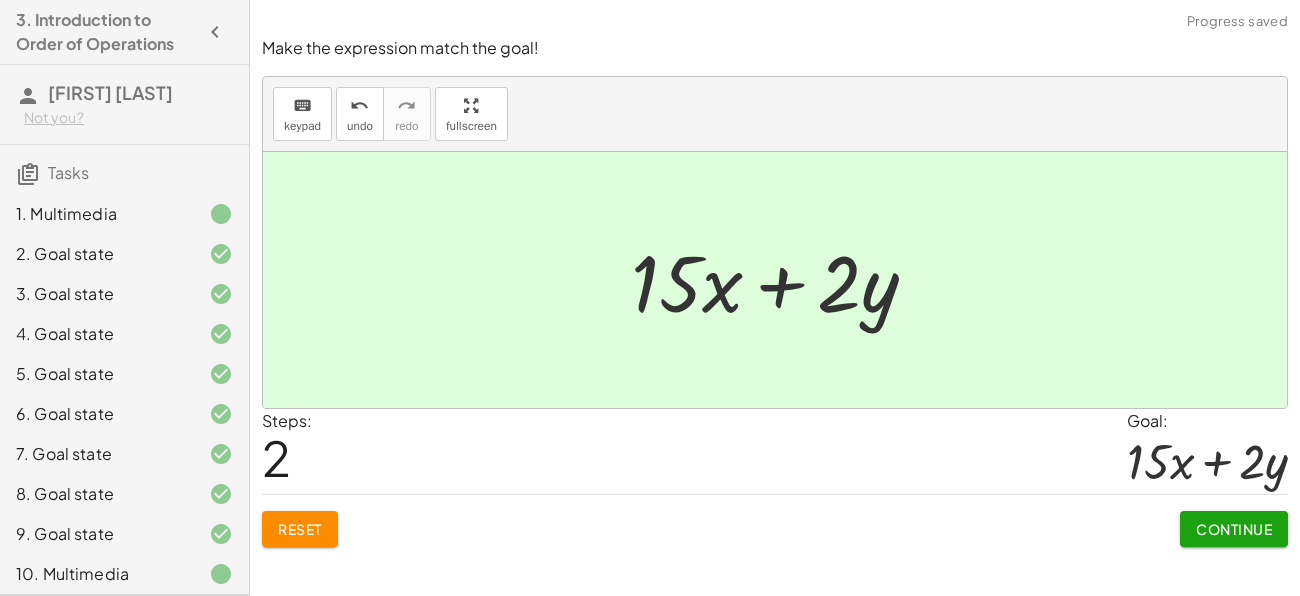 click on "Continue" 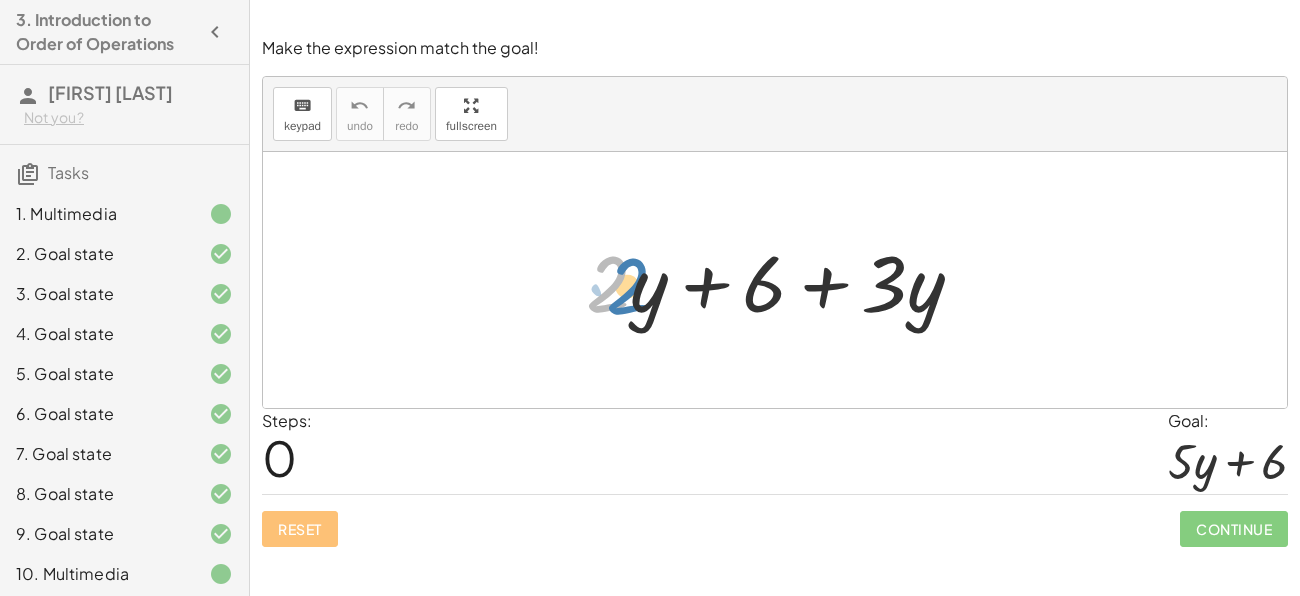 click at bounding box center (782, 280) 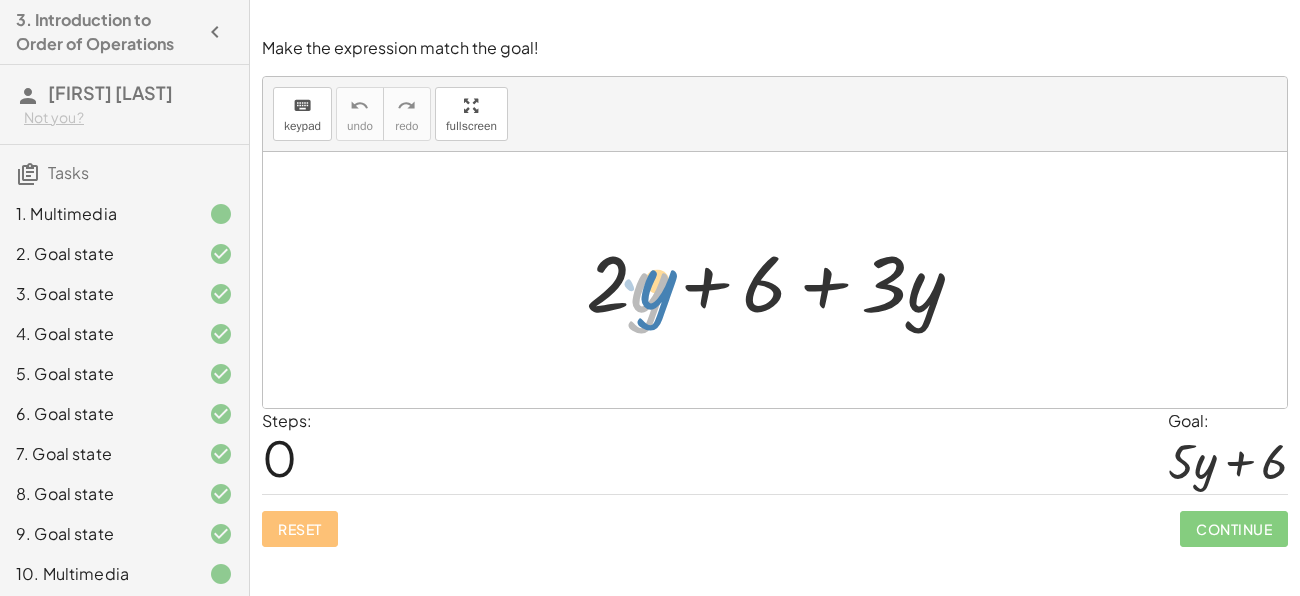 click at bounding box center (782, 280) 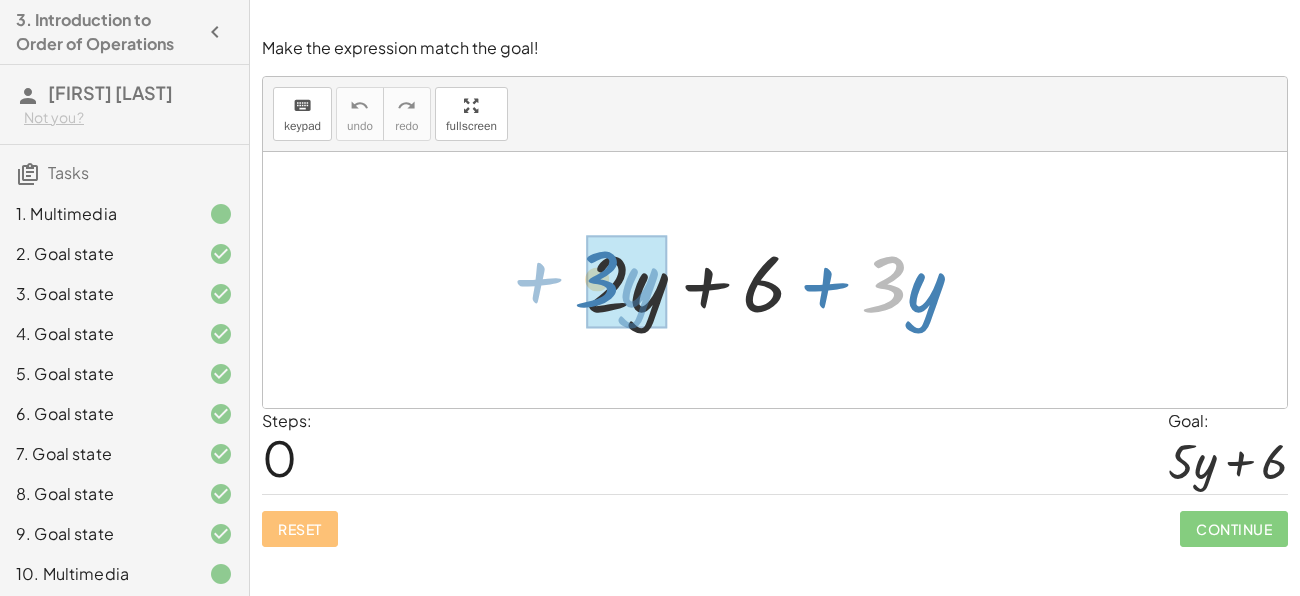 drag, startPoint x: 885, startPoint y: 277, endPoint x: 605, endPoint y: 273, distance: 280.02856 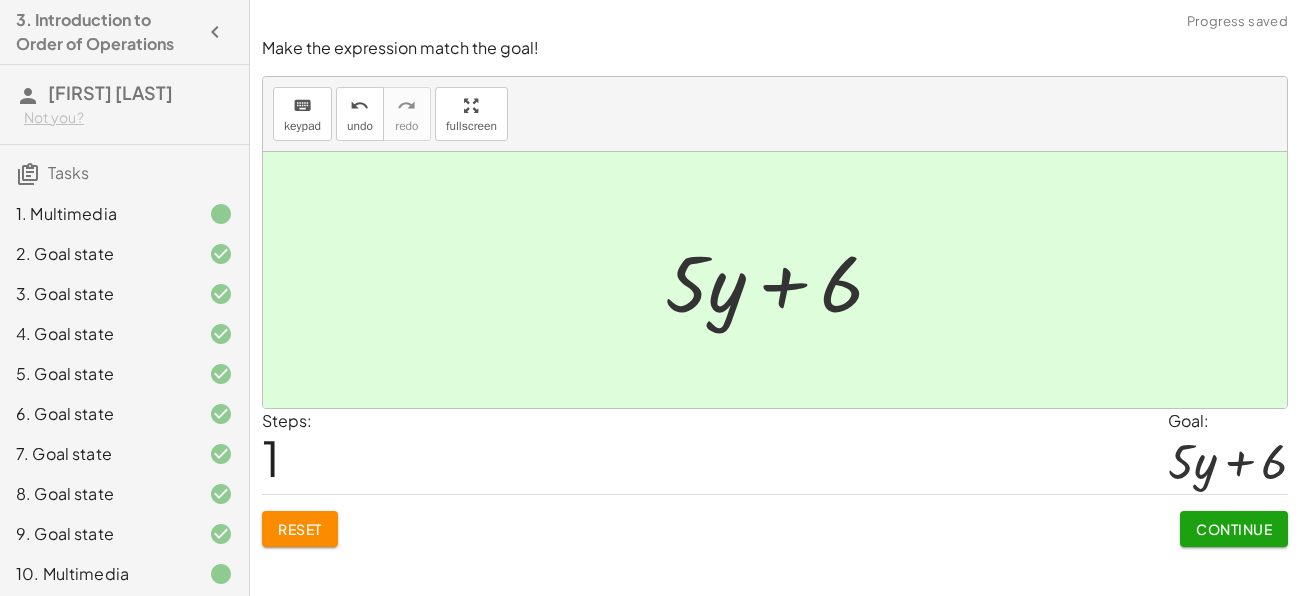 click on "Continue" 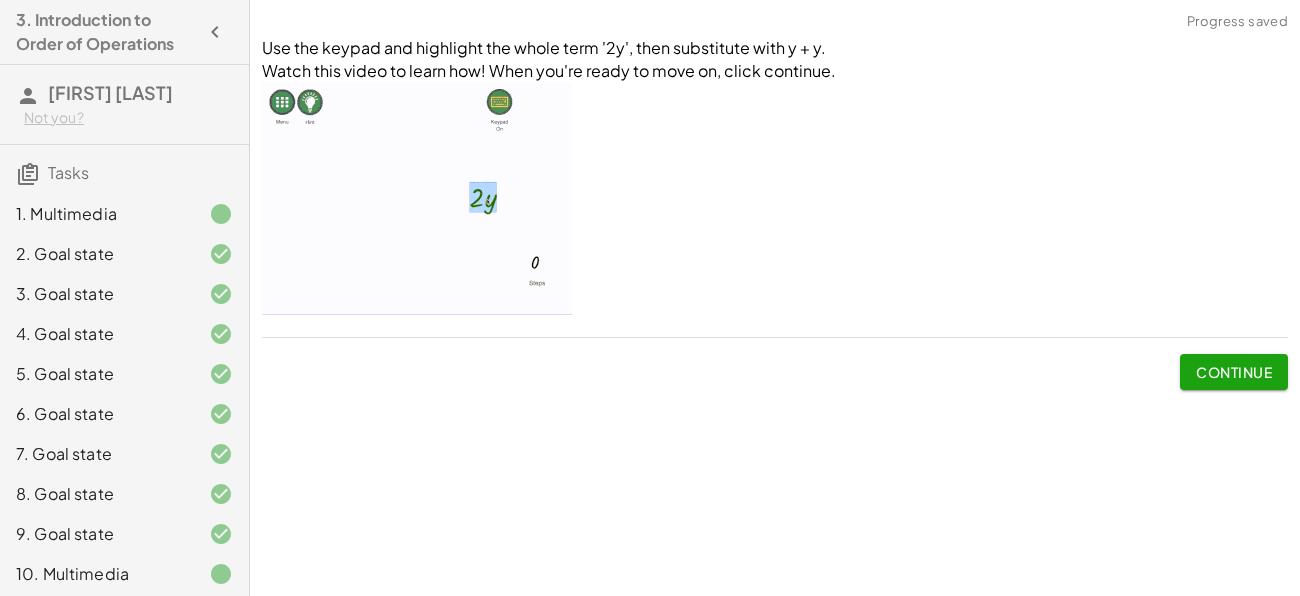 click on "Continue" 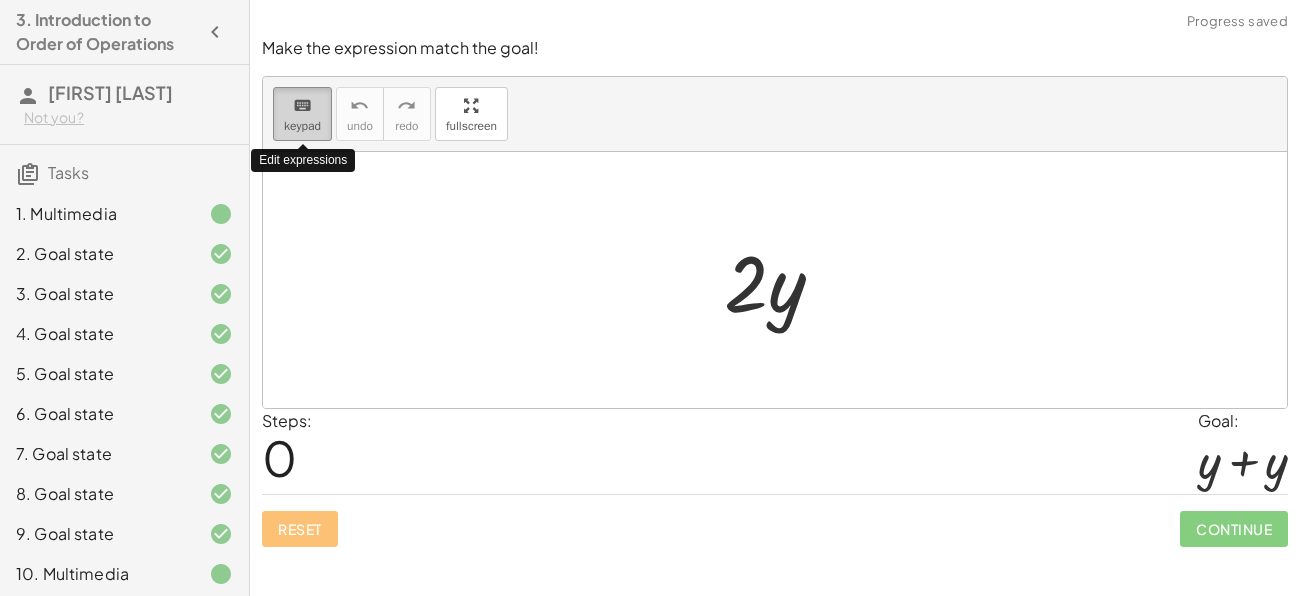click on "keypad" at bounding box center [302, 126] 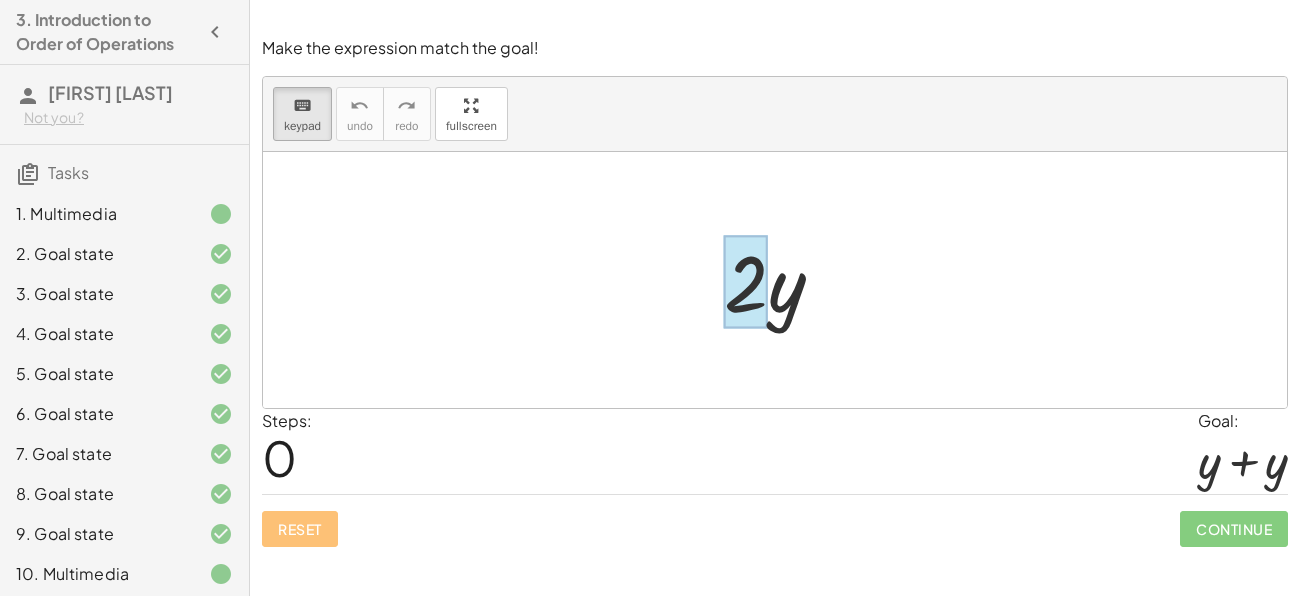 click at bounding box center [746, 282] 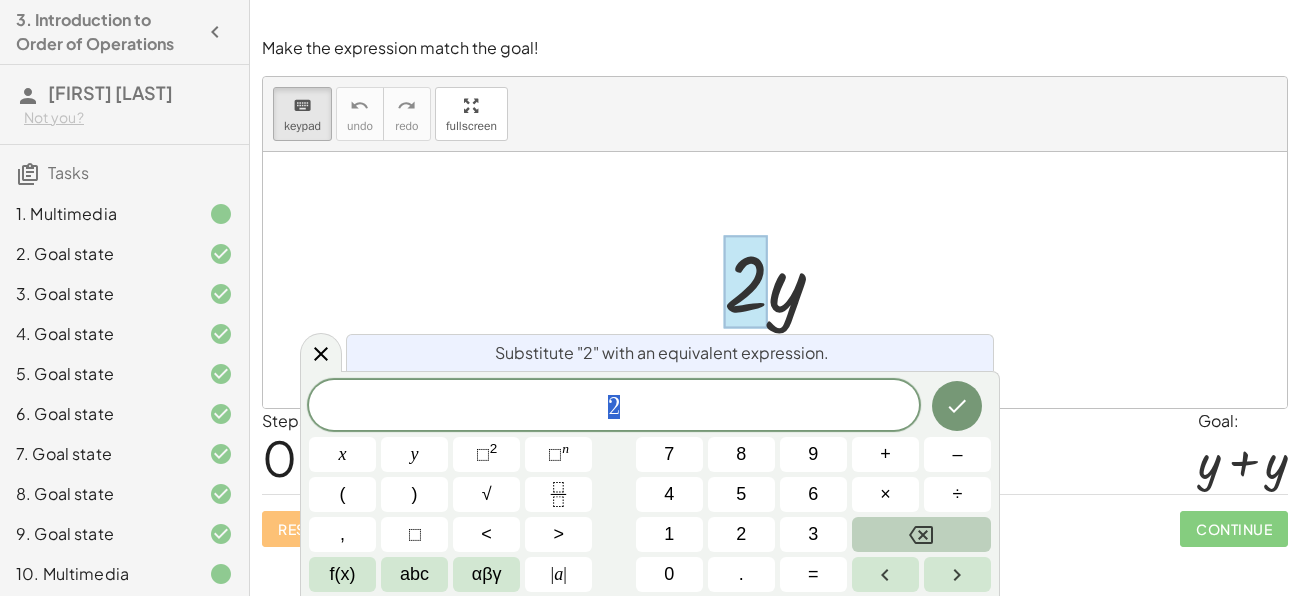 click 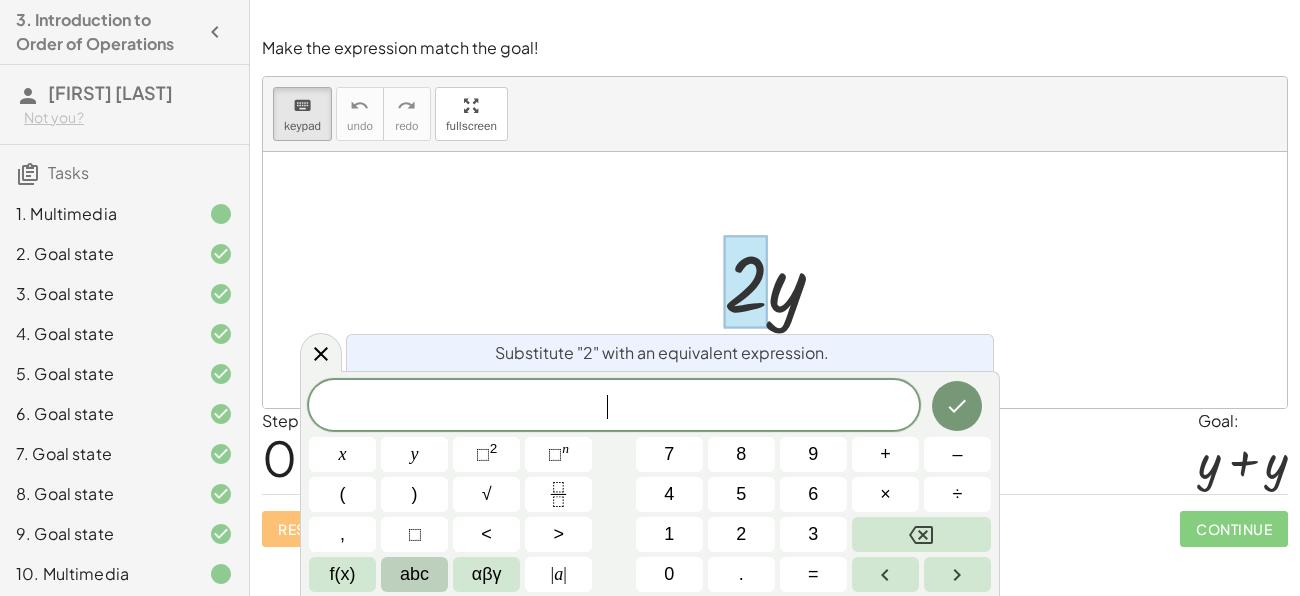 click on "abc" at bounding box center (414, 574) 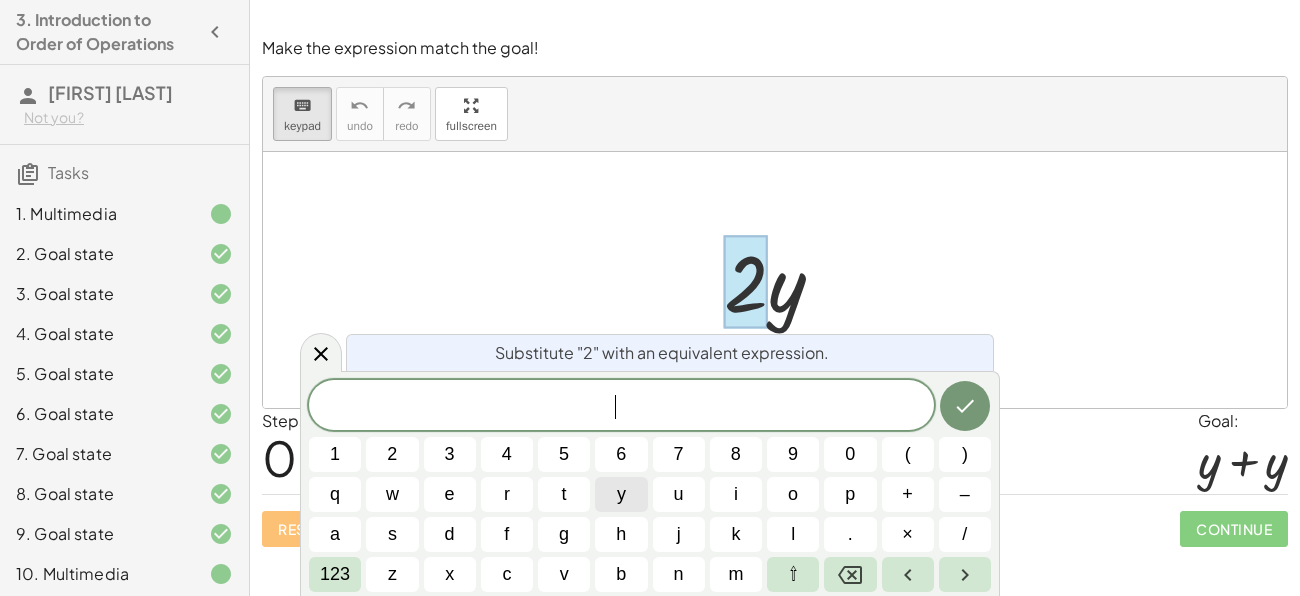 click on "y" at bounding box center [621, 494] 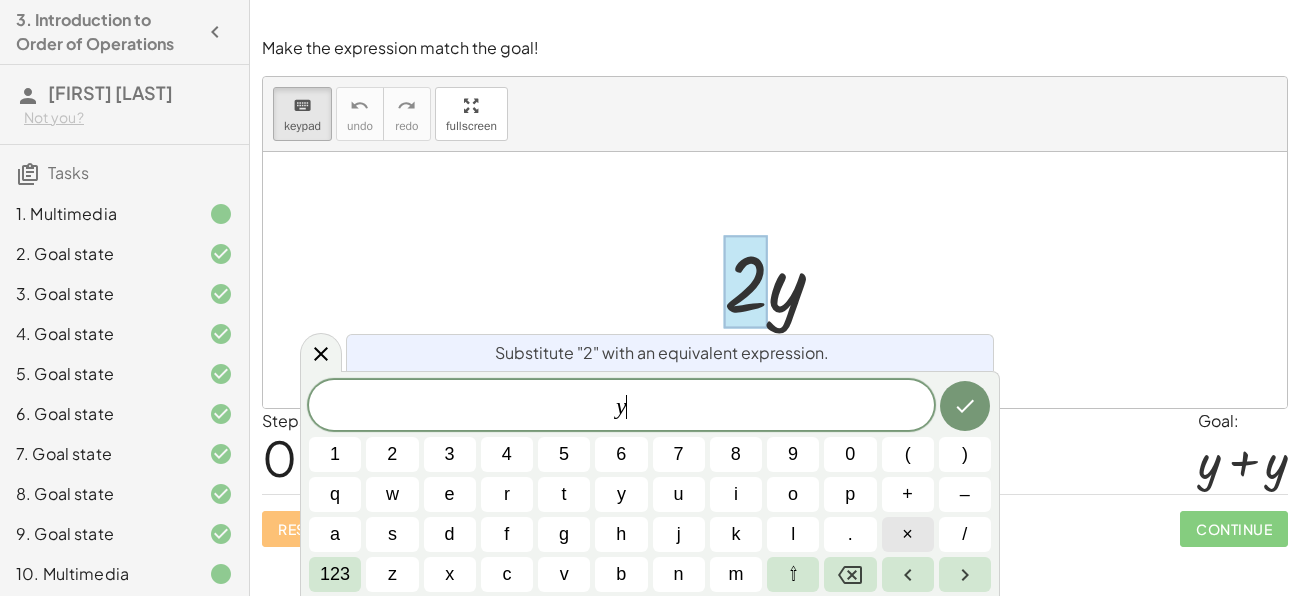 click on "×" at bounding box center [908, 534] 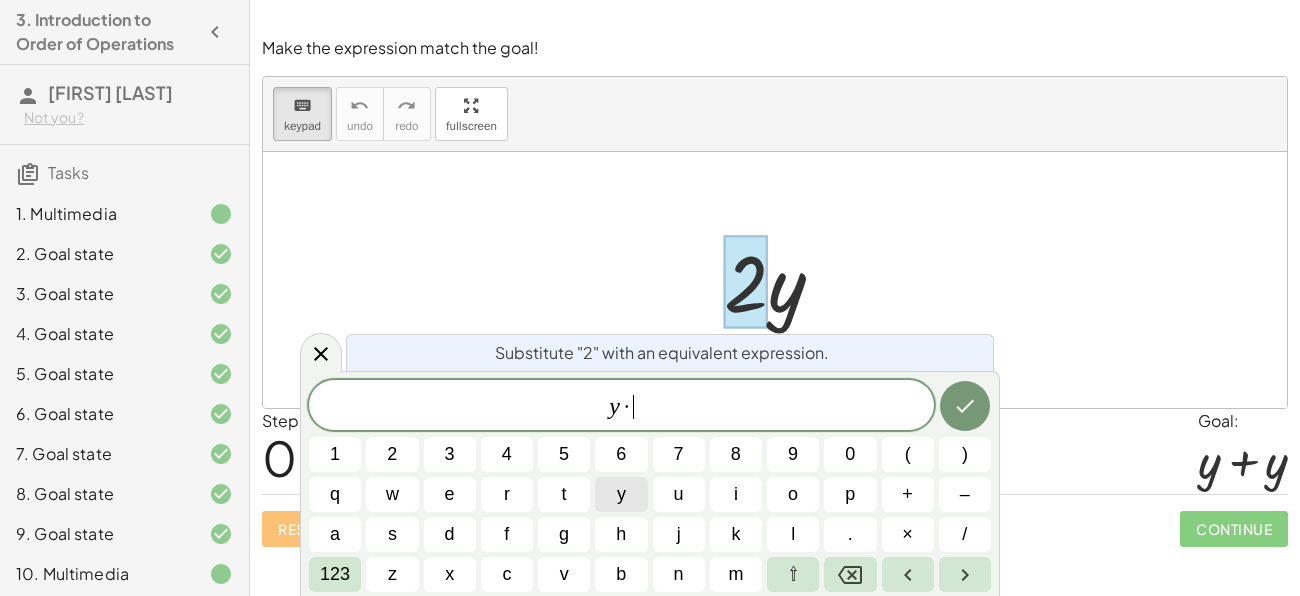 click on "y" at bounding box center (621, 494) 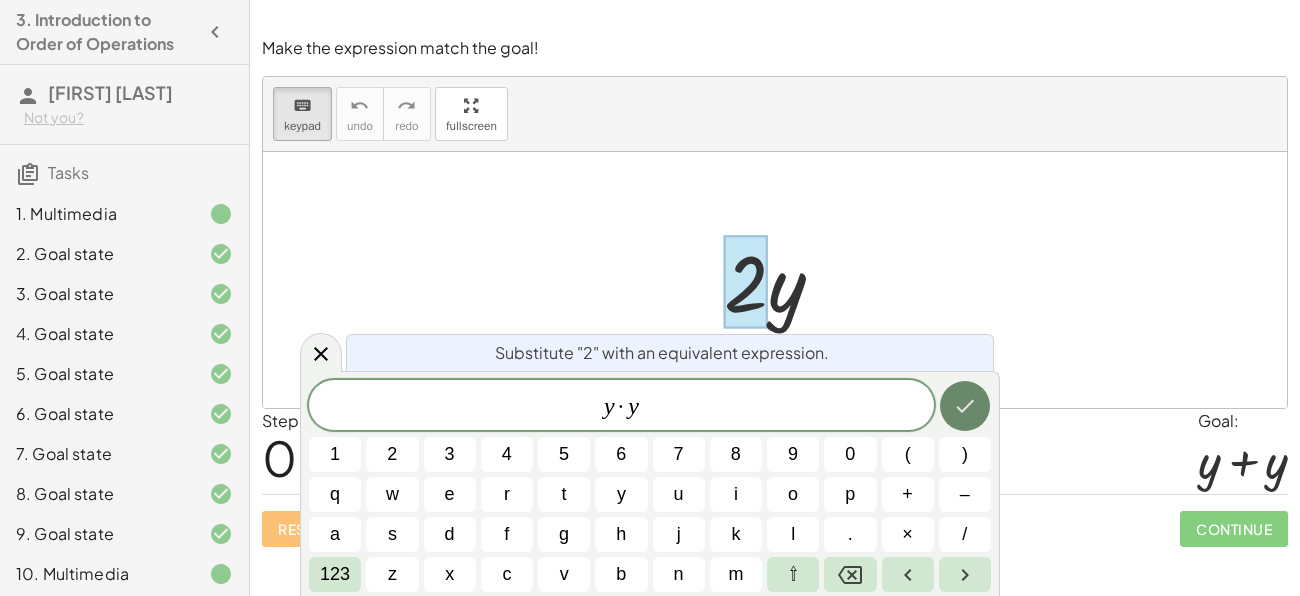 click at bounding box center [965, 406] 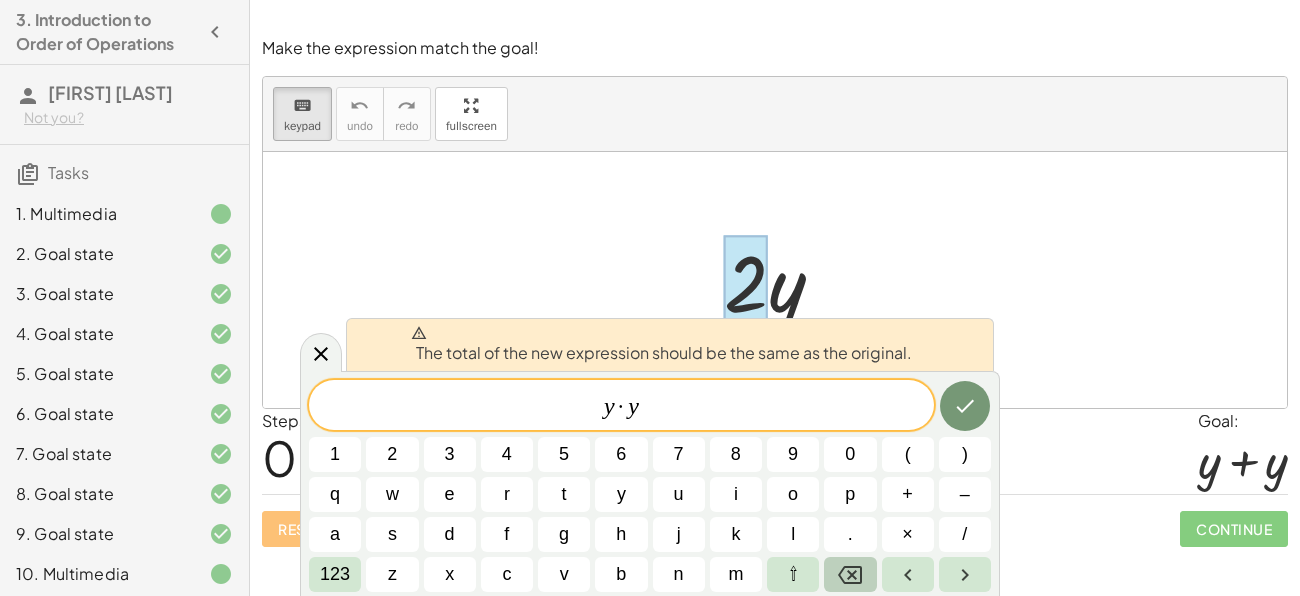 click 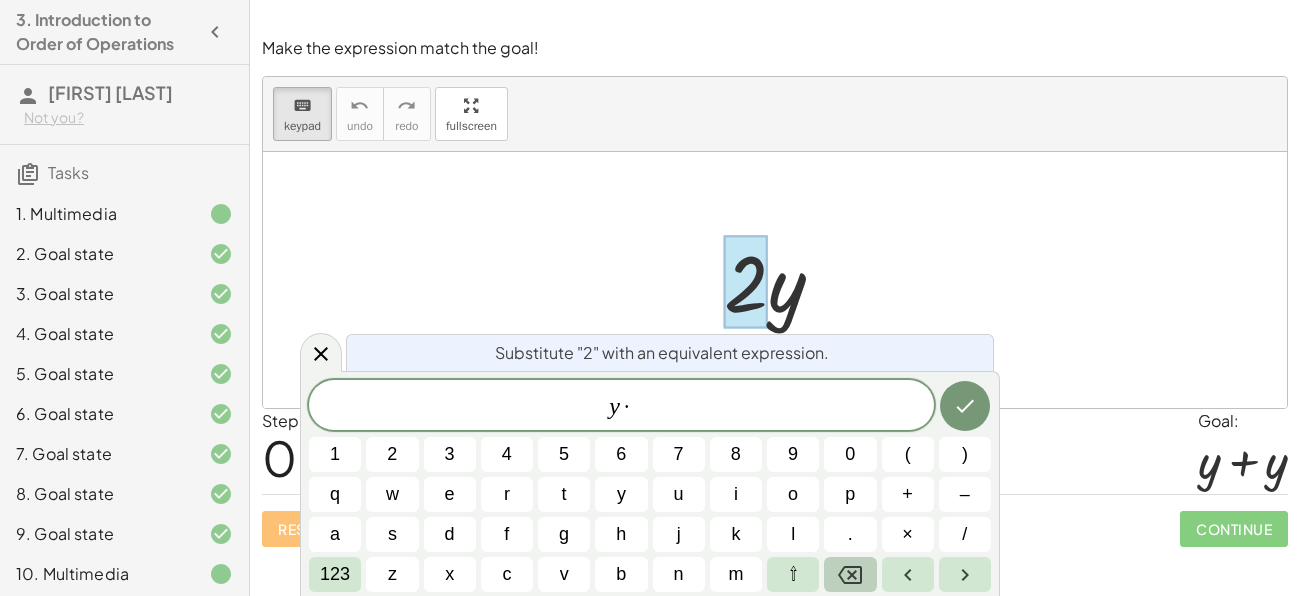 click 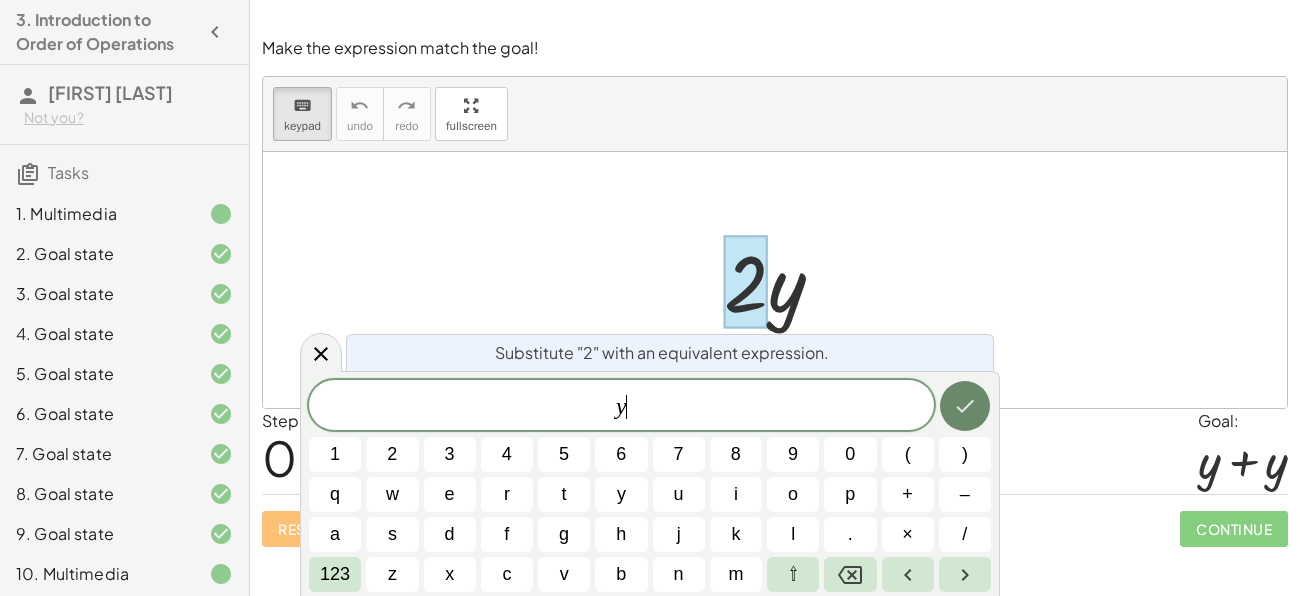 click at bounding box center [965, 406] 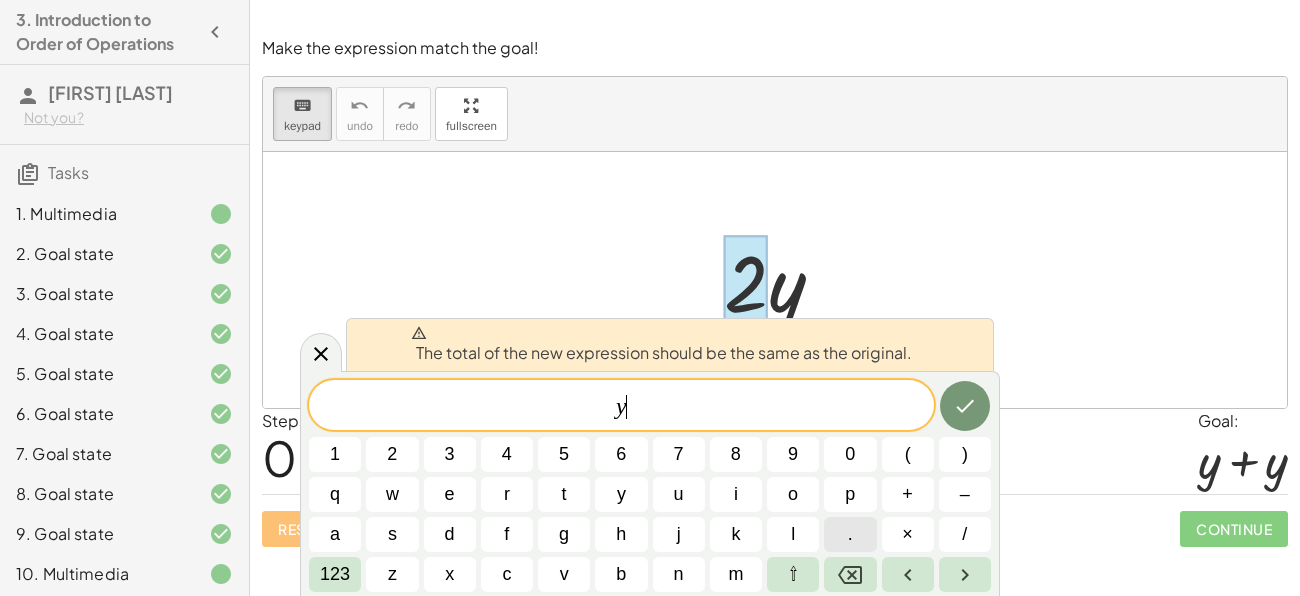 click on "." at bounding box center (850, 534) 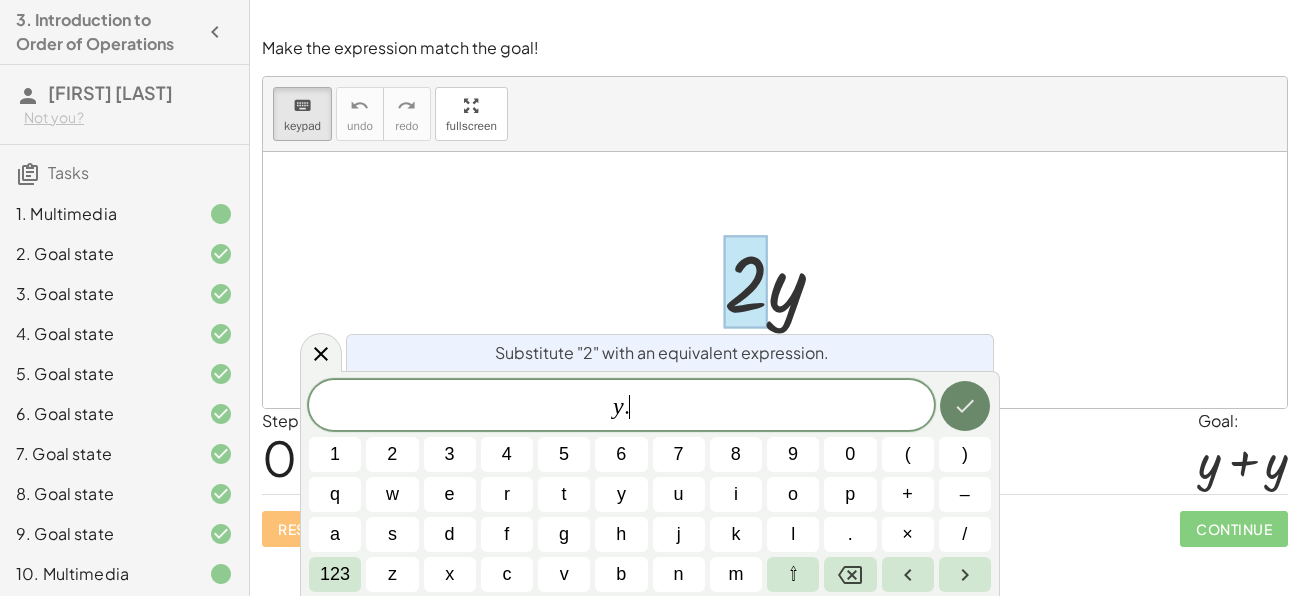 click 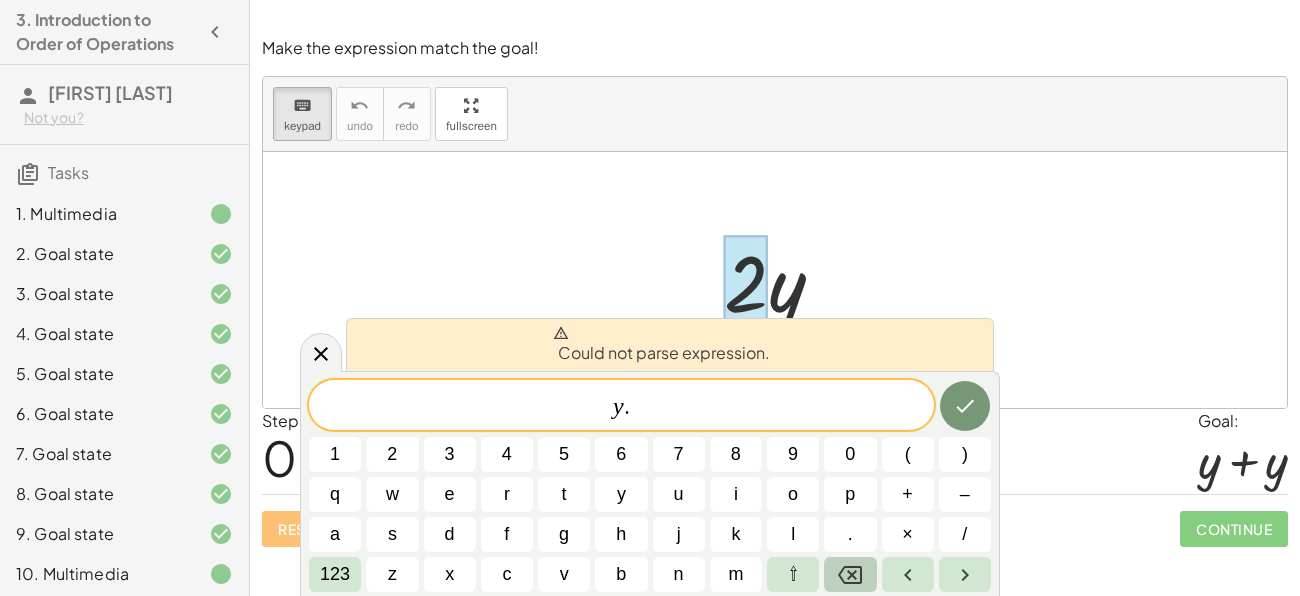 click 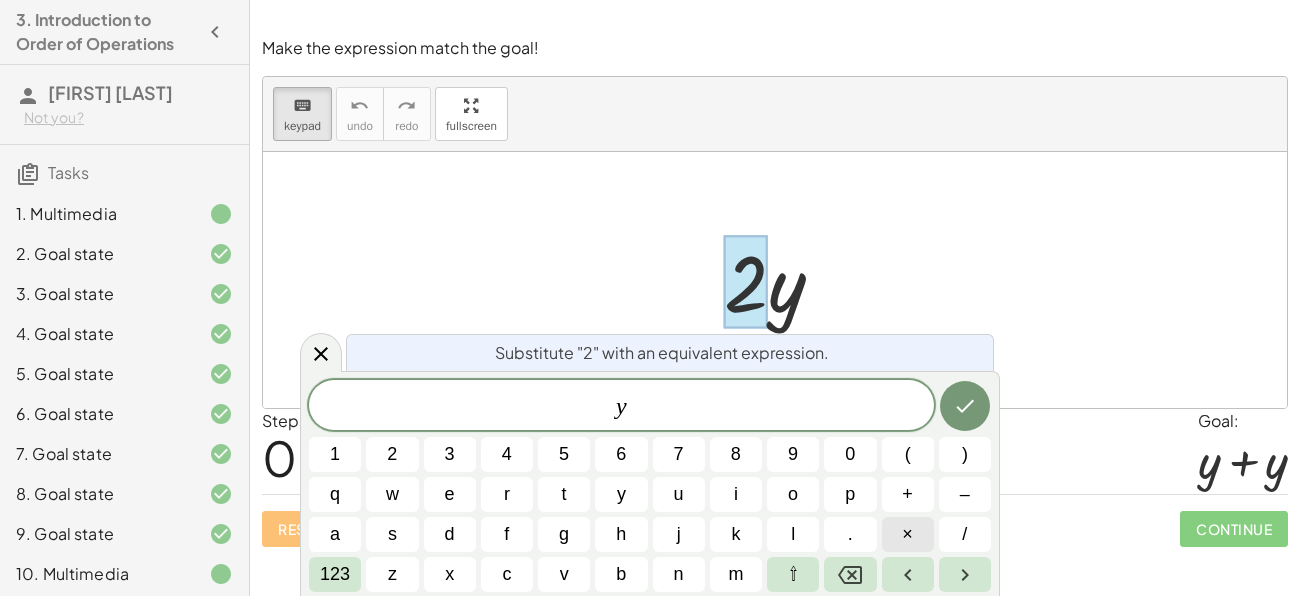 click on "×" at bounding box center [907, 534] 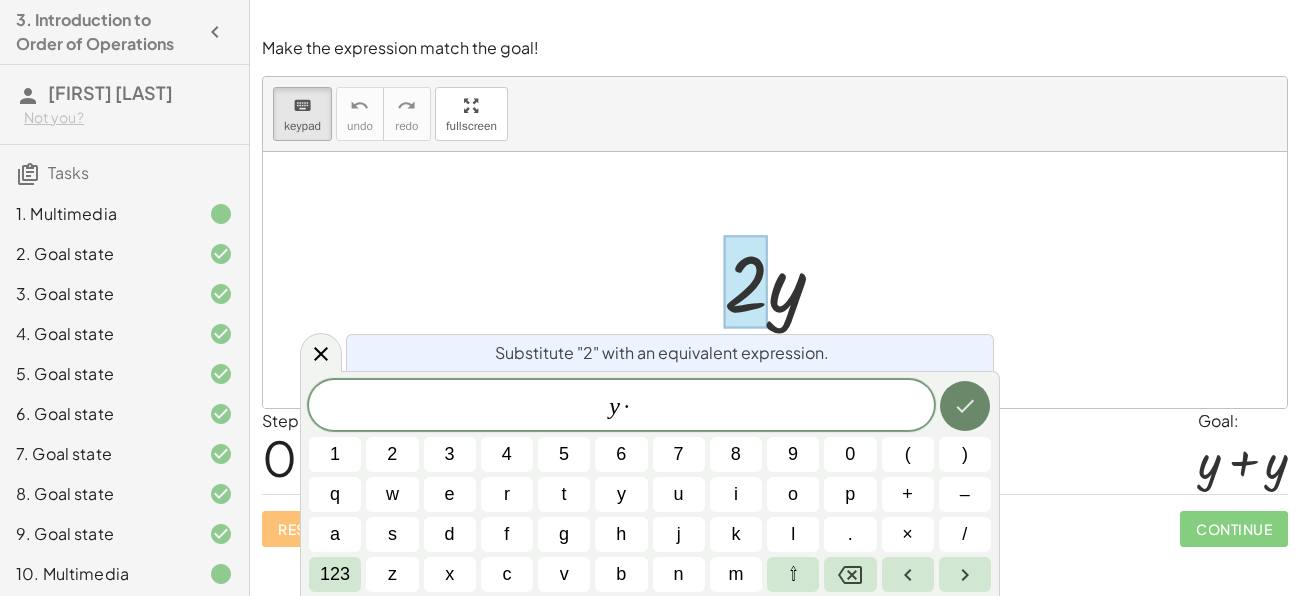 click 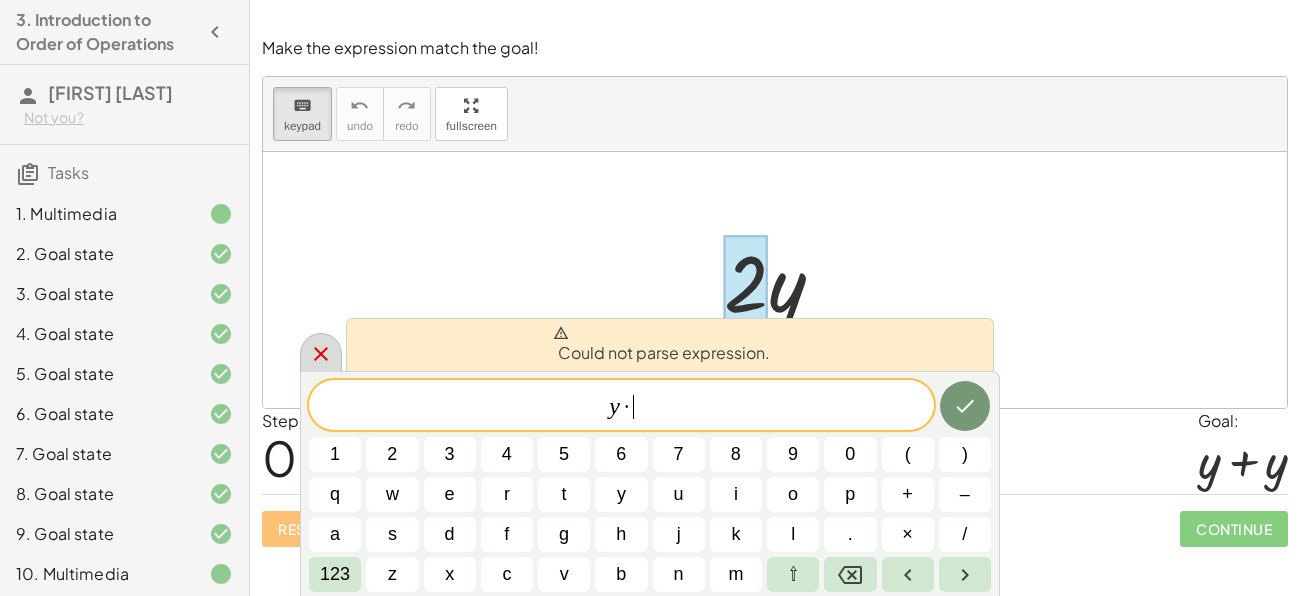 click at bounding box center (321, 352) 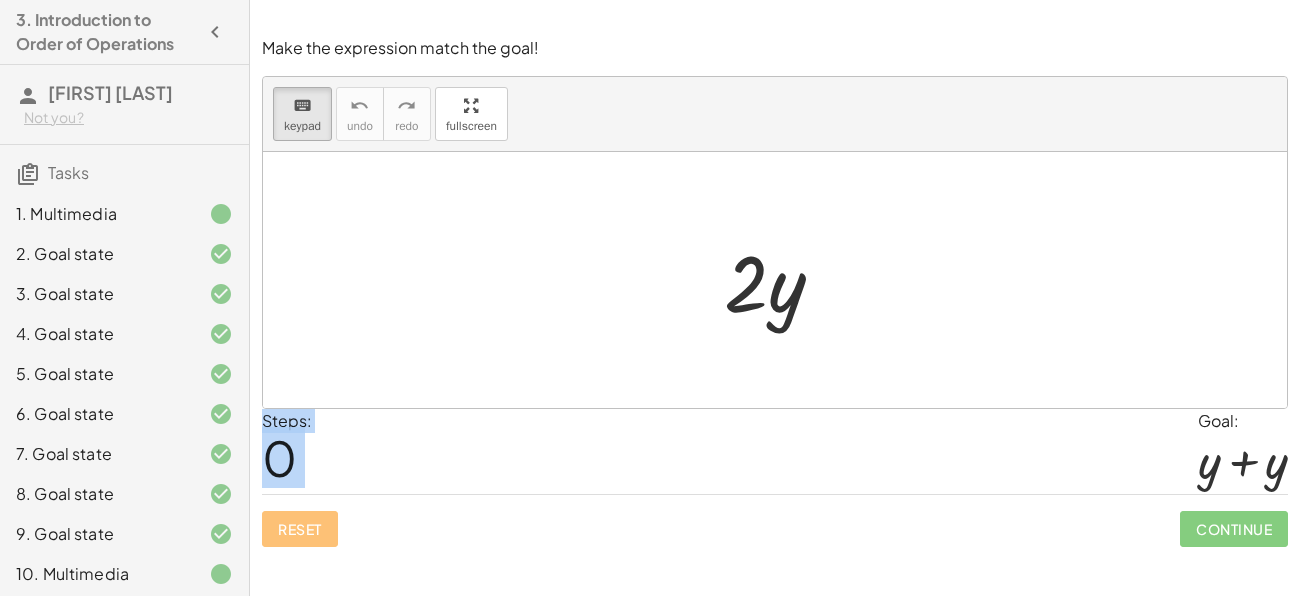 drag, startPoint x: 789, startPoint y: 296, endPoint x: 809, endPoint y: 419, distance: 124.61541 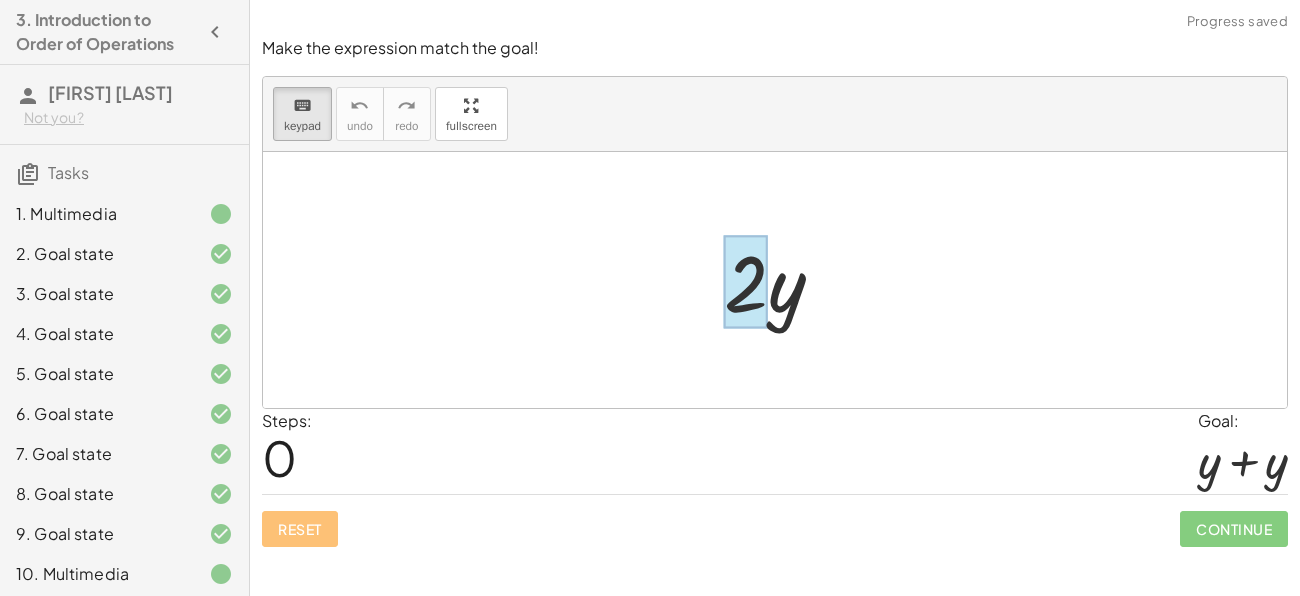 drag, startPoint x: 757, startPoint y: 290, endPoint x: 812, endPoint y: 298, distance: 55.578773 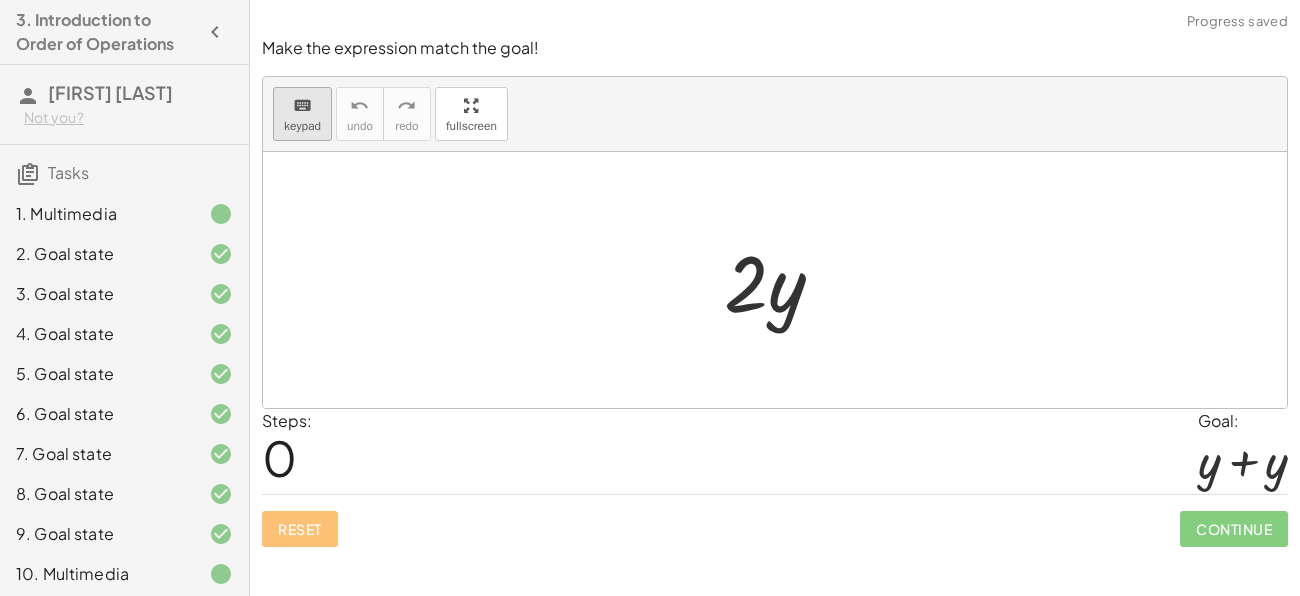click on "keyboard" at bounding box center [302, 105] 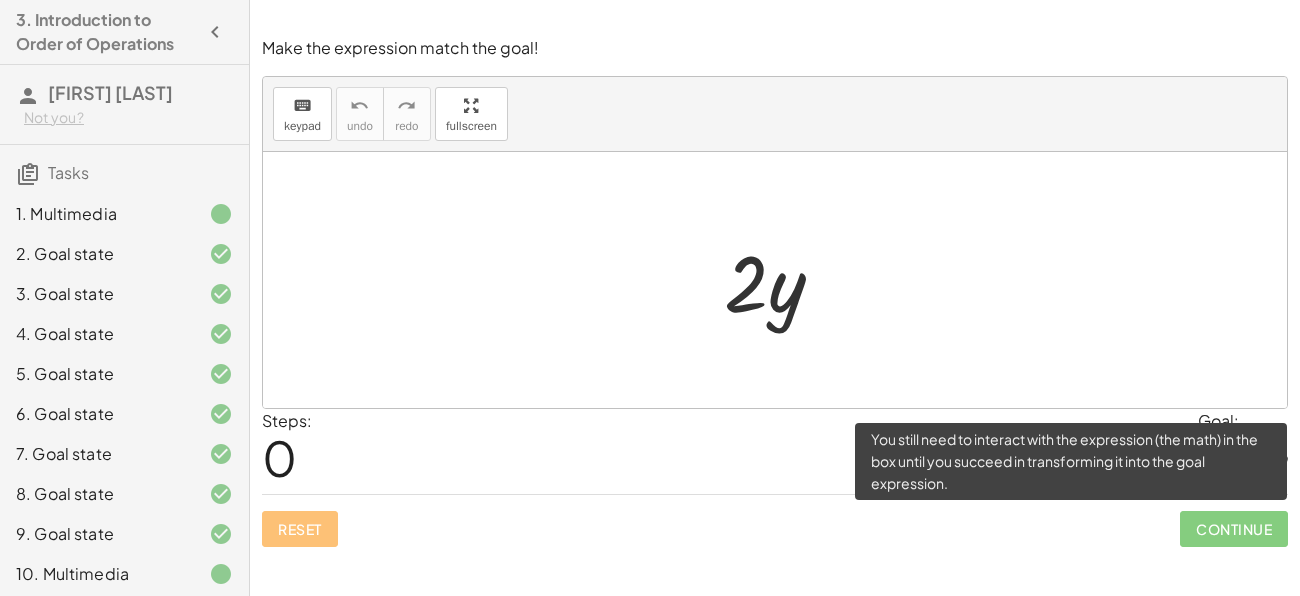 click on "Continue" 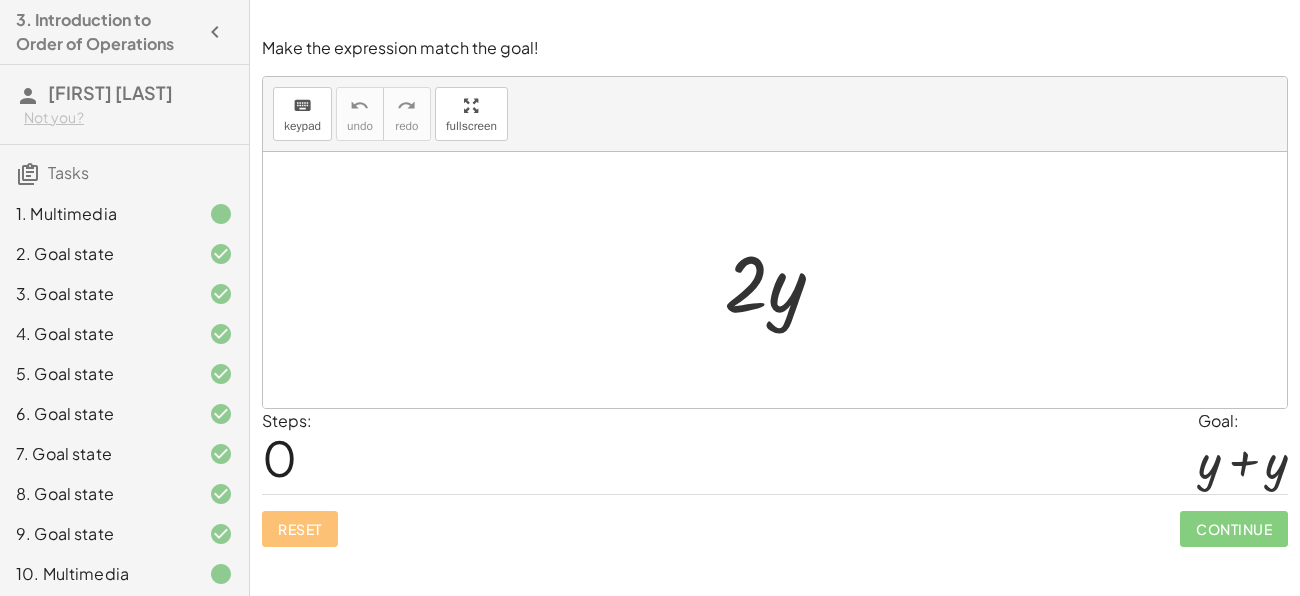 click on "Reset   Continue" at bounding box center [775, 520] 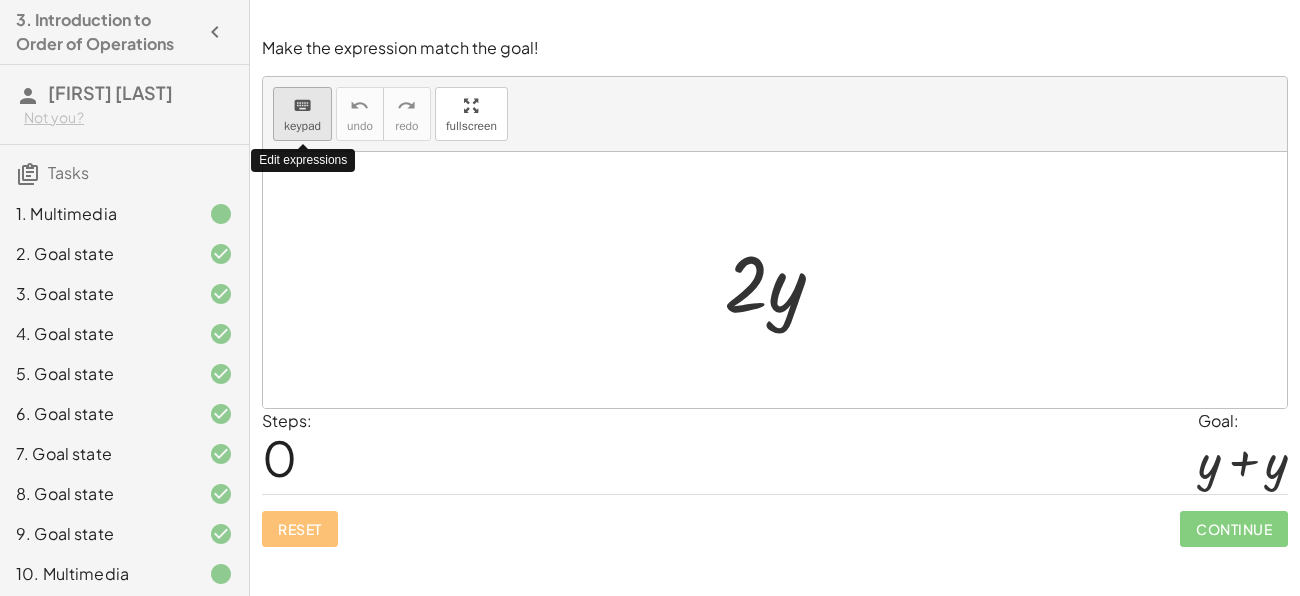 click on "keyboard" at bounding box center (302, 106) 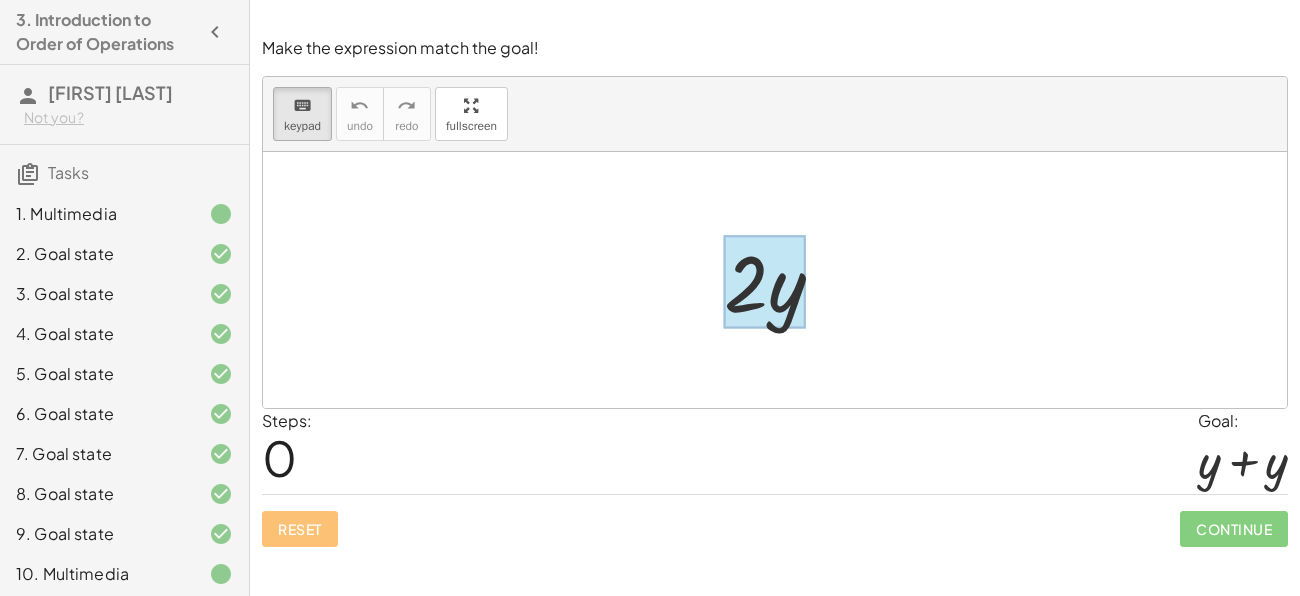 click at bounding box center [764, 282] 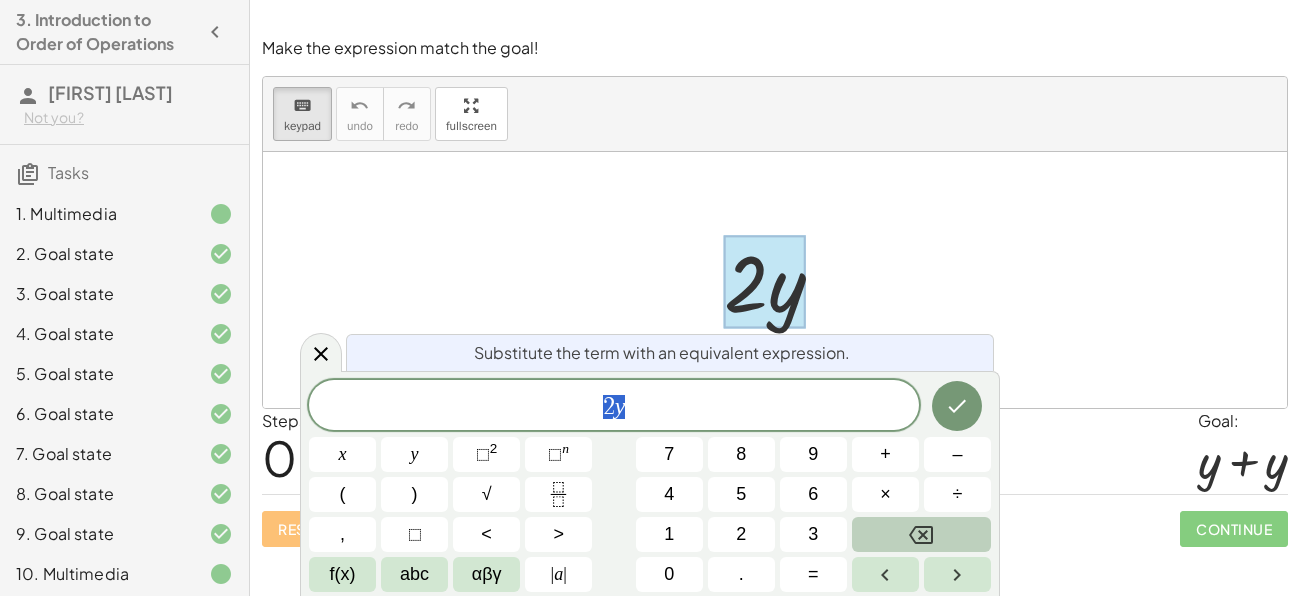 click at bounding box center [921, 534] 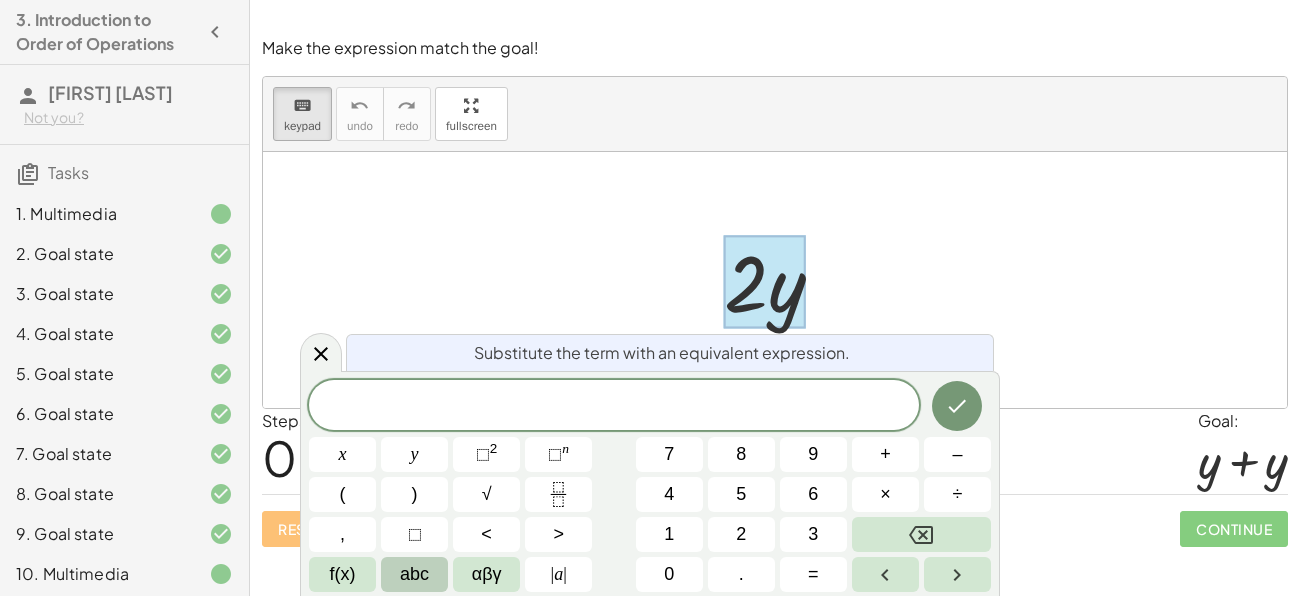 click on "abc" at bounding box center [414, 574] 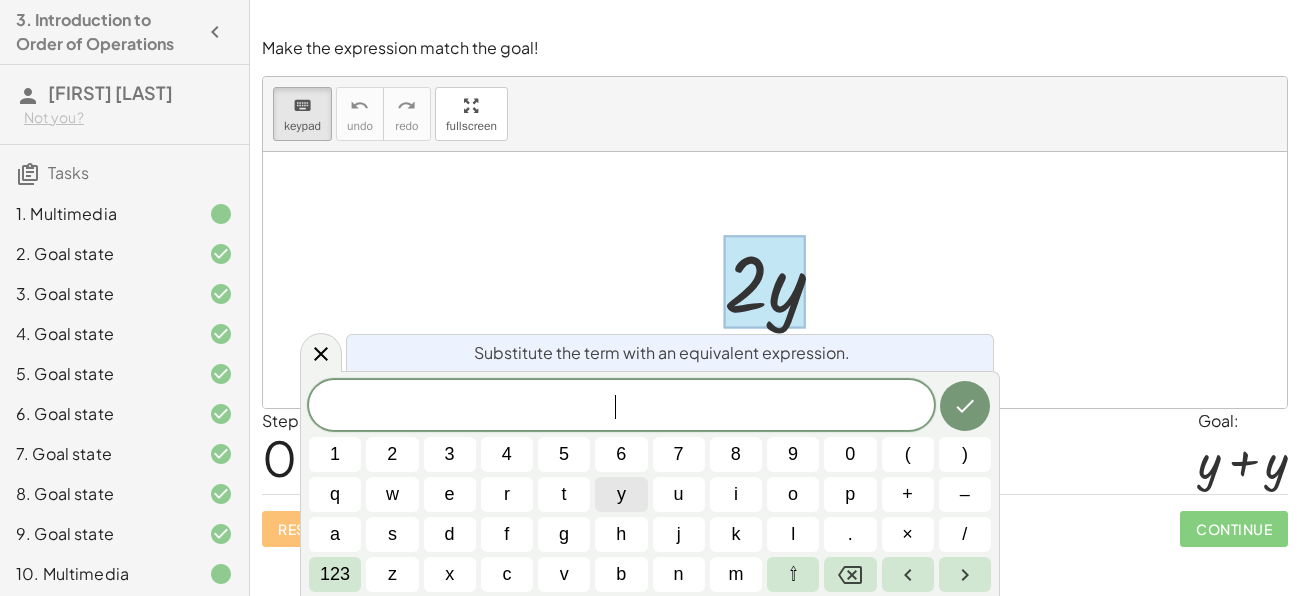 click on "y" at bounding box center [621, 494] 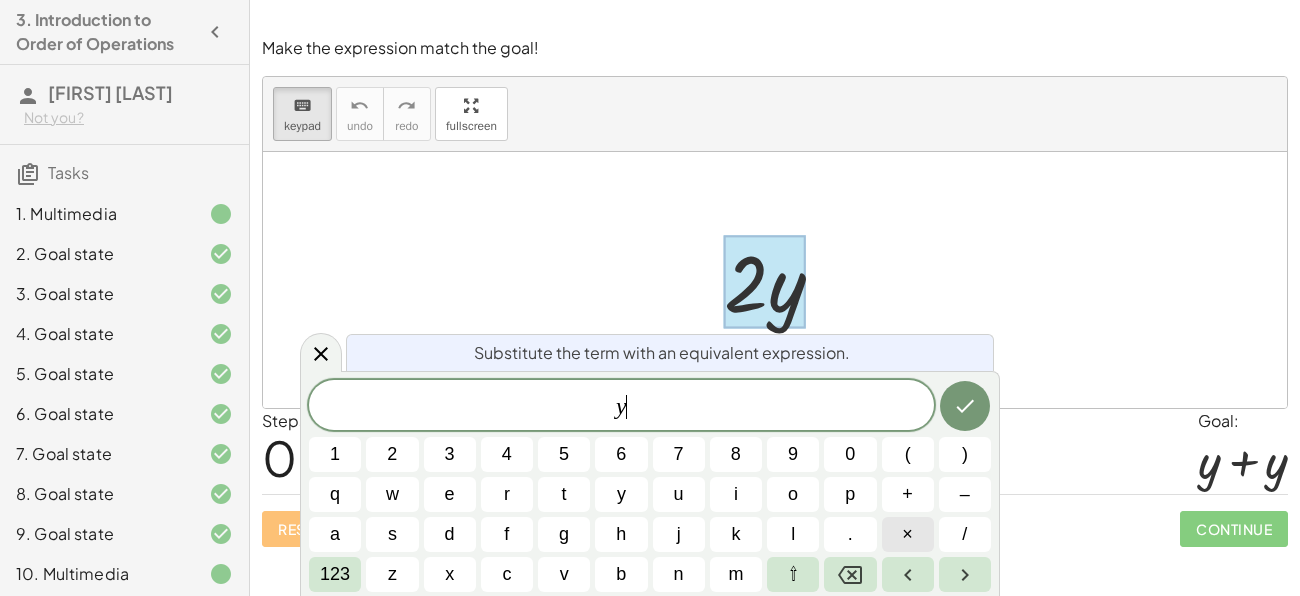 click on "×" at bounding box center (908, 534) 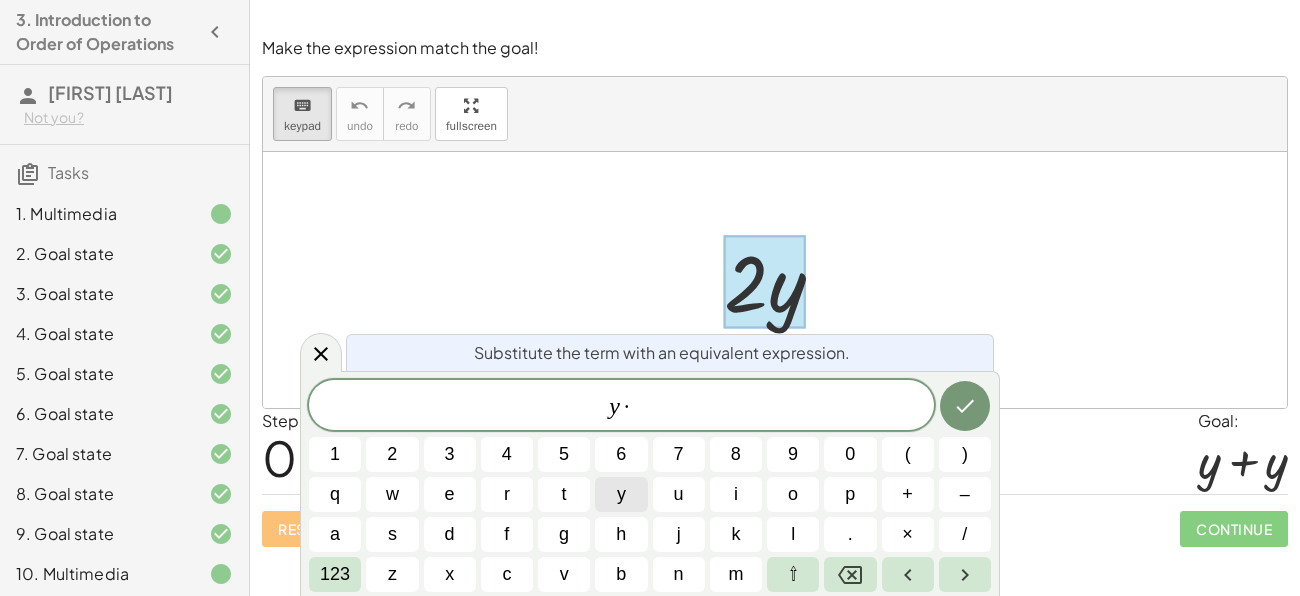 click on "y" at bounding box center [621, 494] 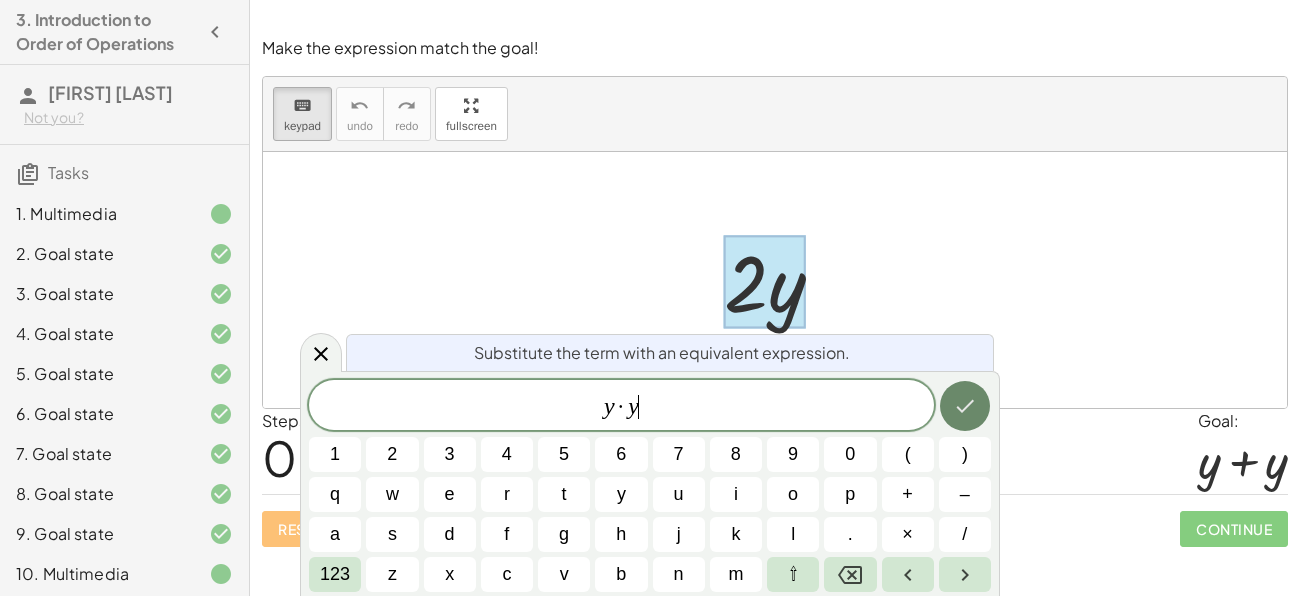 click at bounding box center (965, 406) 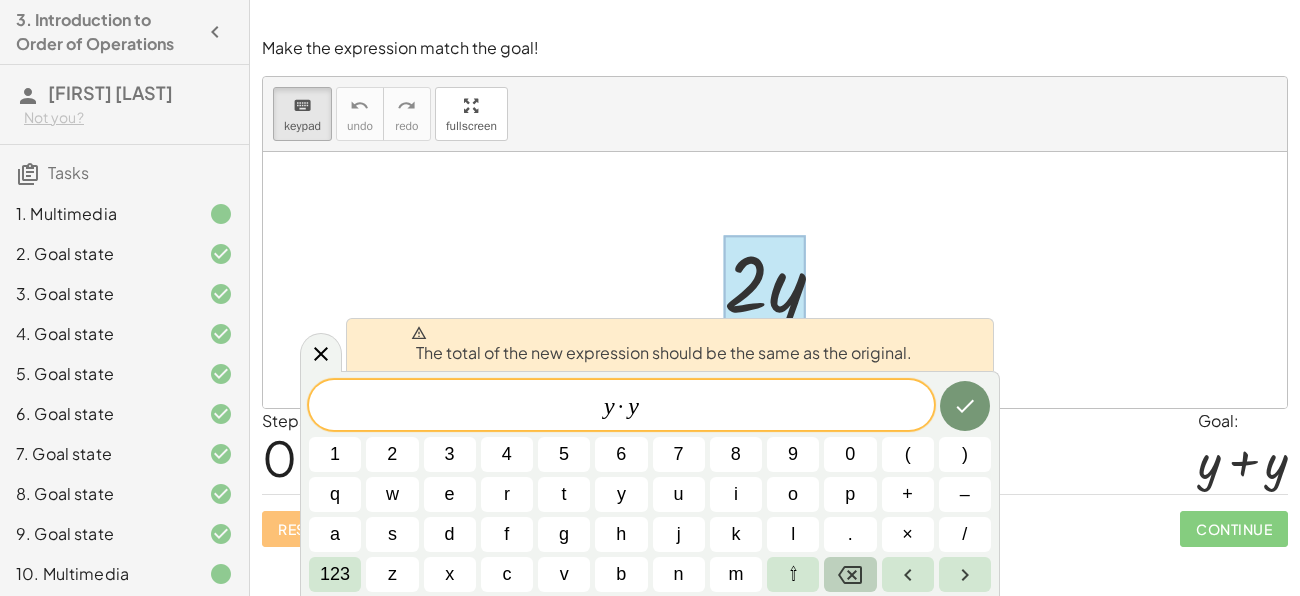 click 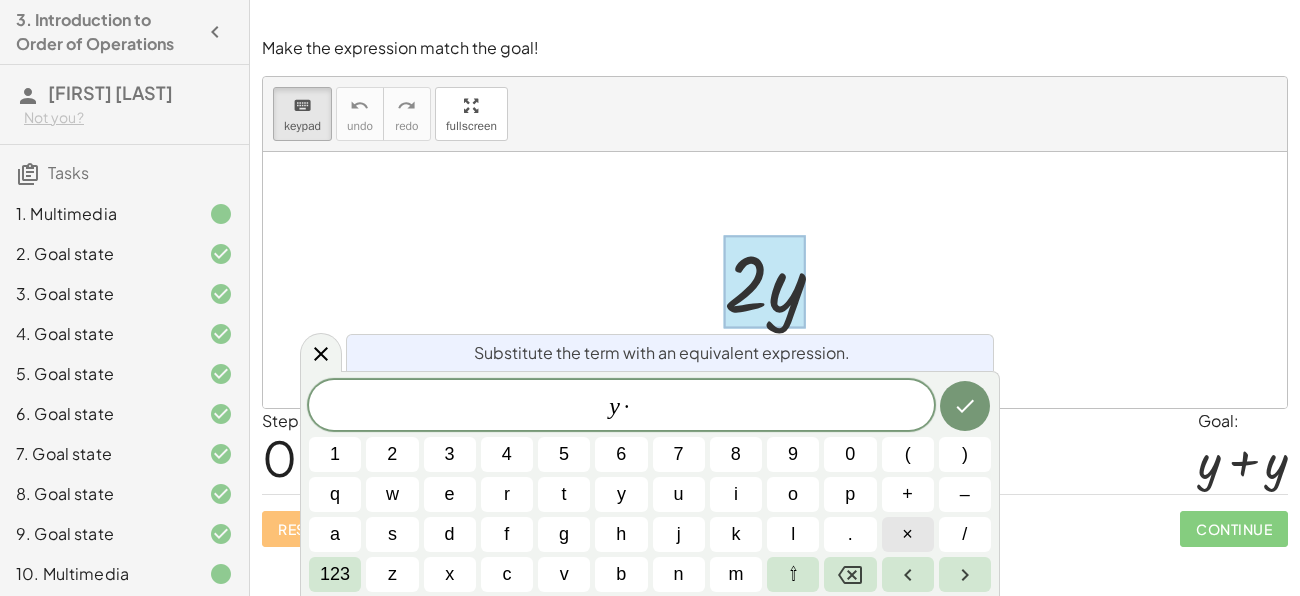 click on "×" at bounding box center [907, 534] 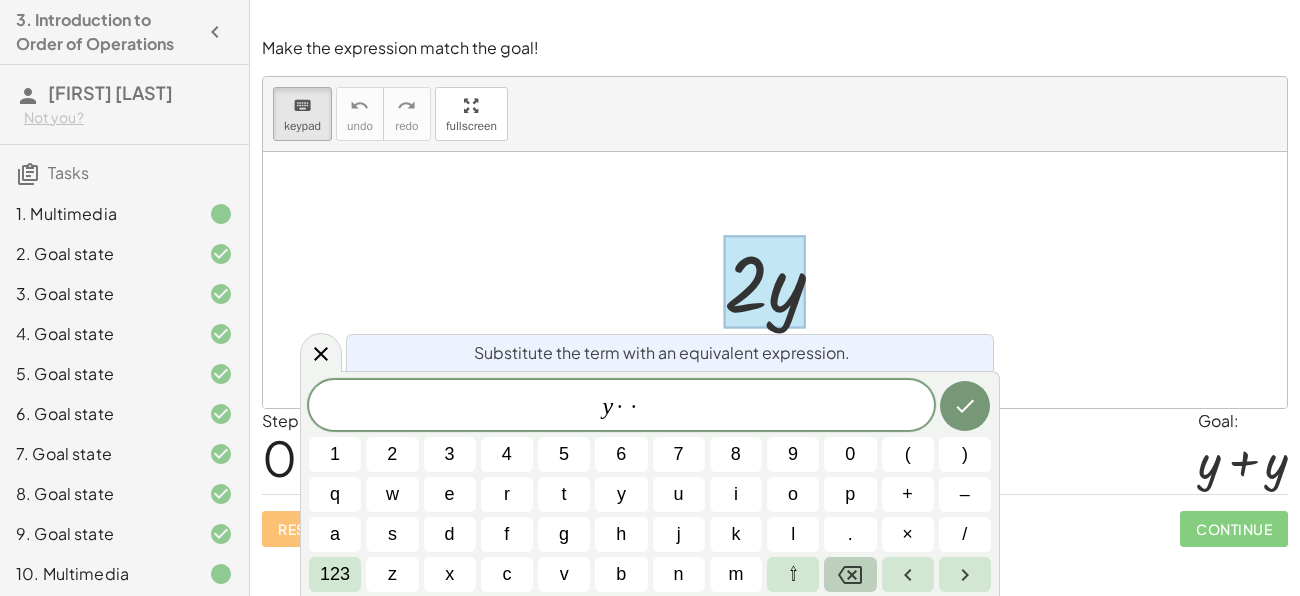 click 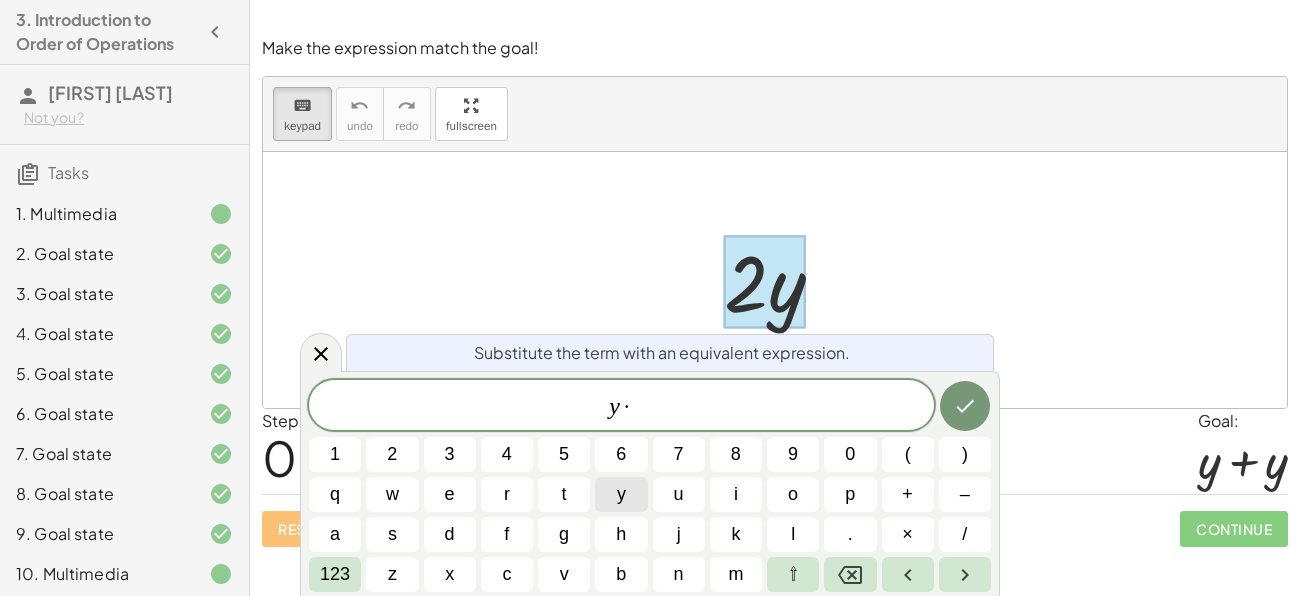 click on "y" at bounding box center (621, 494) 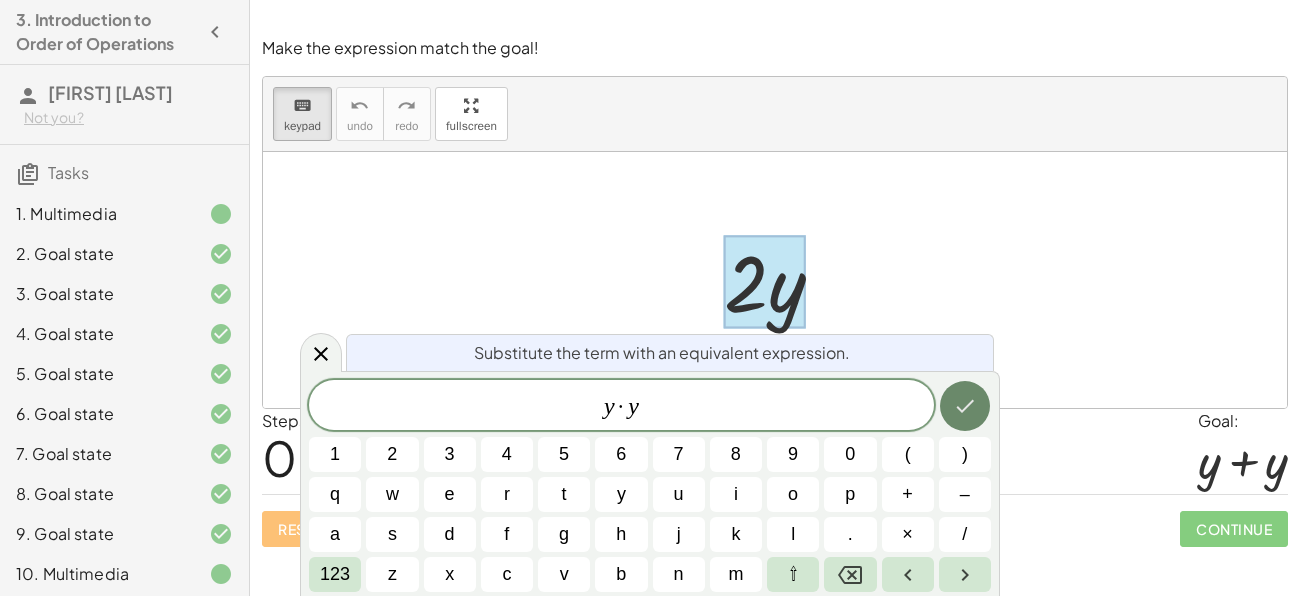 click 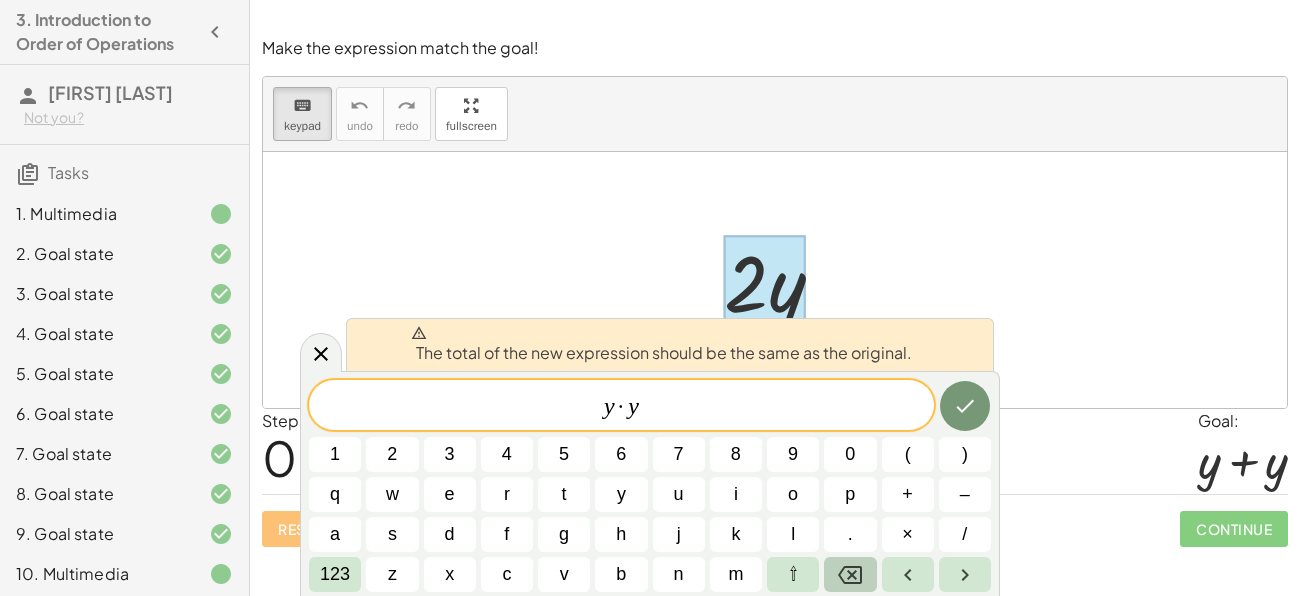 click 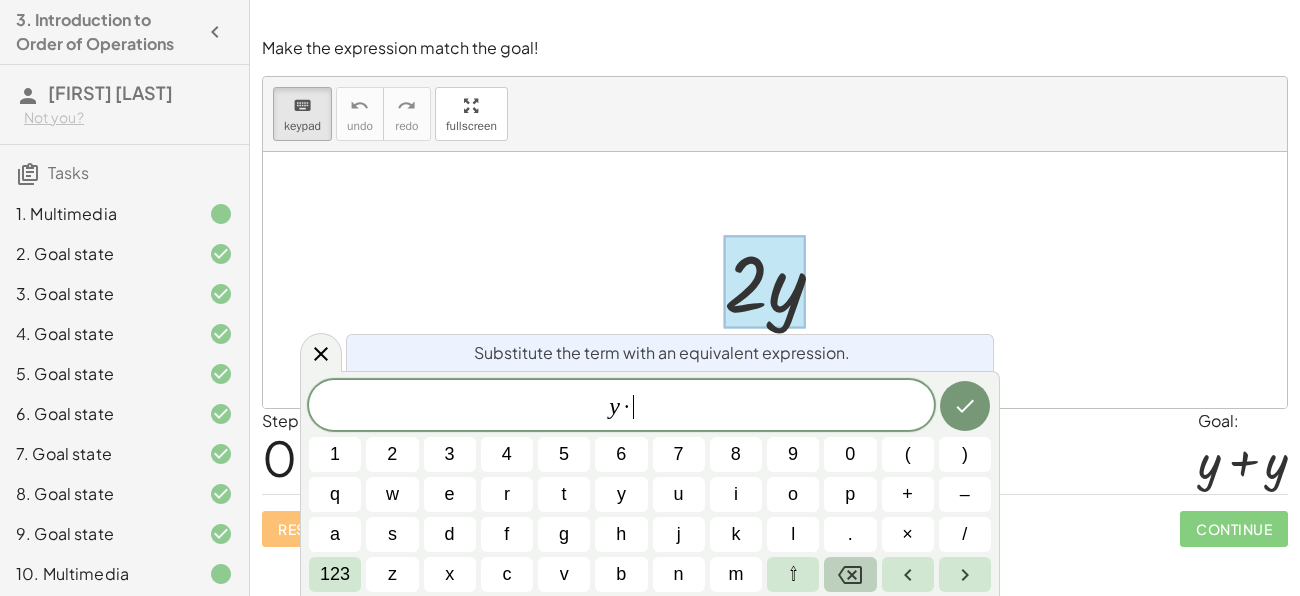 click 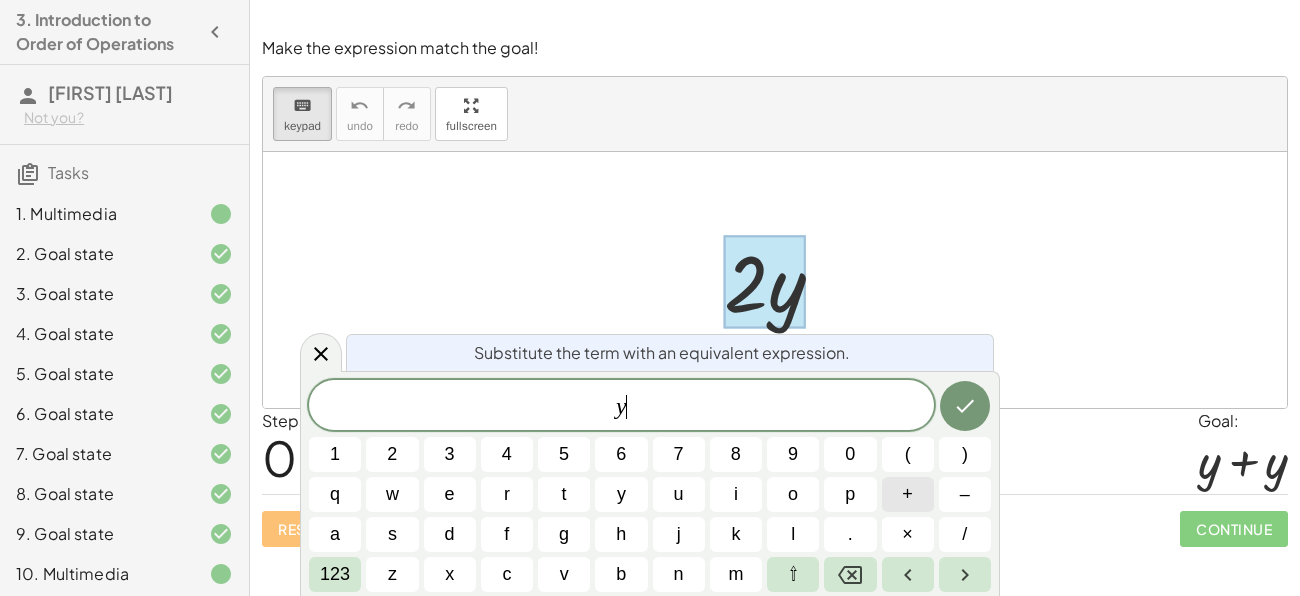 click on "+" at bounding box center [907, 494] 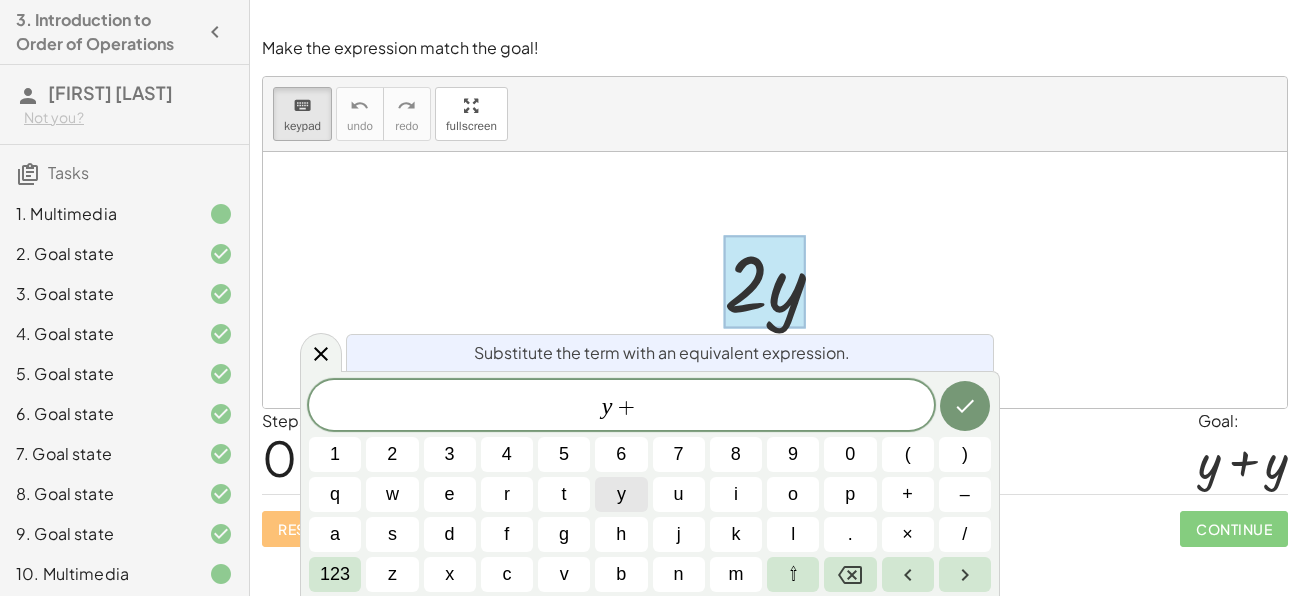click on "y" at bounding box center [621, 494] 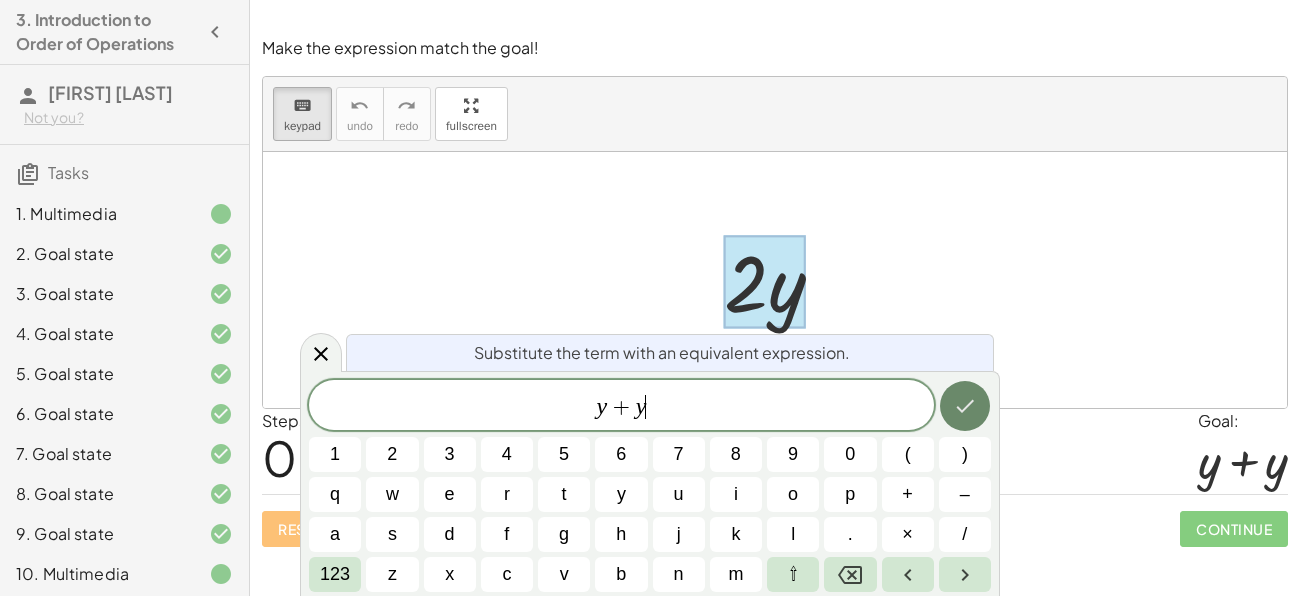 click 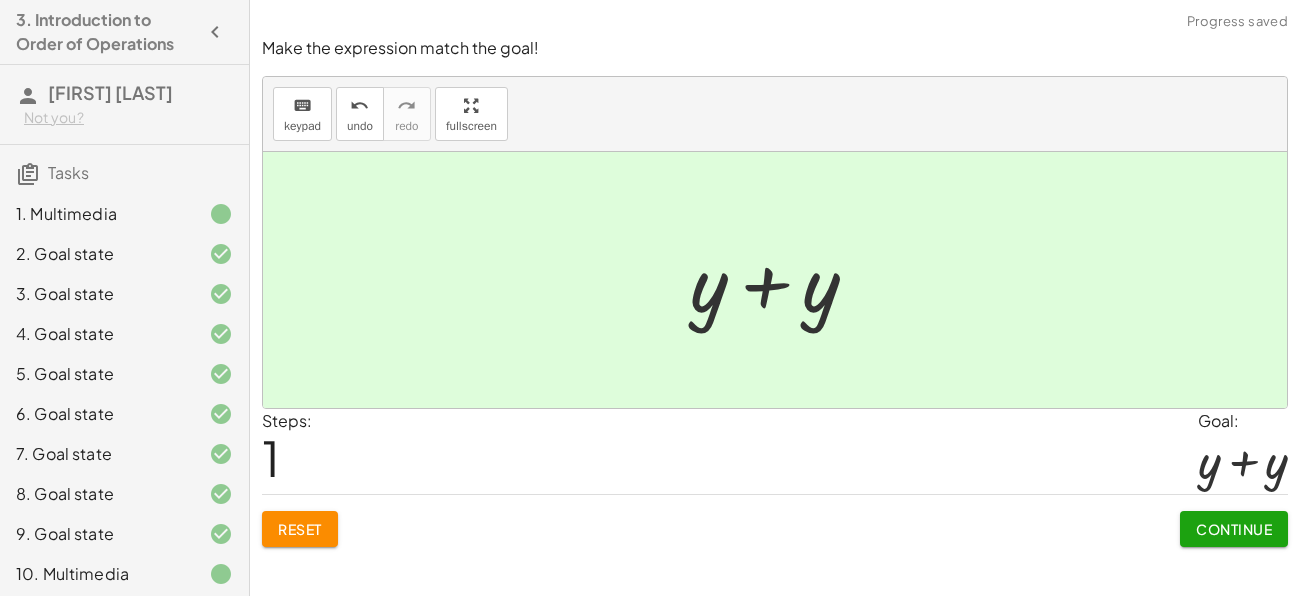 click on "Continue" 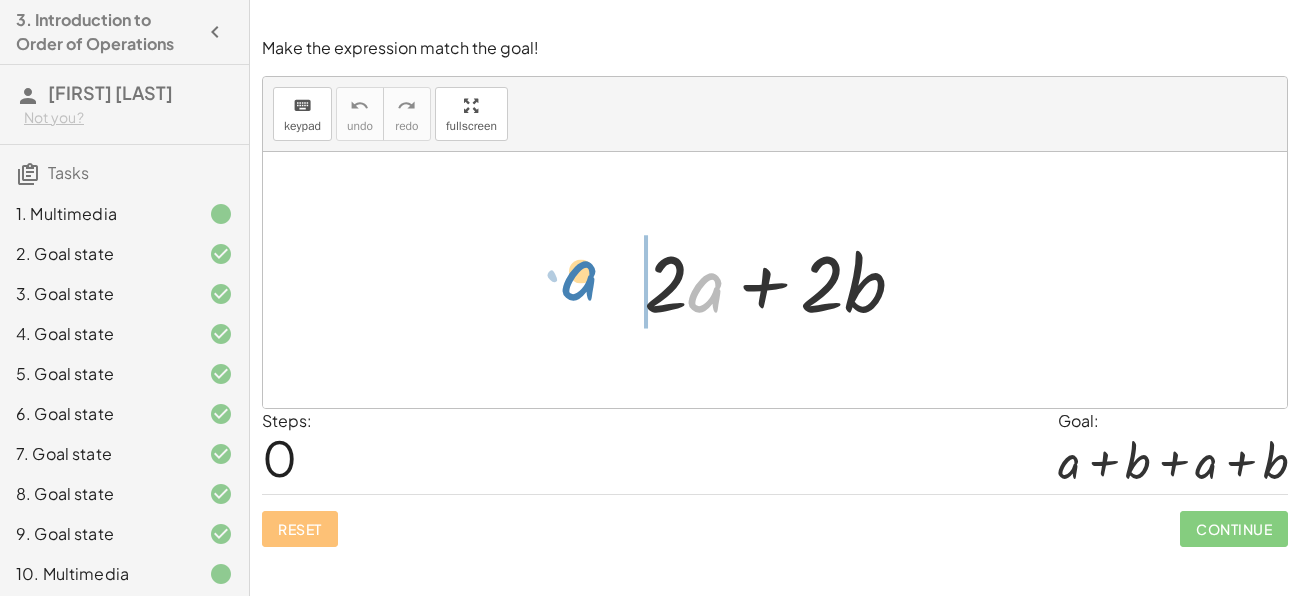 drag, startPoint x: 704, startPoint y: 299, endPoint x: 581, endPoint y: 288, distance: 123.49089 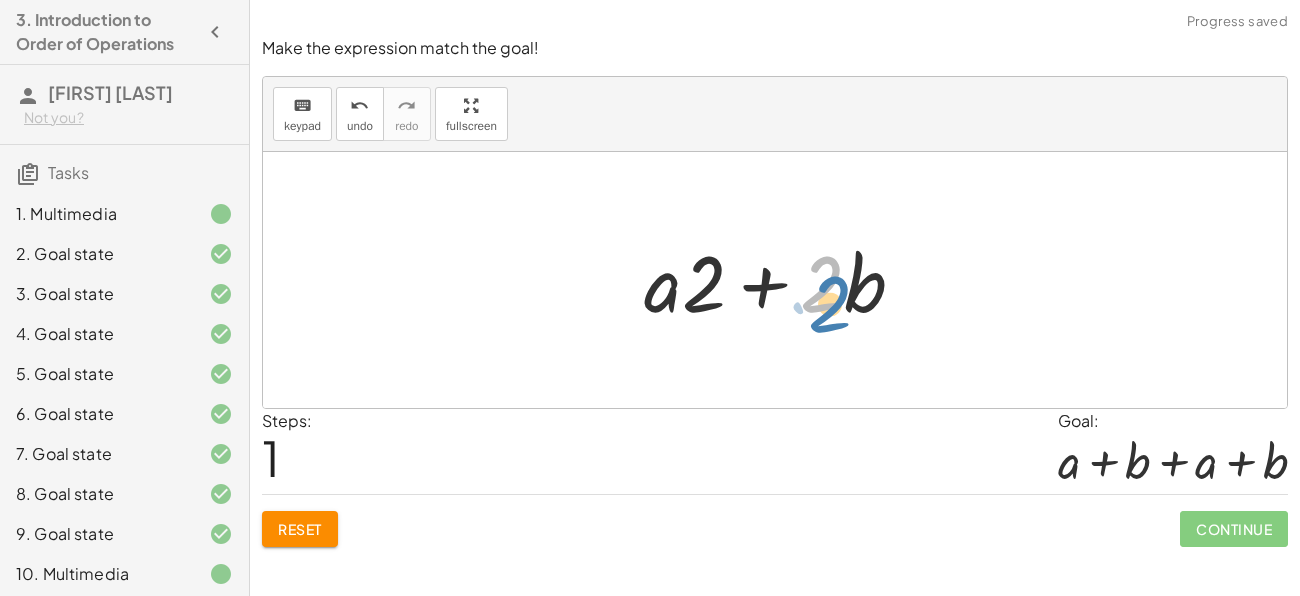 click at bounding box center (782, 280) 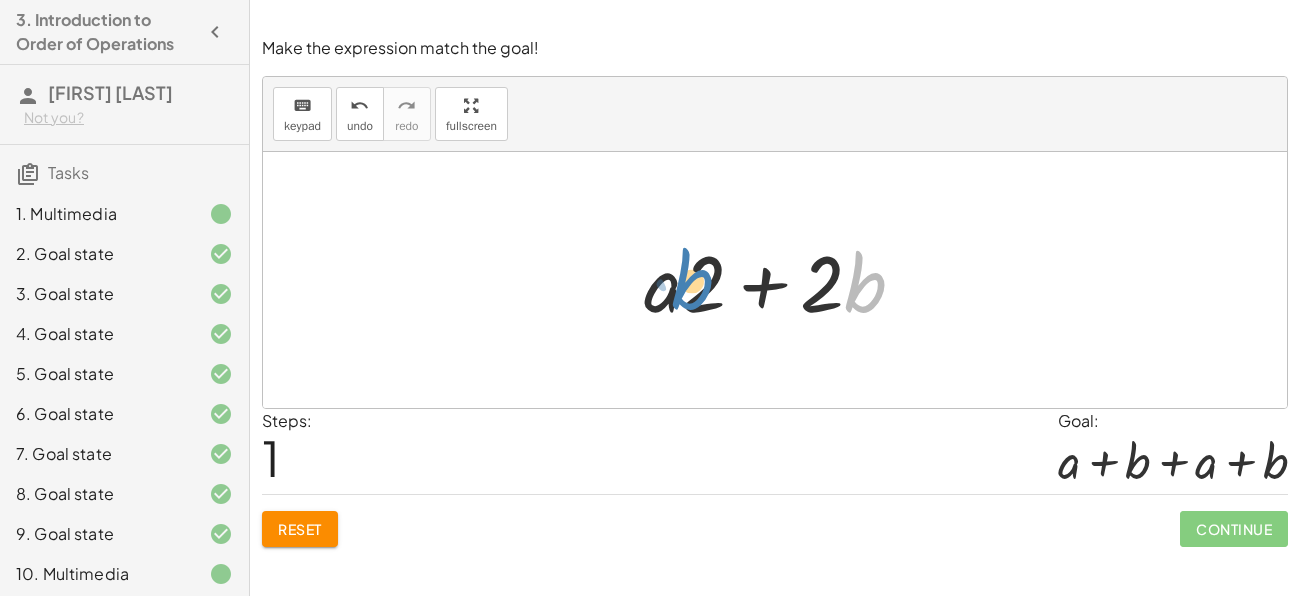 drag, startPoint x: 861, startPoint y: 279, endPoint x: 686, endPoint y: 276, distance: 175.02571 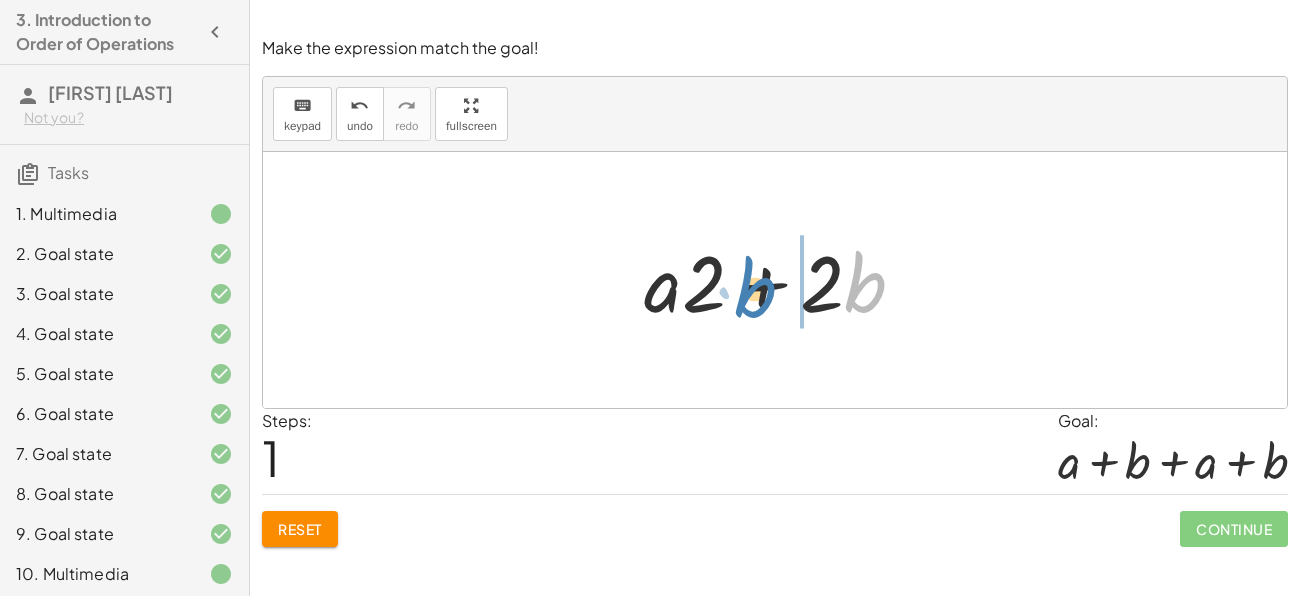 drag, startPoint x: 866, startPoint y: 280, endPoint x: 756, endPoint y: 286, distance: 110.16351 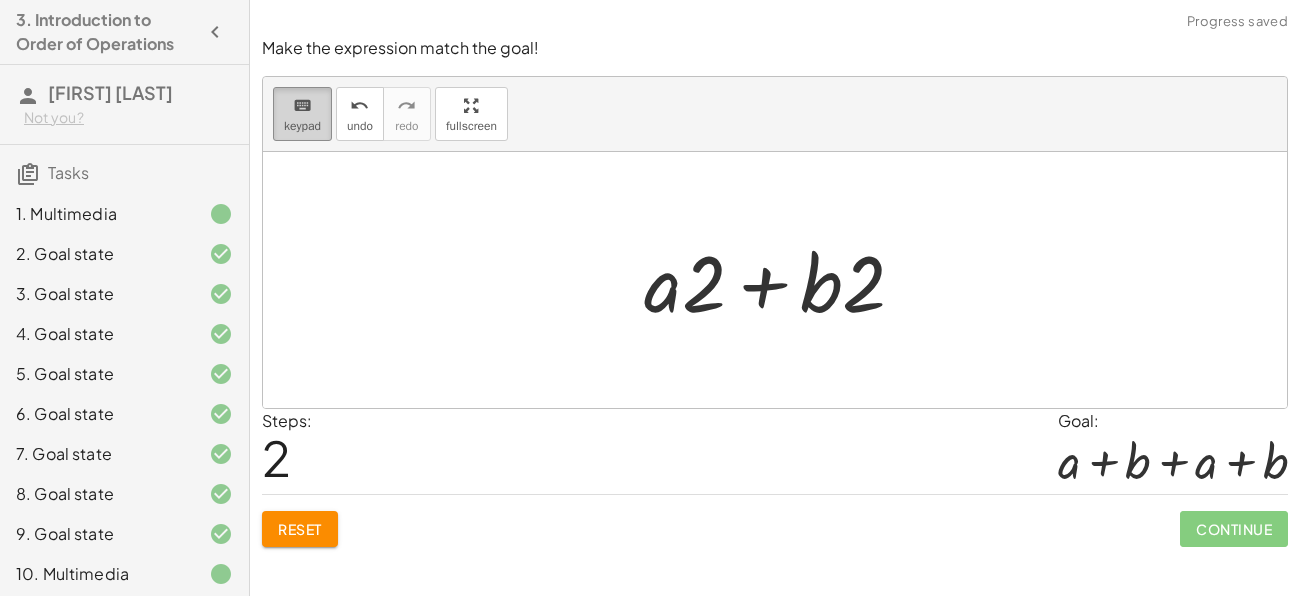 click on "keyboard" at bounding box center [302, 106] 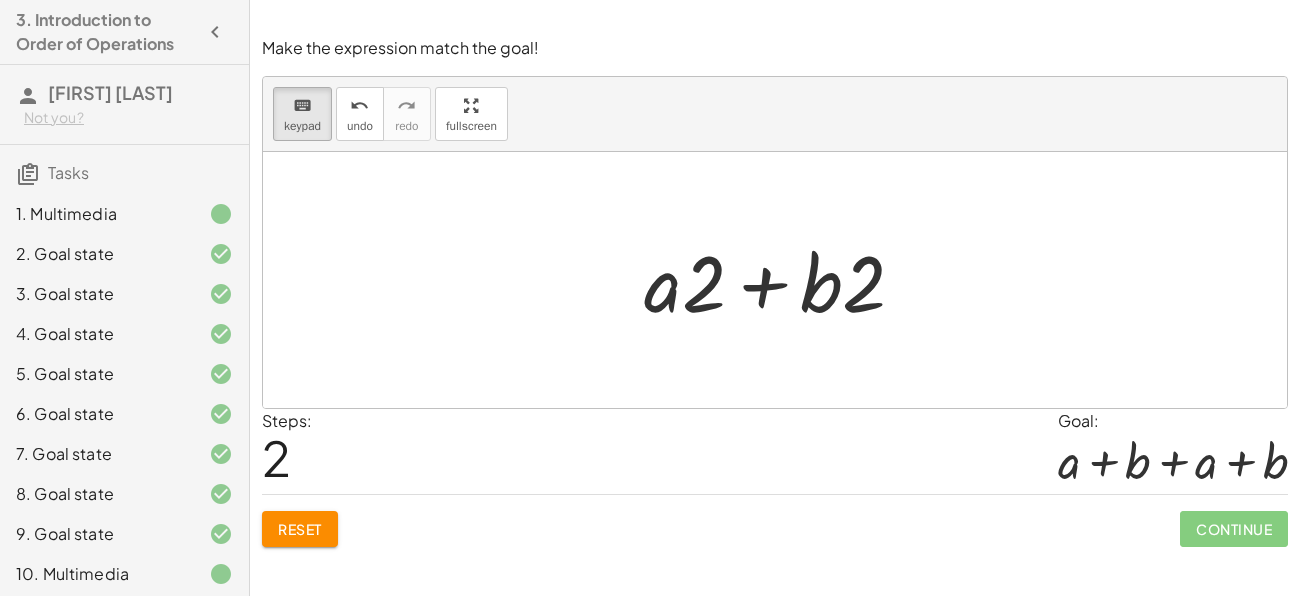 drag, startPoint x: 871, startPoint y: 299, endPoint x: 730, endPoint y: 298, distance: 141.00354 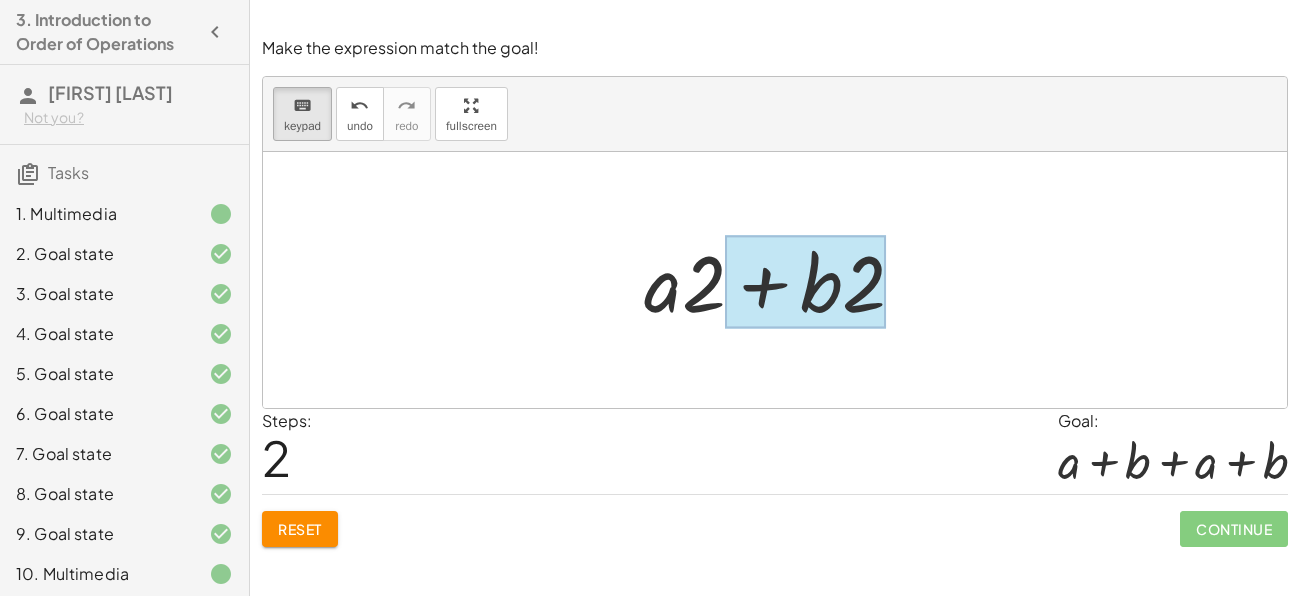 click at bounding box center (805, 282) 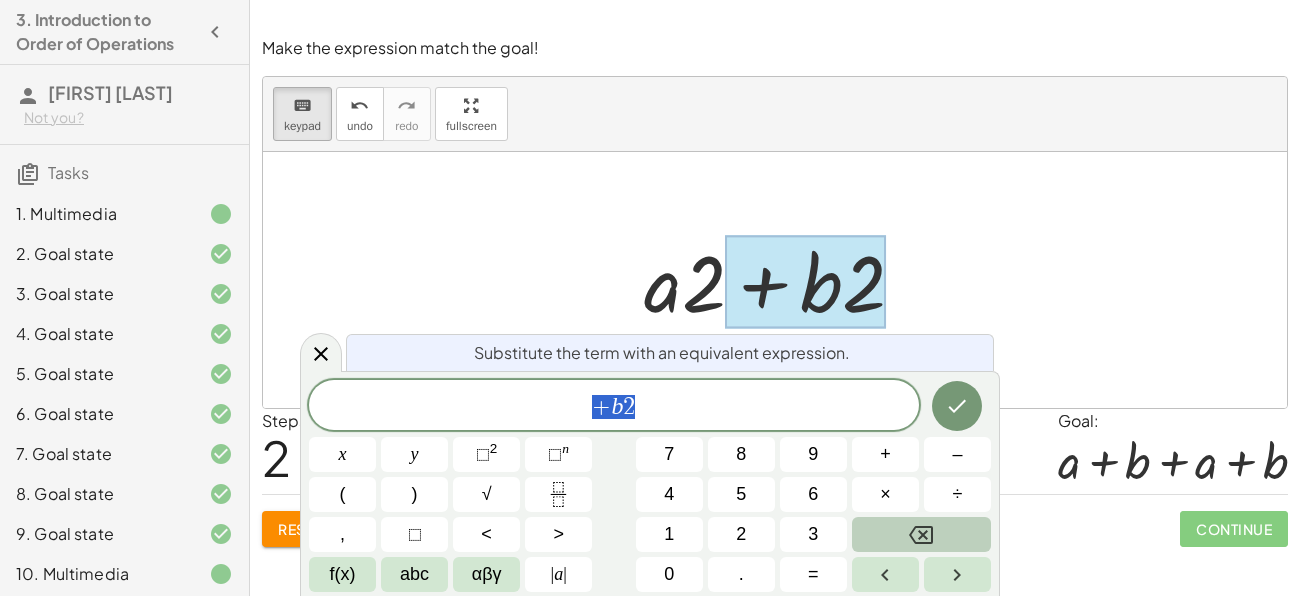 click 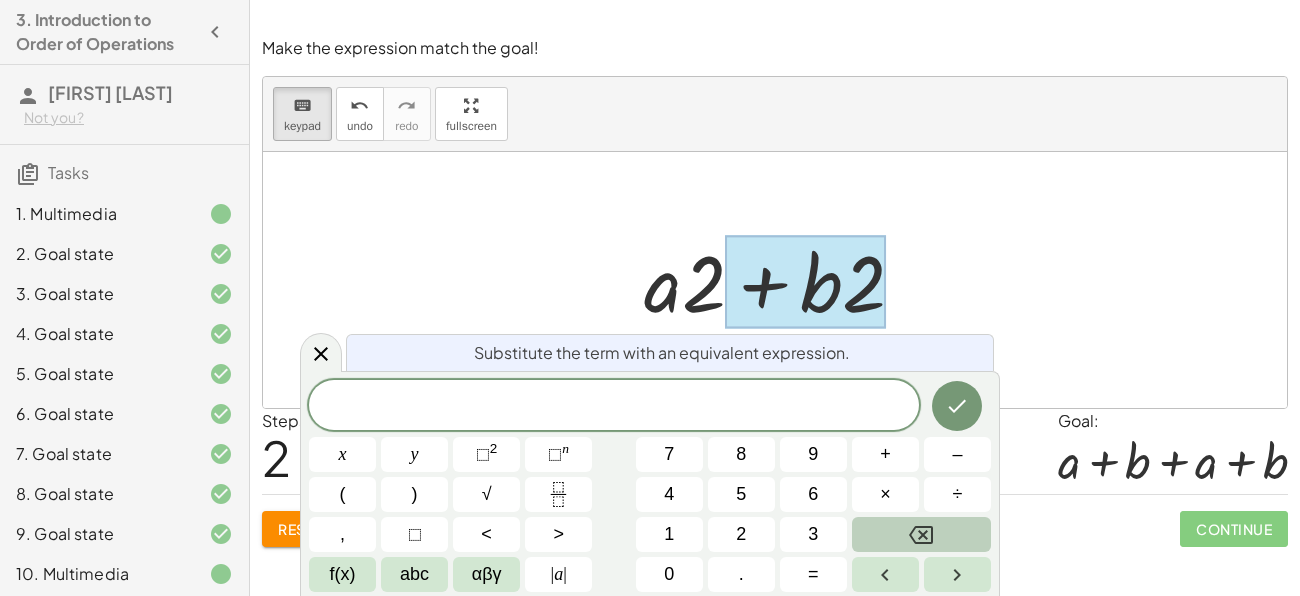 click 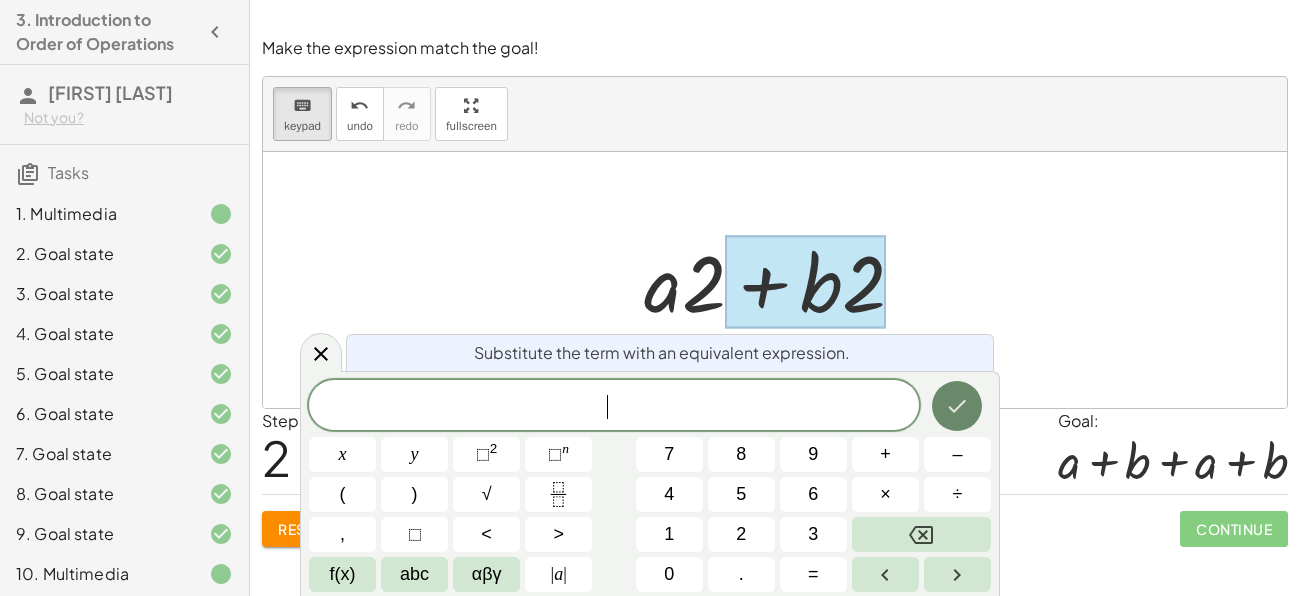click at bounding box center [957, 406] 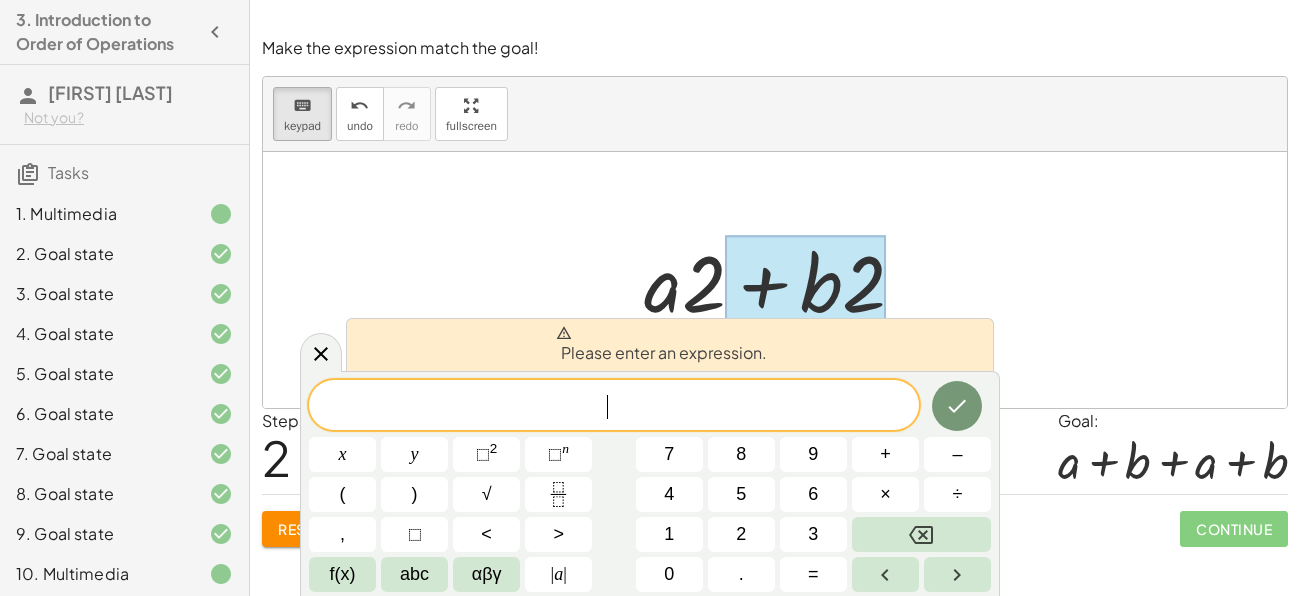 click at bounding box center (775, 280) 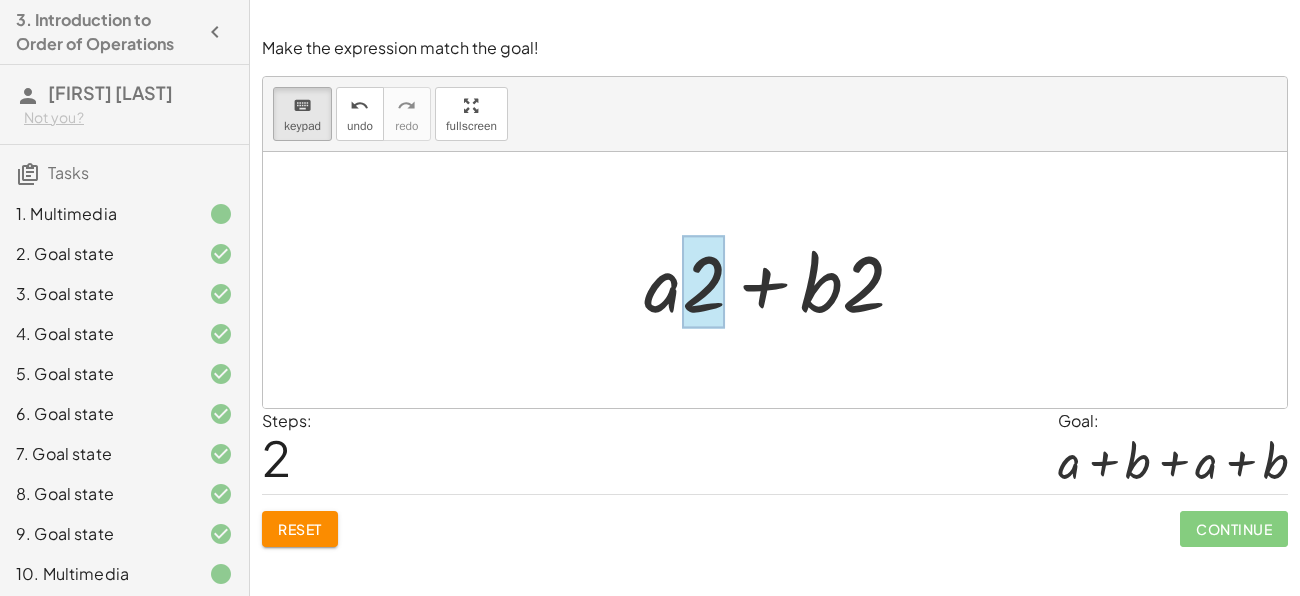 click at bounding box center [704, 282] 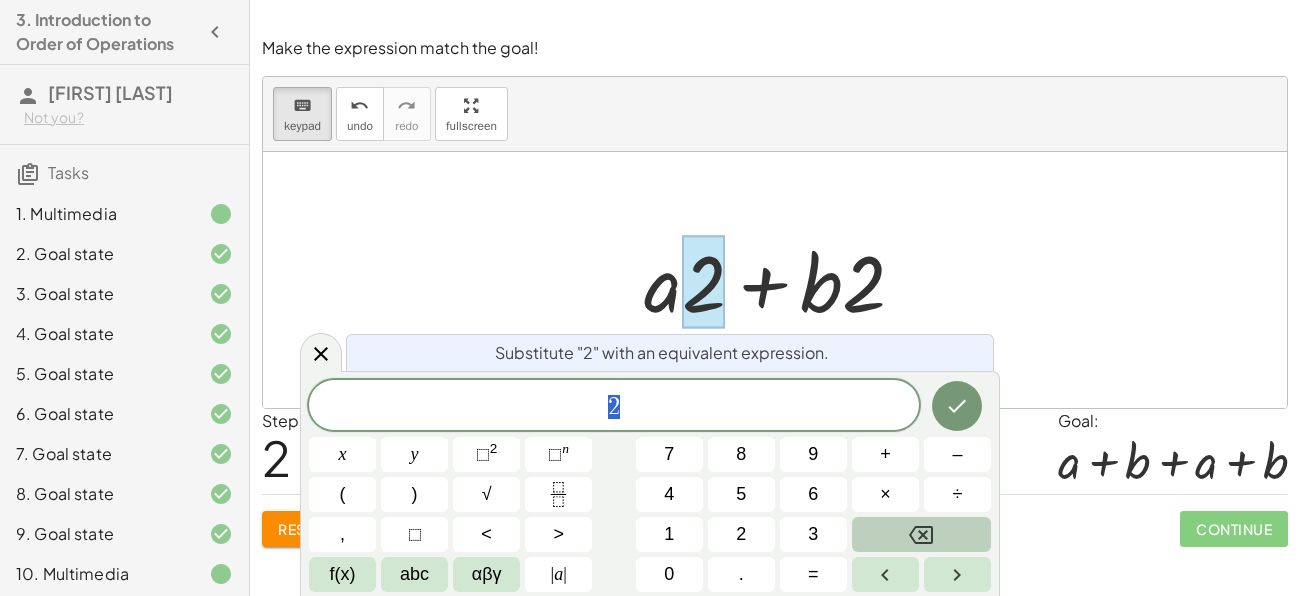 click at bounding box center (921, 534) 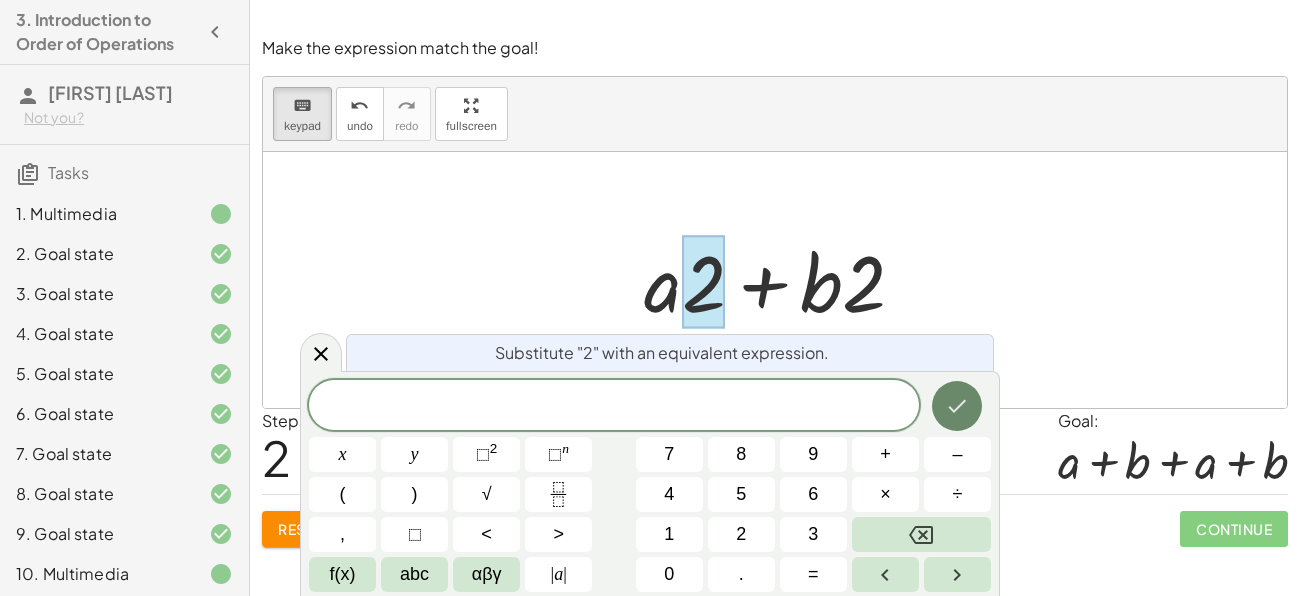 click at bounding box center [957, 406] 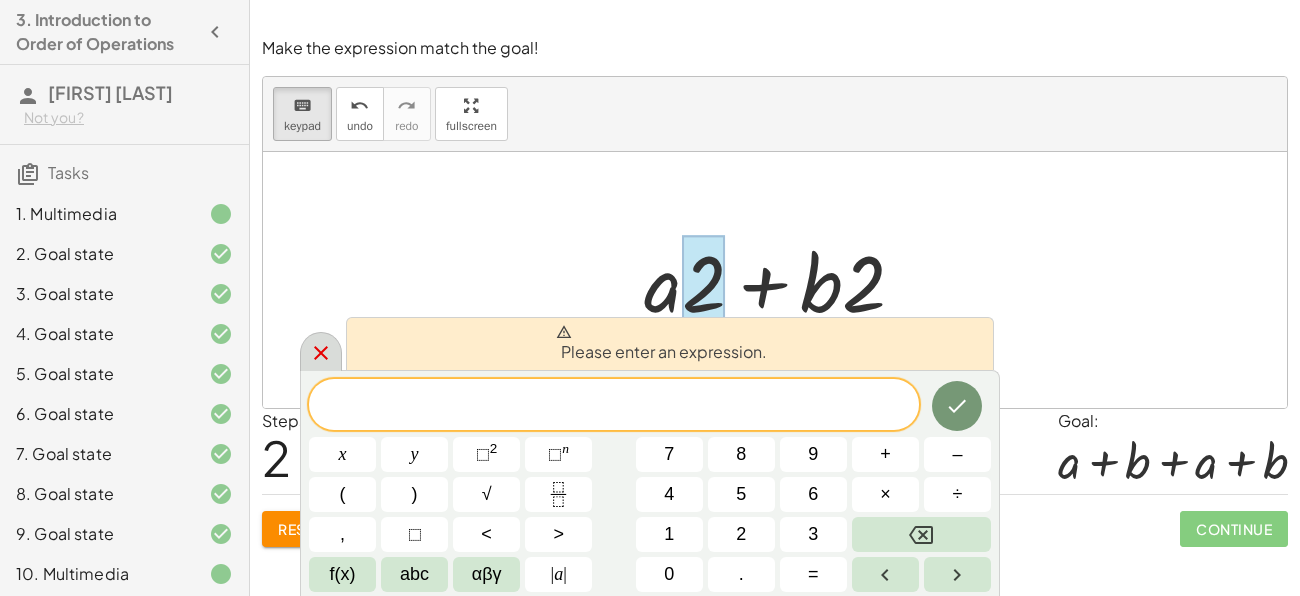 click at bounding box center [321, 351] 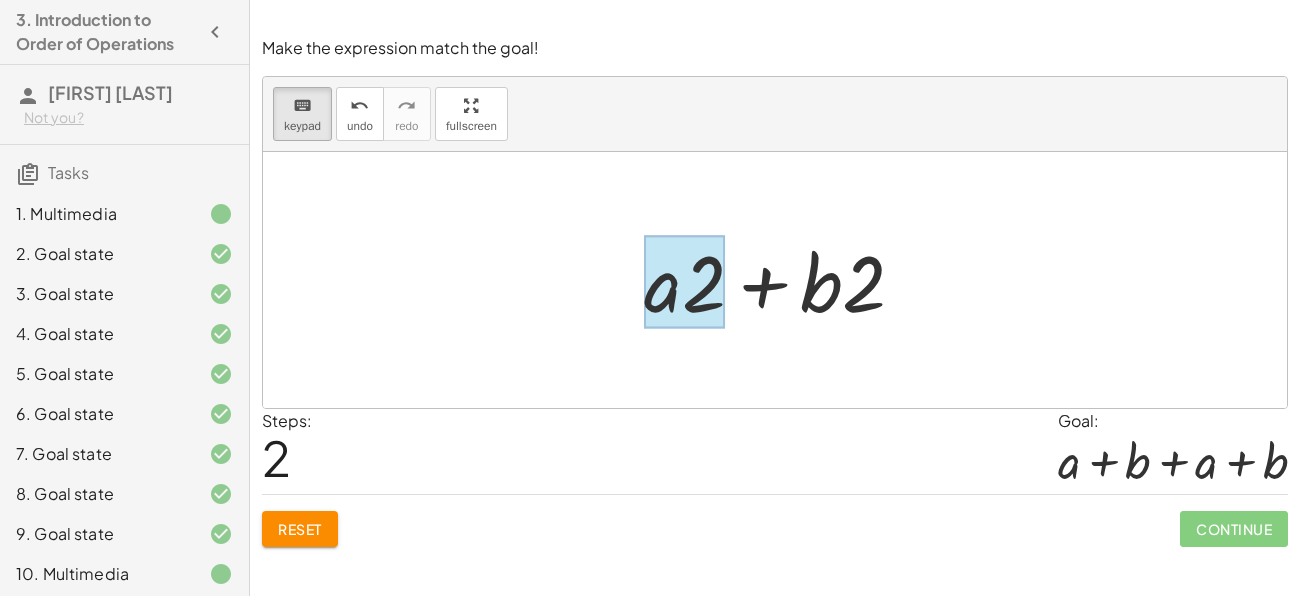 drag, startPoint x: 655, startPoint y: 289, endPoint x: 646, endPoint y: 327, distance: 39.051247 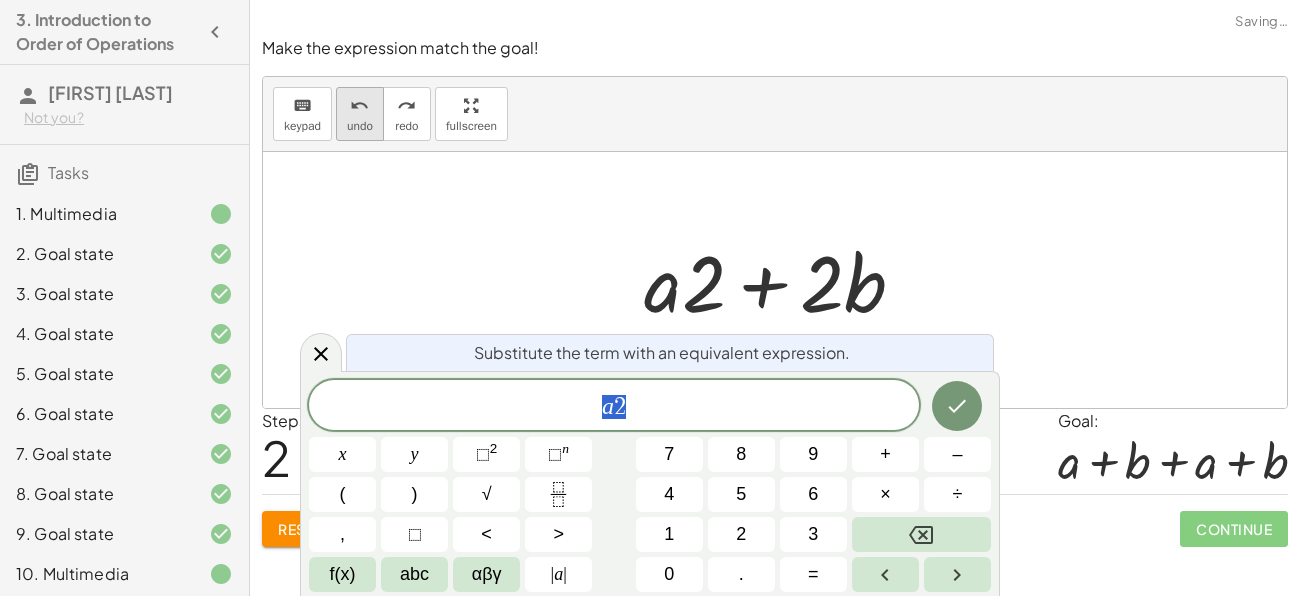 click on "undo" at bounding box center [360, 126] 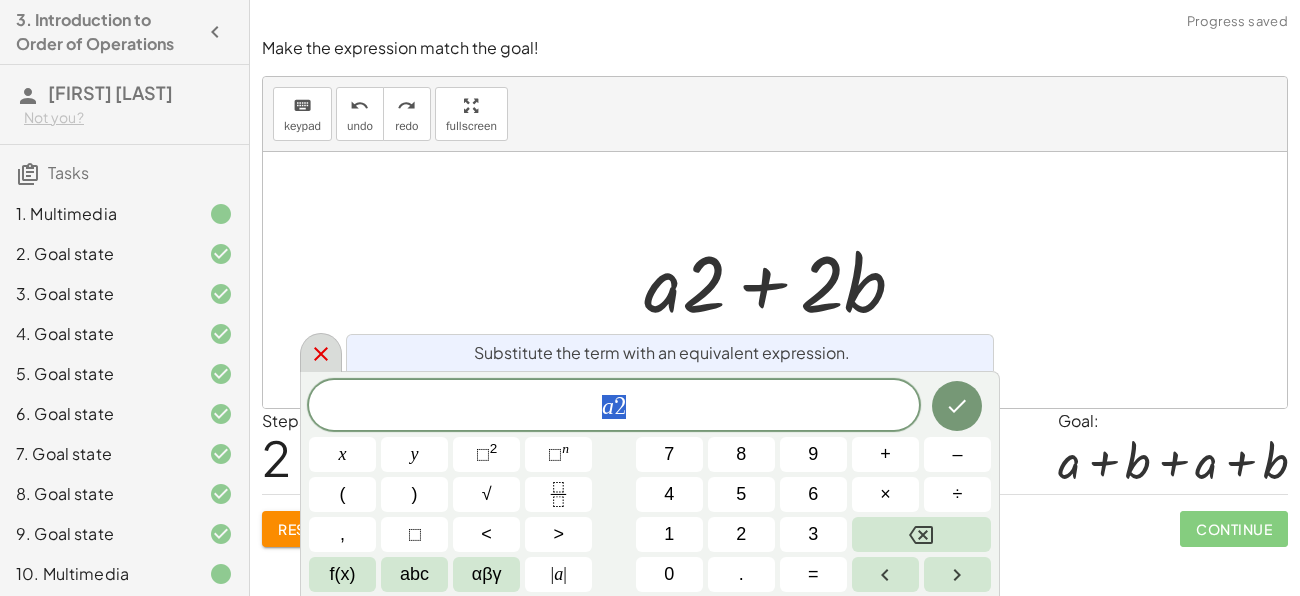 click at bounding box center [321, 352] 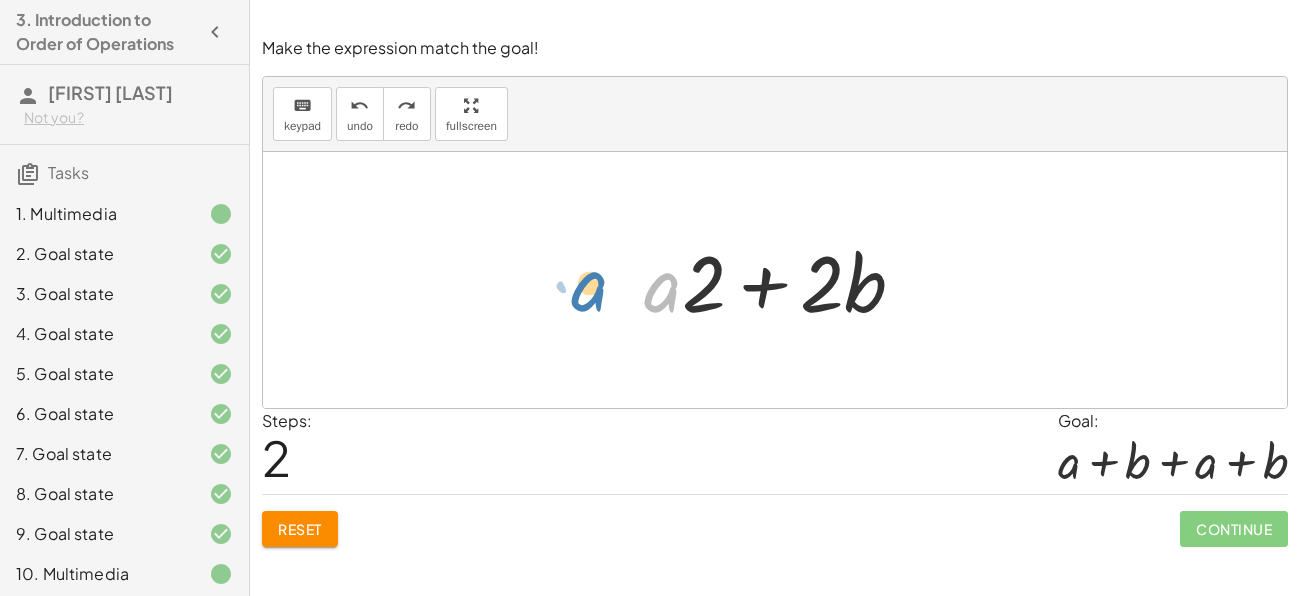 drag, startPoint x: 658, startPoint y: 295, endPoint x: 583, endPoint y: 297, distance: 75.026665 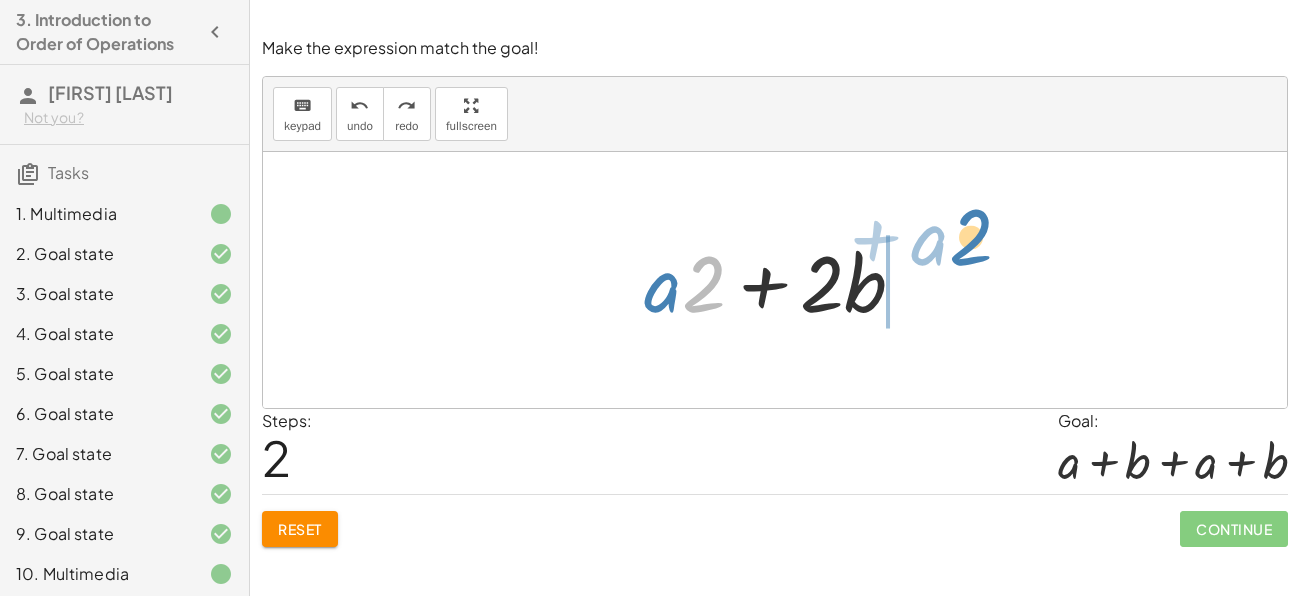 drag, startPoint x: 695, startPoint y: 278, endPoint x: 963, endPoint y: 234, distance: 271.58792 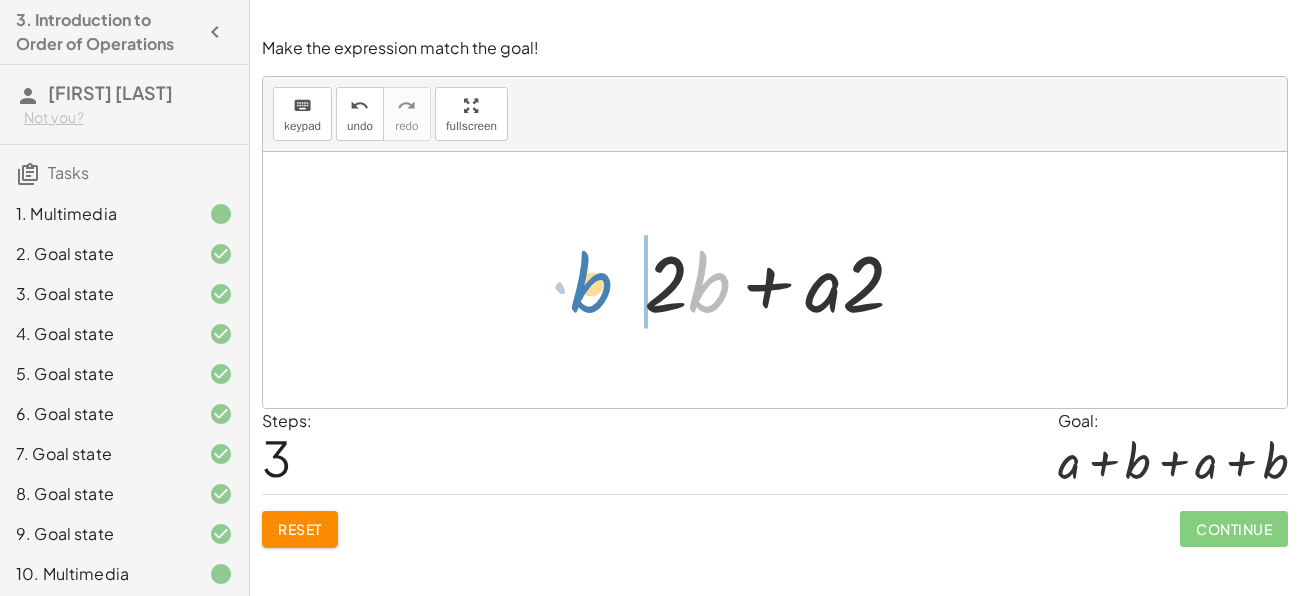 drag, startPoint x: 711, startPoint y: 275, endPoint x: 597, endPoint y: 275, distance: 114 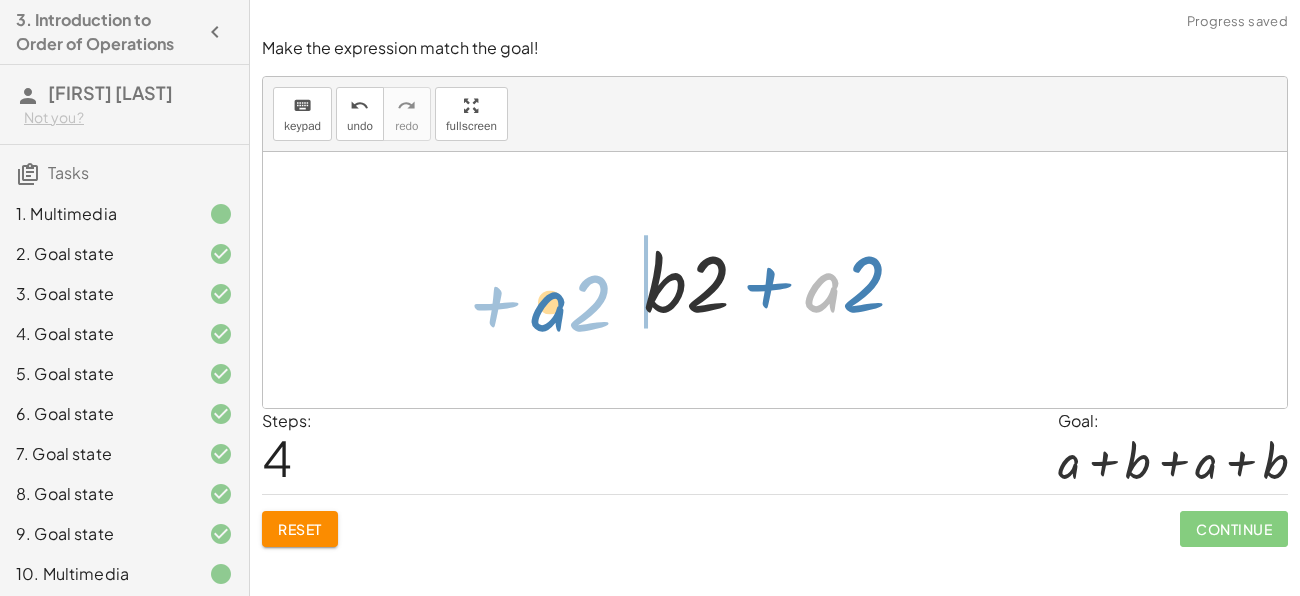 drag, startPoint x: 810, startPoint y: 297, endPoint x: 538, endPoint y: 306, distance: 272.14886 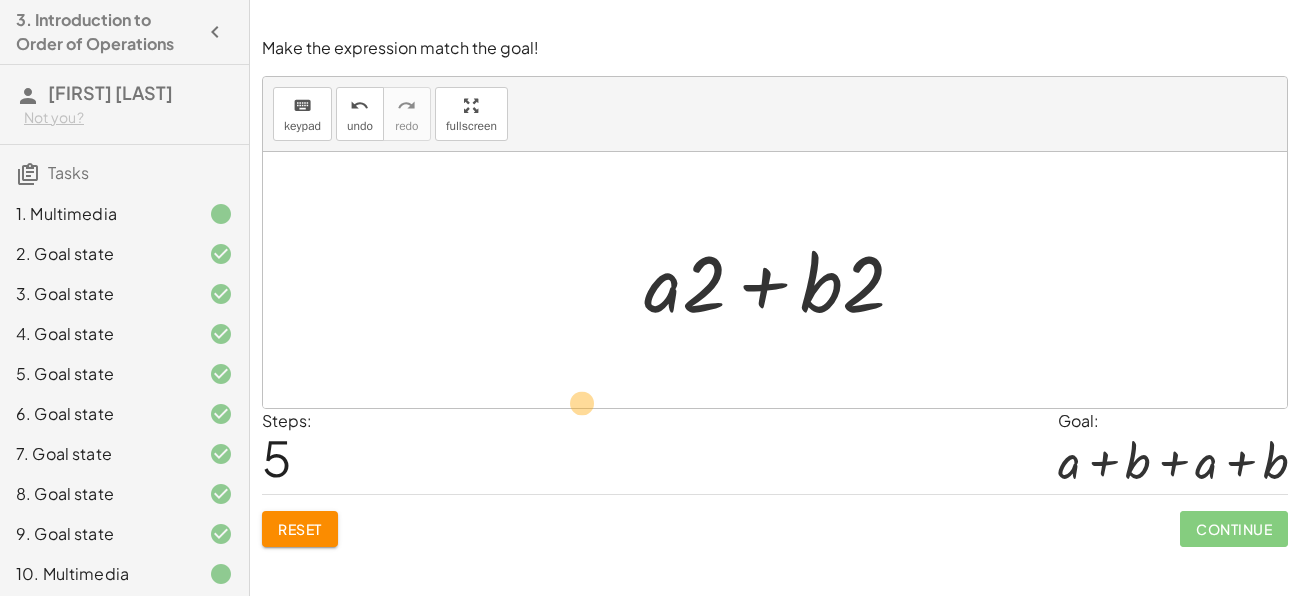 drag, startPoint x: 645, startPoint y: 290, endPoint x: 536, endPoint y: 417, distance: 167.36188 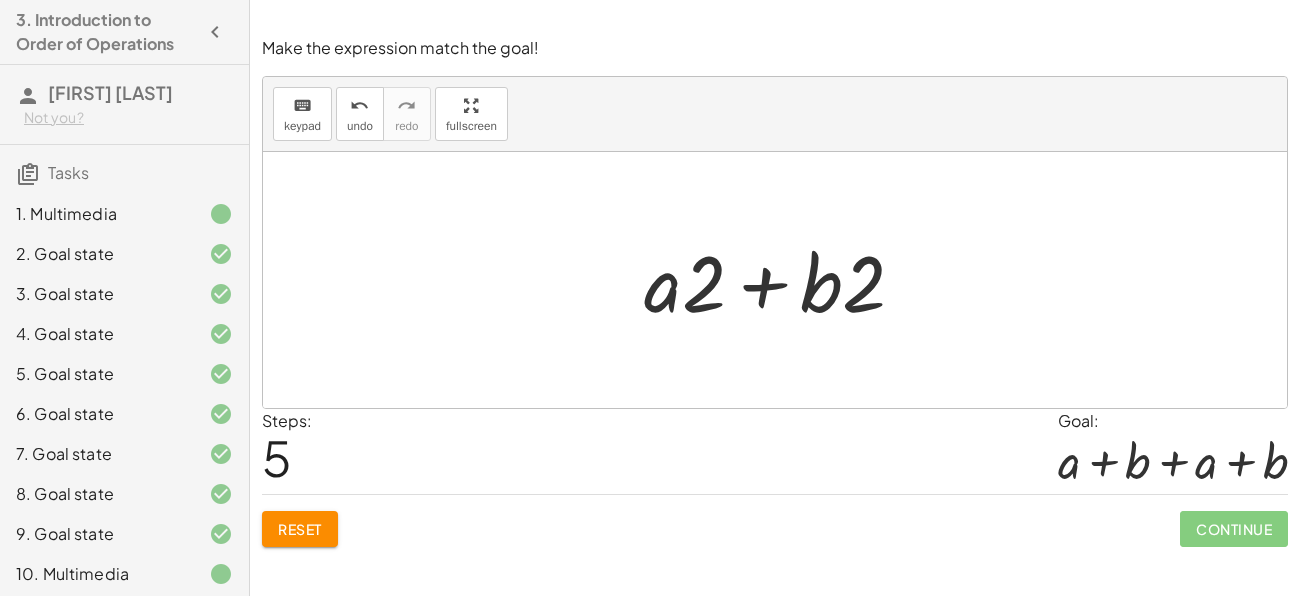 click on "Reset" 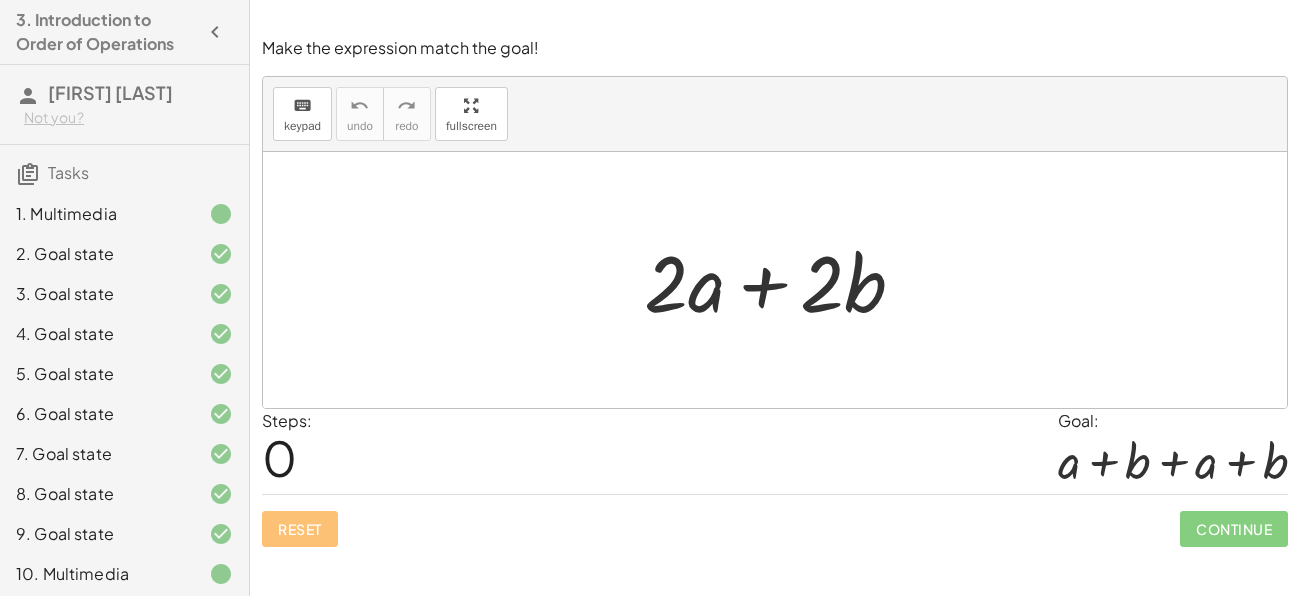 click at bounding box center [782, 280] 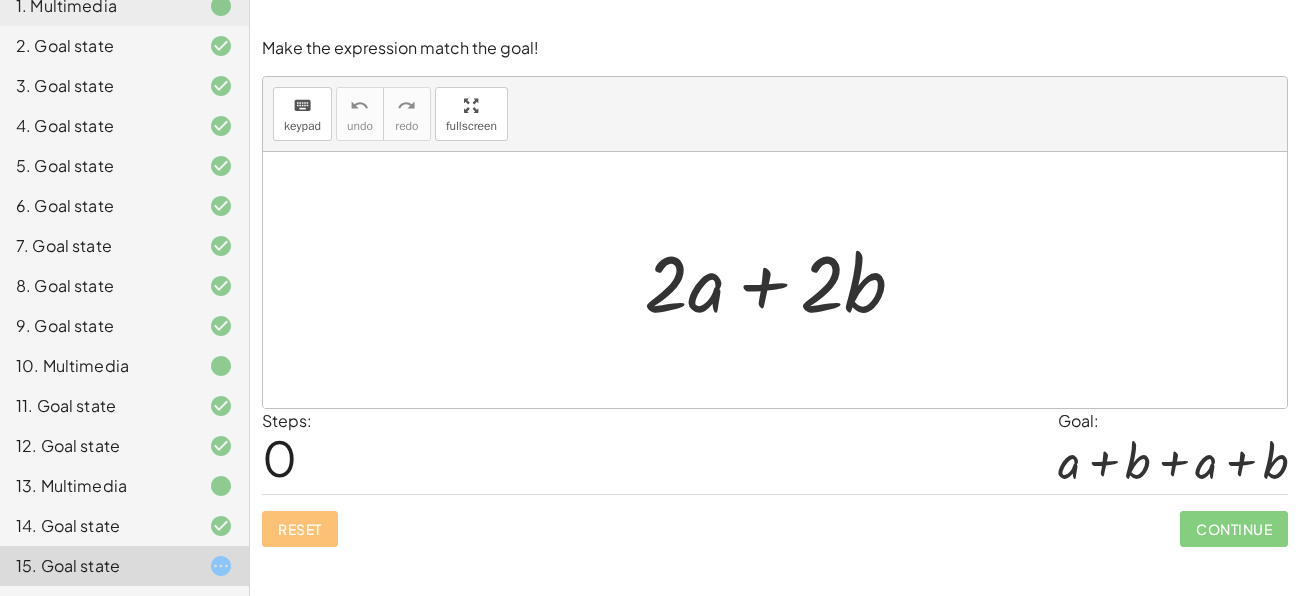 scroll, scrollTop: 282, scrollLeft: 0, axis: vertical 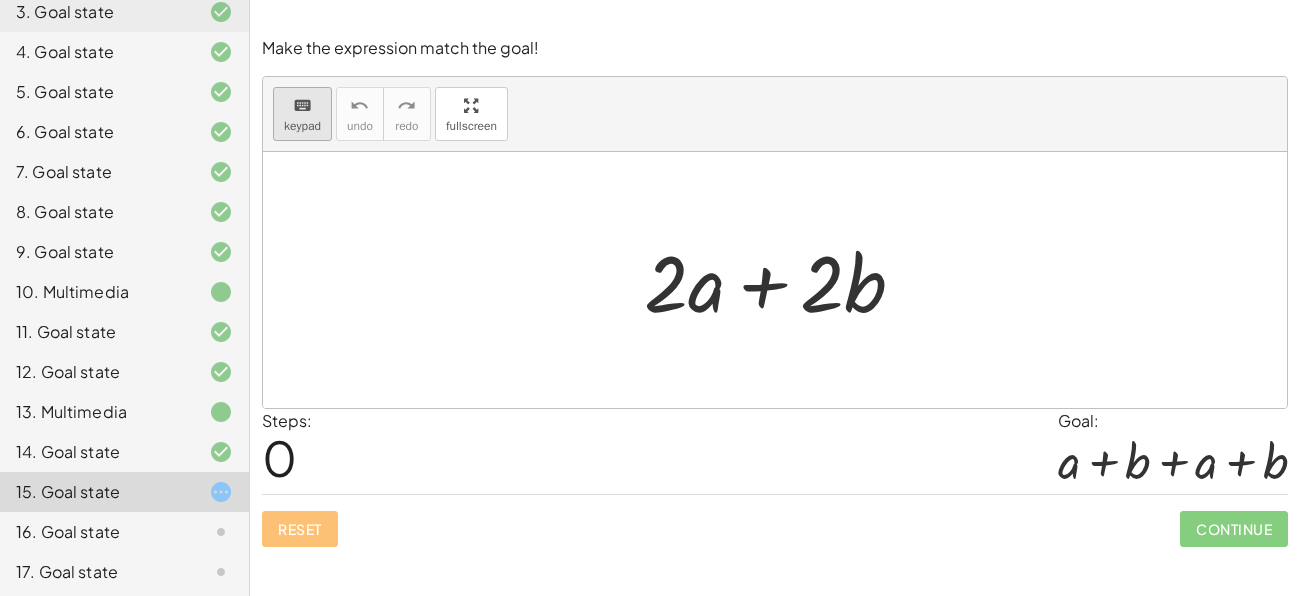 click on "keyboard keypad" at bounding box center (302, 114) 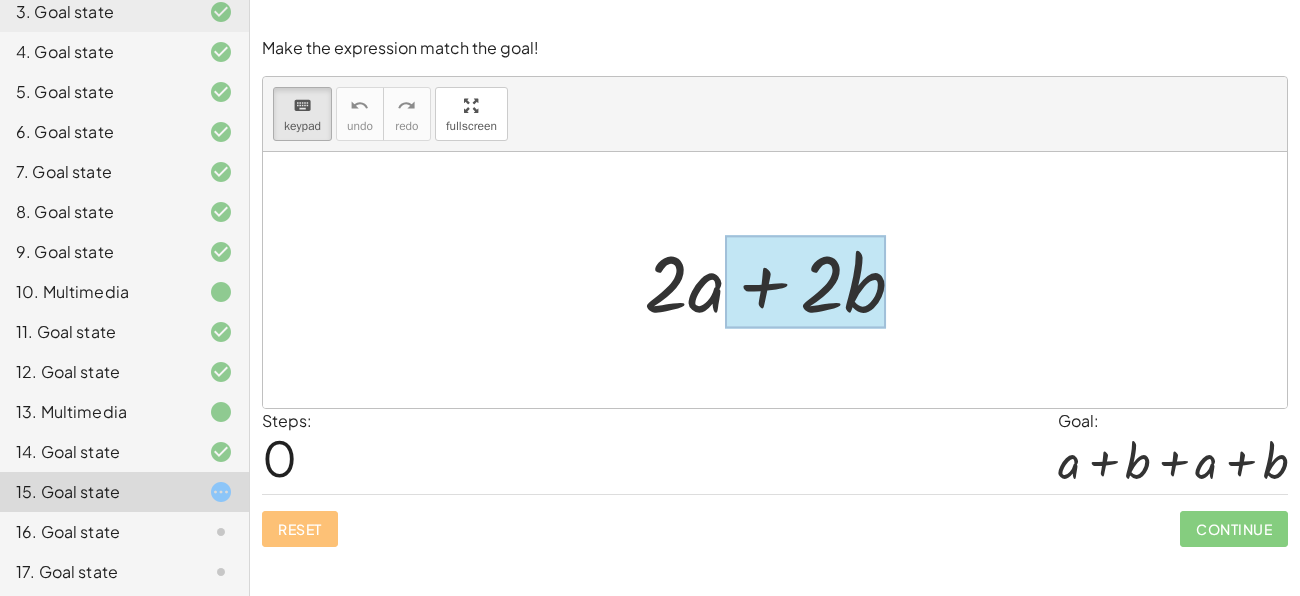 click at bounding box center (805, 282) 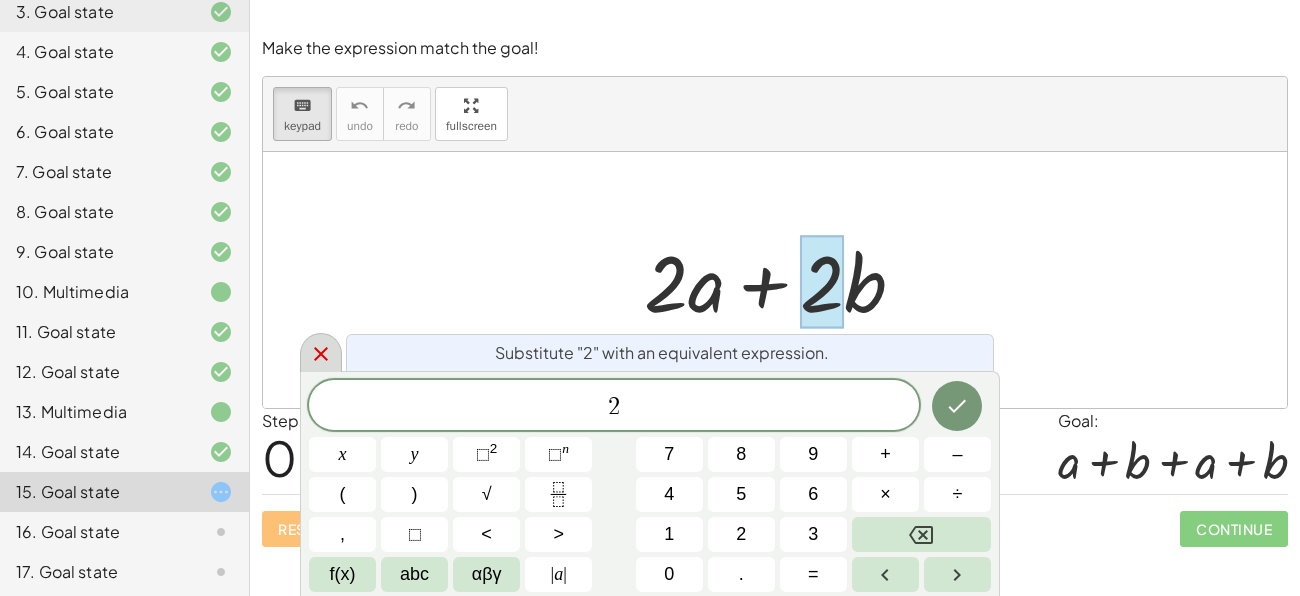 click 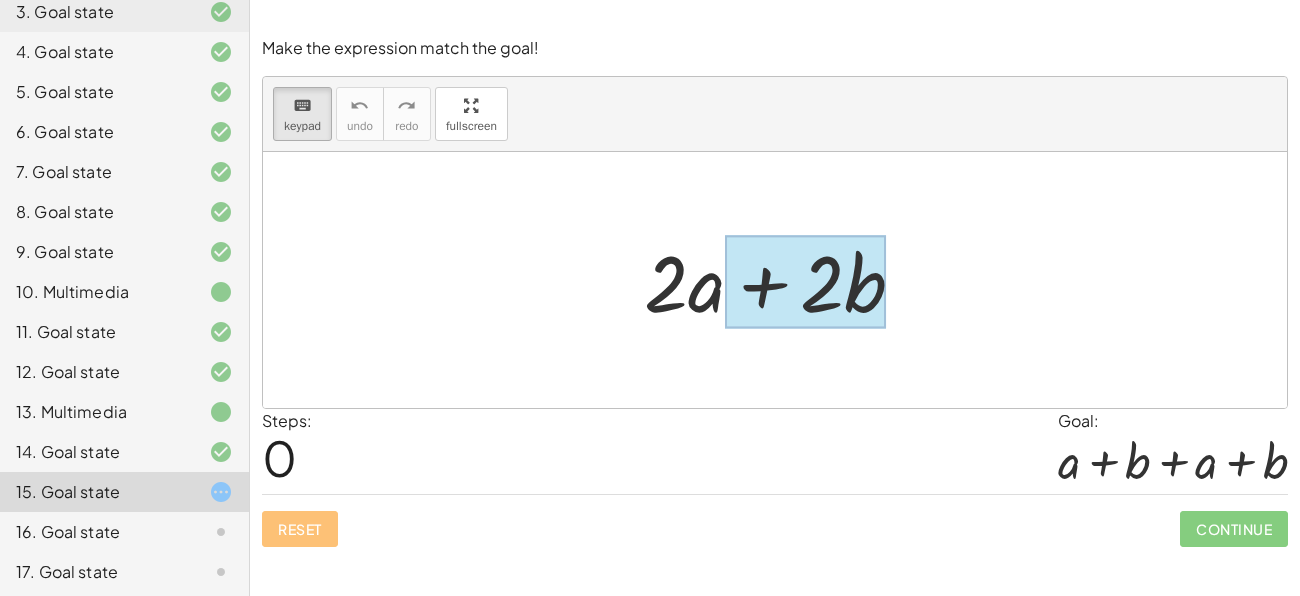 click at bounding box center (805, 282) 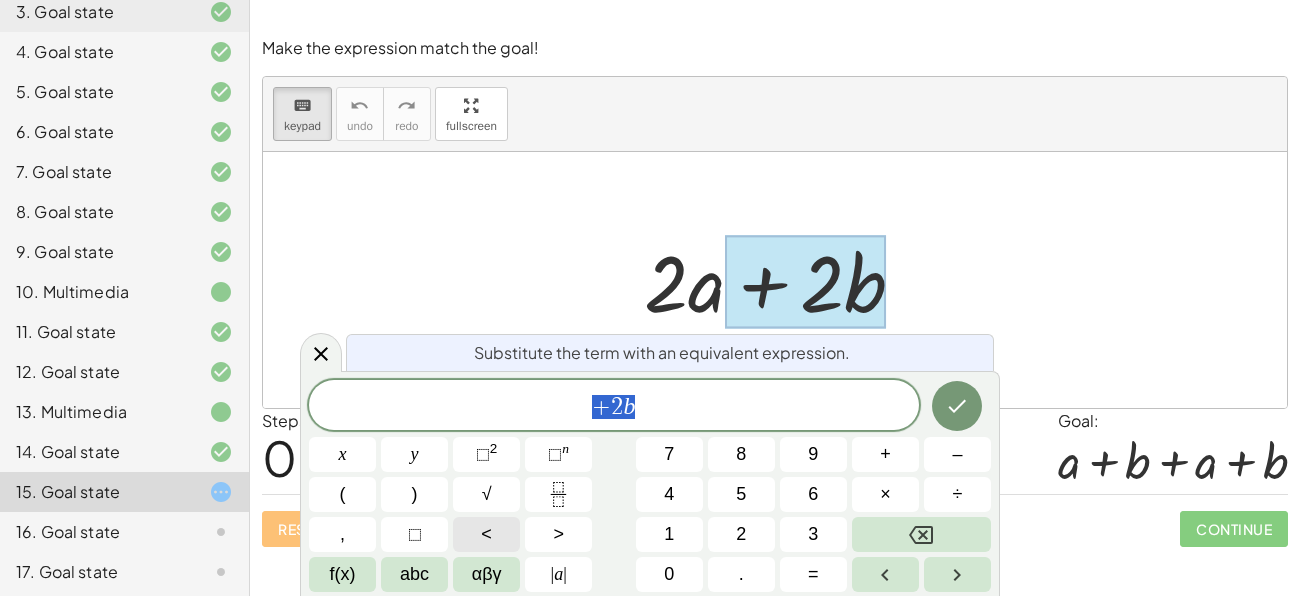 click on "<" at bounding box center [486, 534] 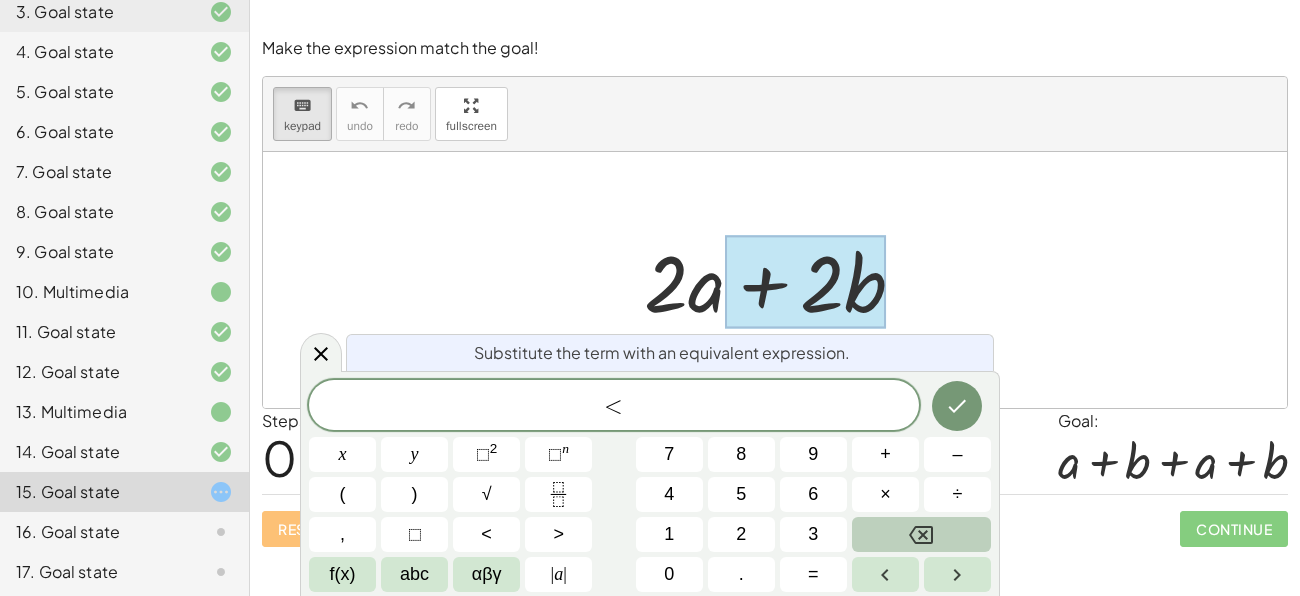 click 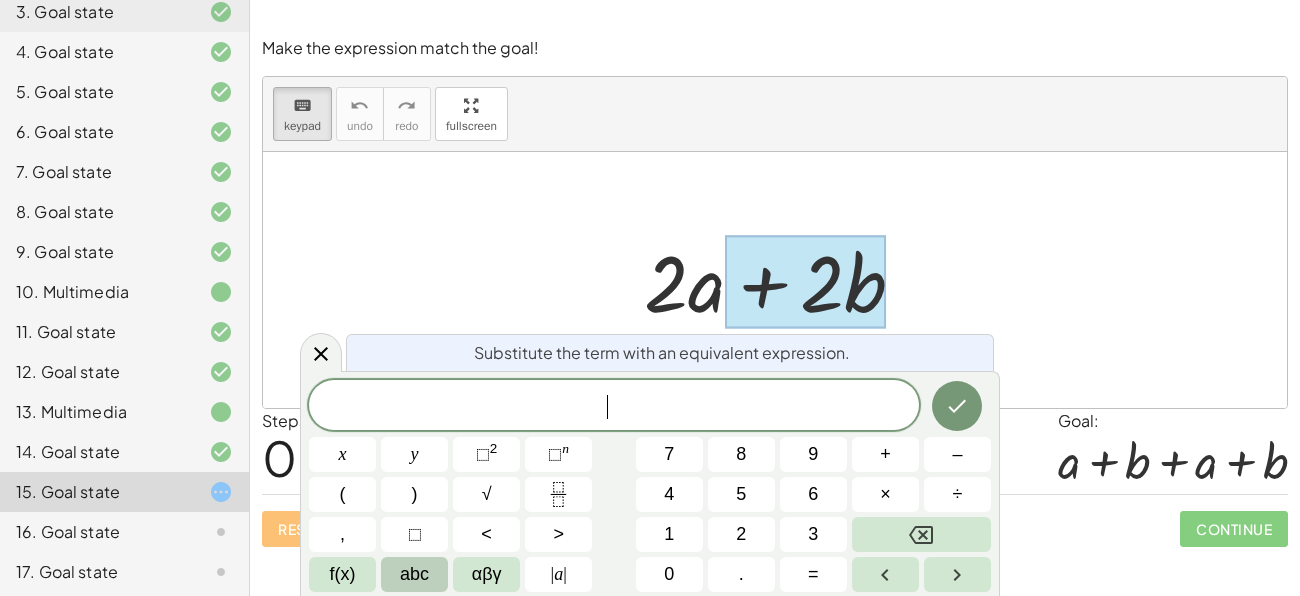 click on "abc" at bounding box center (414, 574) 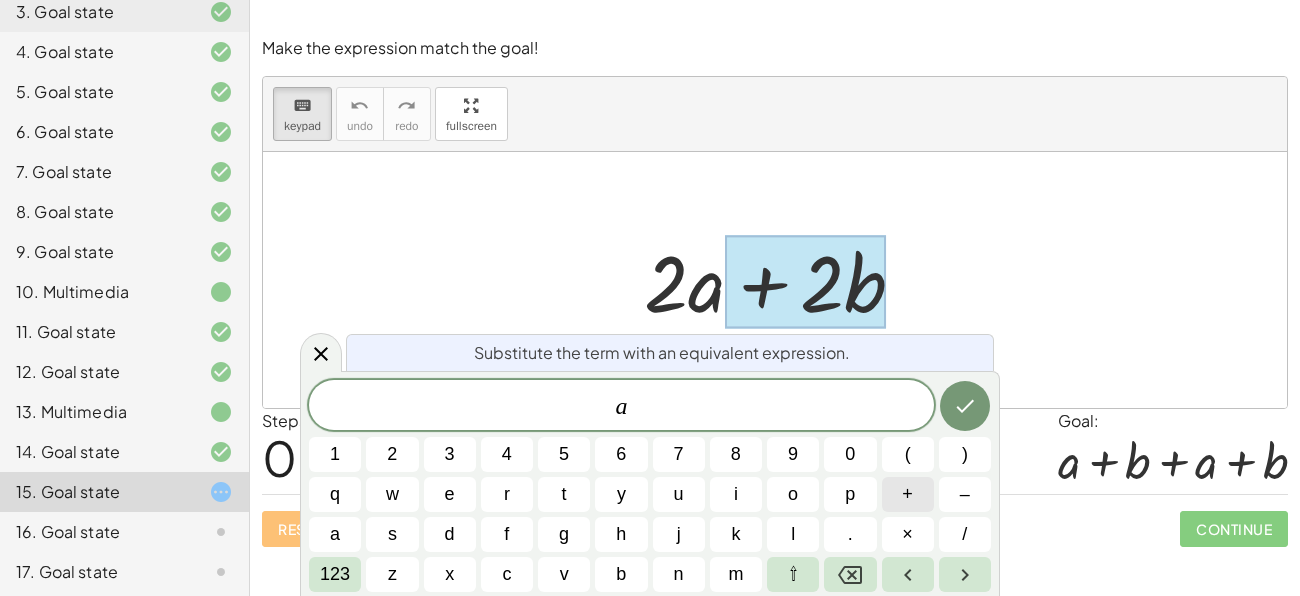 click on "+" at bounding box center [907, 494] 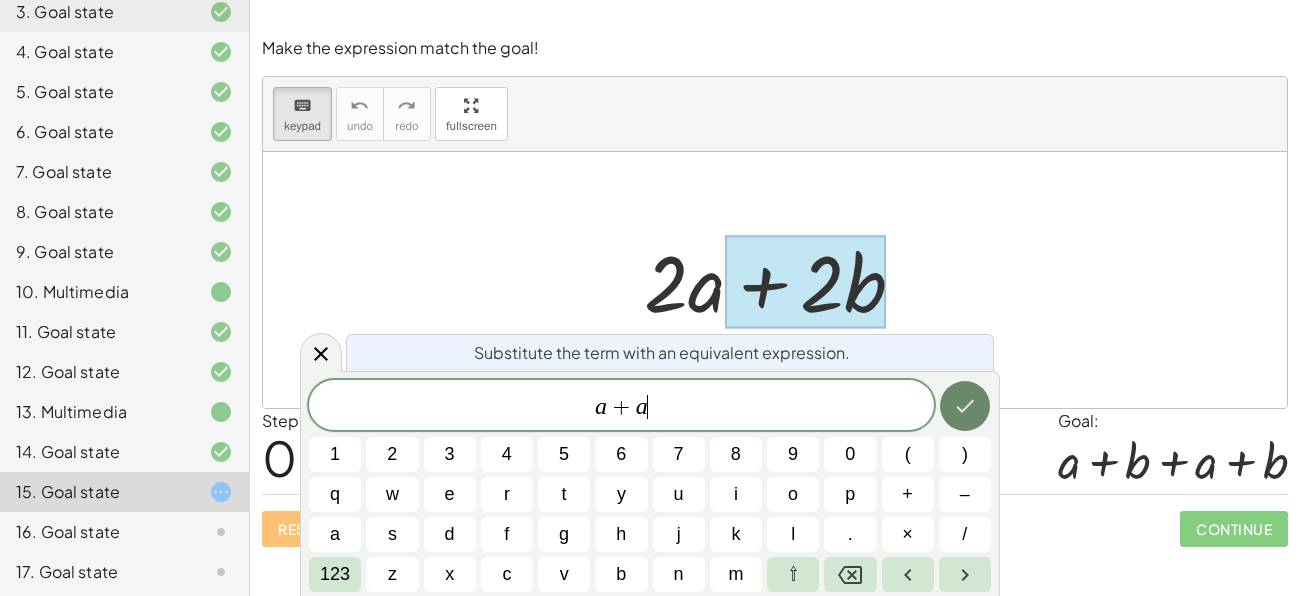 click at bounding box center [965, 406] 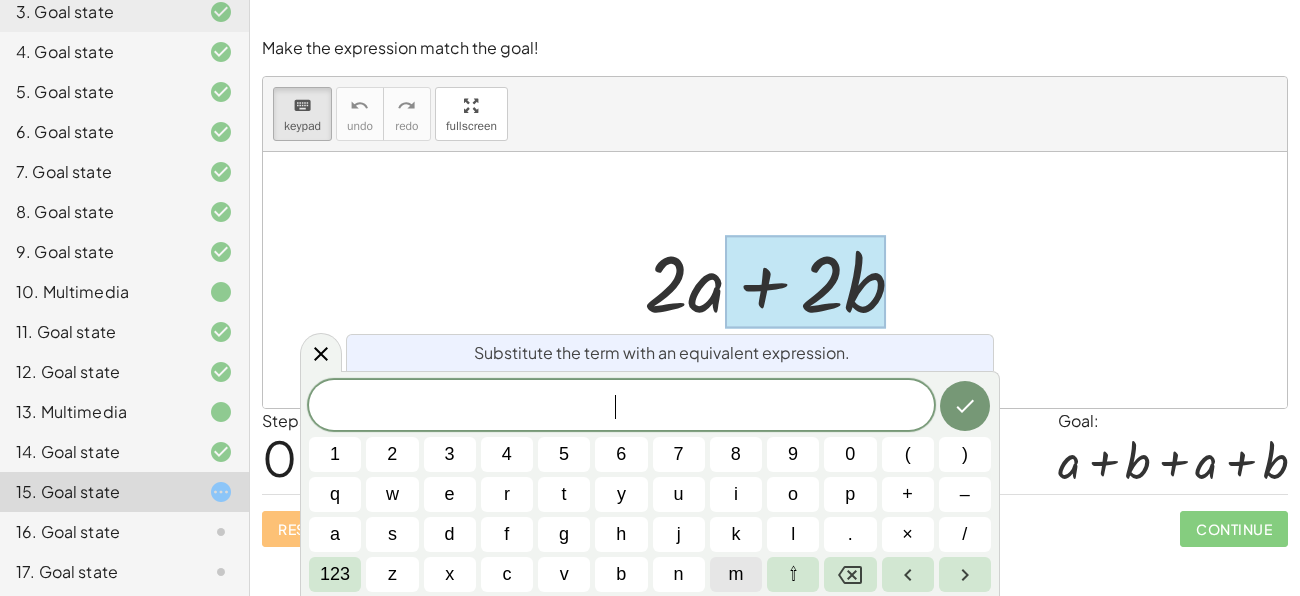 click on "m" at bounding box center (736, 574) 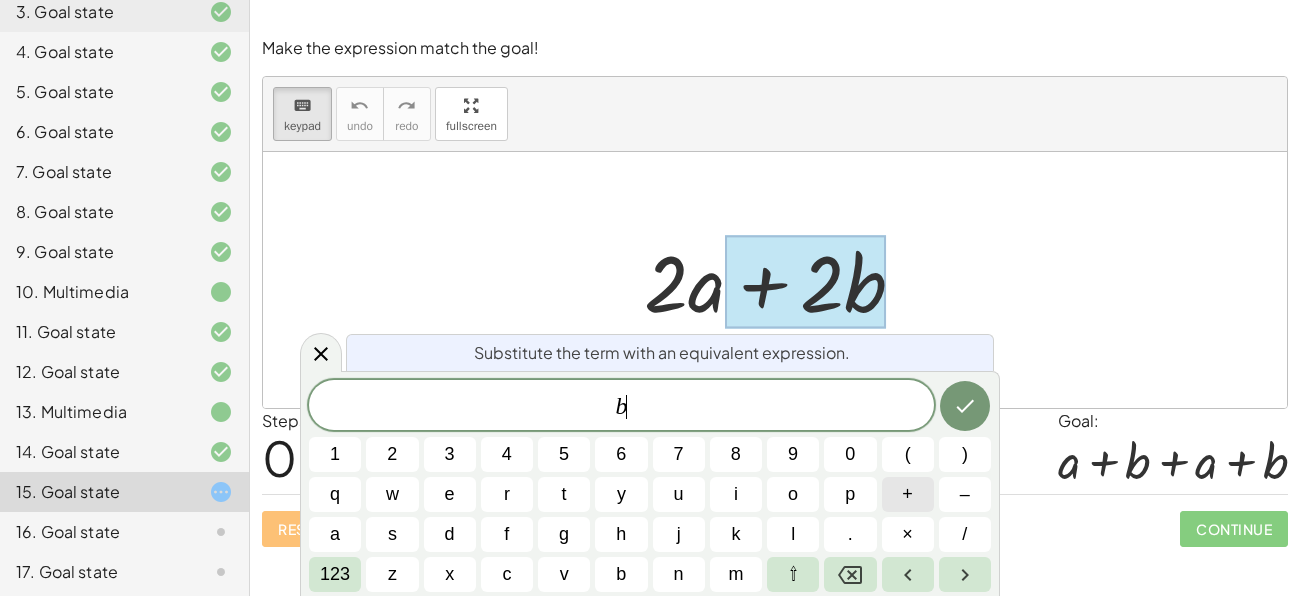 click on "+" at bounding box center (907, 494) 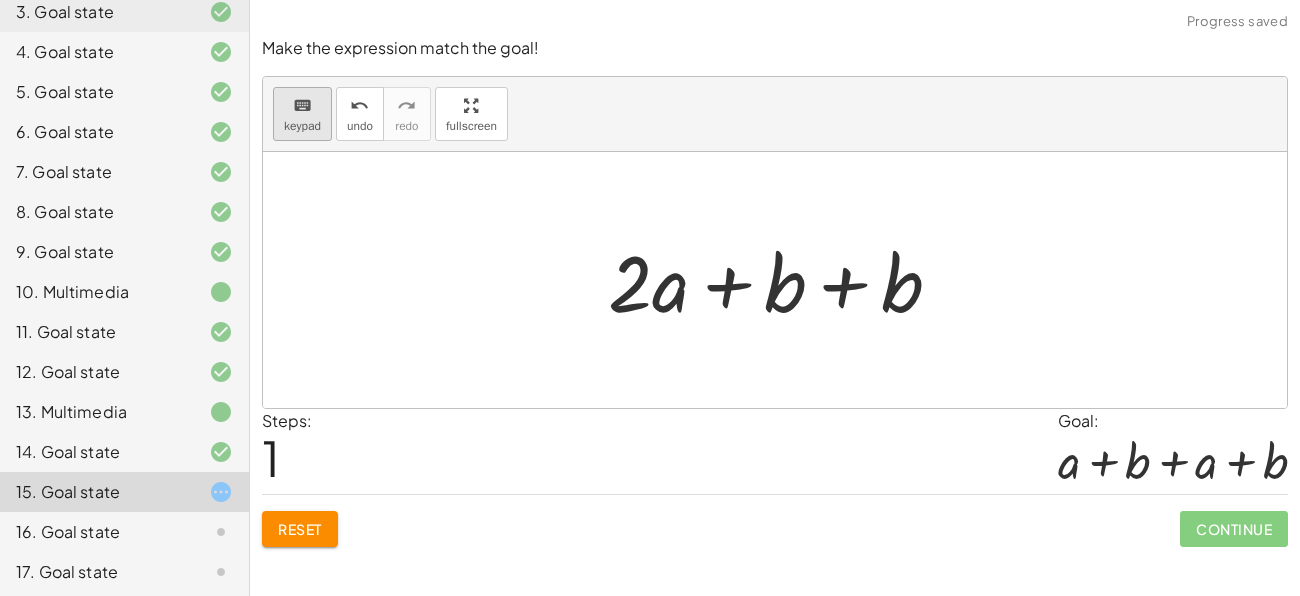 click on "keypad" at bounding box center (302, 126) 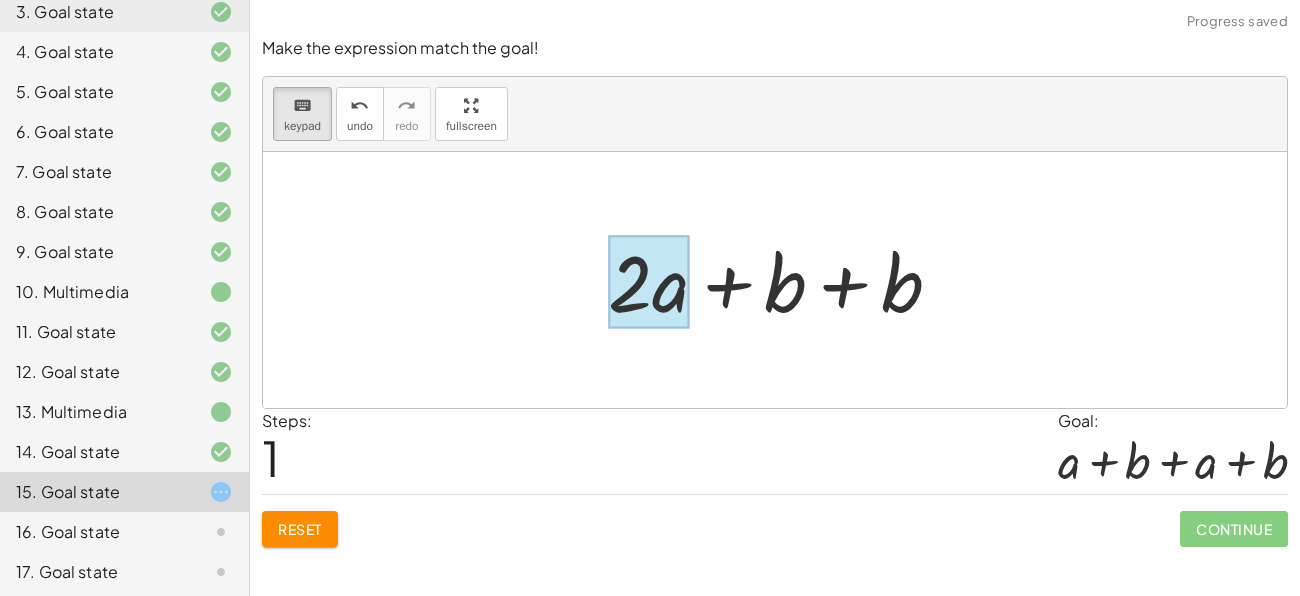 click at bounding box center (648, 282) 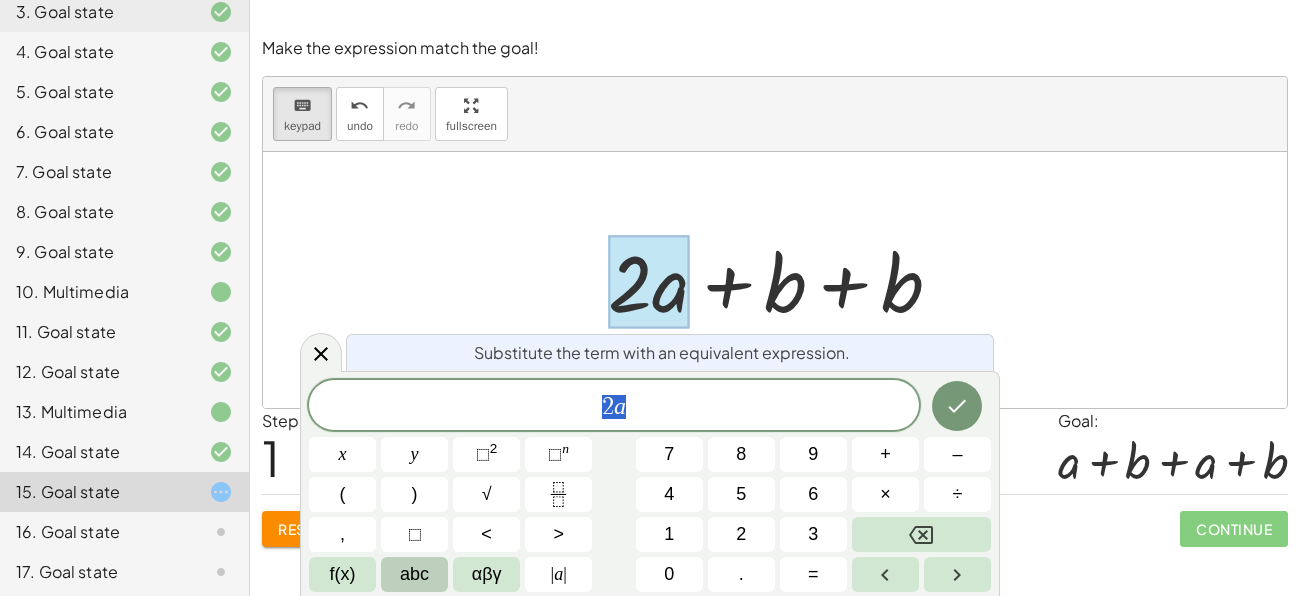 click on "abc" at bounding box center [414, 574] 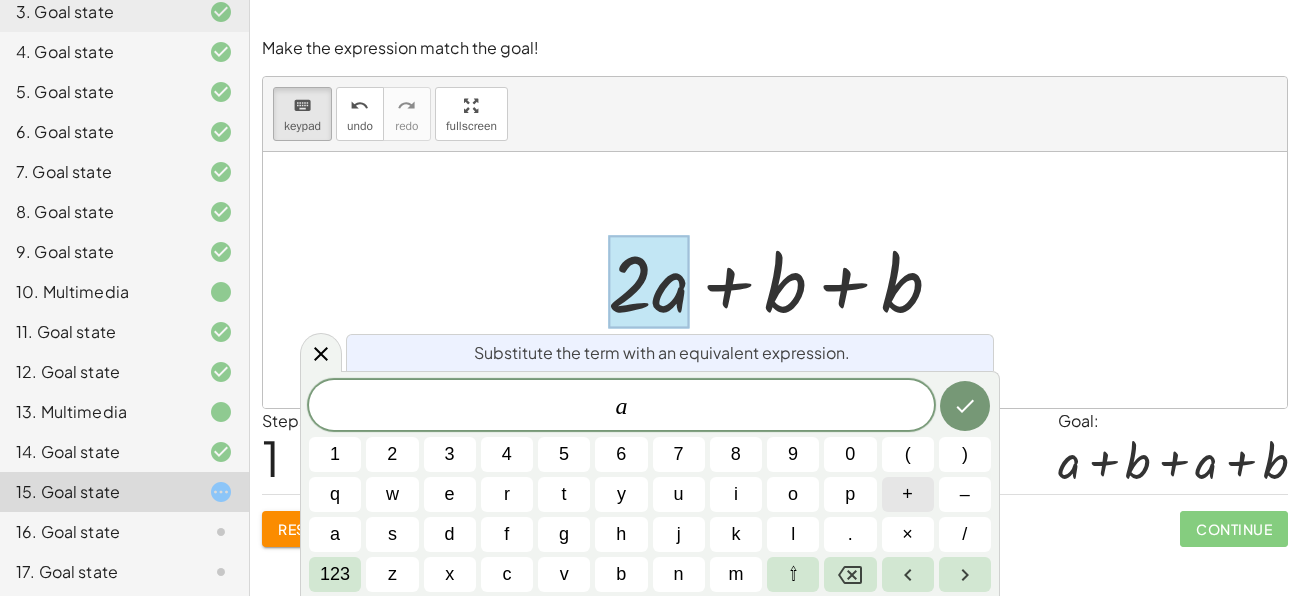 click on "+" at bounding box center [907, 494] 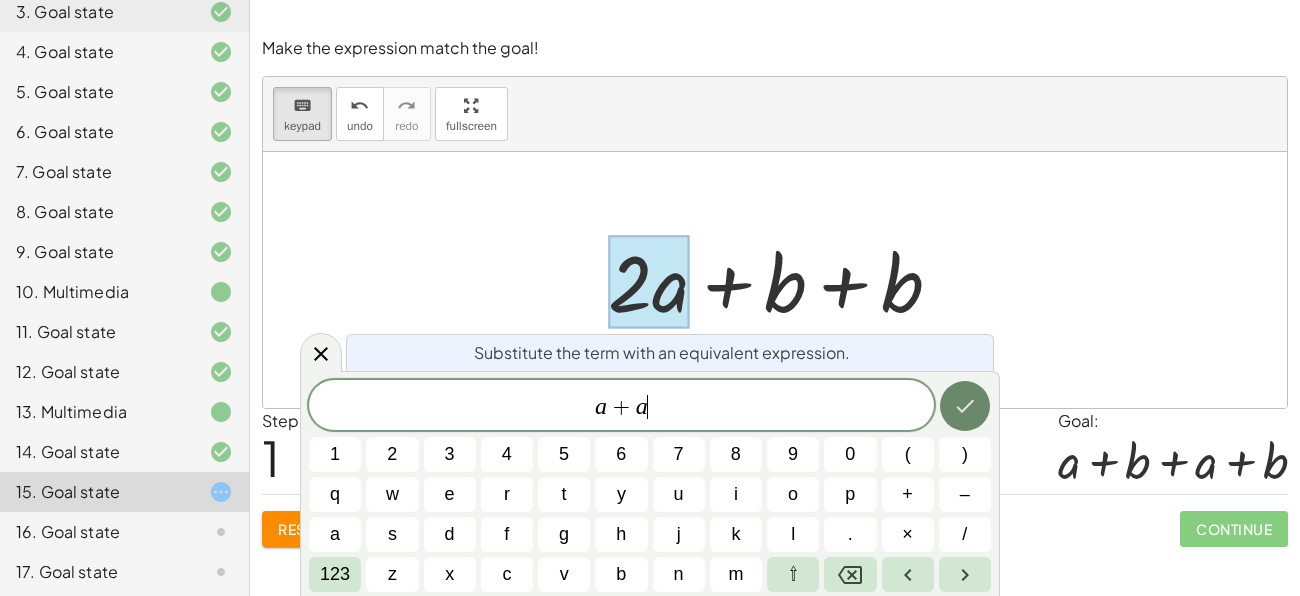 click at bounding box center (965, 406) 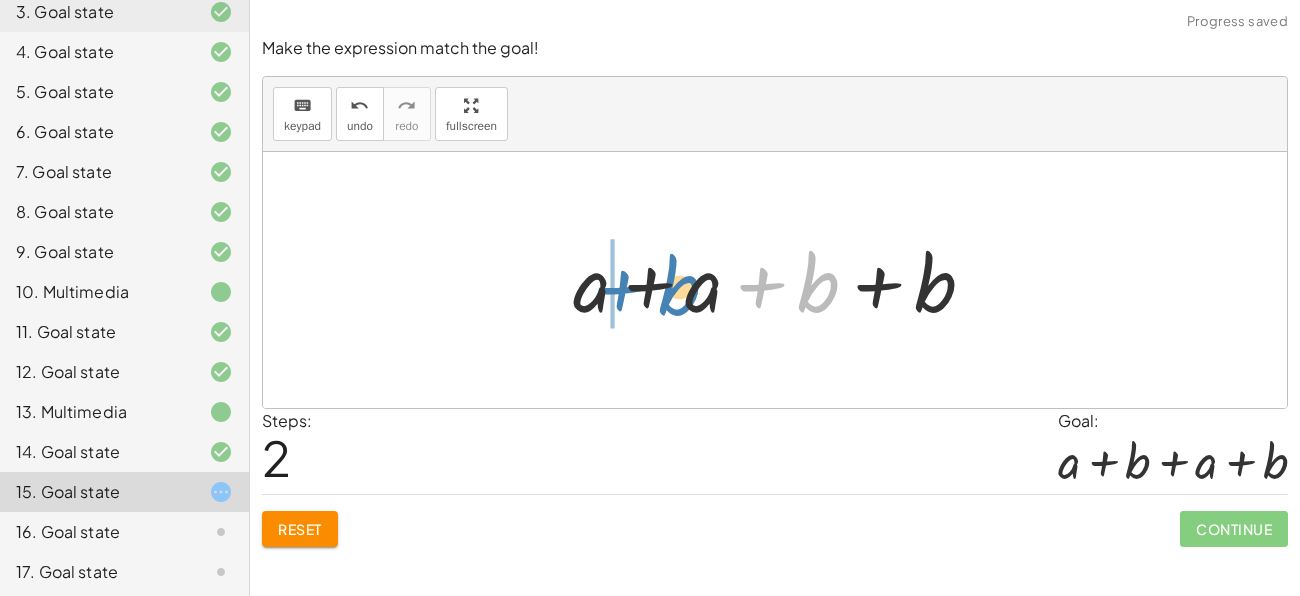 drag, startPoint x: 827, startPoint y: 296, endPoint x: 689, endPoint y: 298, distance: 138.0145 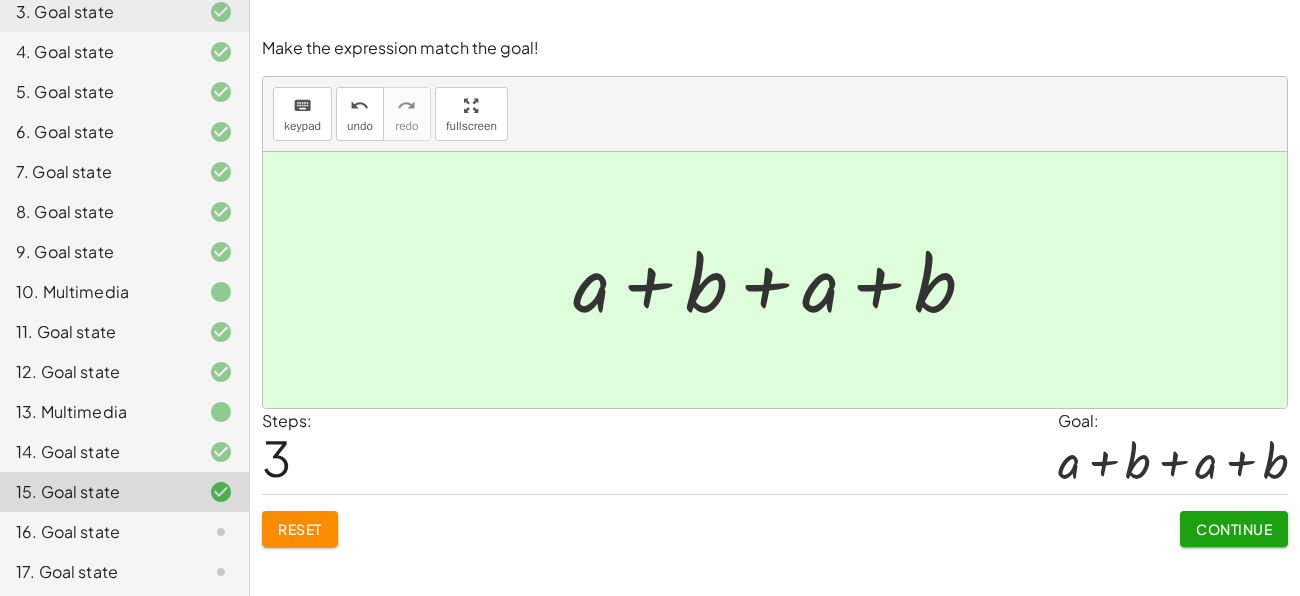 click on "Continue" 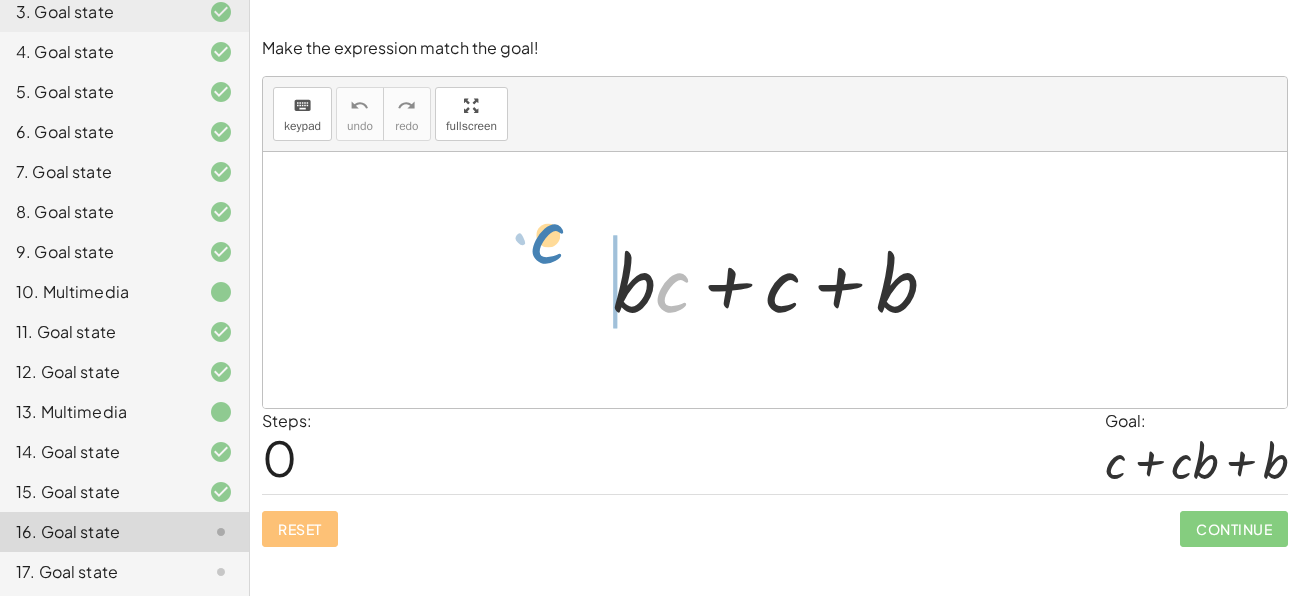 drag, startPoint x: 674, startPoint y: 285, endPoint x: 551, endPoint y: 240, distance: 130.97328 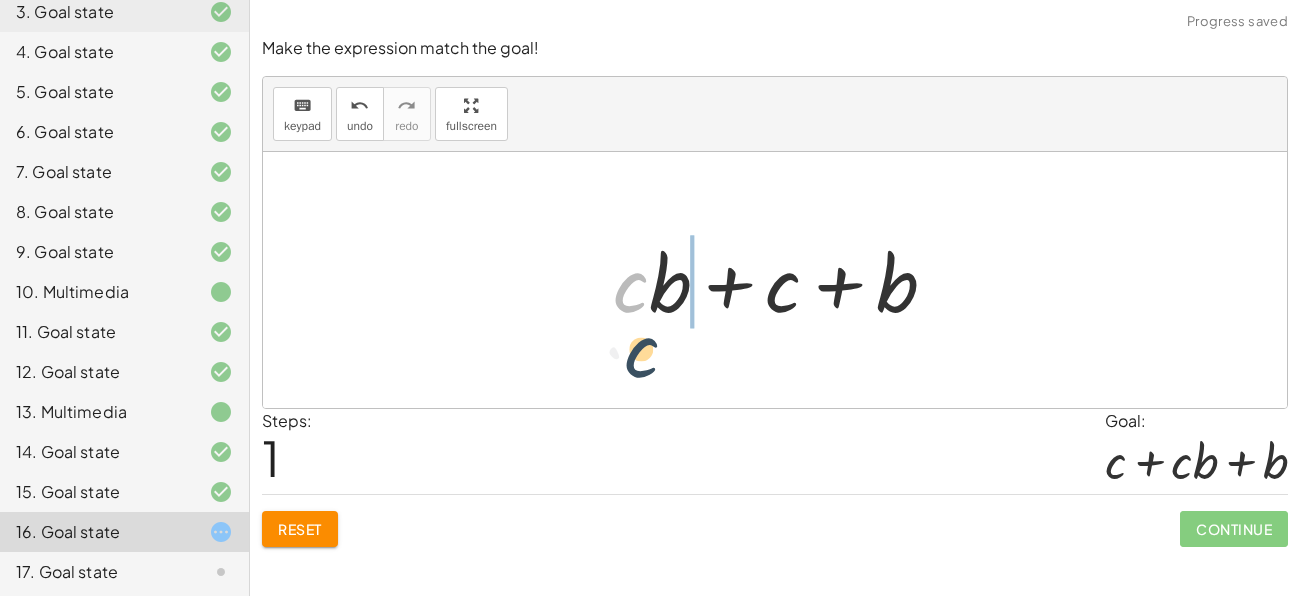drag, startPoint x: 642, startPoint y: 277, endPoint x: 650, endPoint y: 330, distance: 53.600372 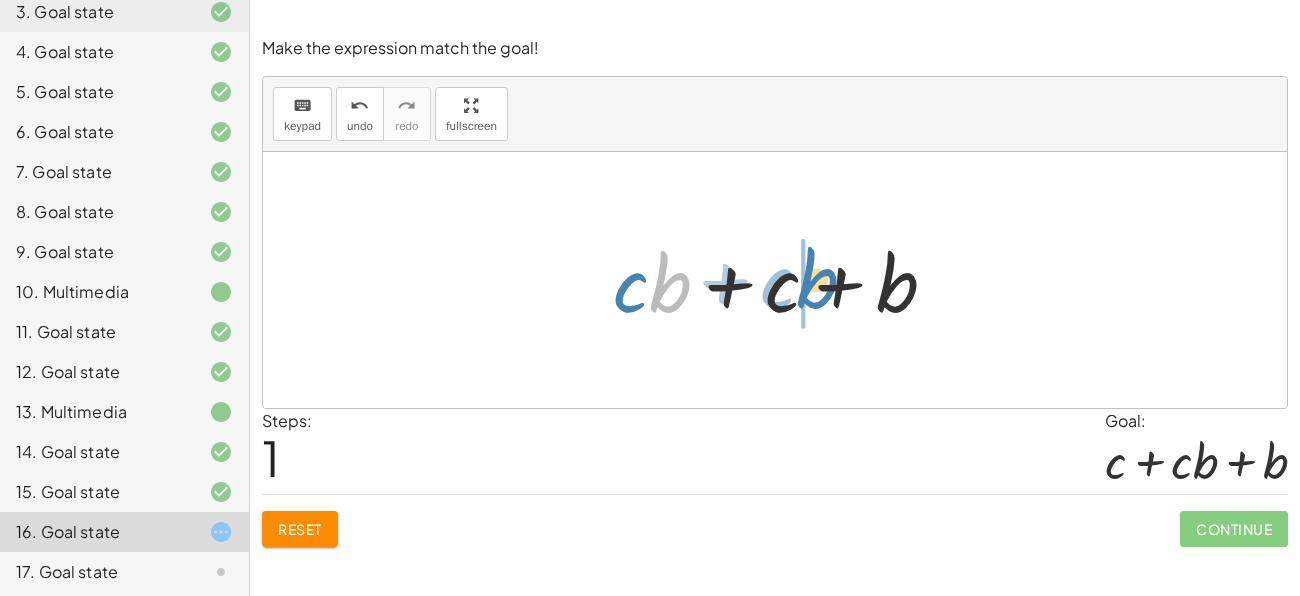 drag, startPoint x: 666, startPoint y: 299, endPoint x: 813, endPoint y: 295, distance: 147.05441 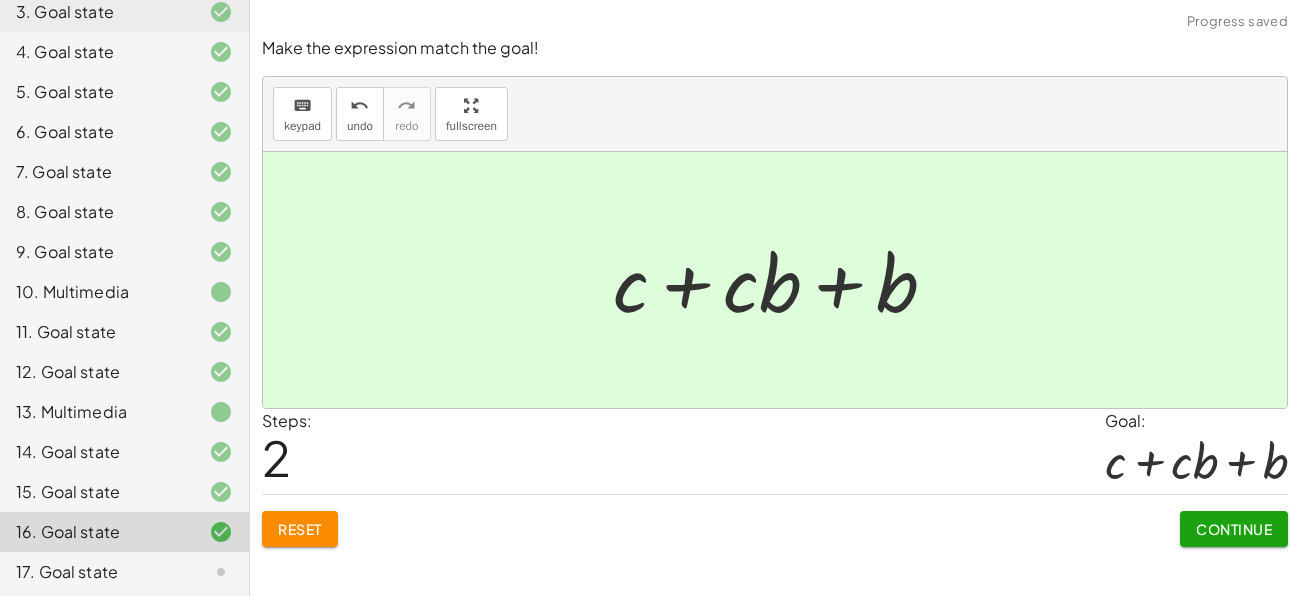 click on "Continue" at bounding box center [1234, 529] 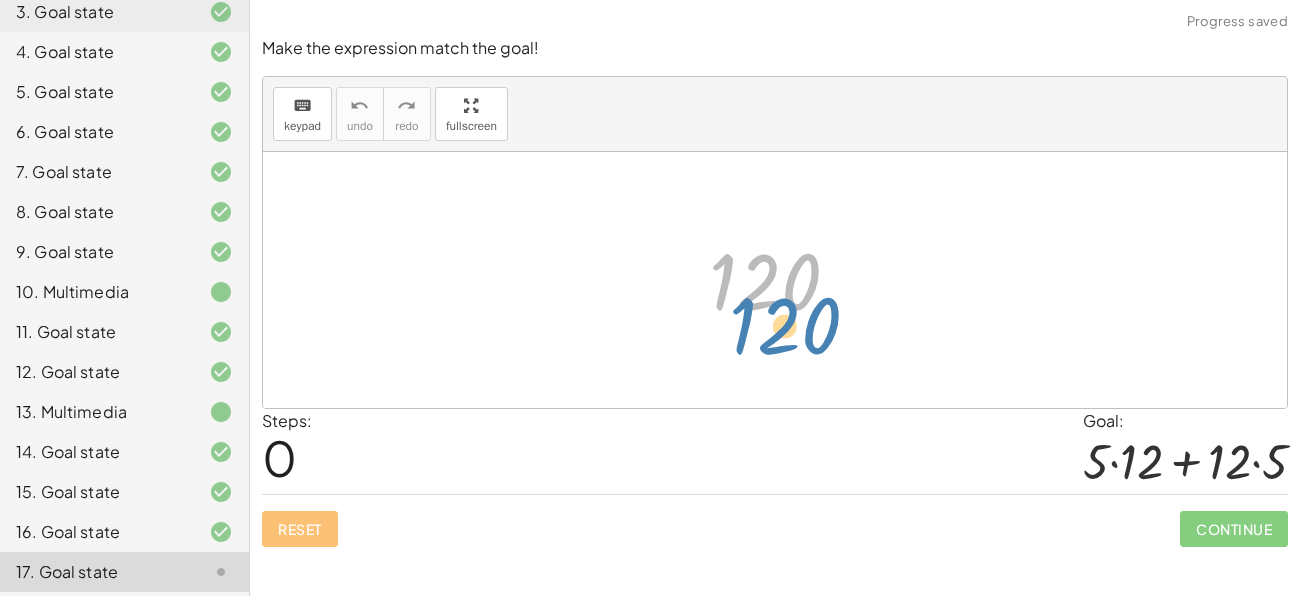 drag, startPoint x: 730, startPoint y: 273, endPoint x: 714, endPoint y: 240, distance: 36.67424 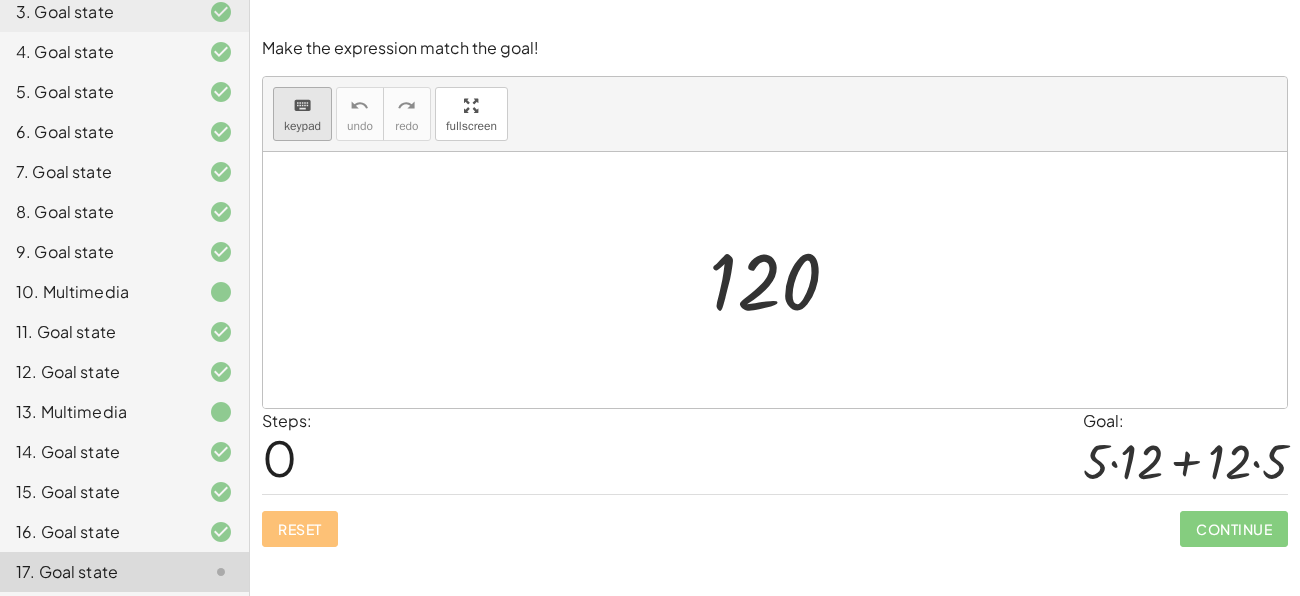 click on "keyboard" at bounding box center (302, 106) 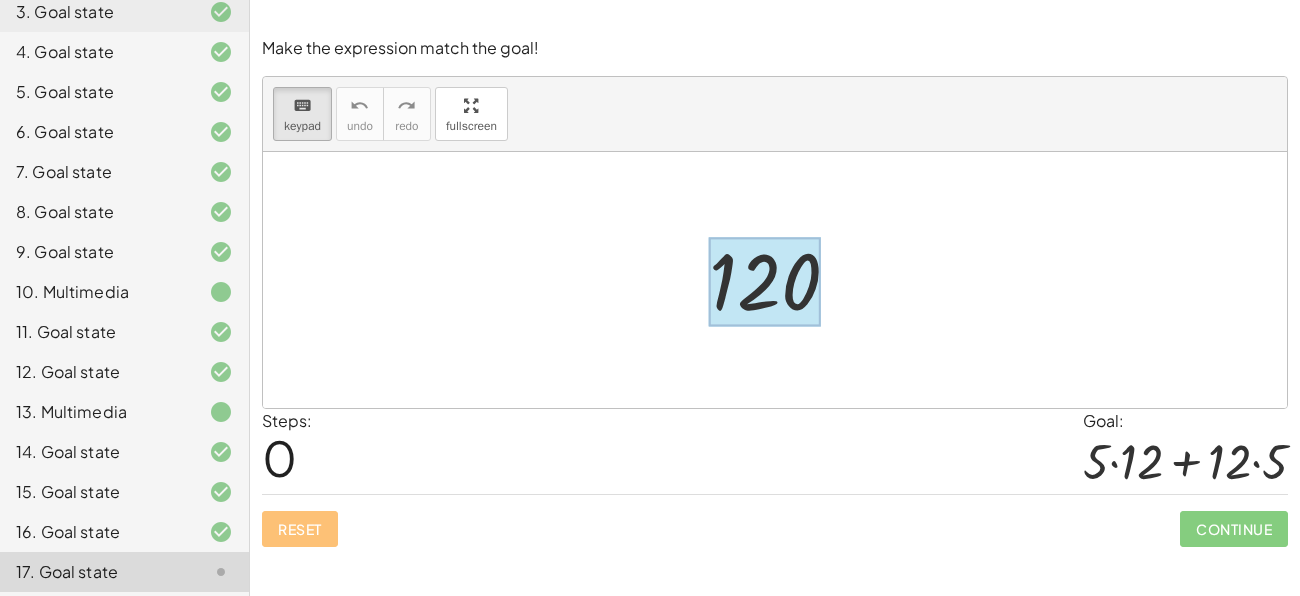 click at bounding box center (765, 282) 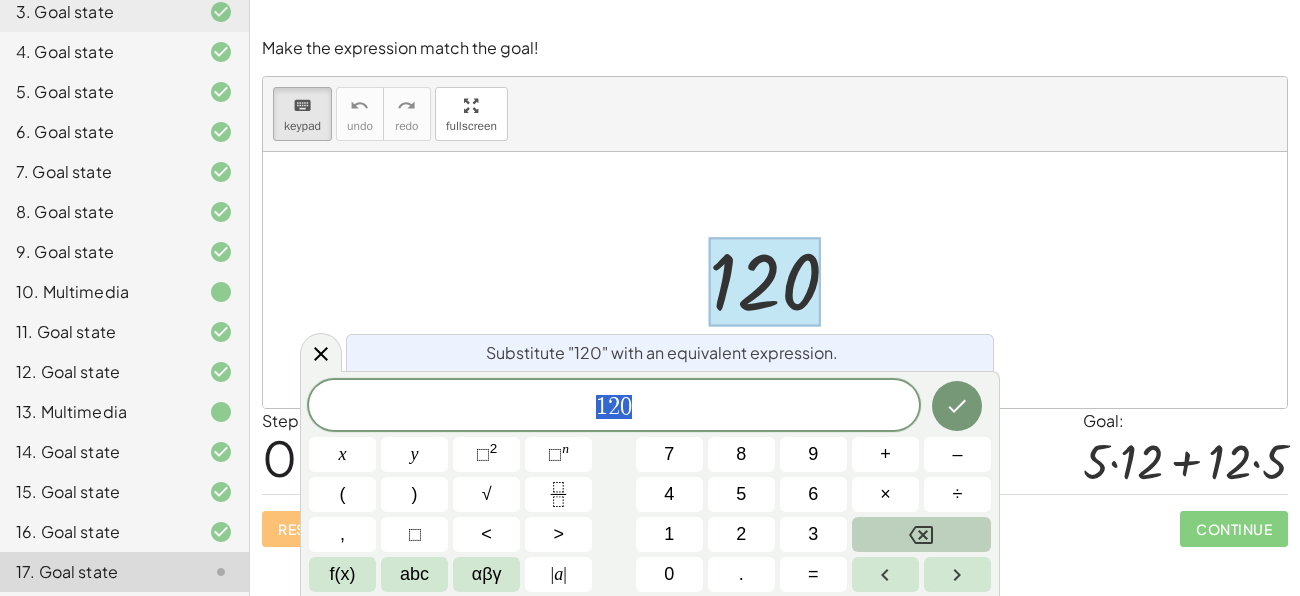 click 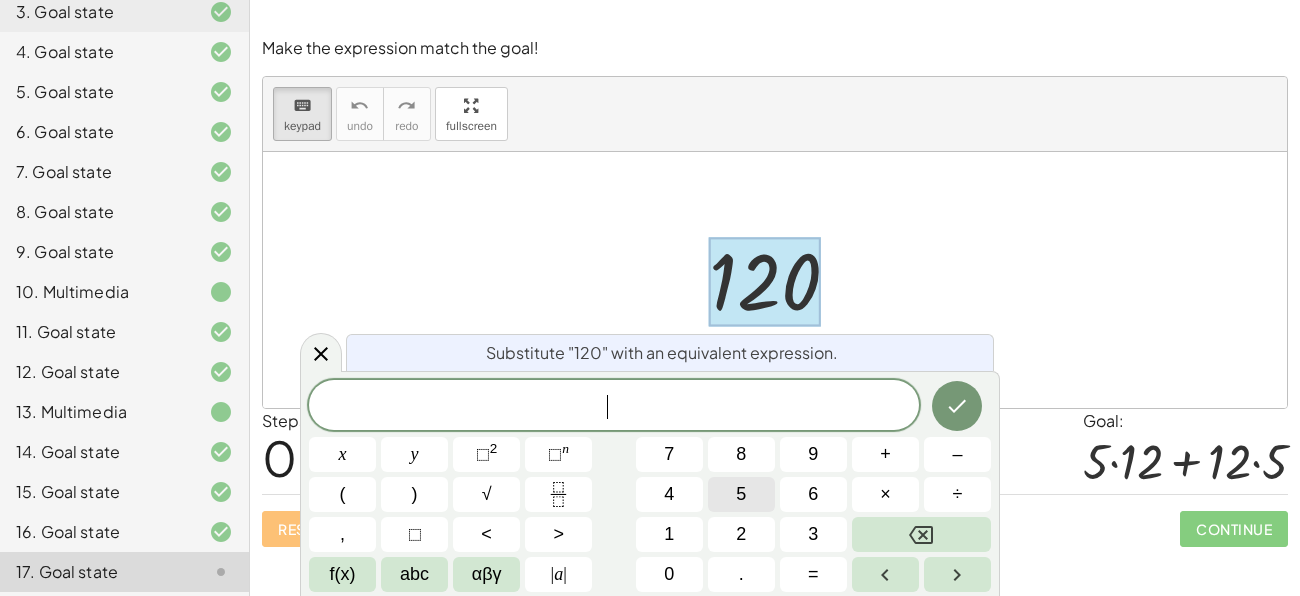 click on "5" at bounding box center [741, 494] 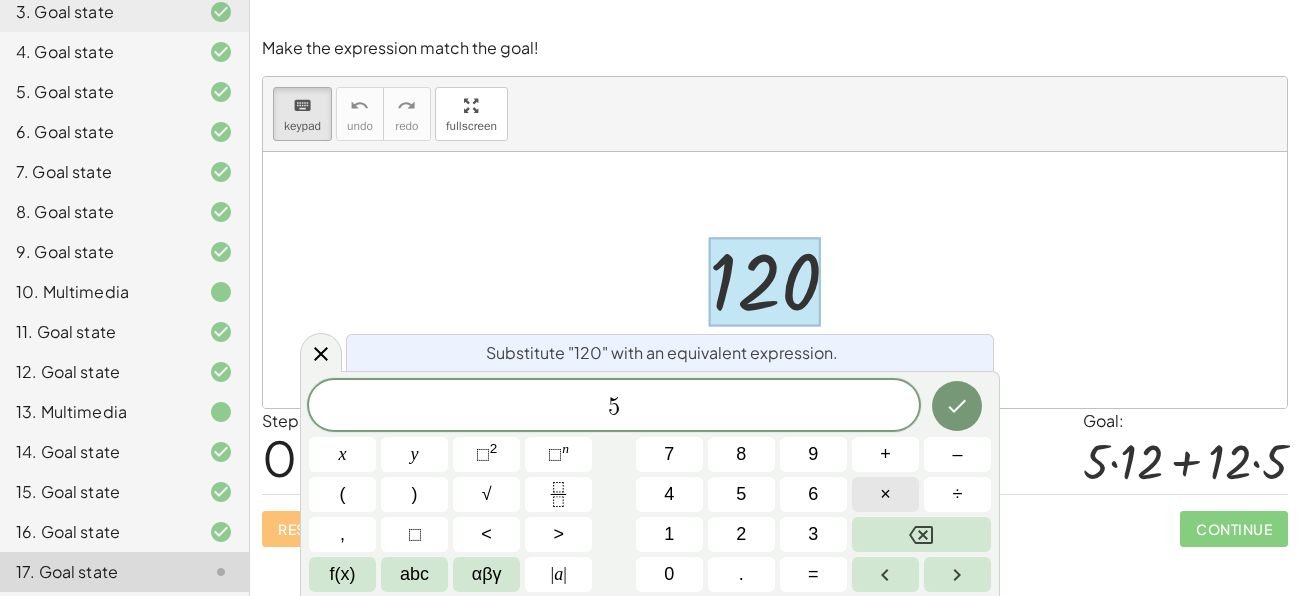 click on "×" at bounding box center [885, 494] 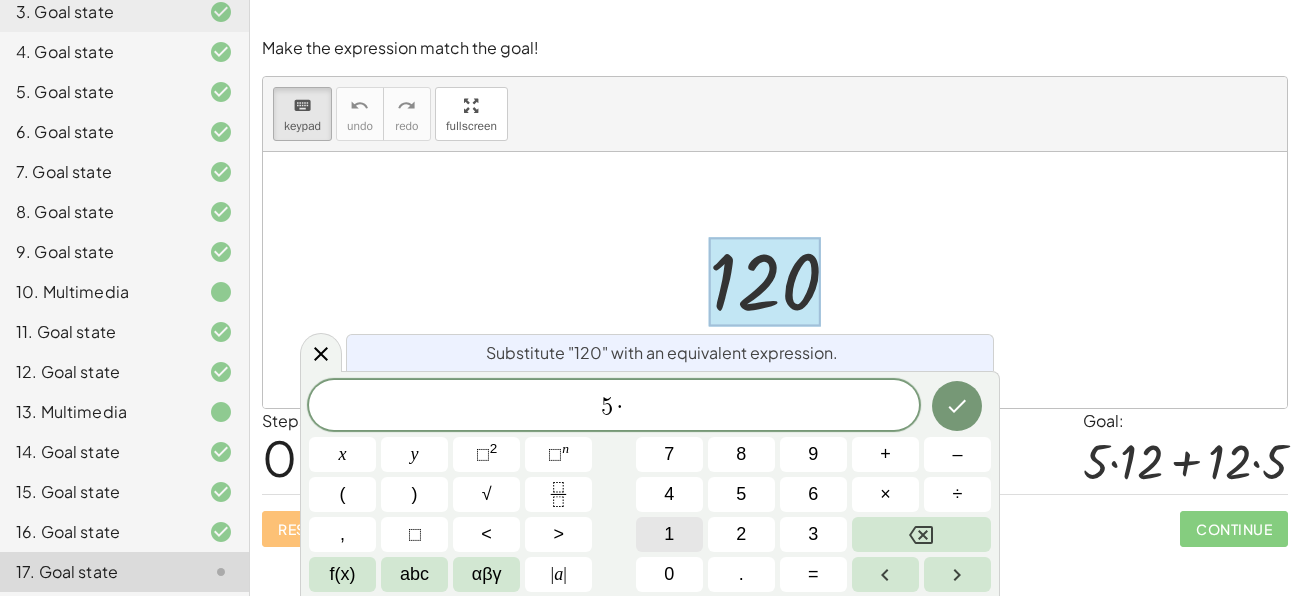 click on "1" at bounding box center (669, 534) 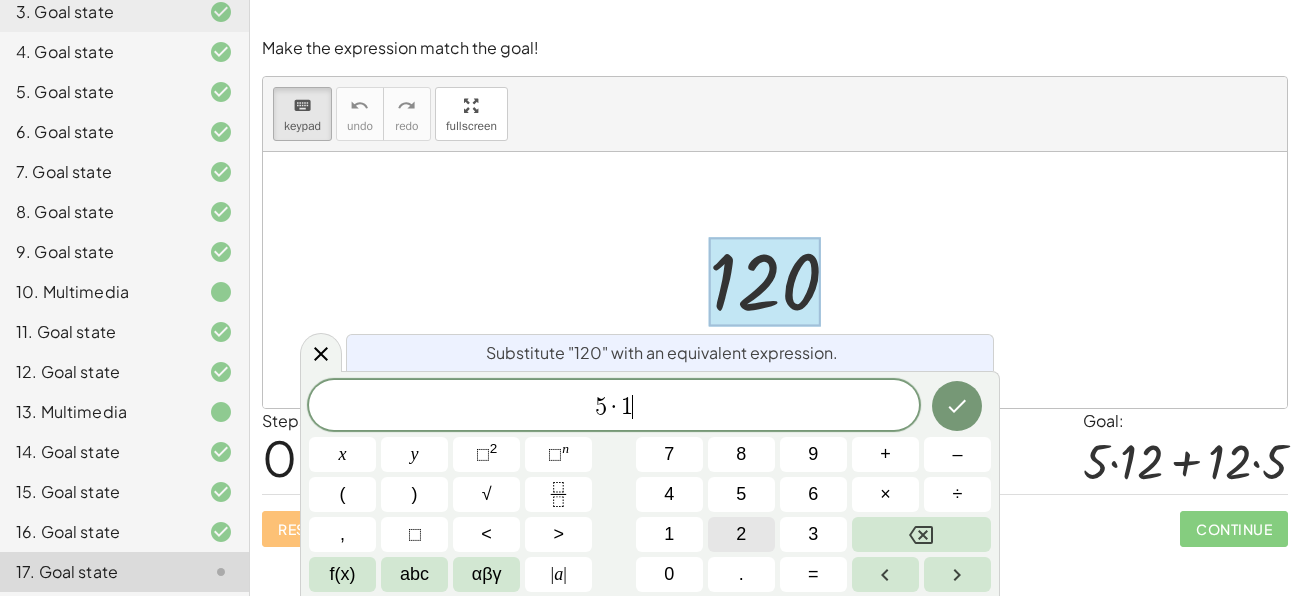click on "2" at bounding box center (741, 534) 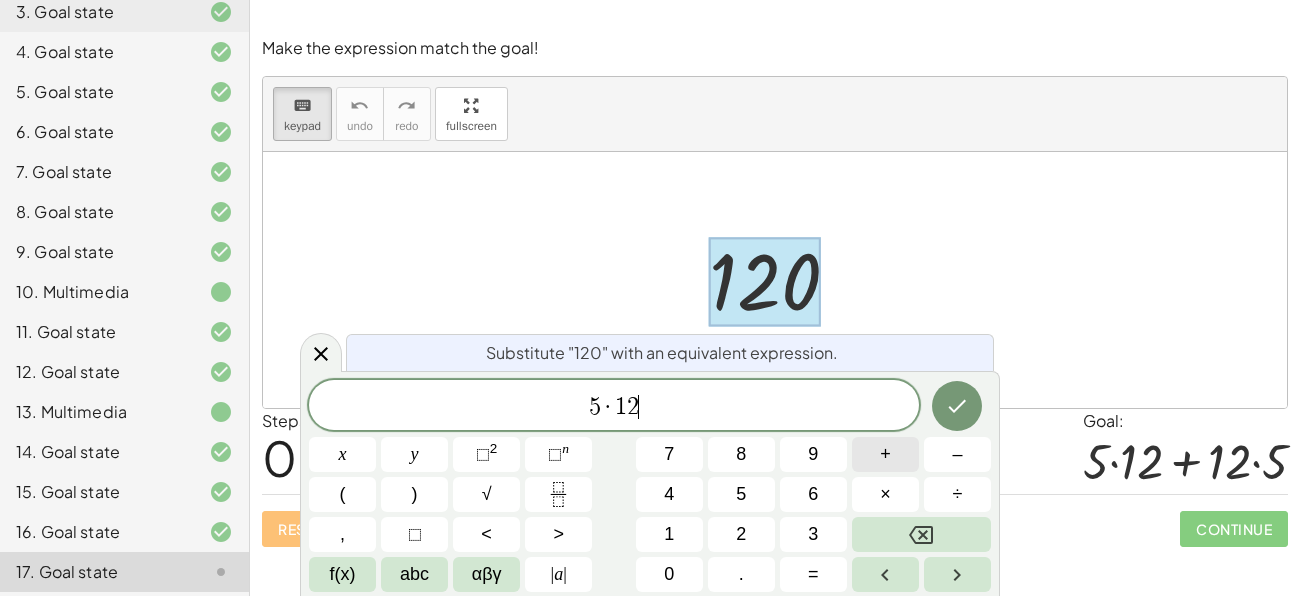 click on "+" at bounding box center (885, 454) 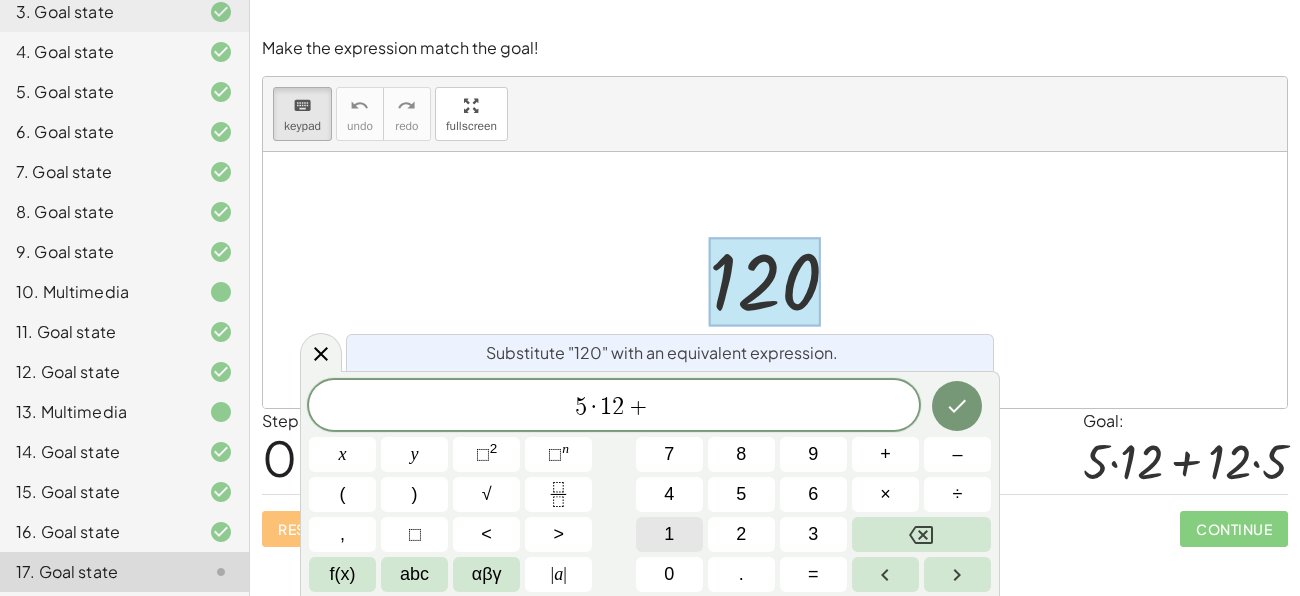 click on "1" at bounding box center [669, 534] 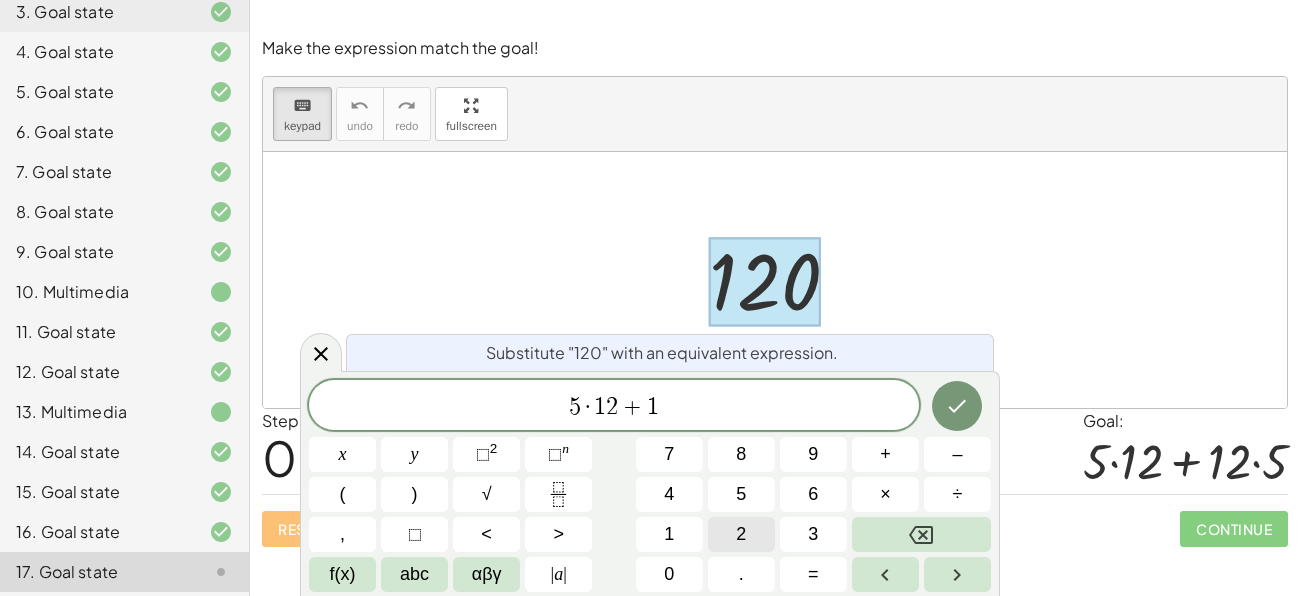 click on "2" at bounding box center (741, 534) 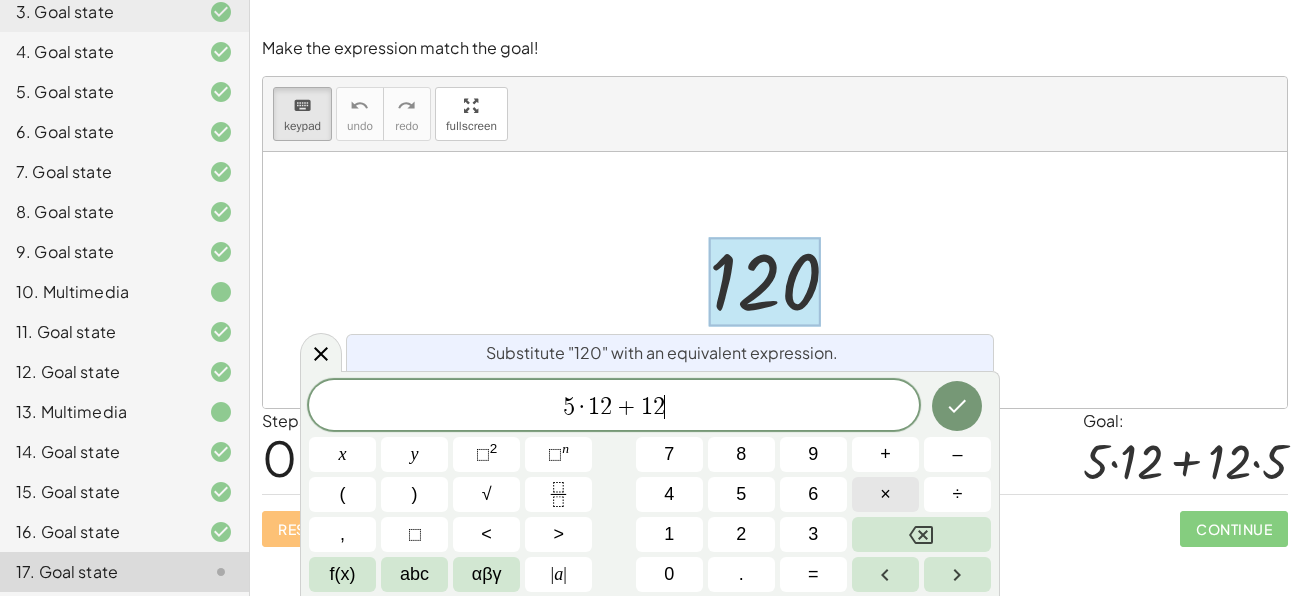 click on "×" at bounding box center [885, 494] 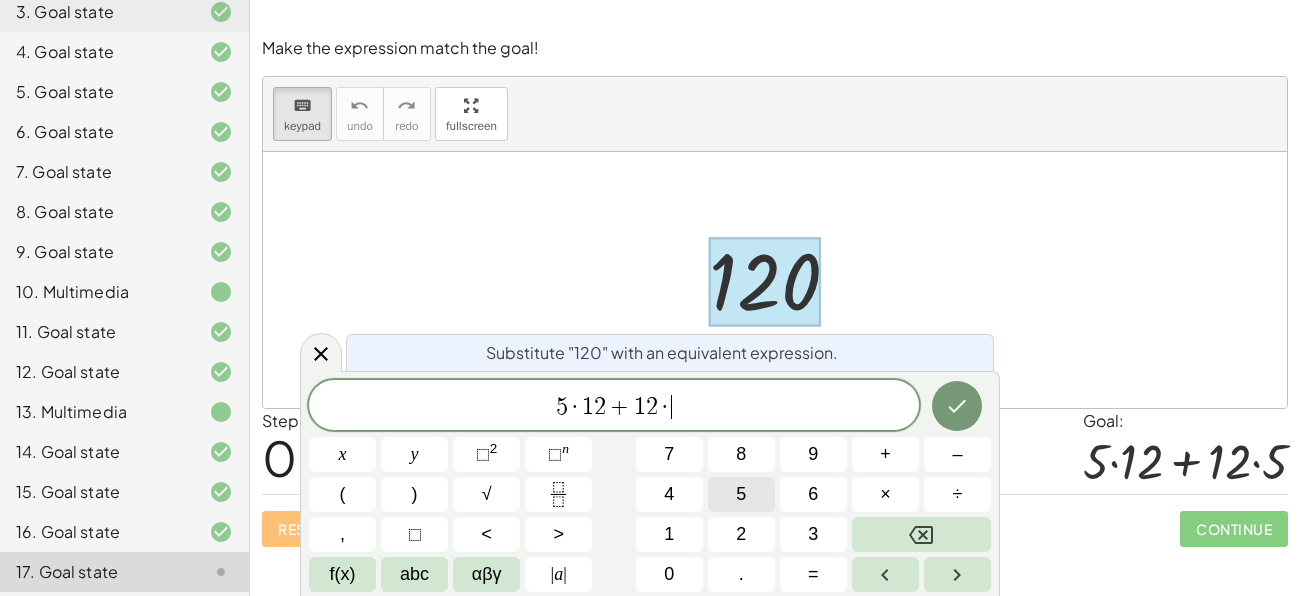 click on "5" at bounding box center [741, 494] 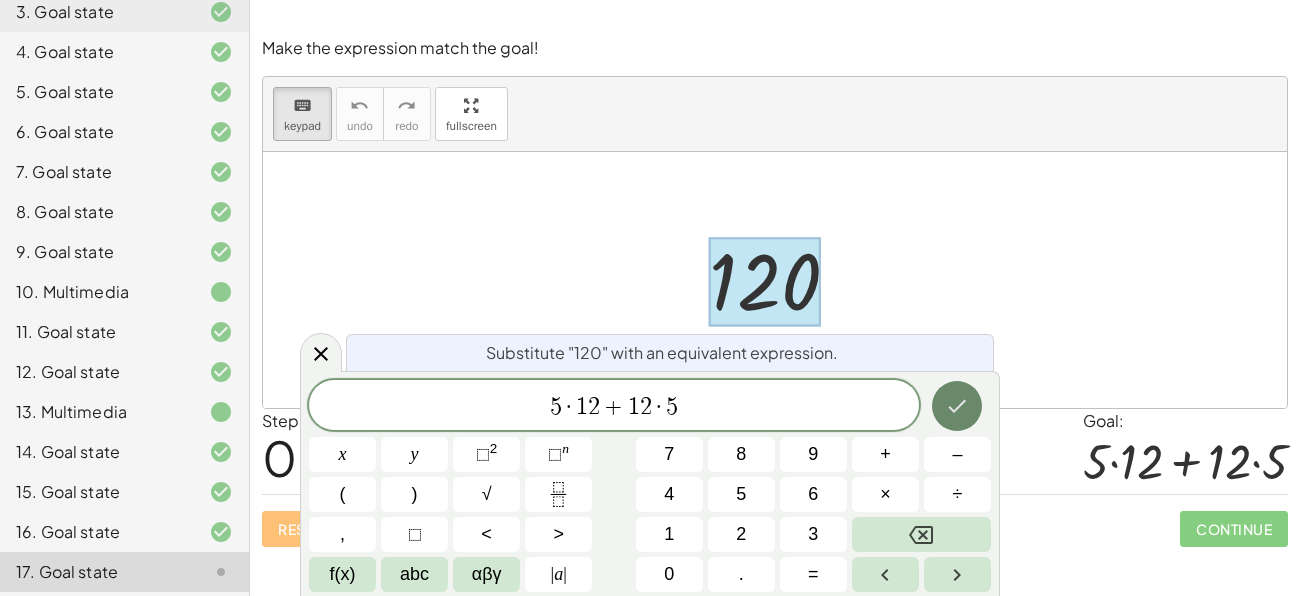 click at bounding box center [957, 406] 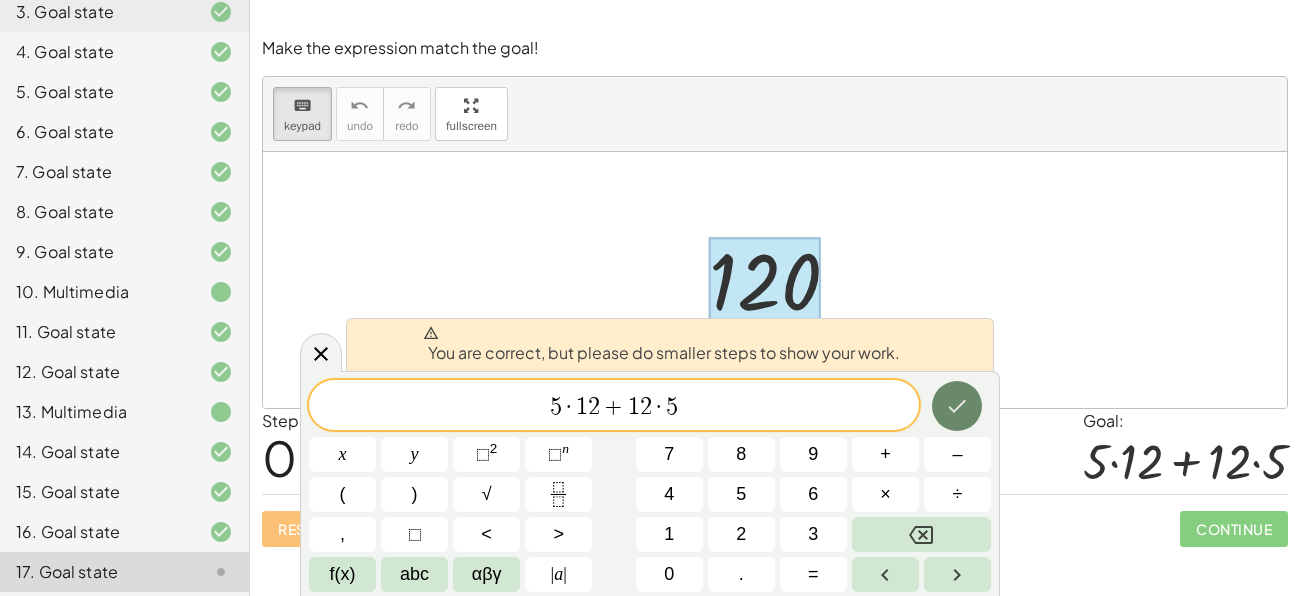 click at bounding box center (957, 406) 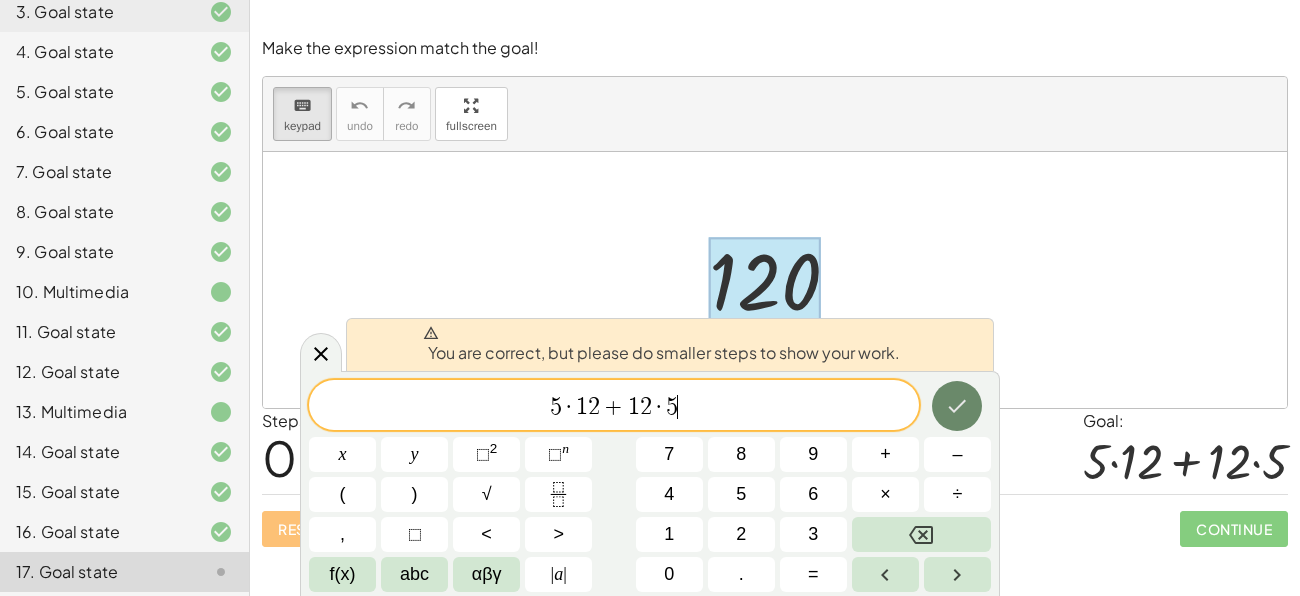 click at bounding box center (957, 406) 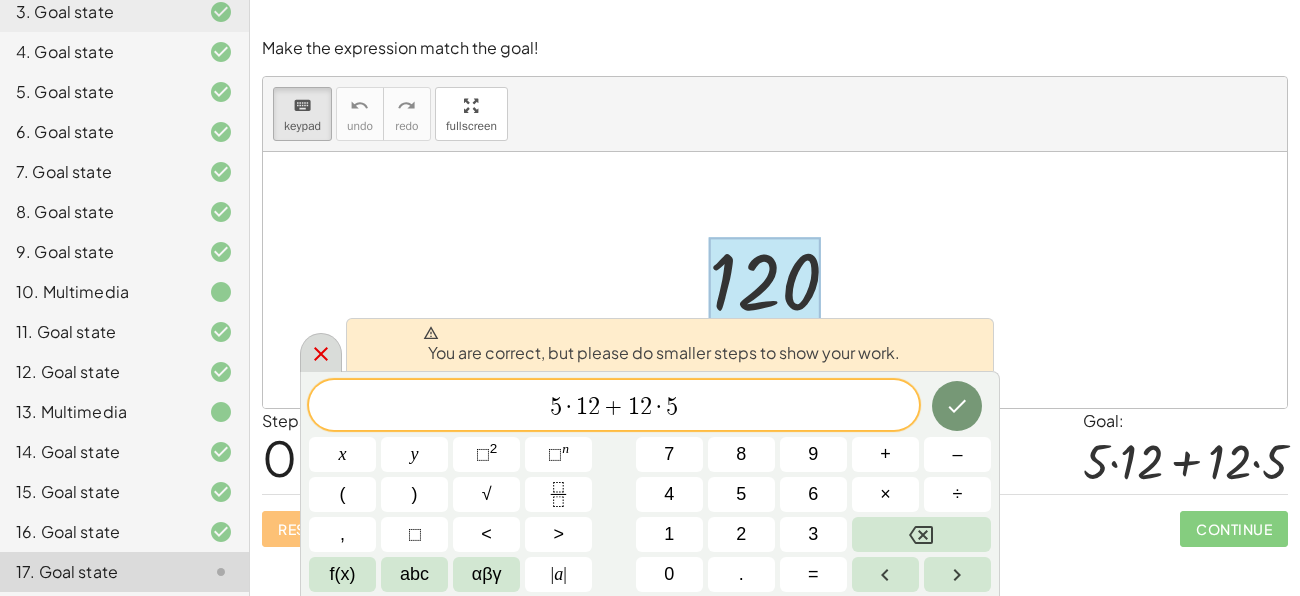 click 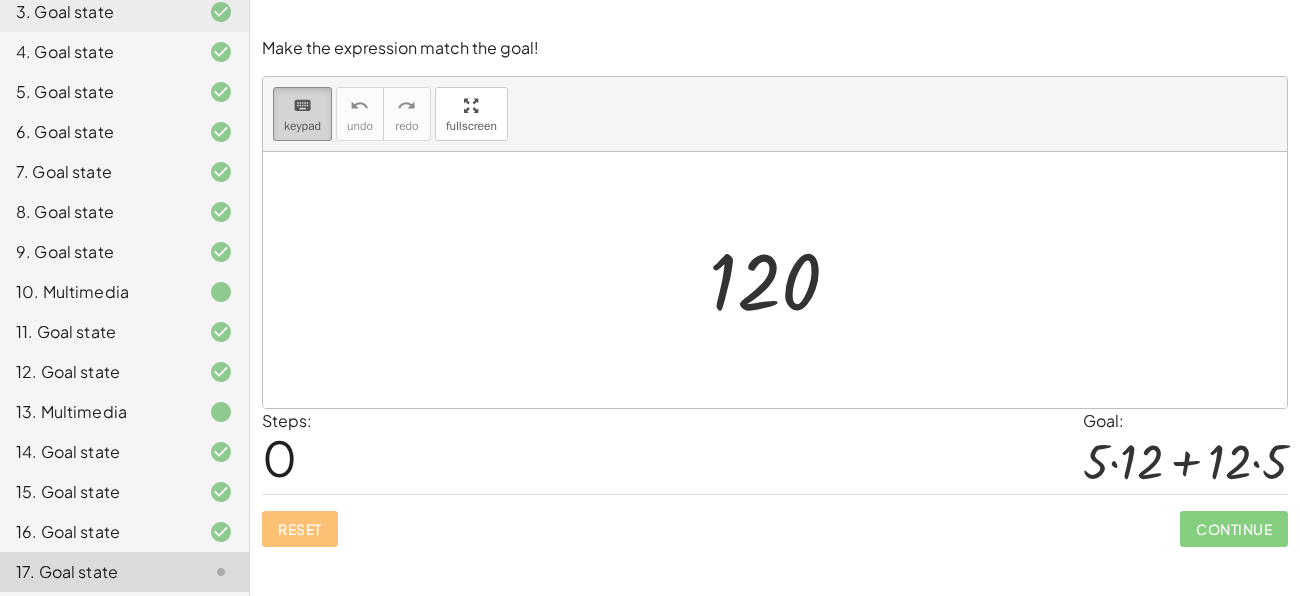 click on "keyboard" at bounding box center [302, 105] 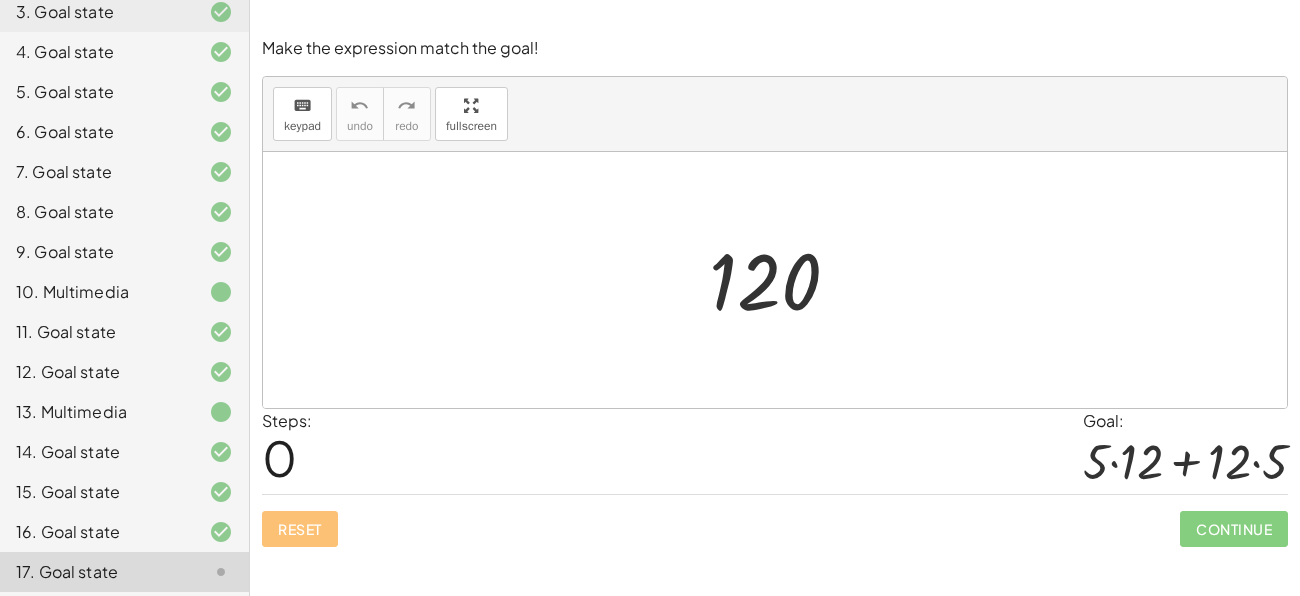 click on "120" at bounding box center (775, 280) 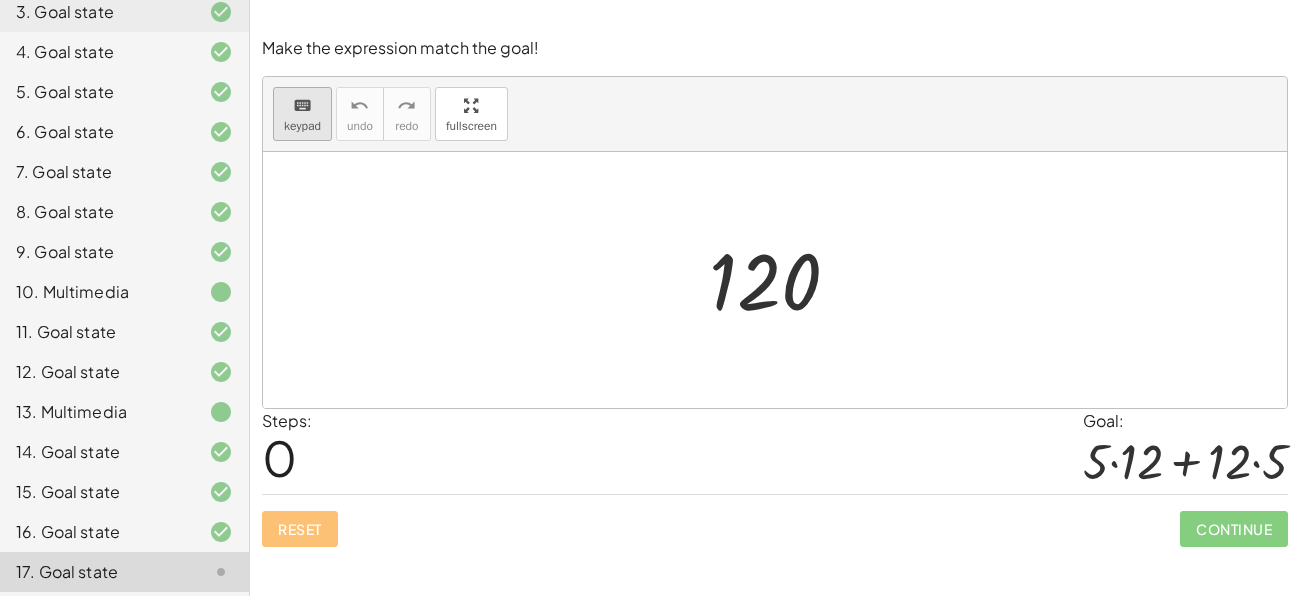 click on "keyboard" at bounding box center (302, 106) 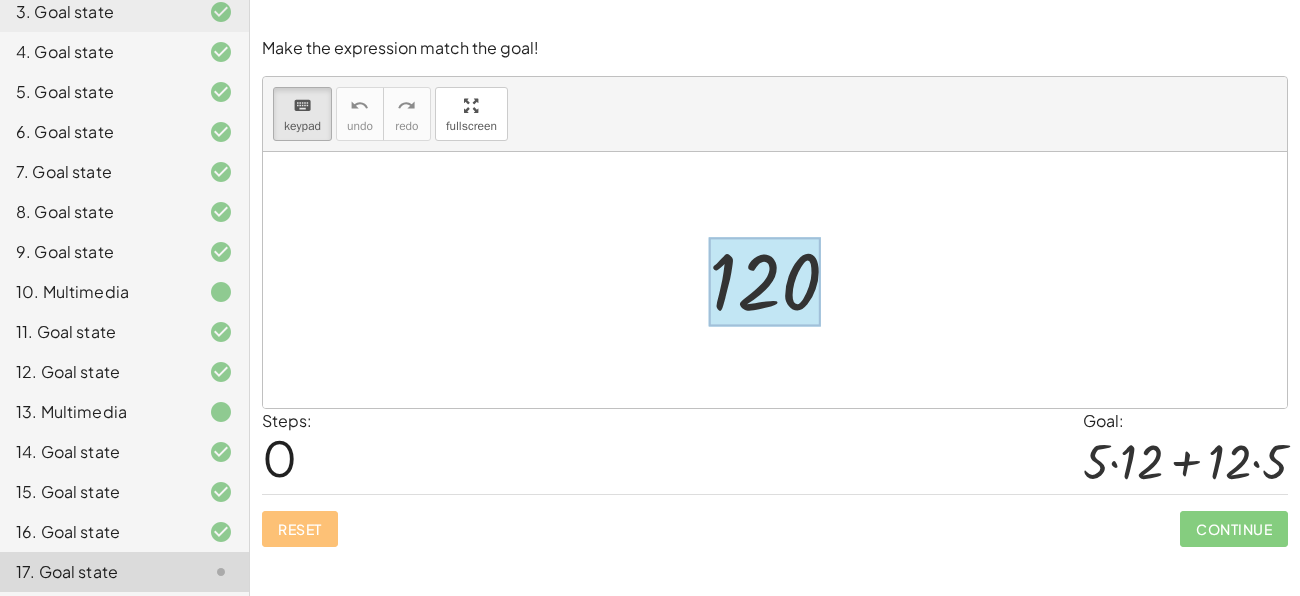 click at bounding box center (765, 282) 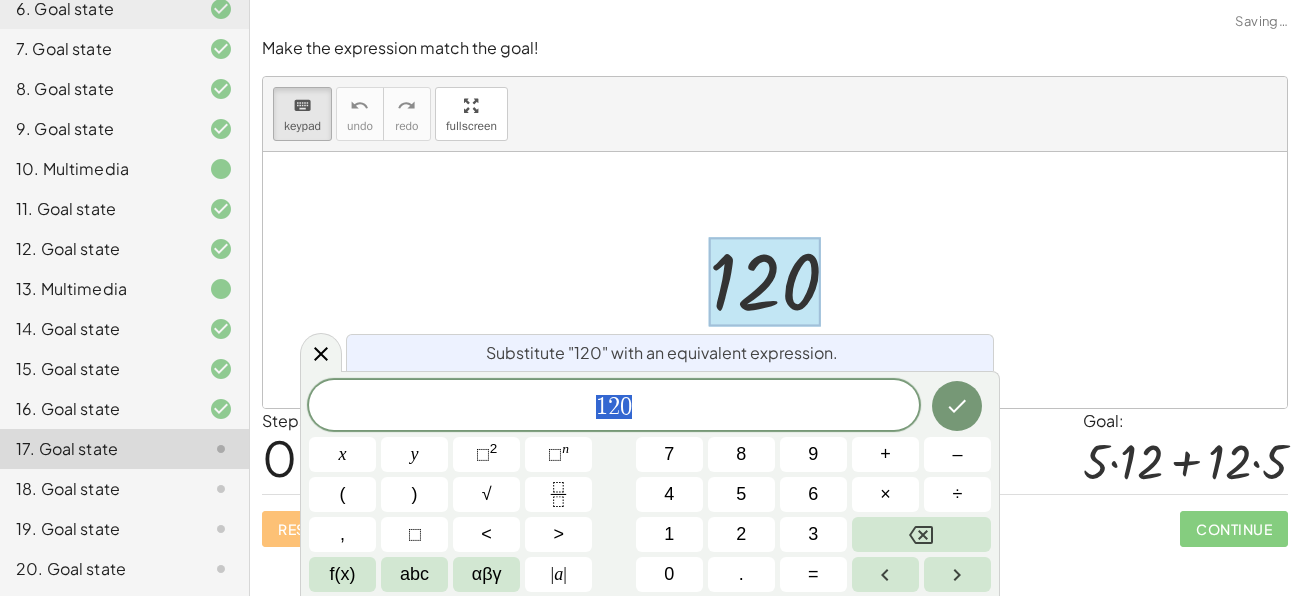 scroll, scrollTop: 445, scrollLeft: 0, axis: vertical 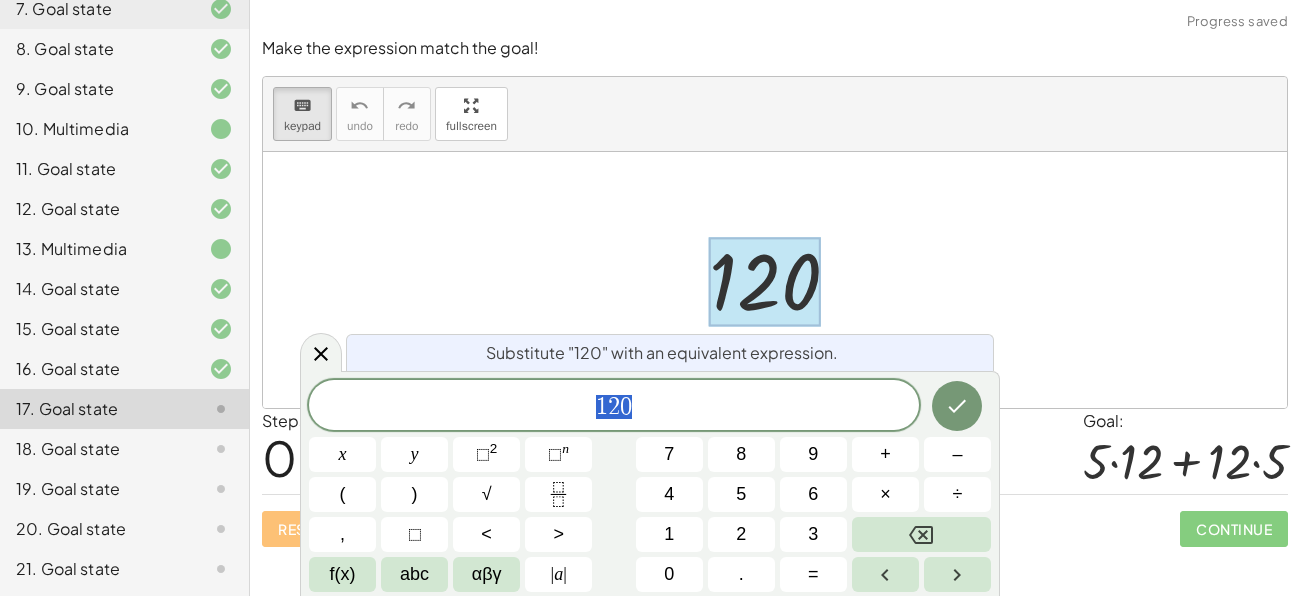 click on "21. Goal state" 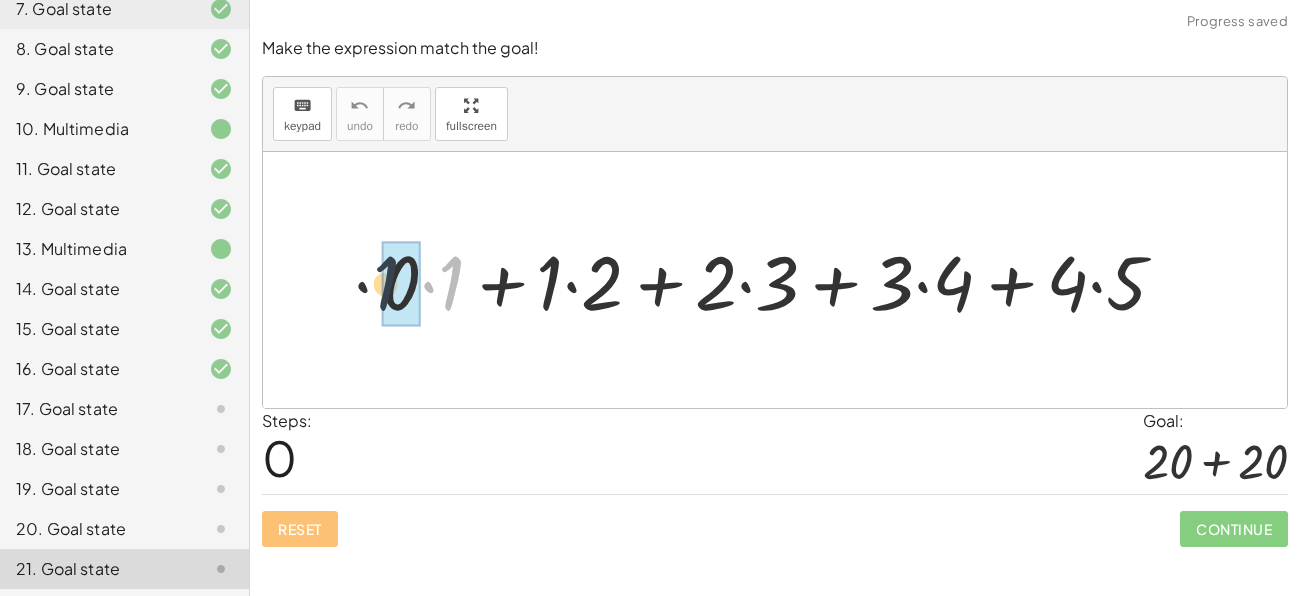 drag, startPoint x: 445, startPoint y: 285, endPoint x: 374, endPoint y: 285, distance: 71 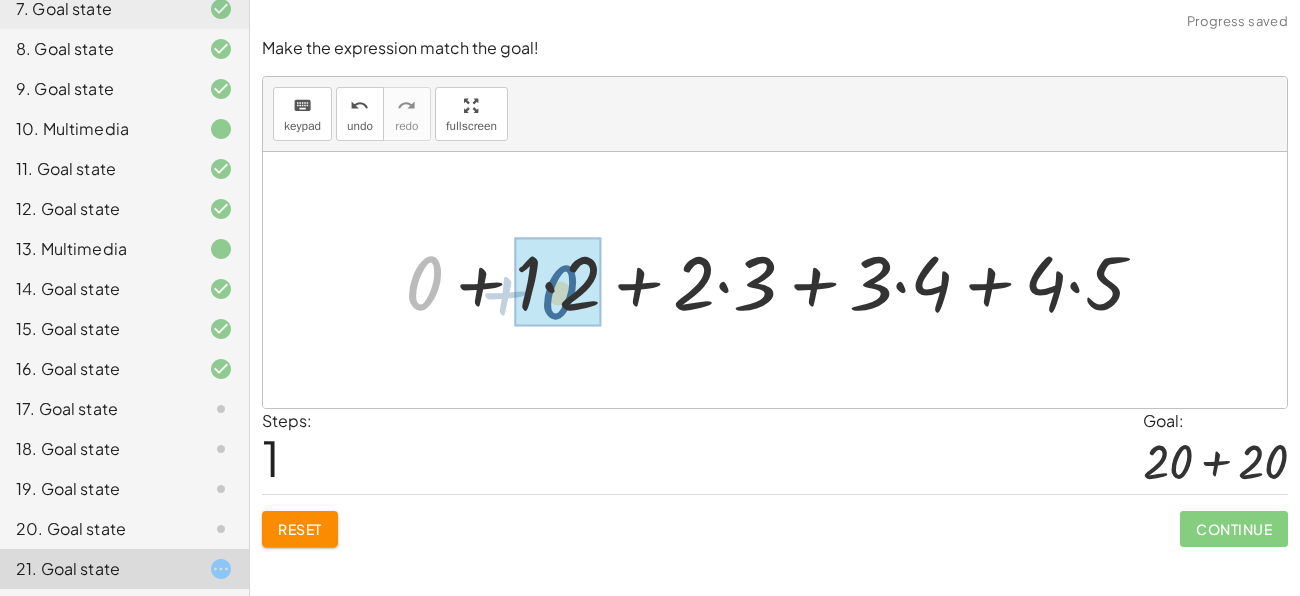 drag, startPoint x: 422, startPoint y: 280, endPoint x: 590, endPoint y: 296, distance: 168.76018 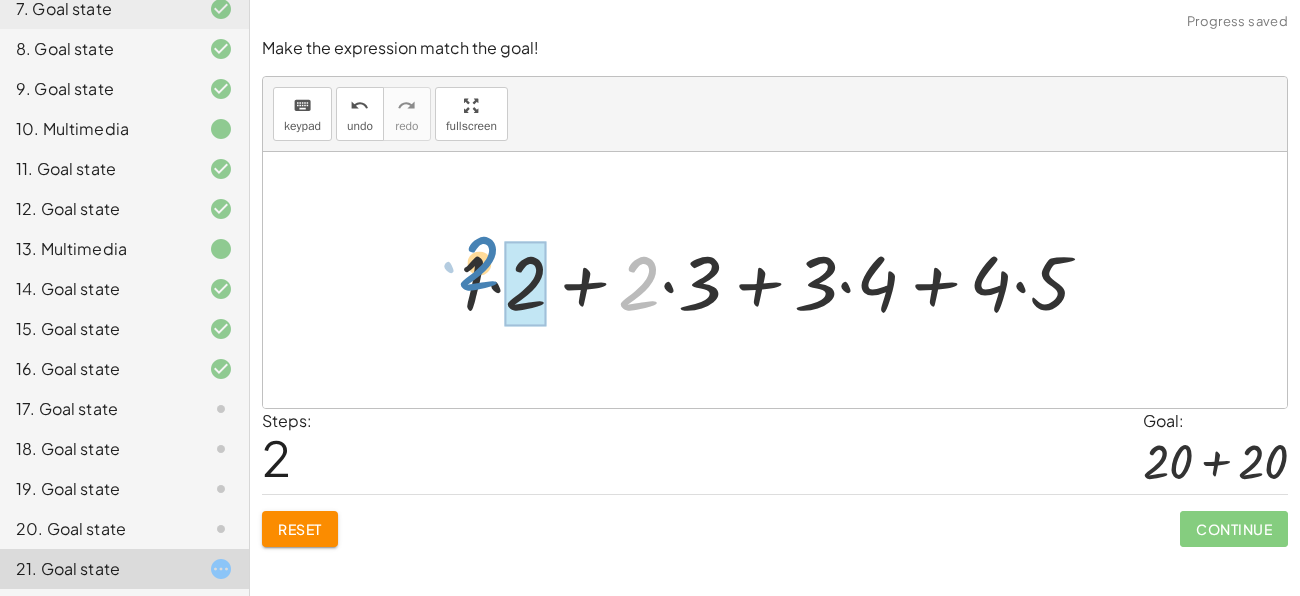 drag, startPoint x: 650, startPoint y: 285, endPoint x: 497, endPoint y: 271, distance: 153.63919 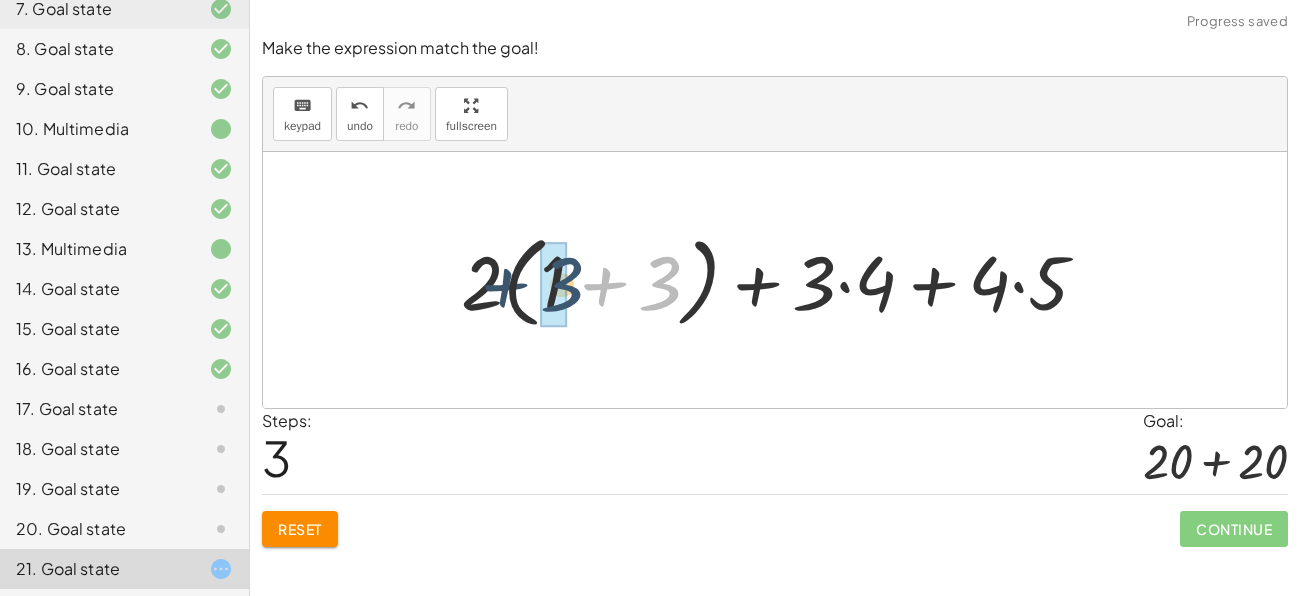 drag, startPoint x: 657, startPoint y: 287, endPoint x: 567, endPoint y: 289, distance: 90.02222 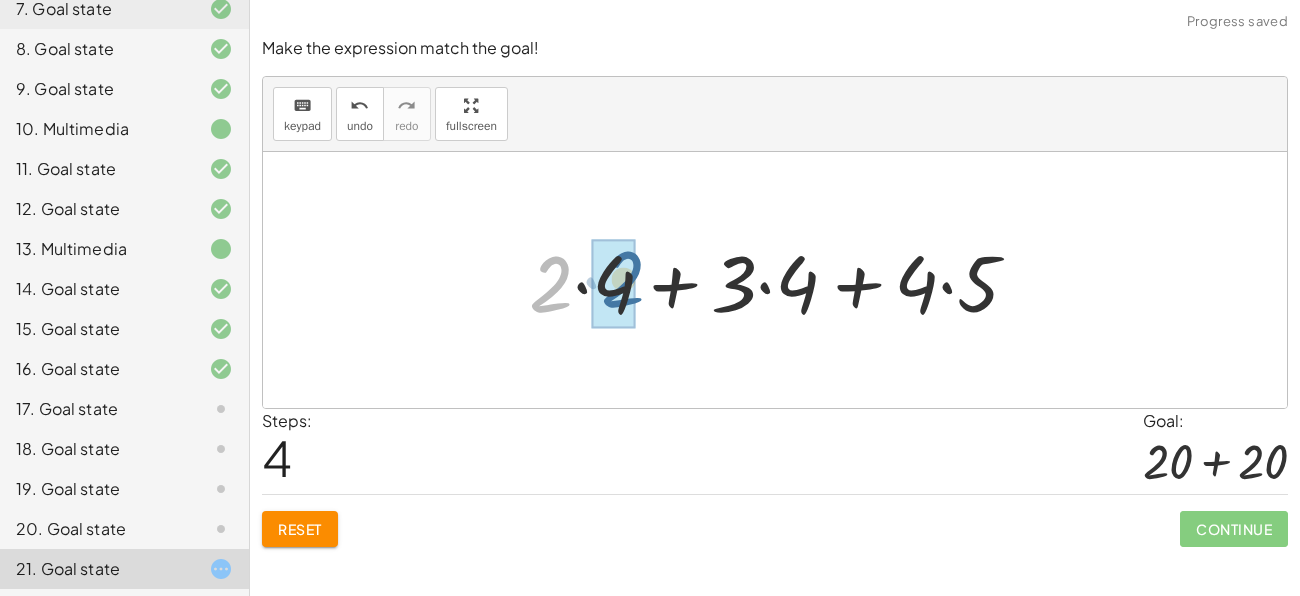 drag, startPoint x: 543, startPoint y: 280, endPoint x: 616, endPoint y: 275, distance: 73.171036 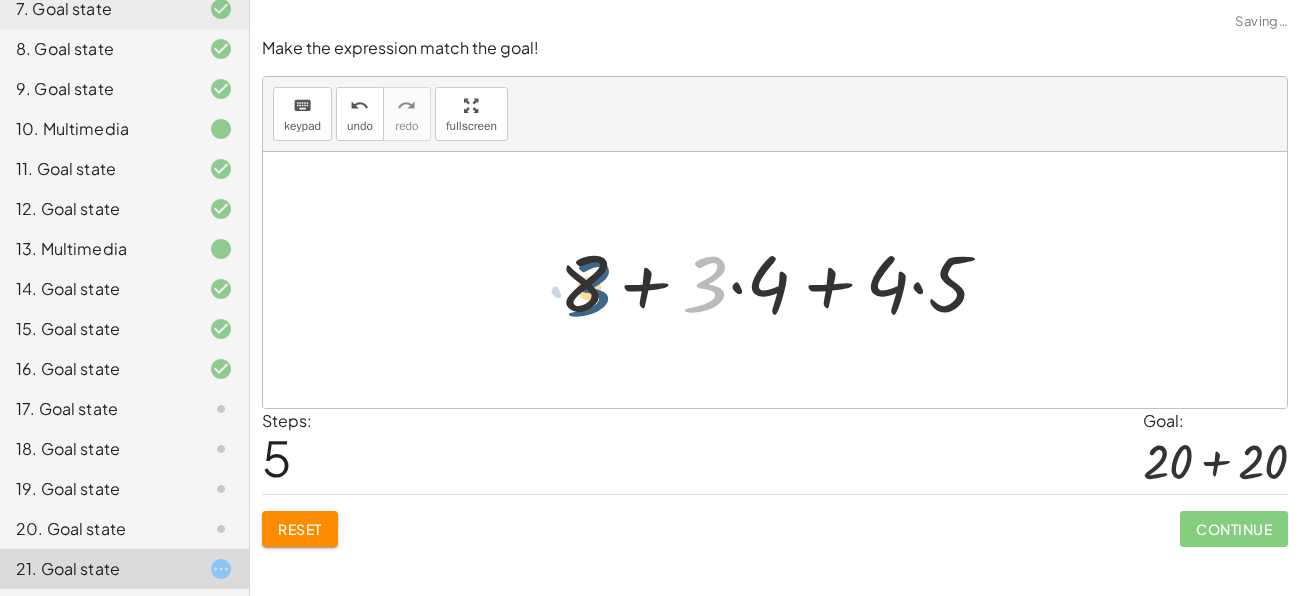 drag, startPoint x: 711, startPoint y: 278, endPoint x: 582, endPoint y: 283, distance: 129.09686 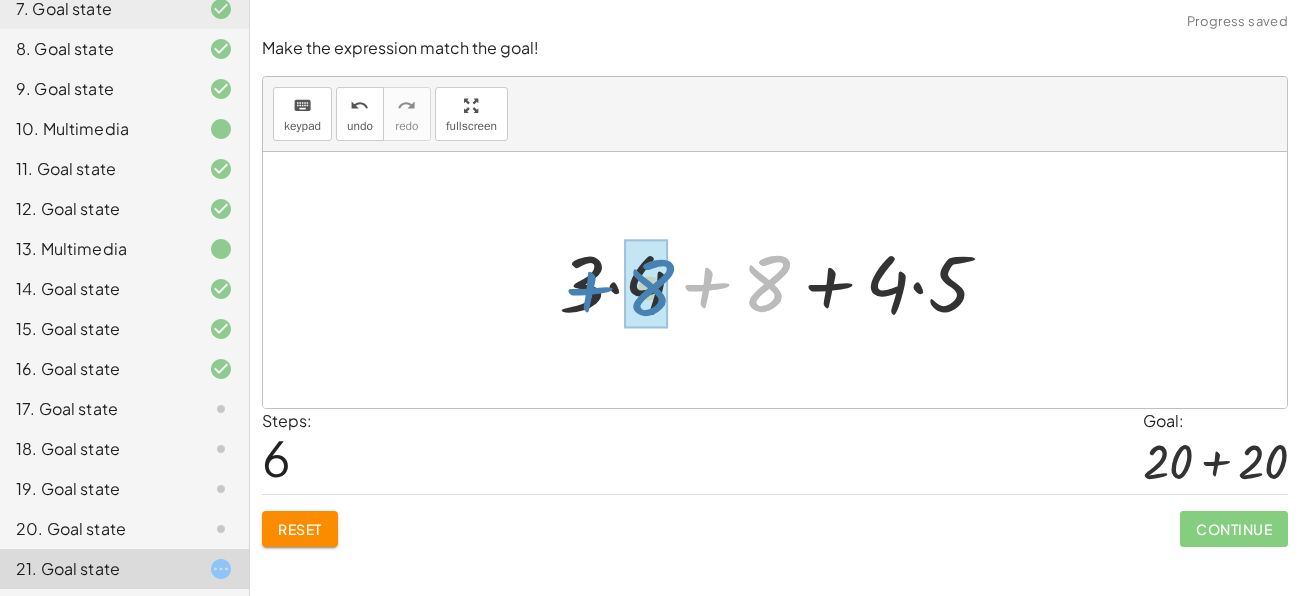 drag, startPoint x: 774, startPoint y: 278, endPoint x: 656, endPoint y: 281, distance: 118.03813 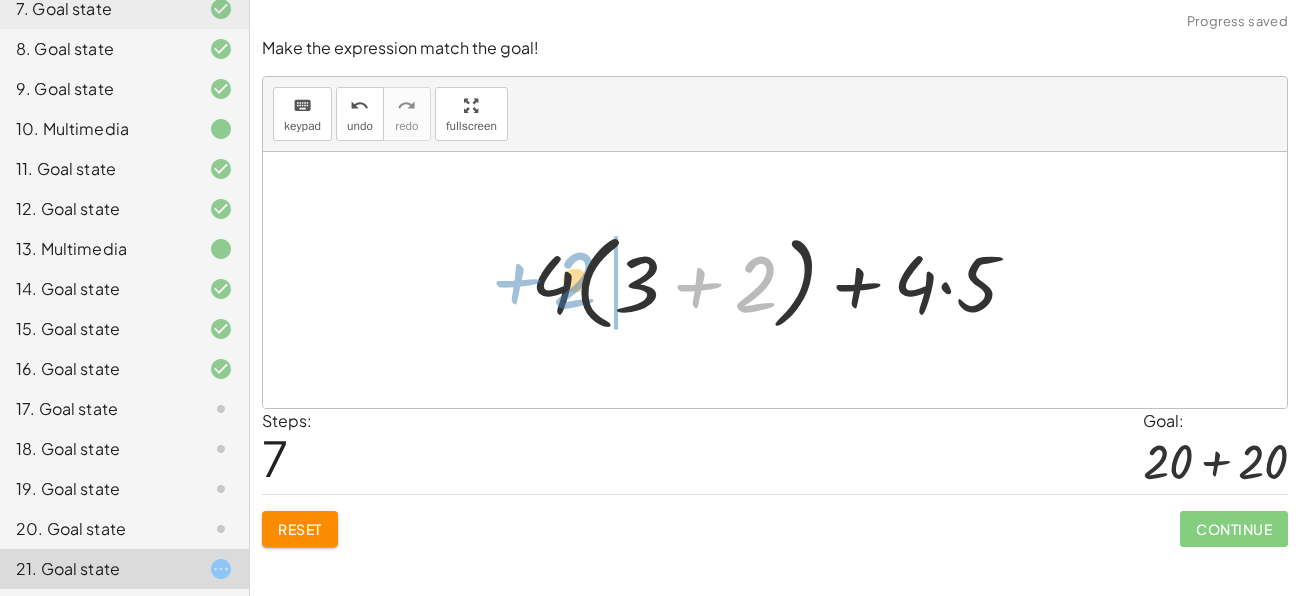 drag, startPoint x: 769, startPoint y: 284, endPoint x: 585, endPoint y: 283, distance: 184.00272 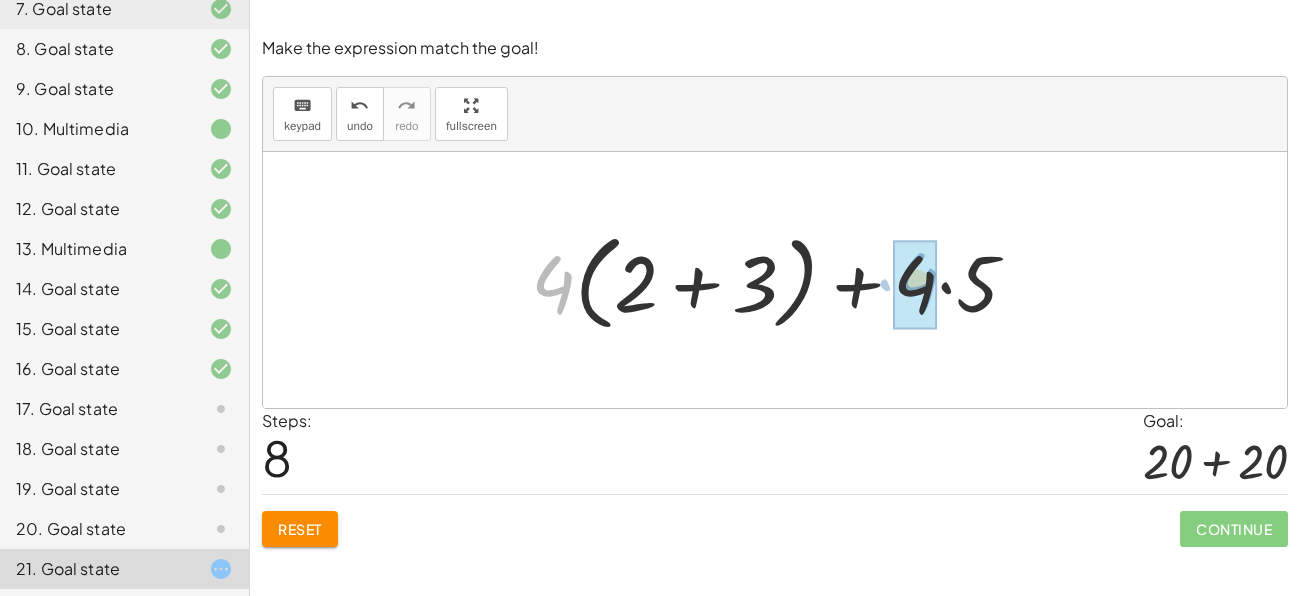 drag, startPoint x: 538, startPoint y: 286, endPoint x: 902, endPoint y: 283, distance: 364.01236 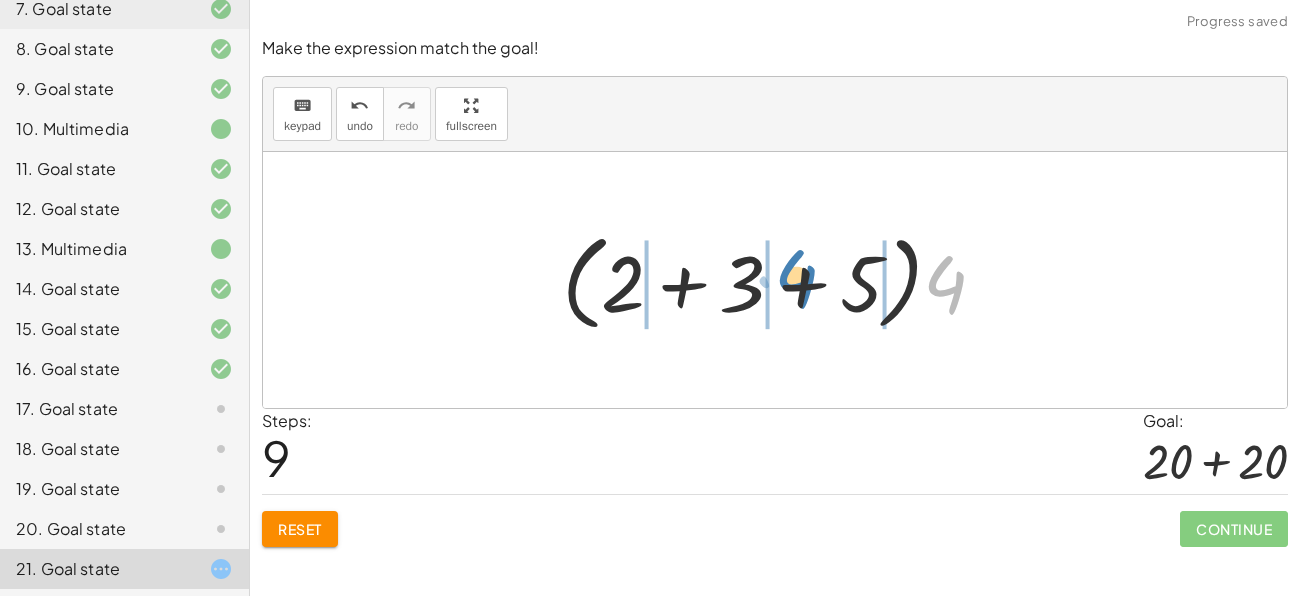 drag, startPoint x: 949, startPoint y: 278, endPoint x: 803, endPoint y: 272, distance: 146.12323 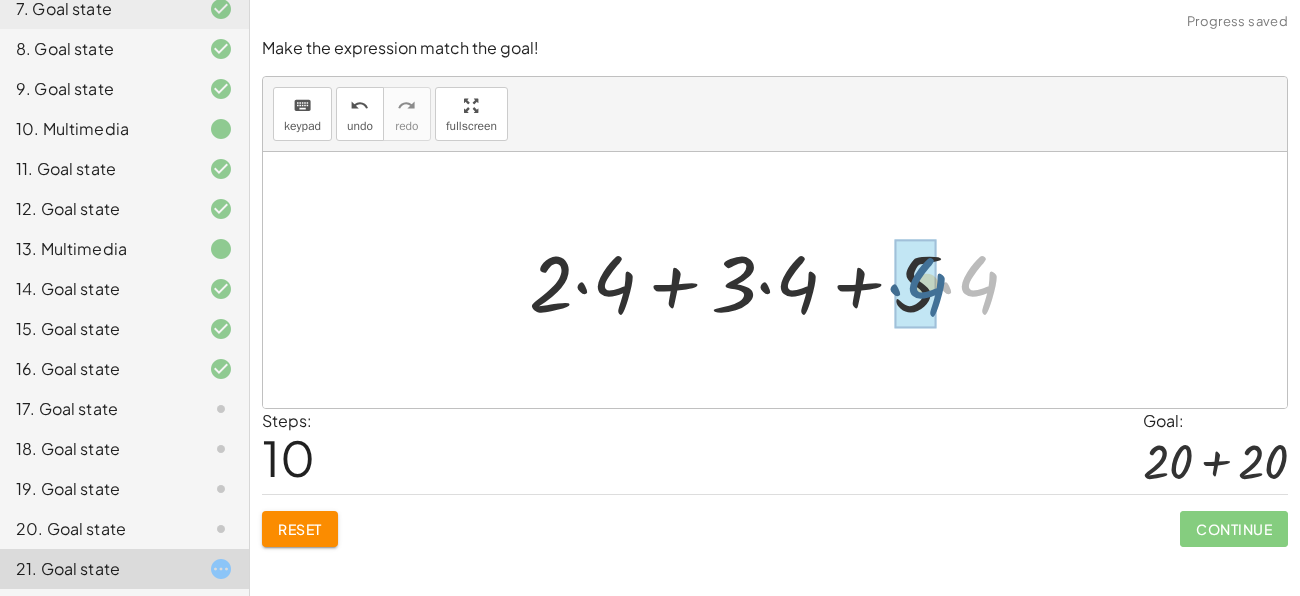 drag, startPoint x: 982, startPoint y: 275, endPoint x: 922, endPoint y: 278, distance: 60.074955 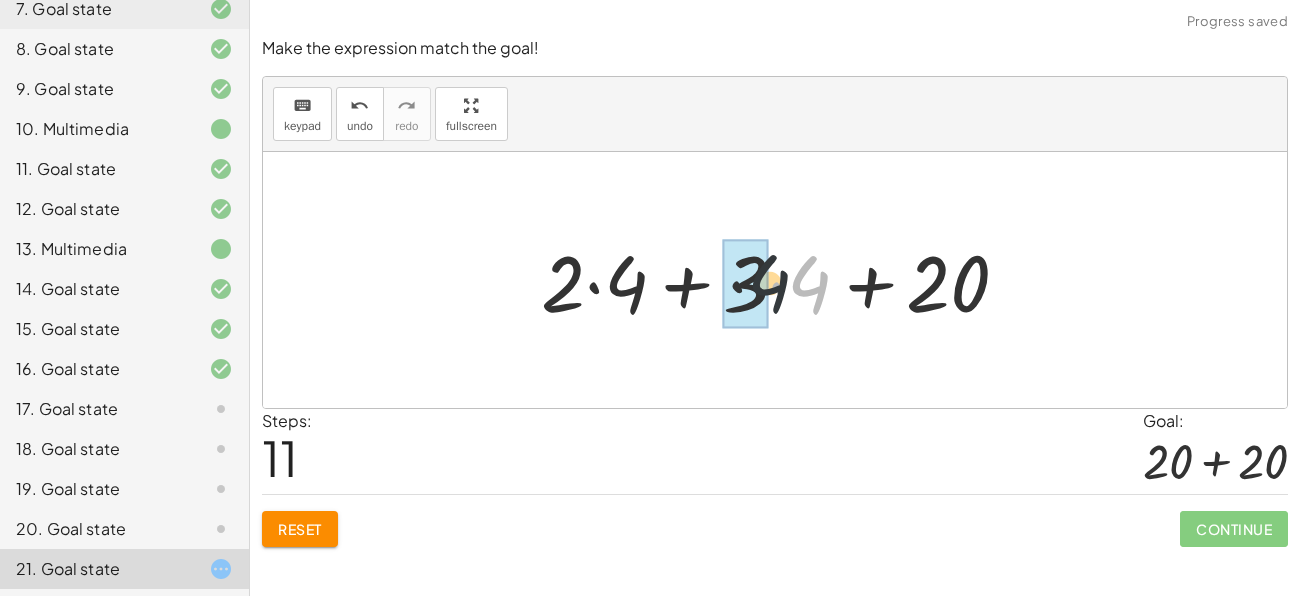 drag, startPoint x: 812, startPoint y: 276, endPoint x: 753, endPoint y: 275, distance: 59.008472 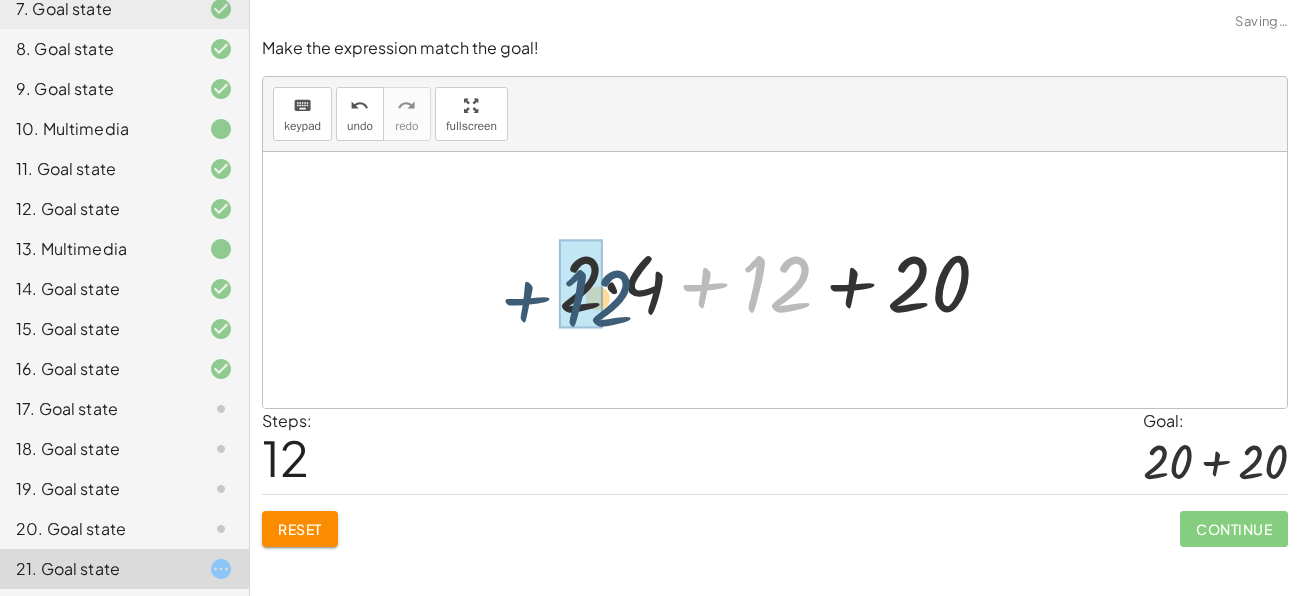 drag, startPoint x: 789, startPoint y: 277, endPoint x: 579, endPoint y: 286, distance: 210.19276 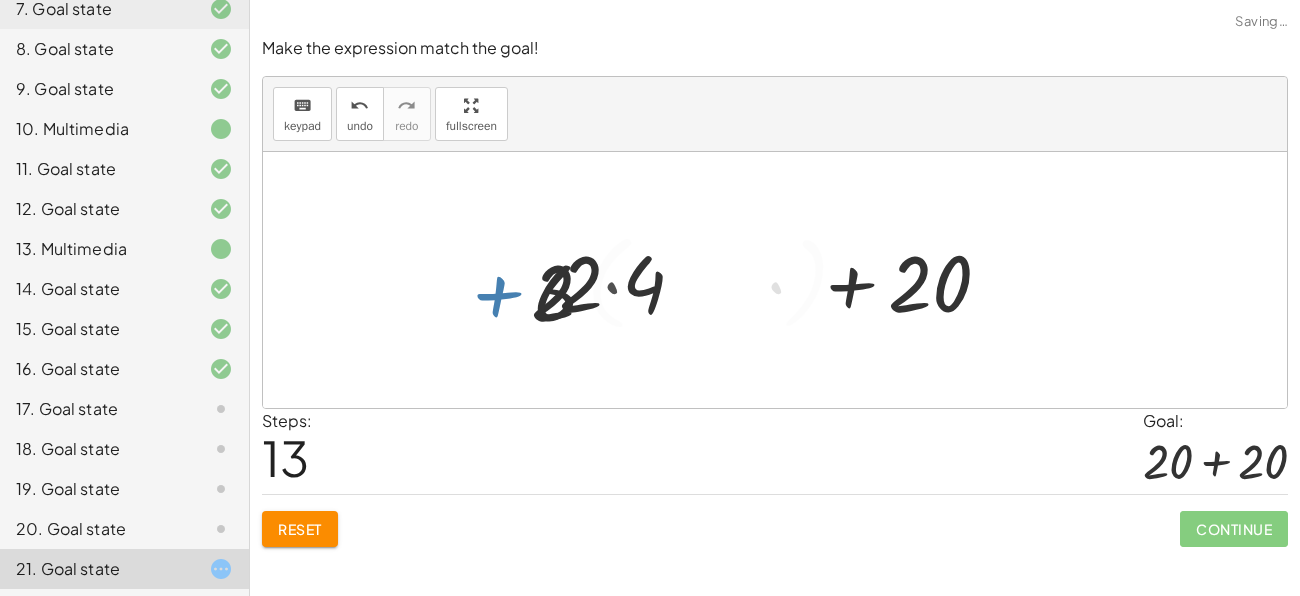 click at bounding box center (783, 280) 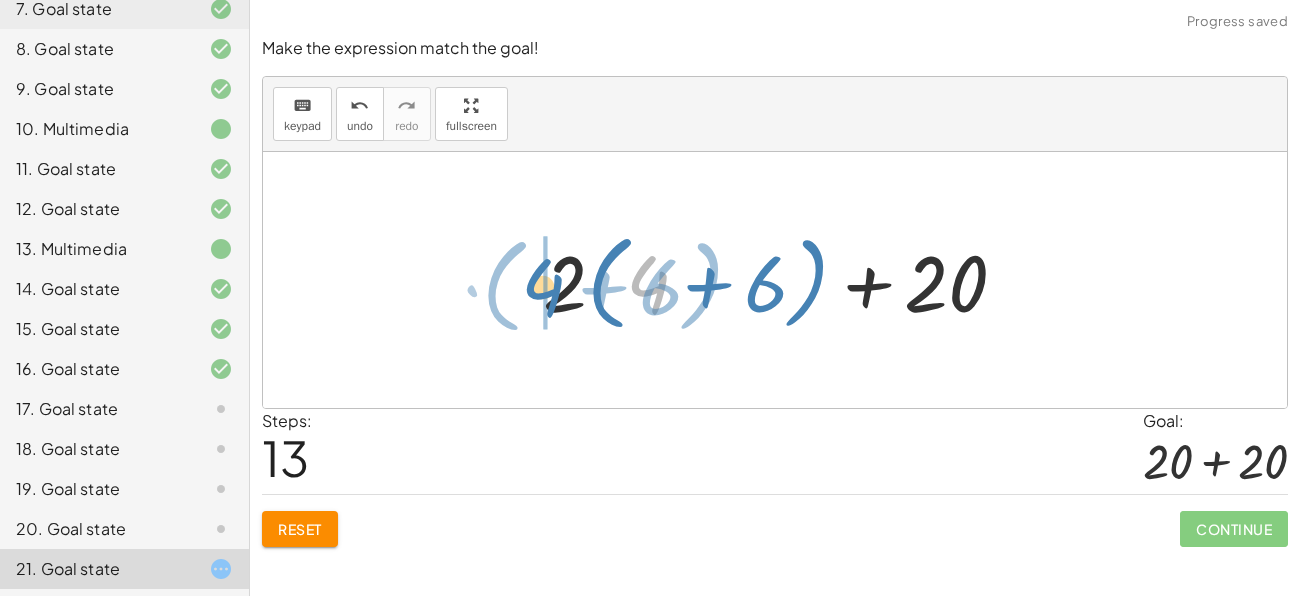 drag, startPoint x: 646, startPoint y: 285, endPoint x: 558, endPoint y: 287, distance: 88.02273 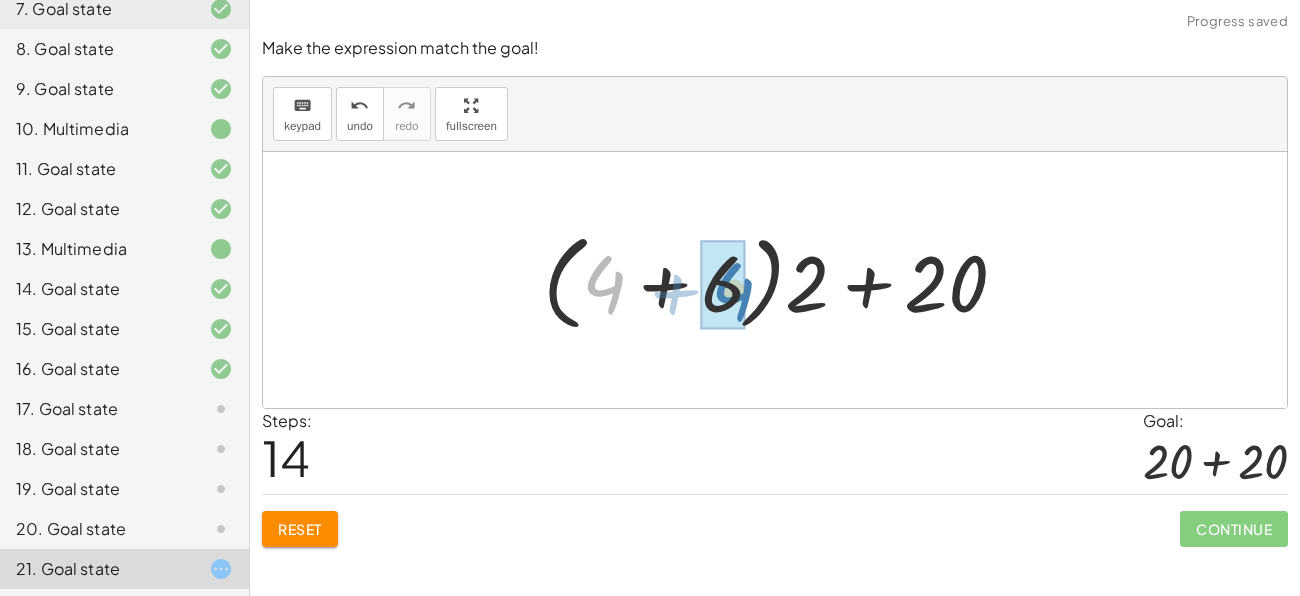 drag, startPoint x: 604, startPoint y: 273, endPoint x: 732, endPoint y: 279, distance: 128.14055 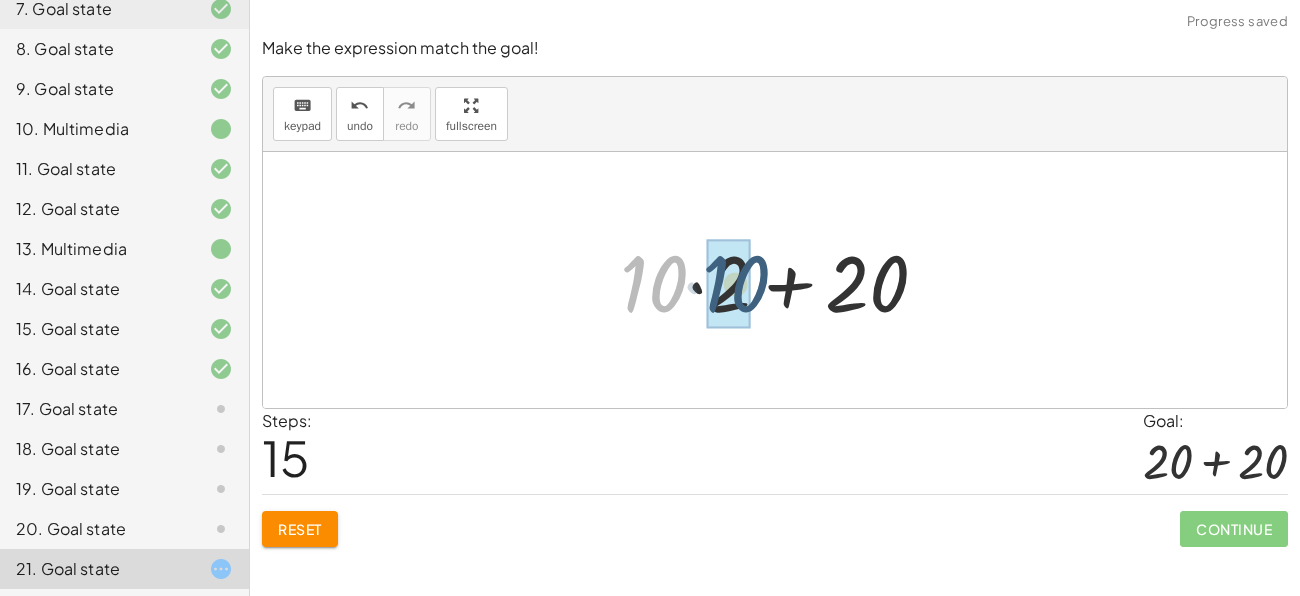 drag, startPoint x: 652, startPoint y: 277, endPoint x: 734, endPoint y: 277, distance: 82 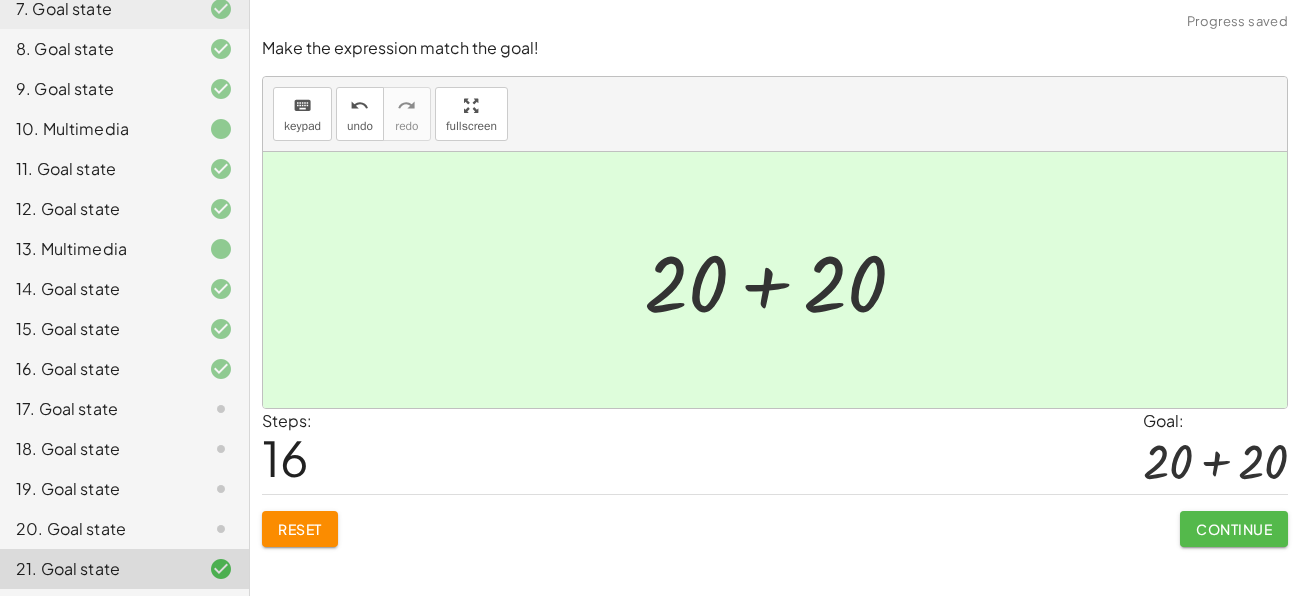 click on "Continue" at bounding box center (1234, 529) 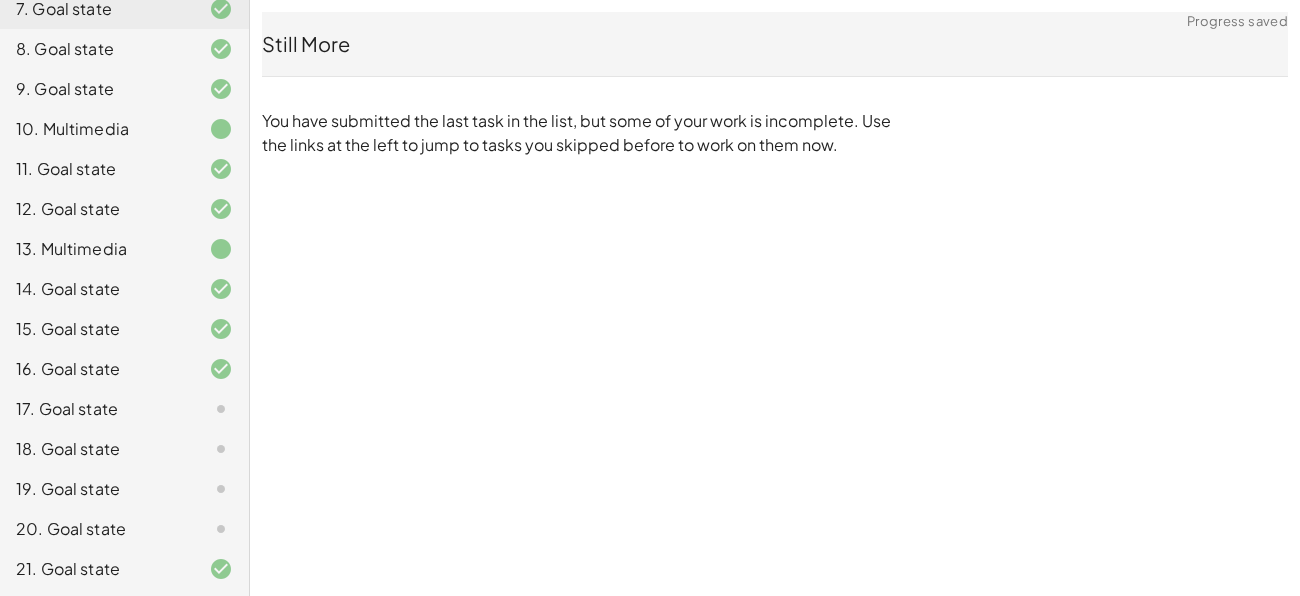 click 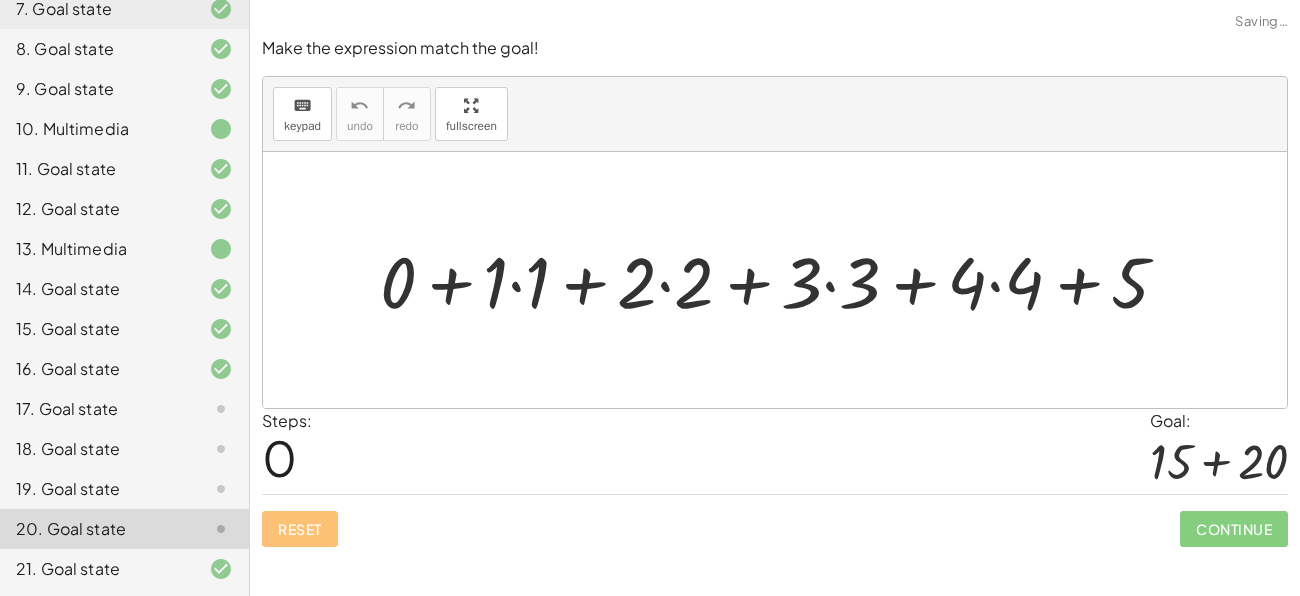 click 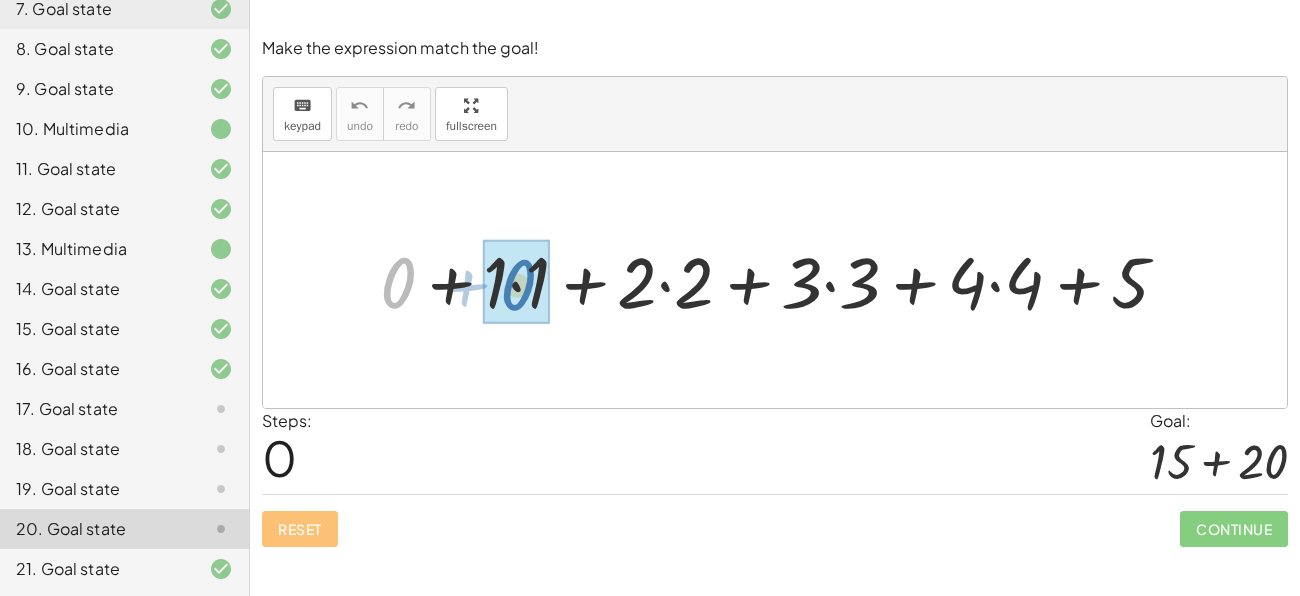 drag, startPoint x: 399, startPoint y: 275, endPoint x: 522, endPoint y: 277, distance: 123.01626 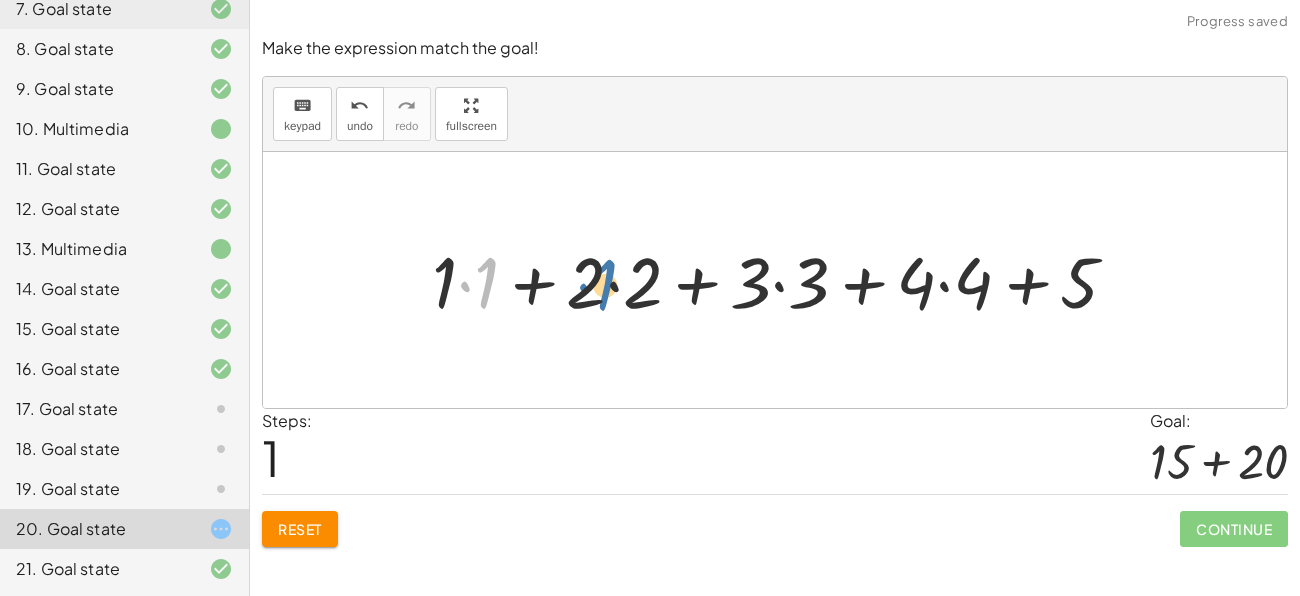 drag, startPoint x: 464, startPoint y: 268, endPoint x: 579, endPoint y: 267, distance: 115.00435 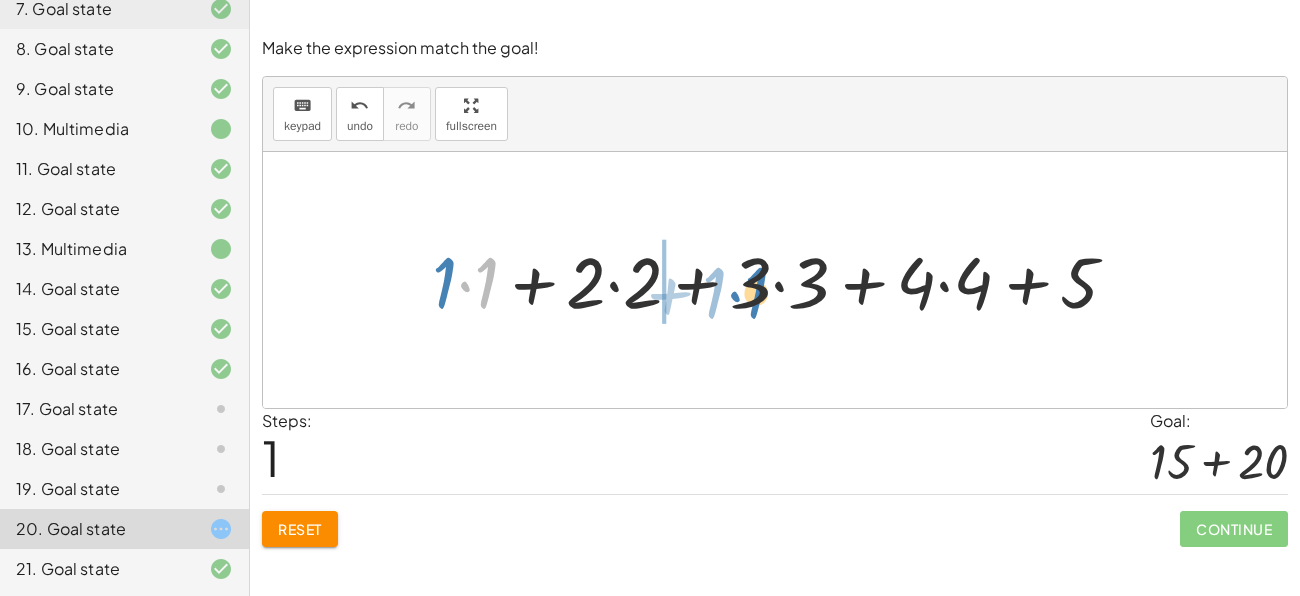 drag, startPoint x: 459, startPoint y: 278, endPoint x: 728, endPoint y: 288, distance: 269.18582 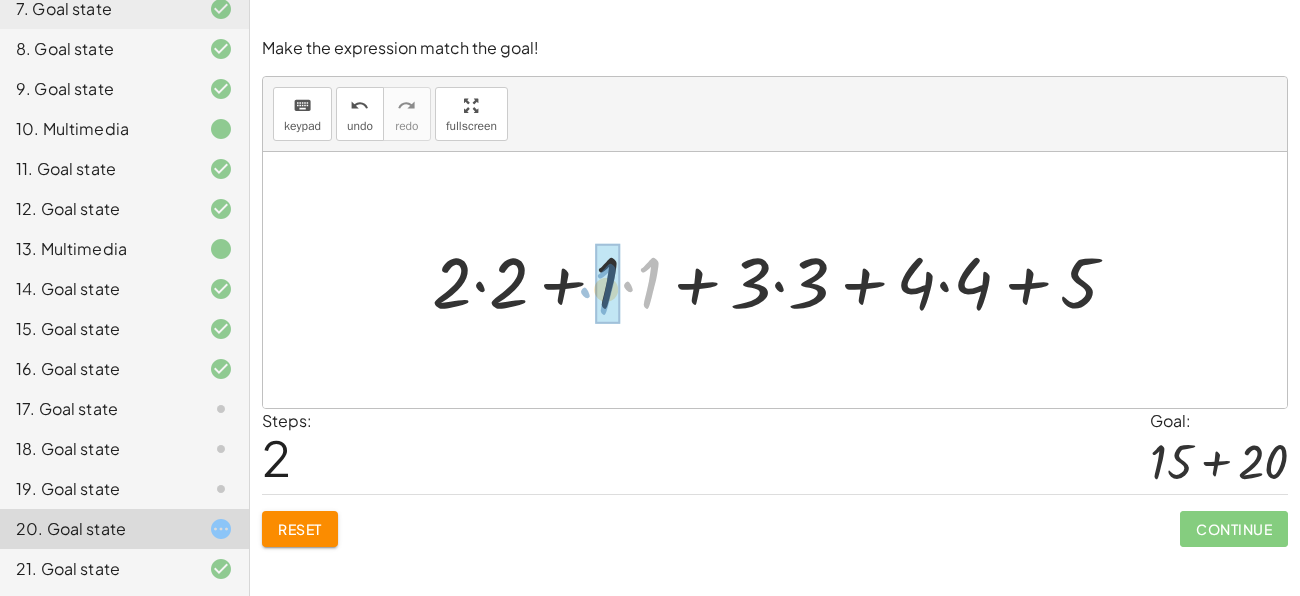 drag, startPoint x: 651, startPoint y: 283, endPoint x: 611, endPoint y: 289, distance: 40.4475 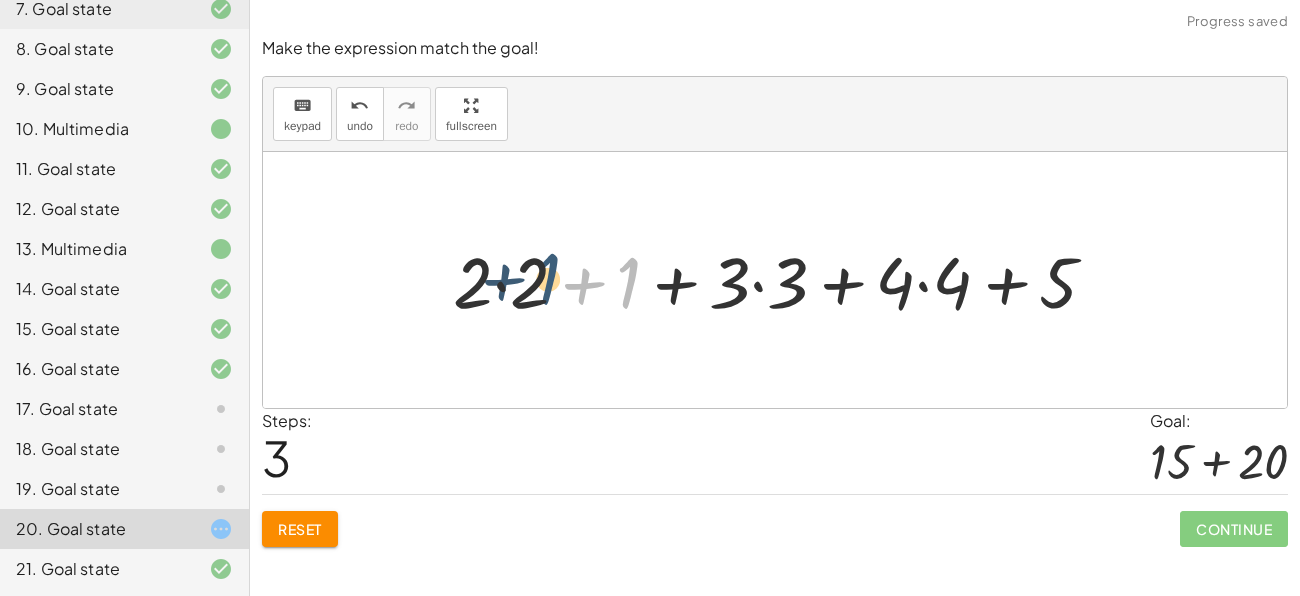 drag, startPoint x: 629, startPoint y: 282, endPoint x: 543, endPoint y: 278, distance: 86.09297 